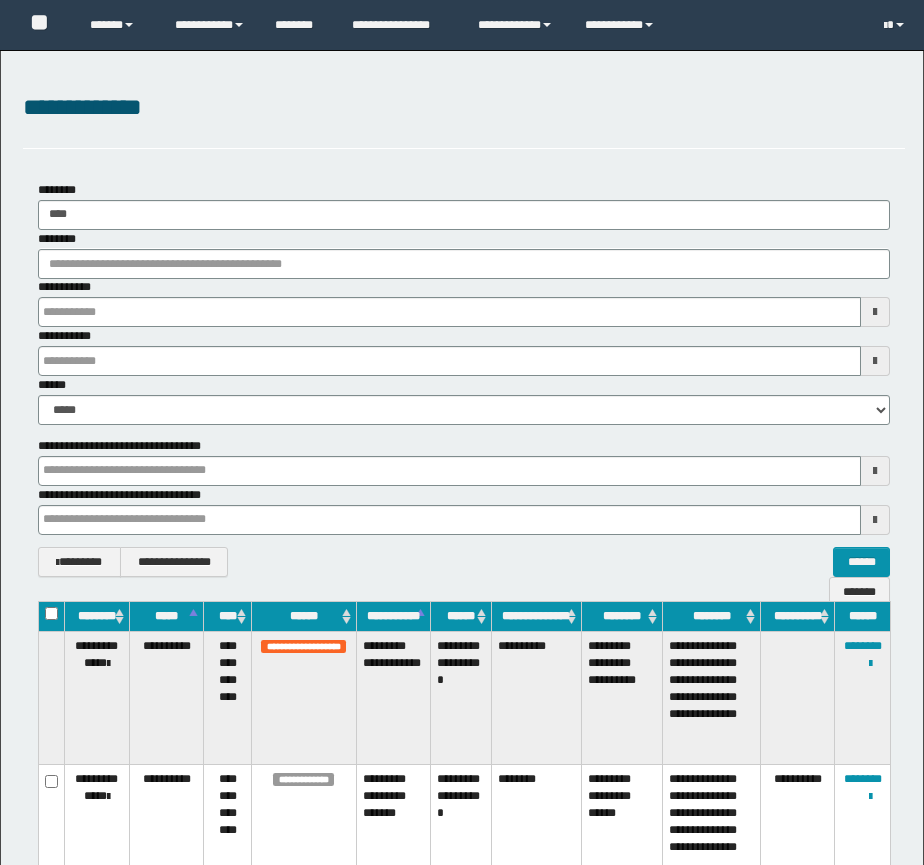 scroll, scrollTop: 0, scrollLeft: 0, axis: both 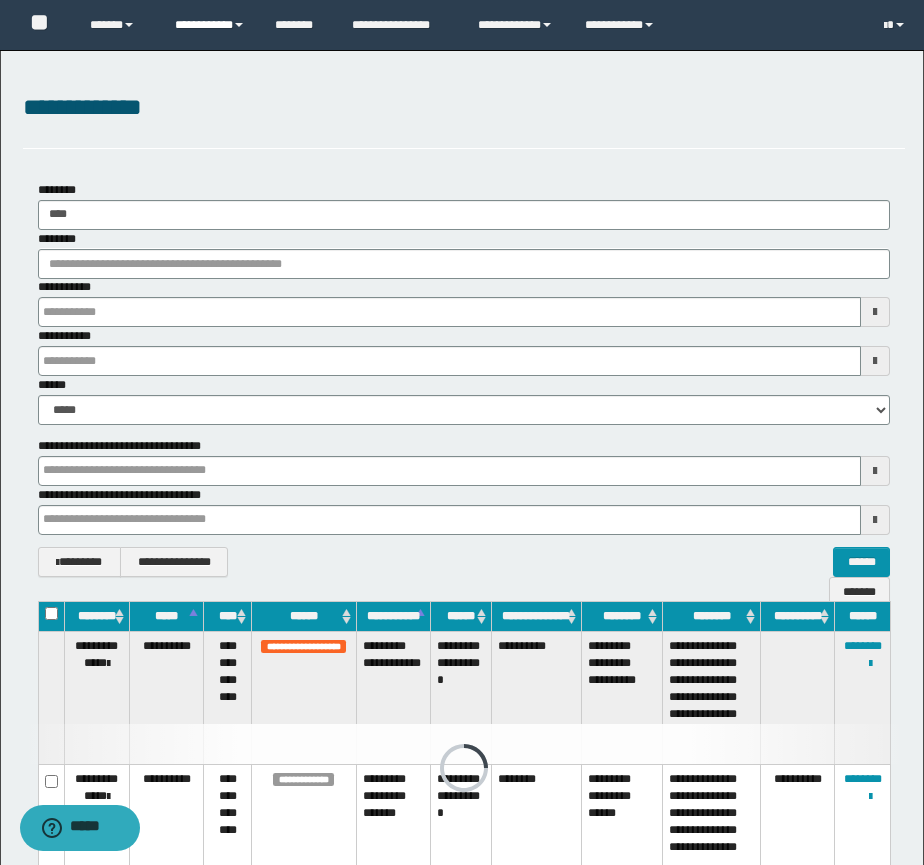 click on "**********" at bounding box center [210, 25] 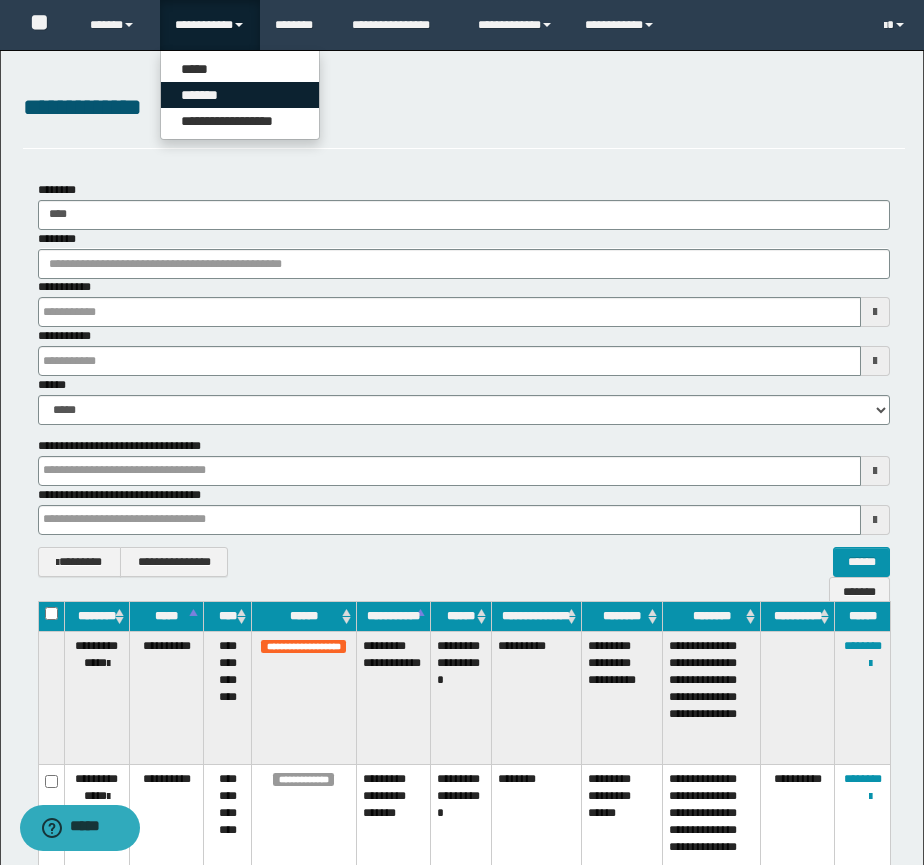 click on "*******" at bounding box center [240, 95] 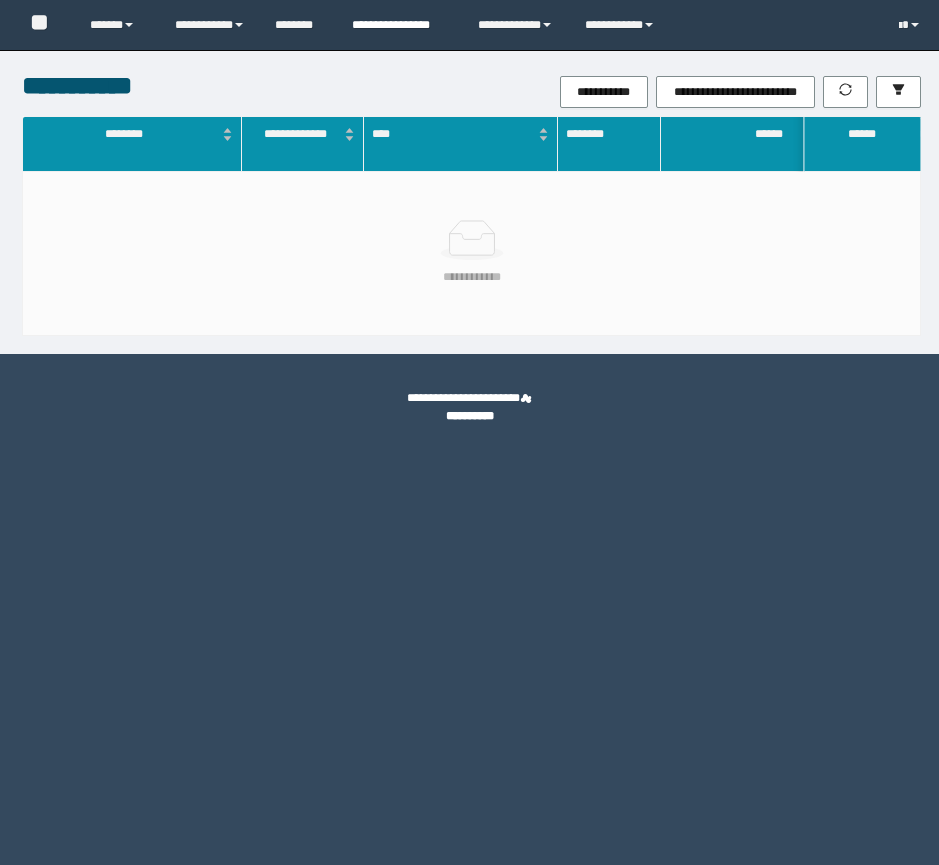 scroll, scrollTop: 0, scrollLeft: 0, axis: both 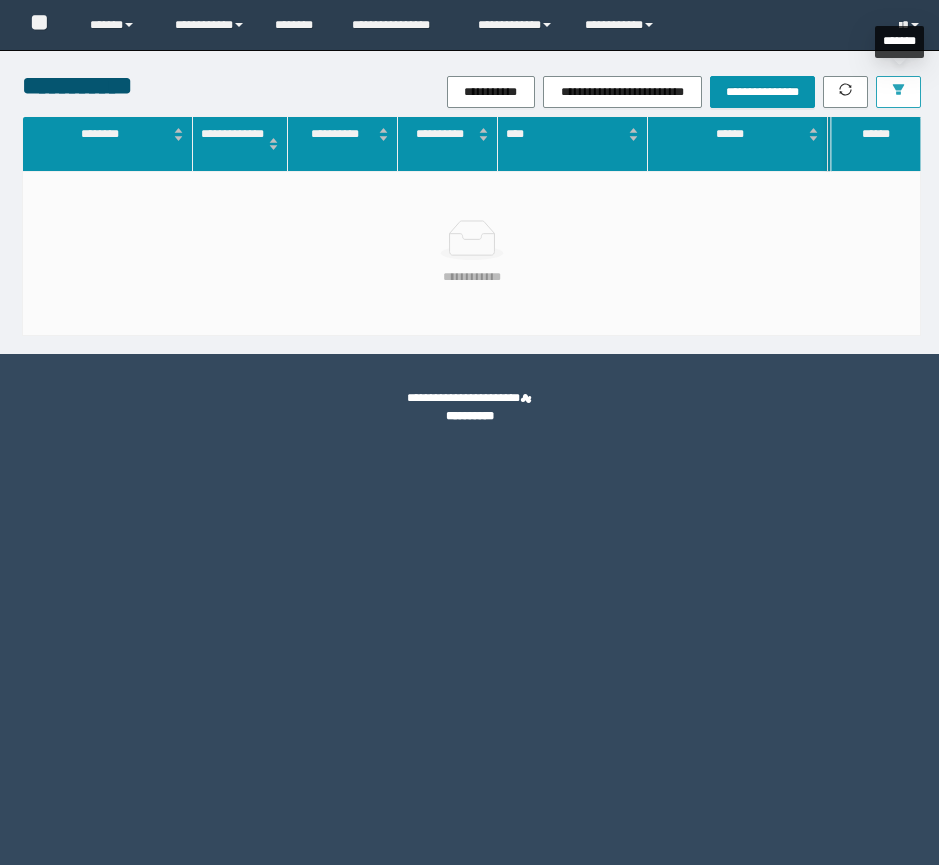 click at bounding box center [898, 92] 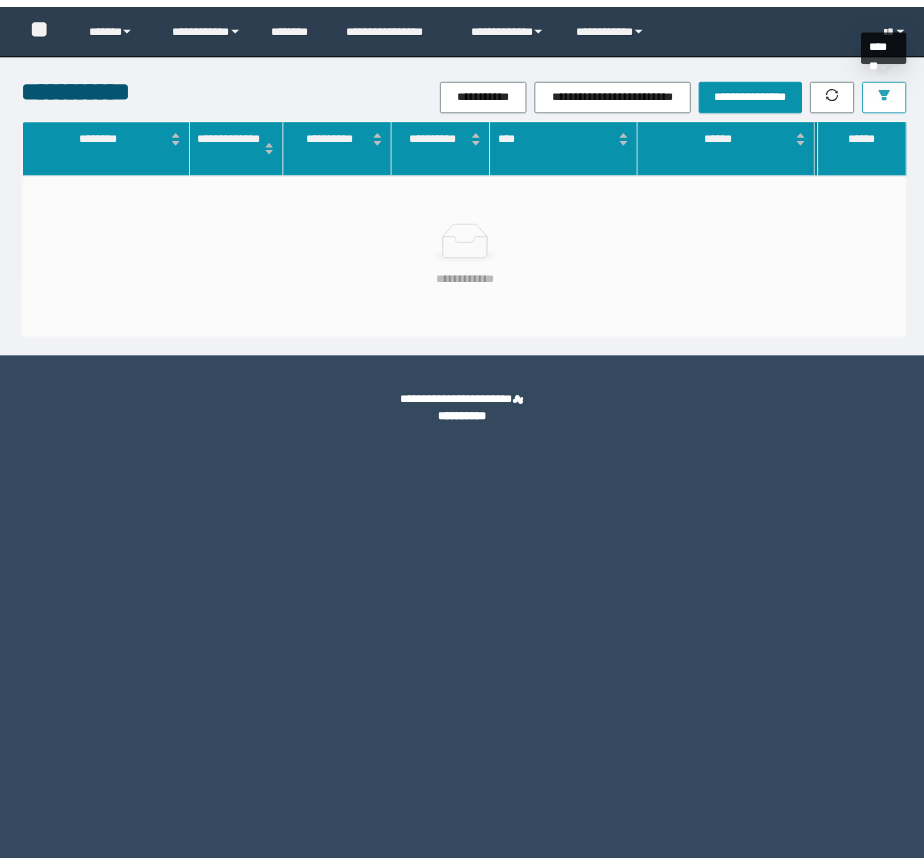 scroll, scrollTop: 0, scrollLeft: 0, axis: both 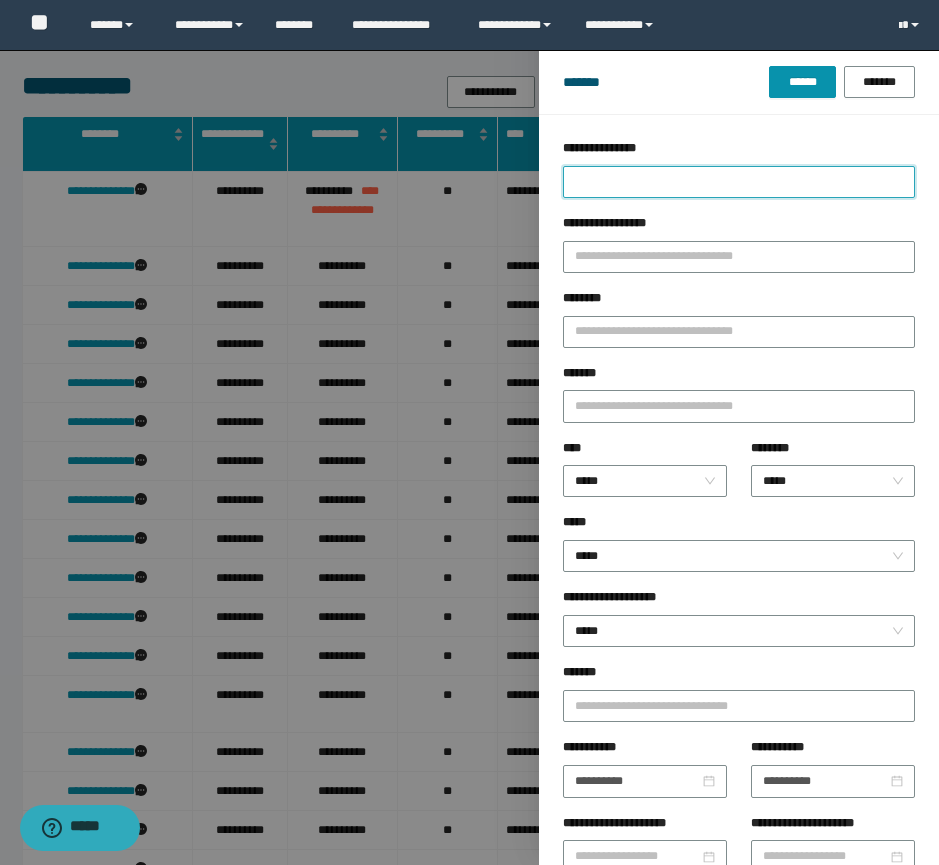 click on "**********" at bounding box center [739, 182] 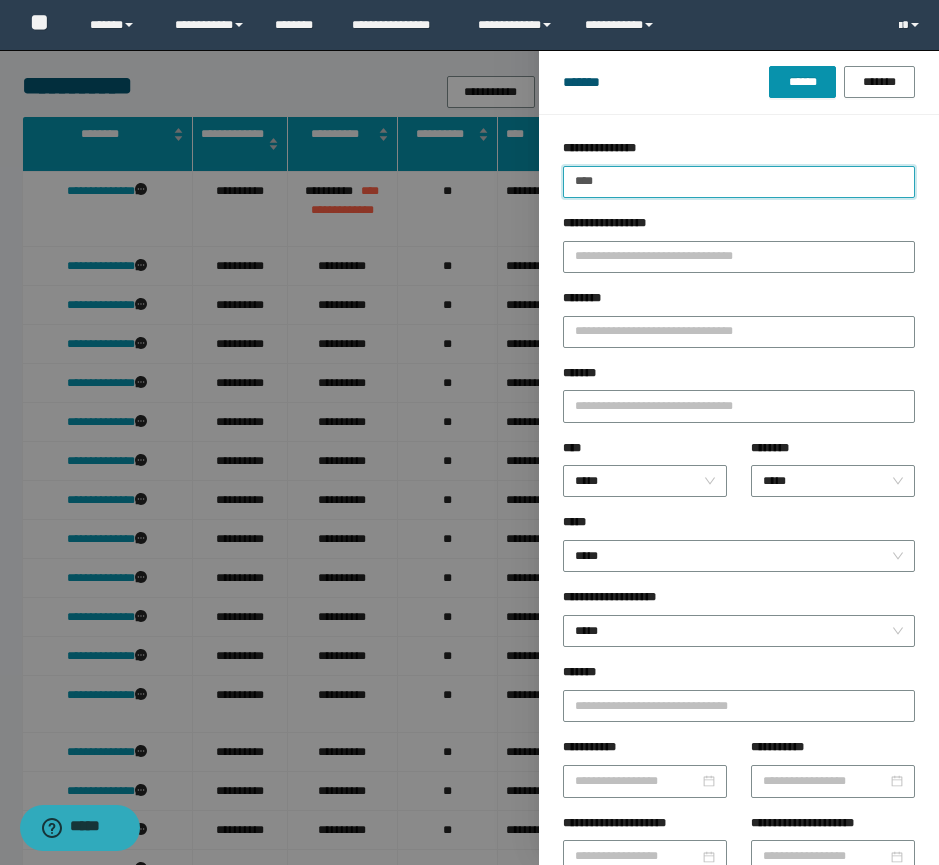 type on "****" 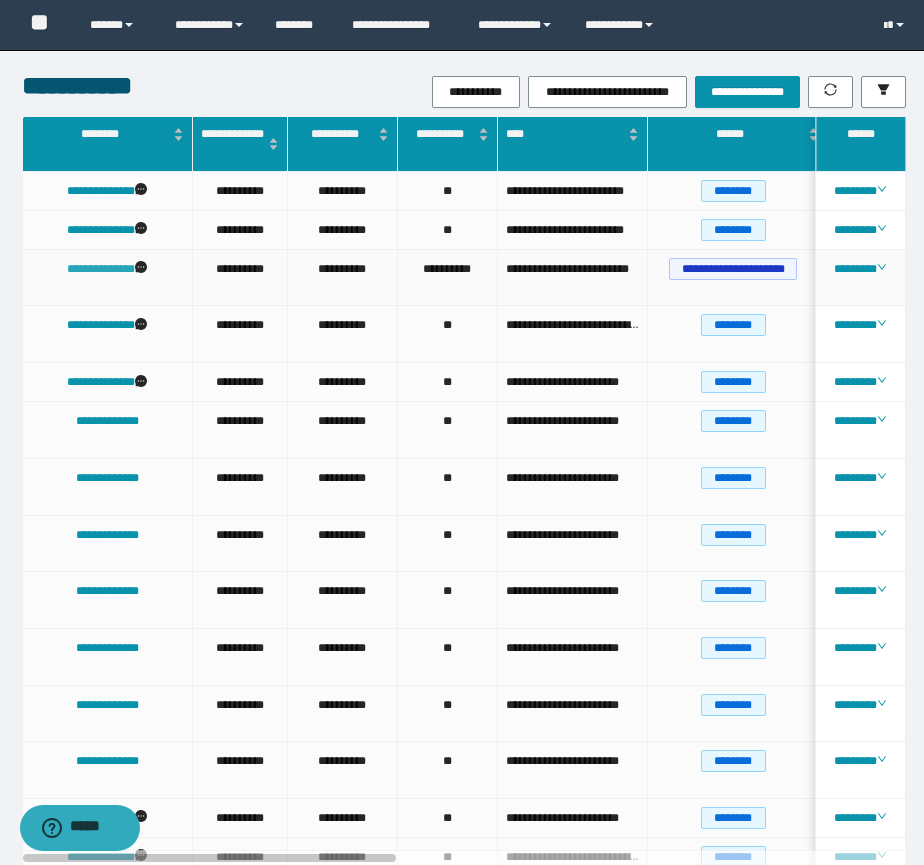 click on "**********" at bounding box center (101, 269) 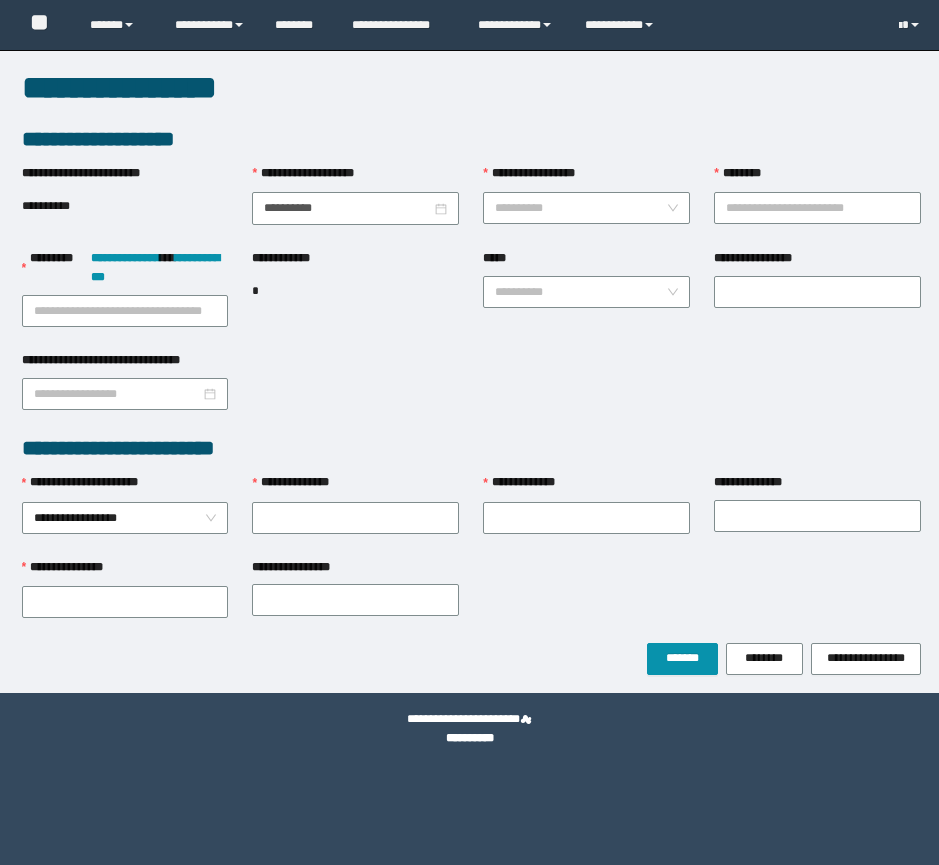 scroll, scrollTop: 0, scrollLeft: 0, axis: both 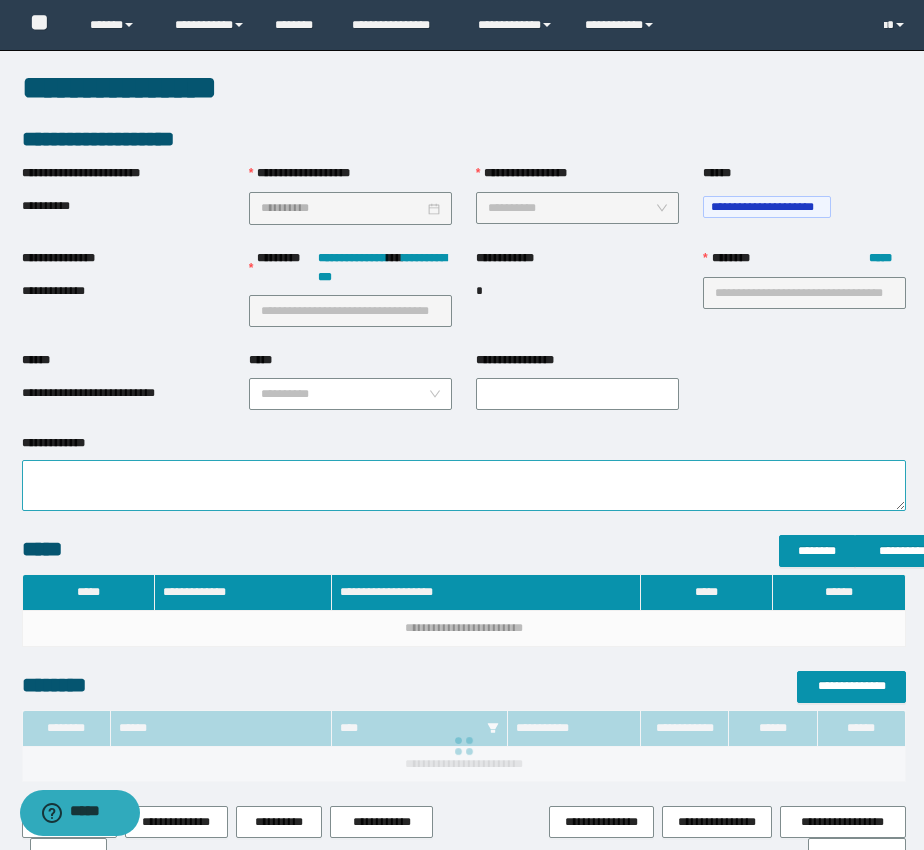 type on "**********" 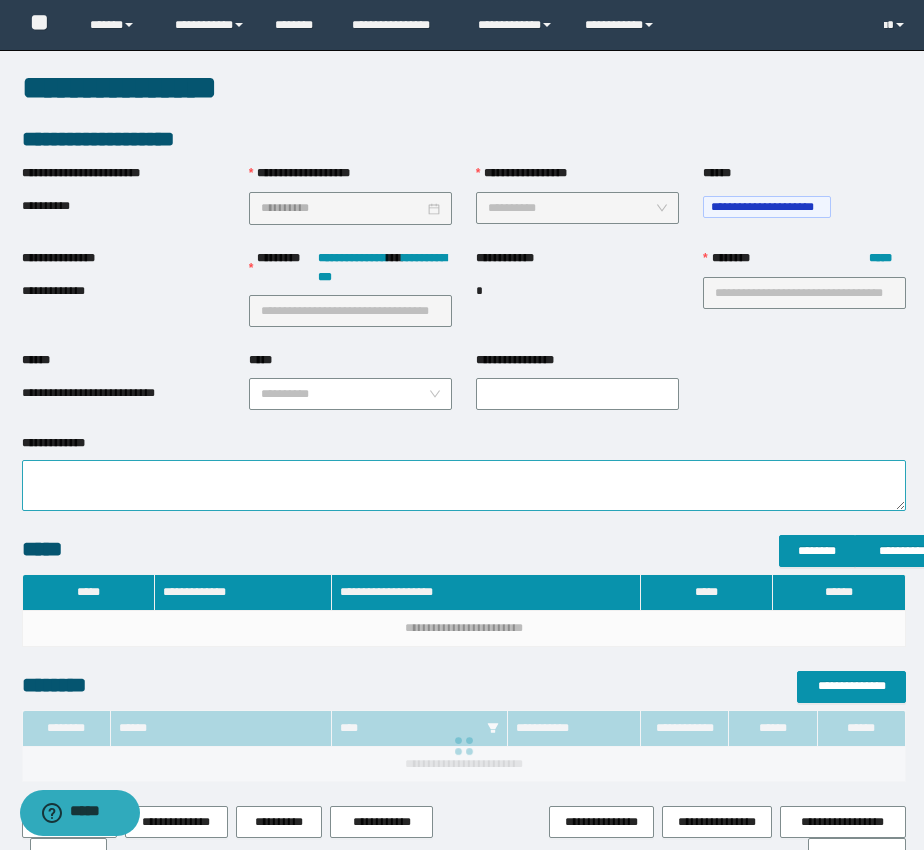type on "**" 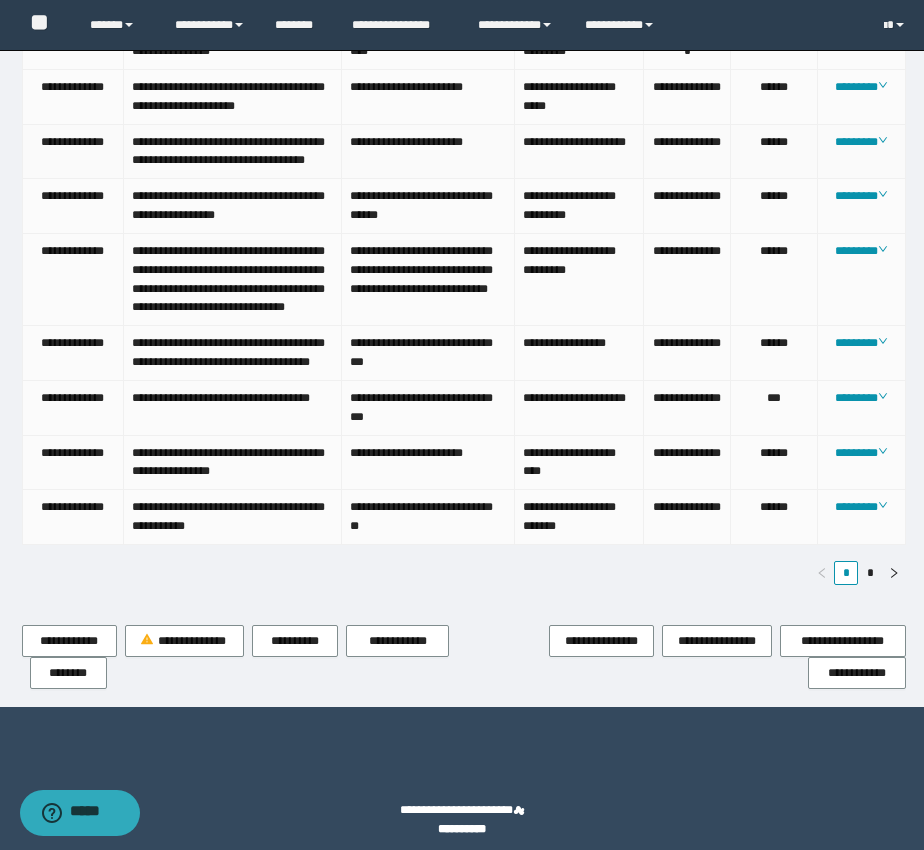 scroll, scrollTop: 1205, scrollLeft: 0, axis: vertical 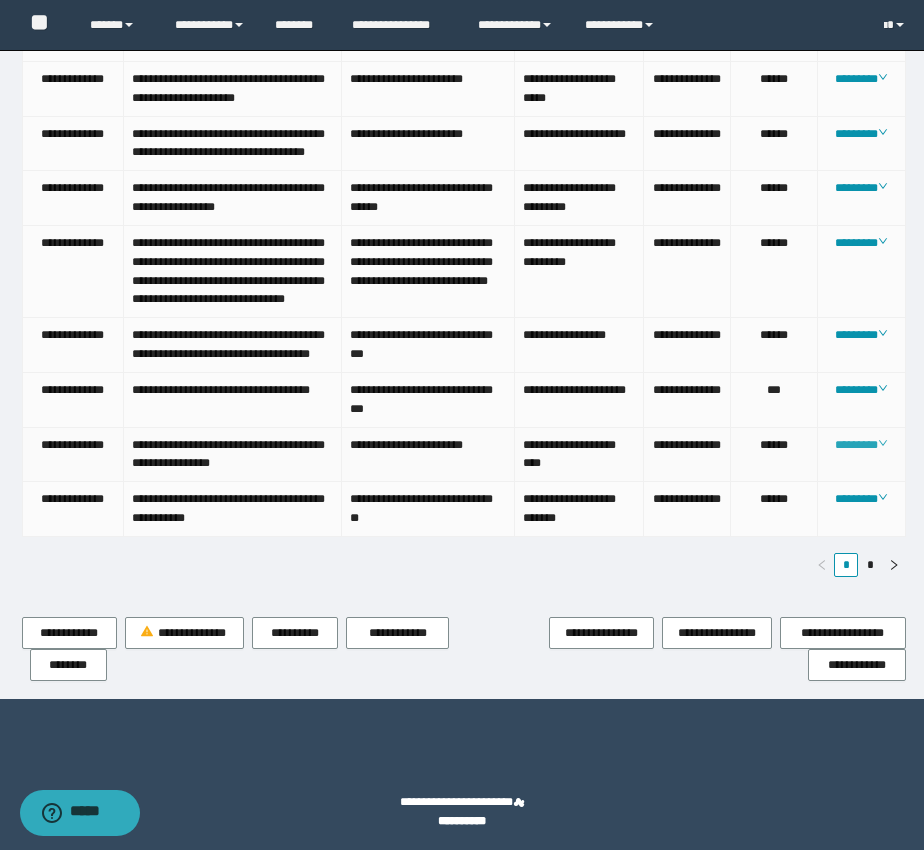 click on "********" at bounding box center (861, 445) 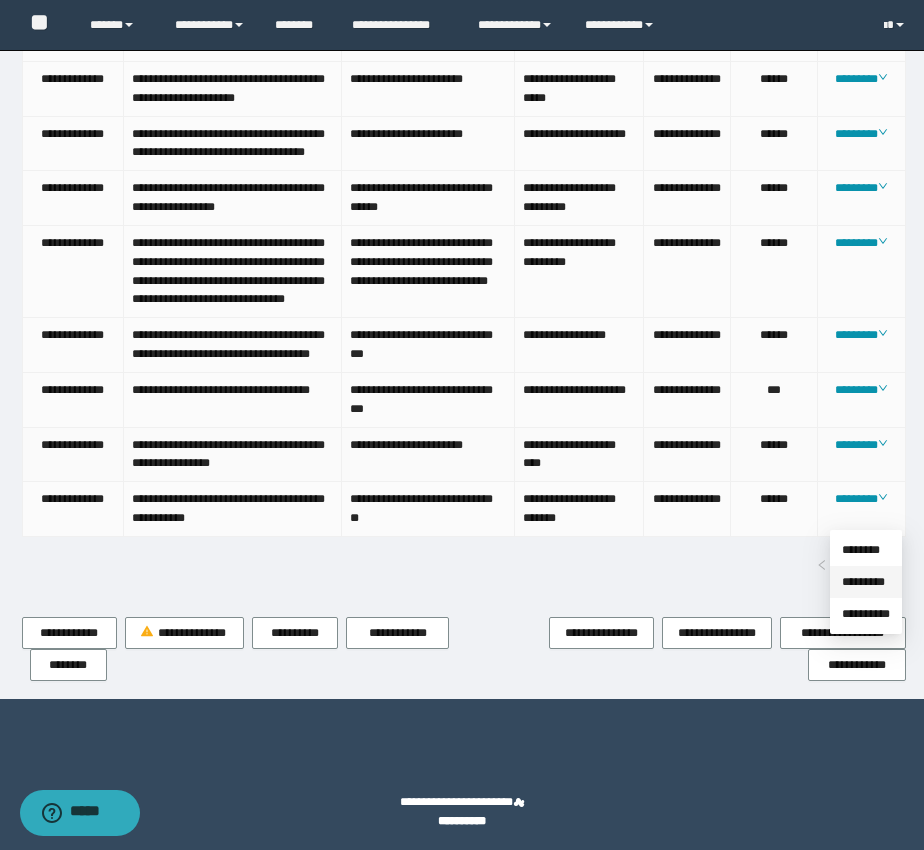 click on "*********" at bounding box center [863, 582] 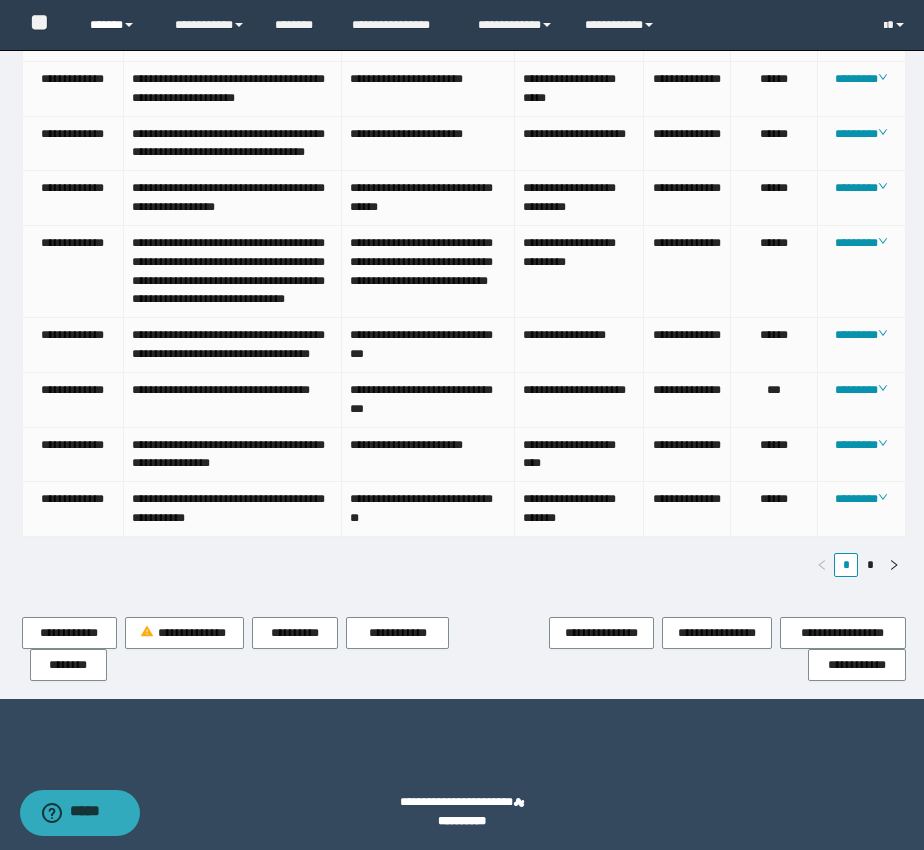 click on "******" at bounding box center (117, 25) 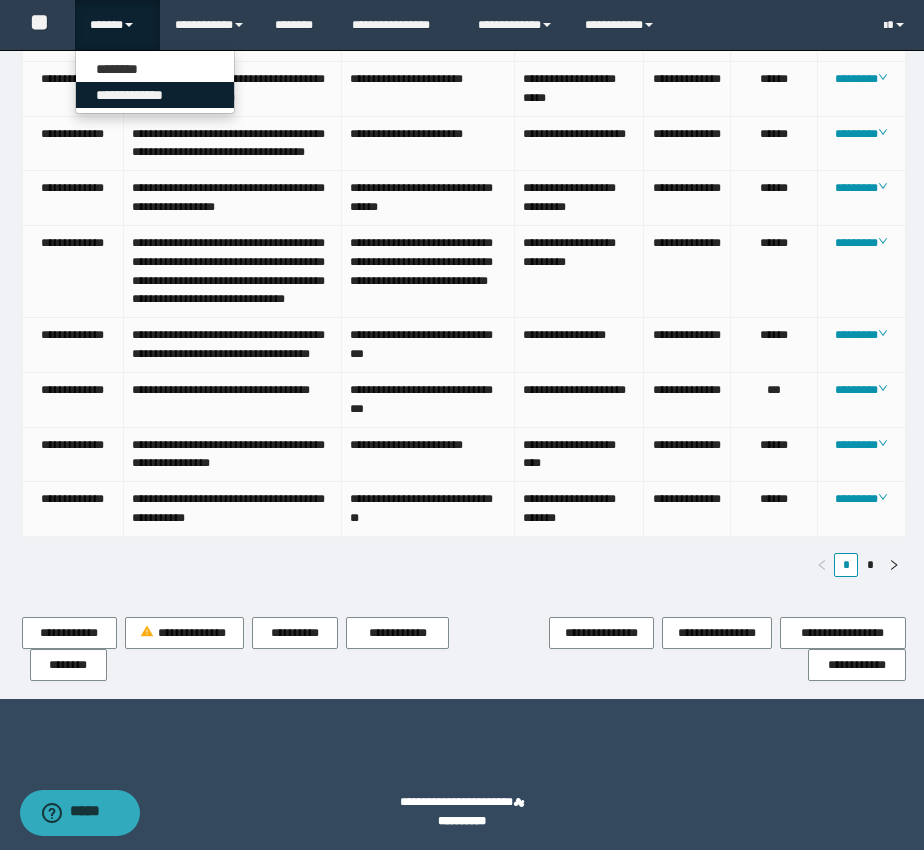 click on "**********" at bounding box center [155, 95] 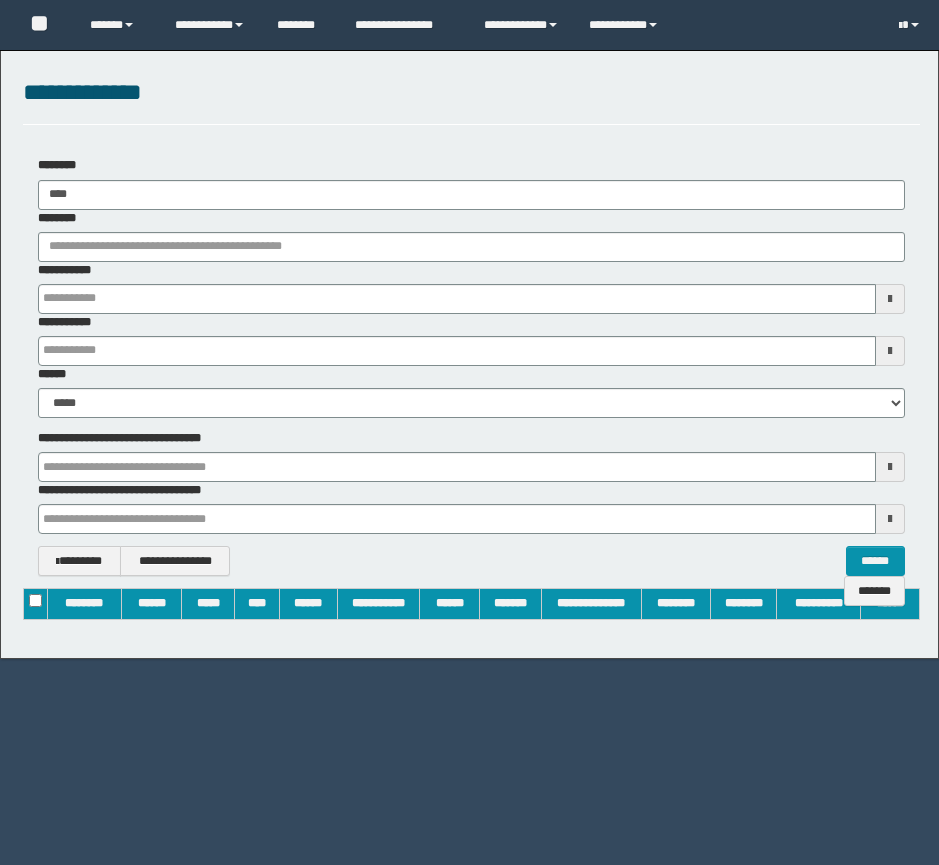 scroll, scrollTop: 0, scrollLeft: 0, axis: both 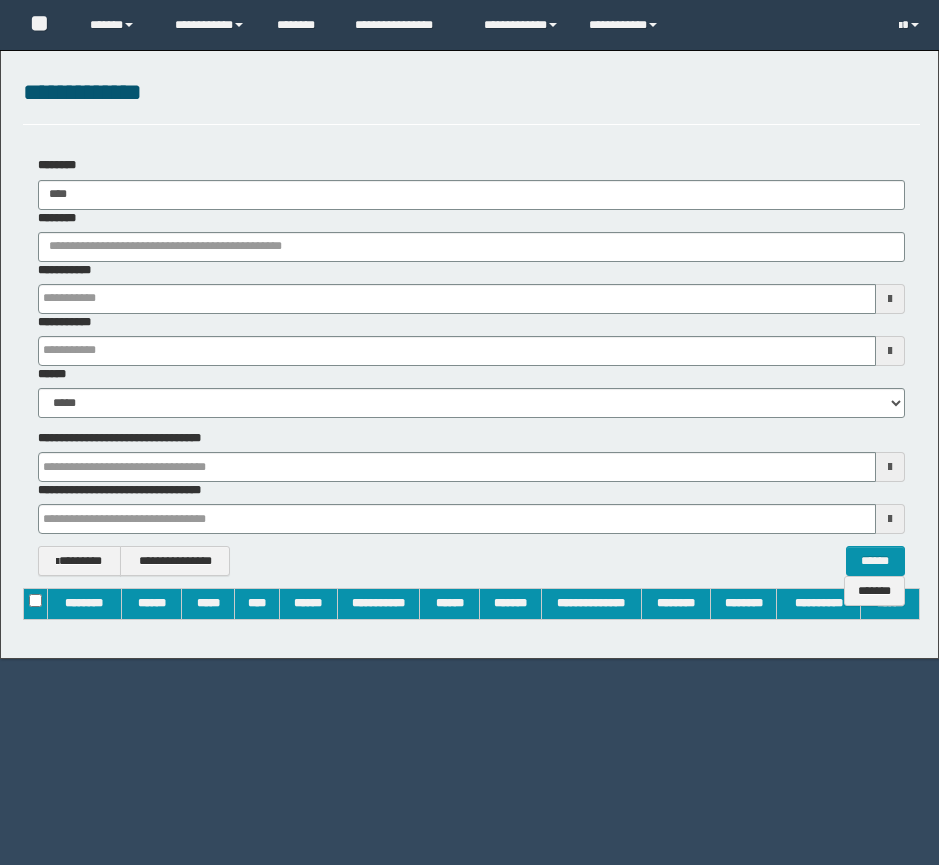 type 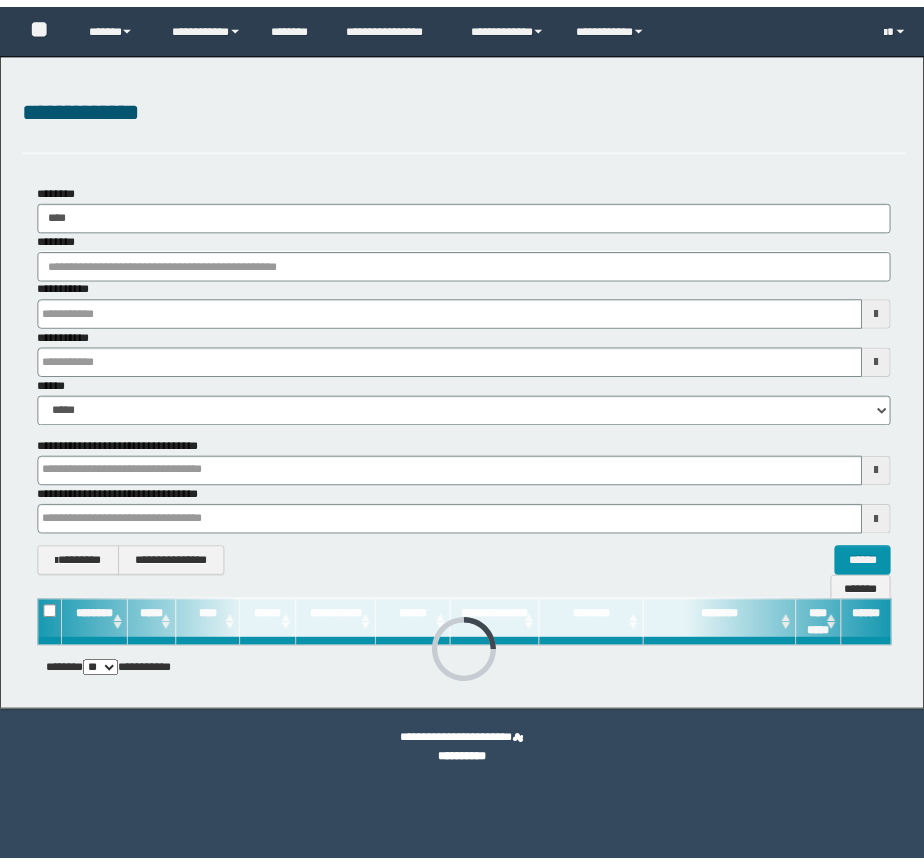 scroll, scrollTop: 0, scrollLeft: 0, axis: both 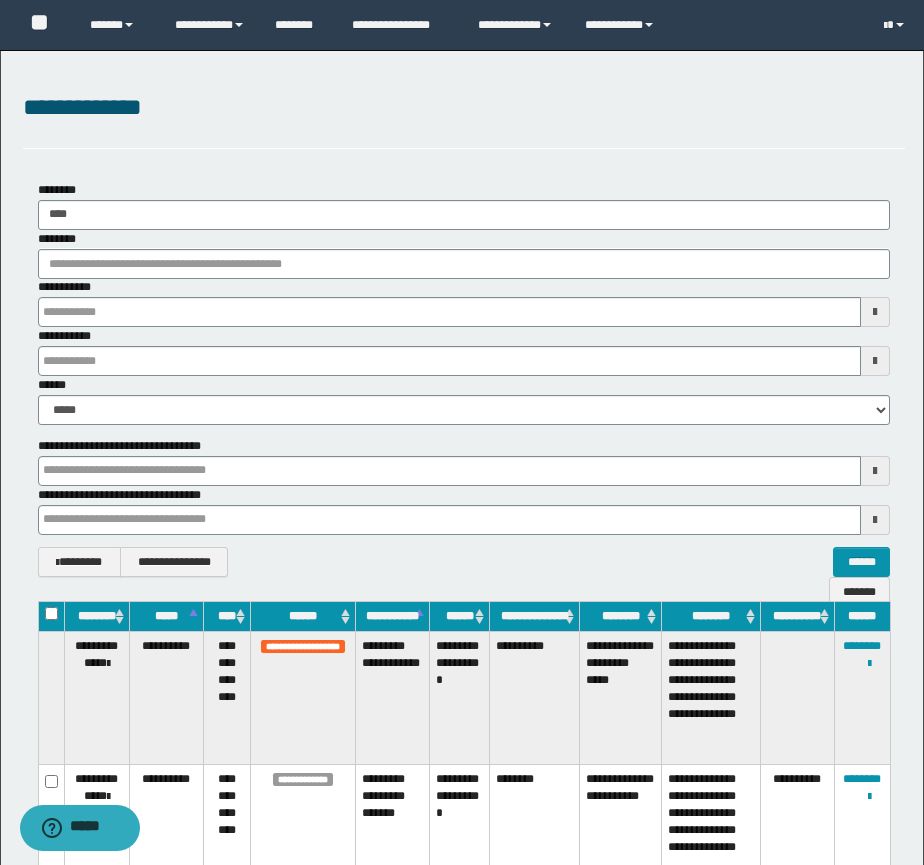 type 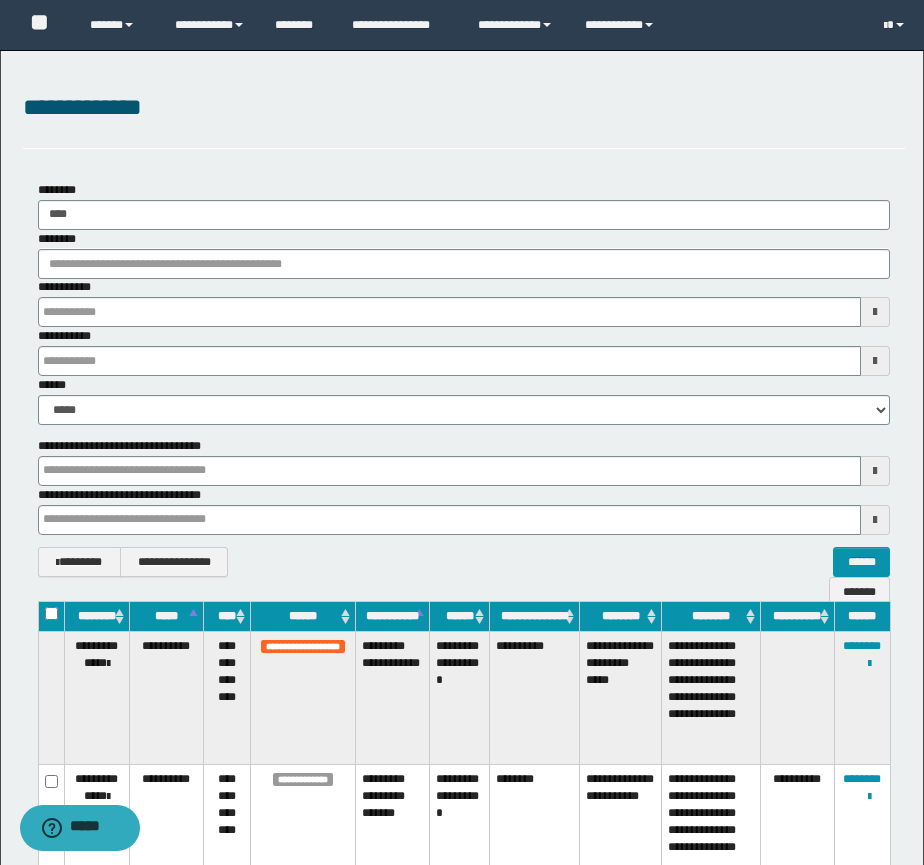 type 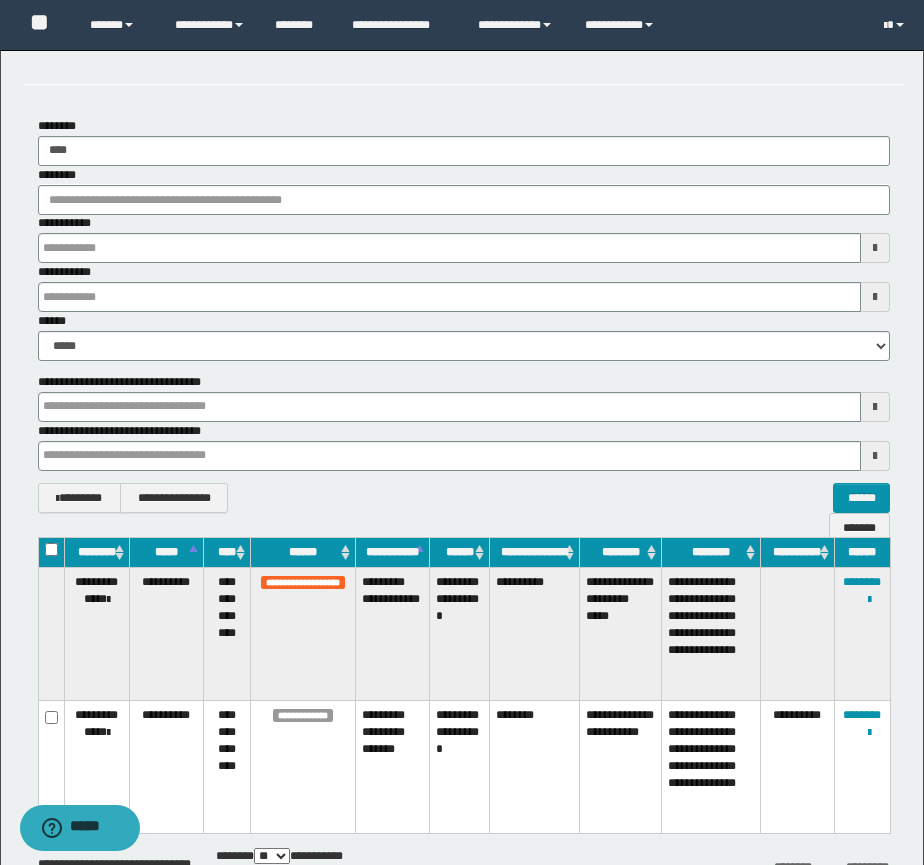 scroll, scrollTop: 191, scrollLeft: 0, axis: vertical 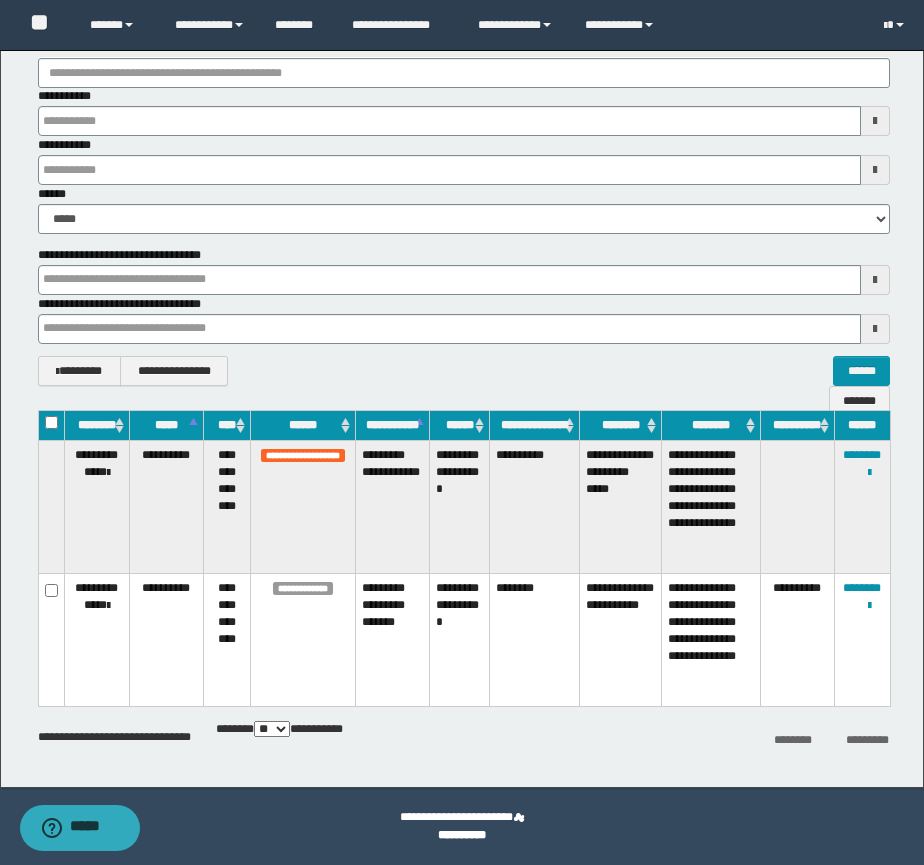 type 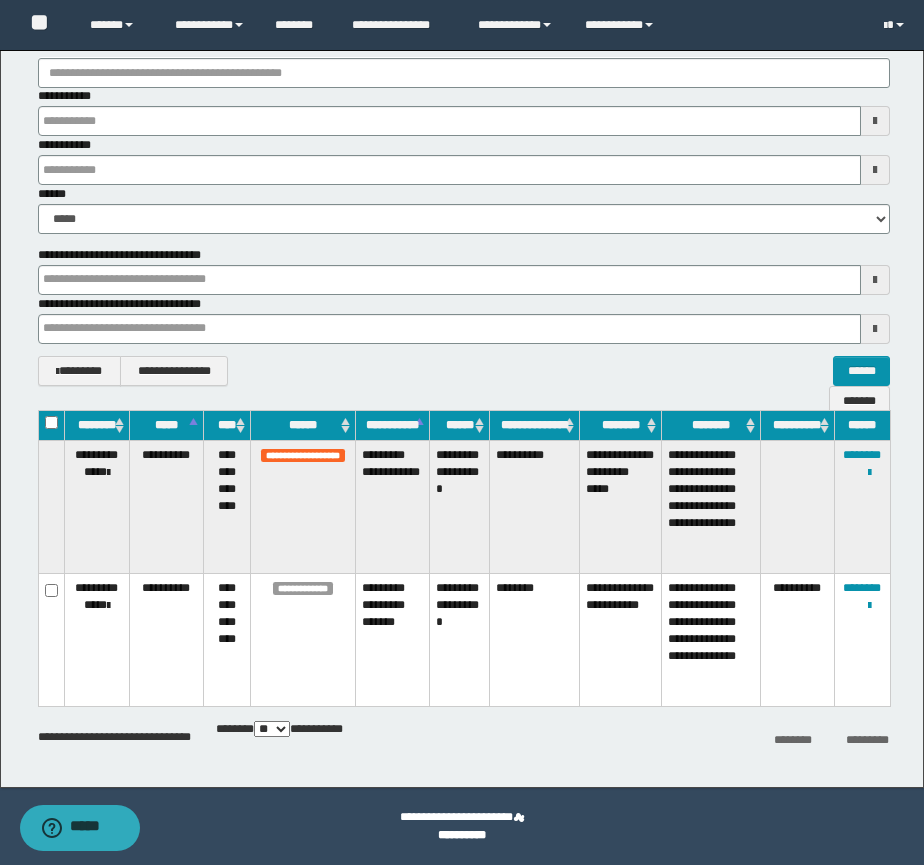 type 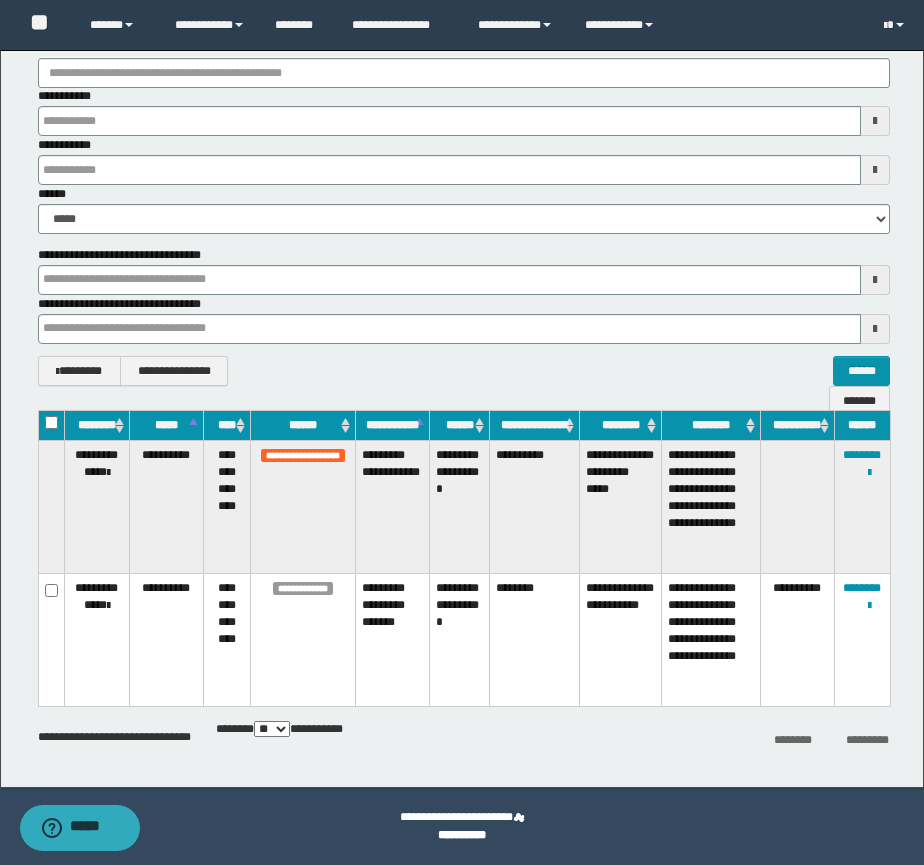 type 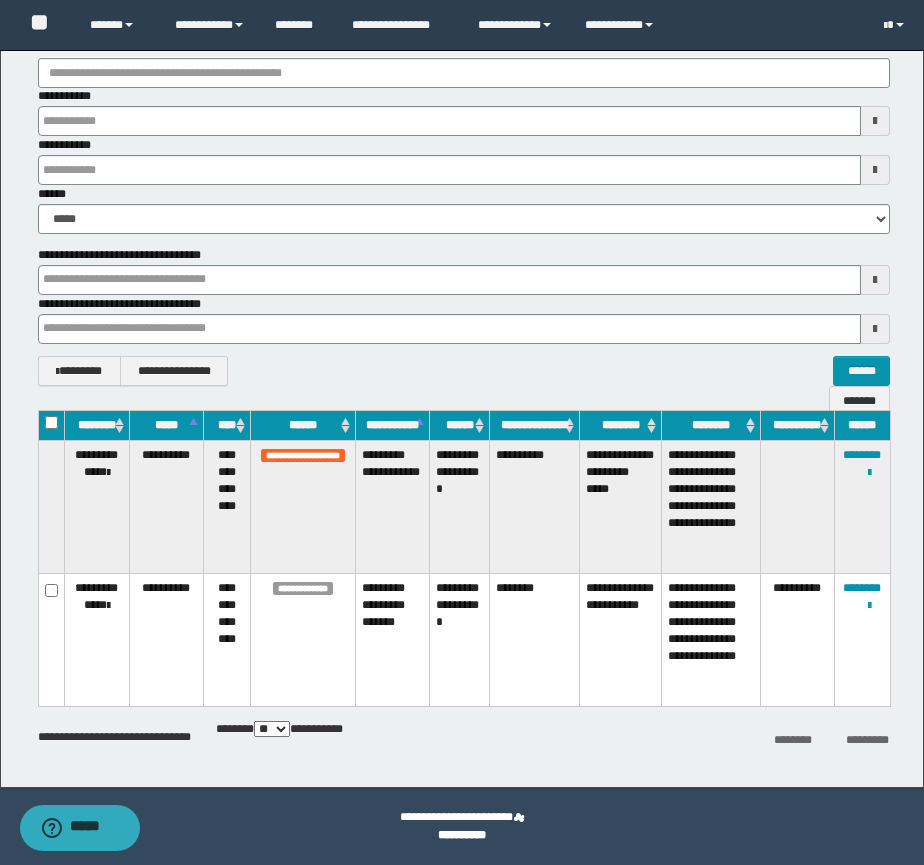 type 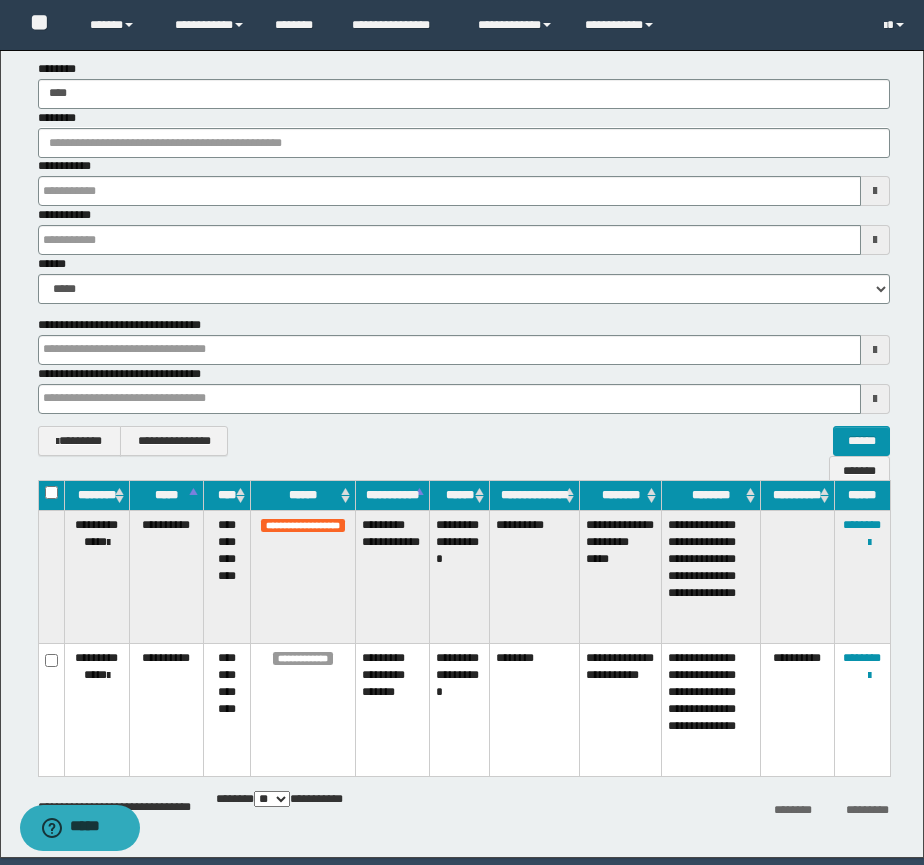 scroll, scrollTop: 0, scrollLeft: 0, axis: both 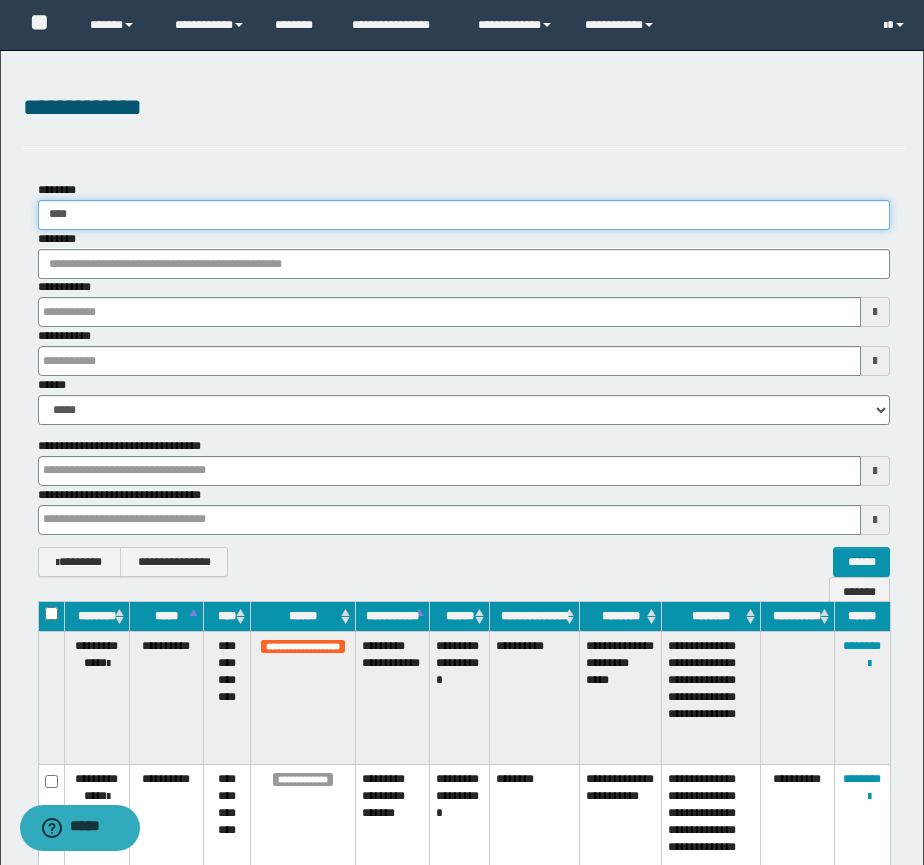 drag, startPoint x: 88, startPoint y: 212, endPoint x: -23, endPoint y: 207, distance: 111.11256 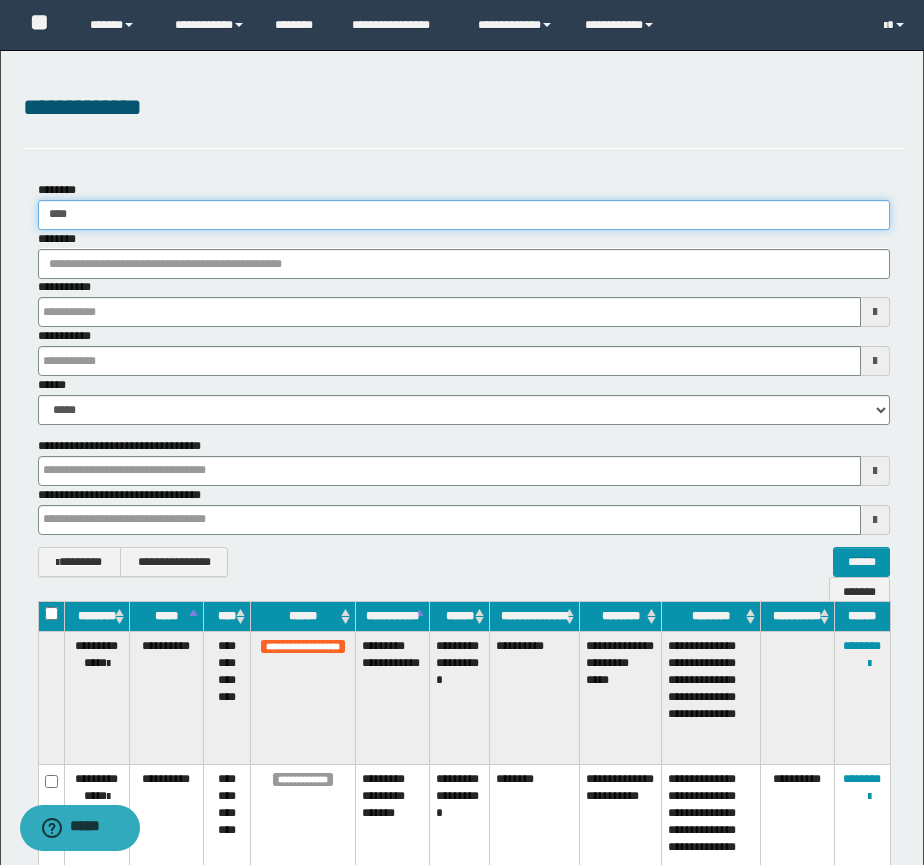 click on "**********" at bounding box center (462, 432) 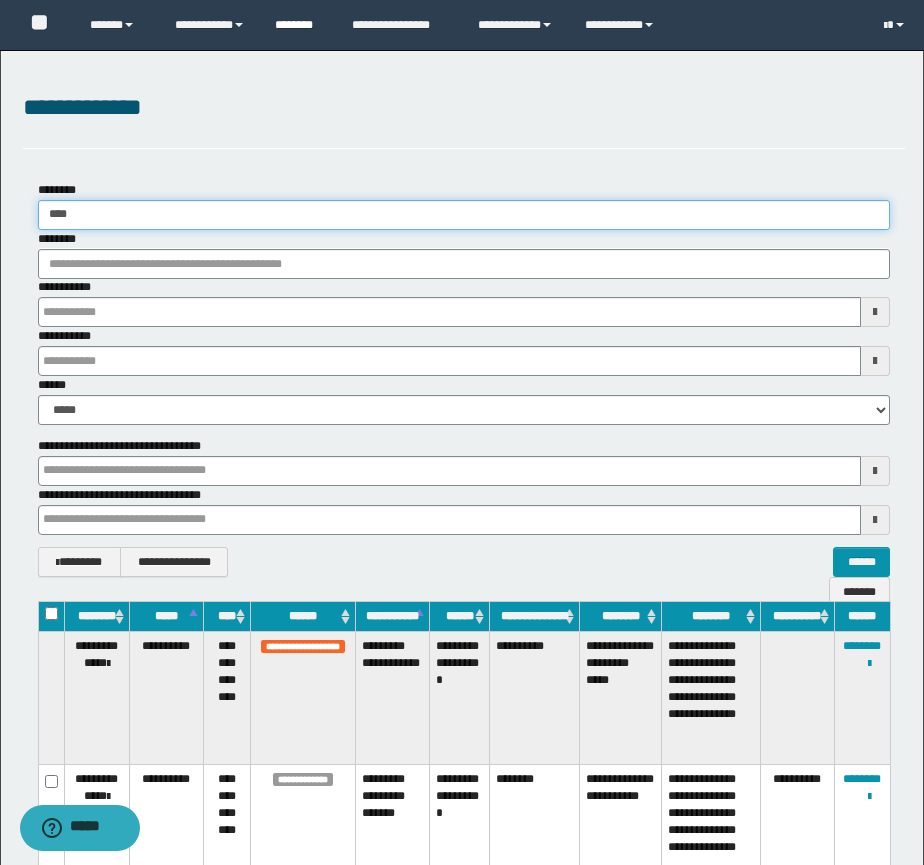 type on "*" 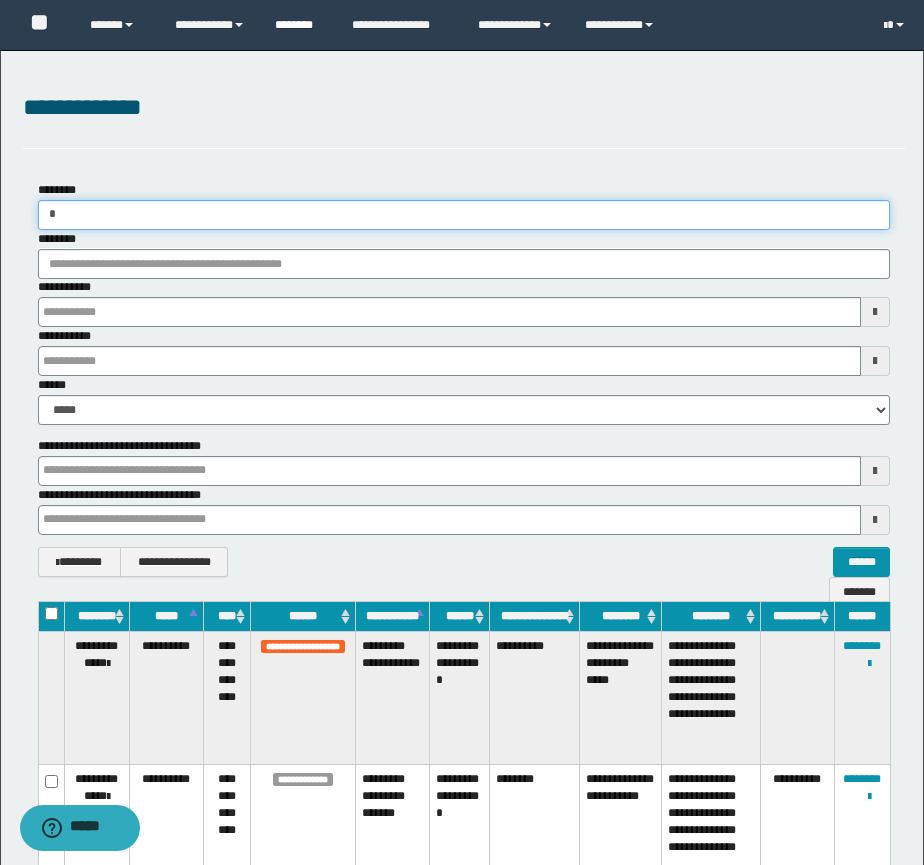 type 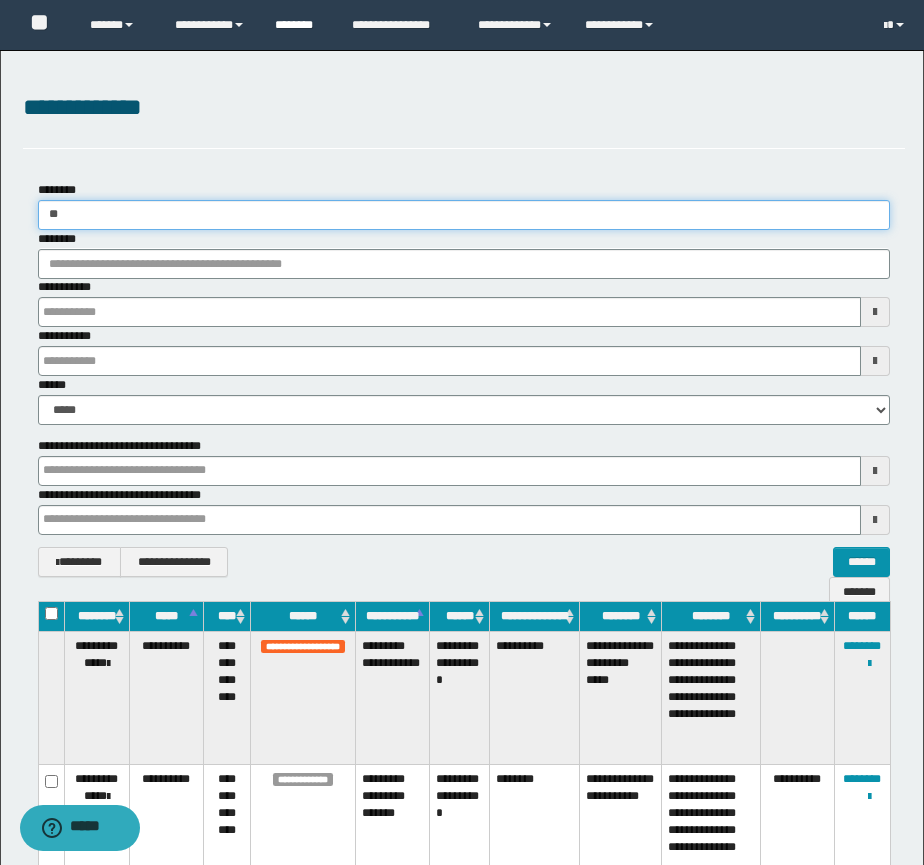 type 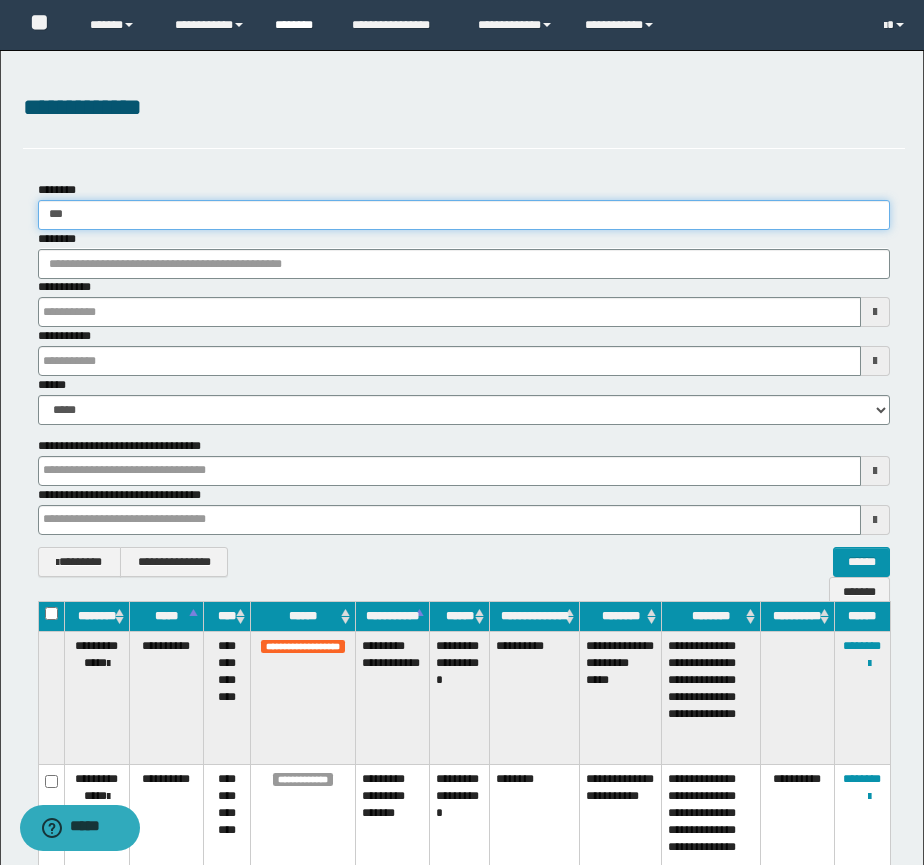 type 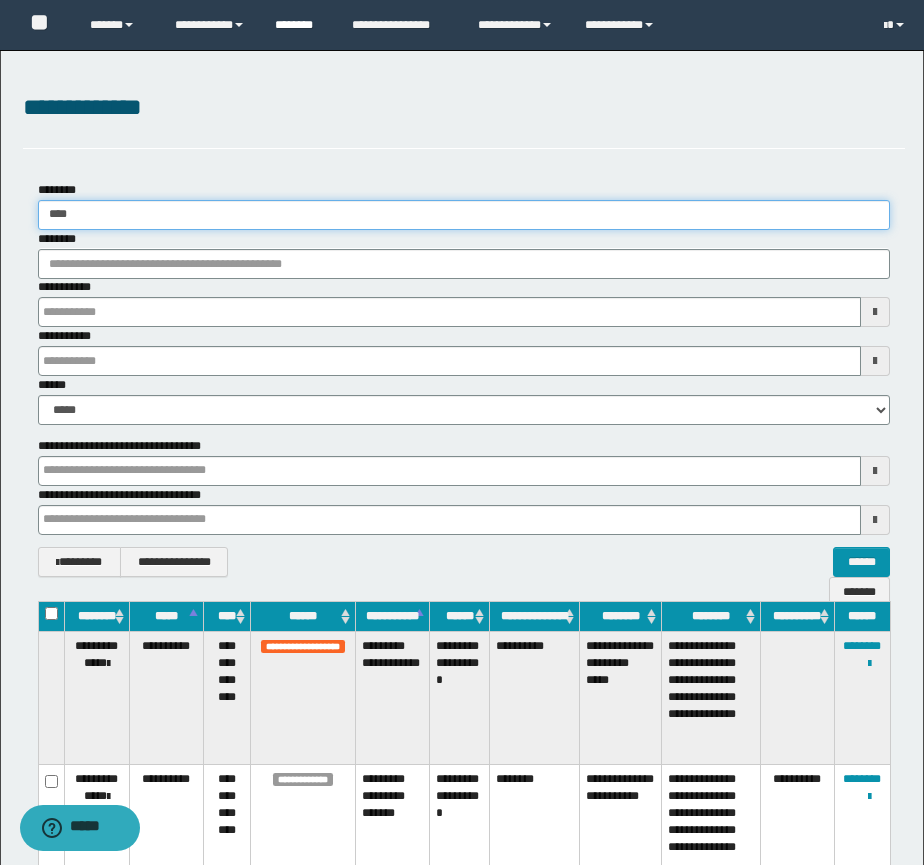 type 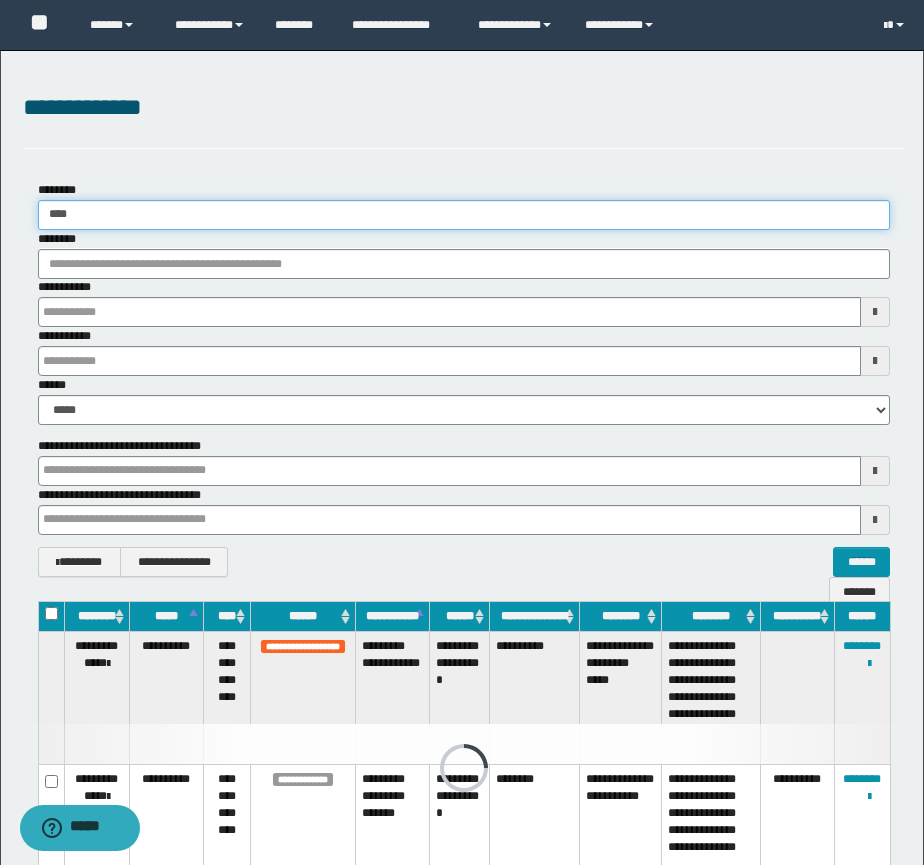 type 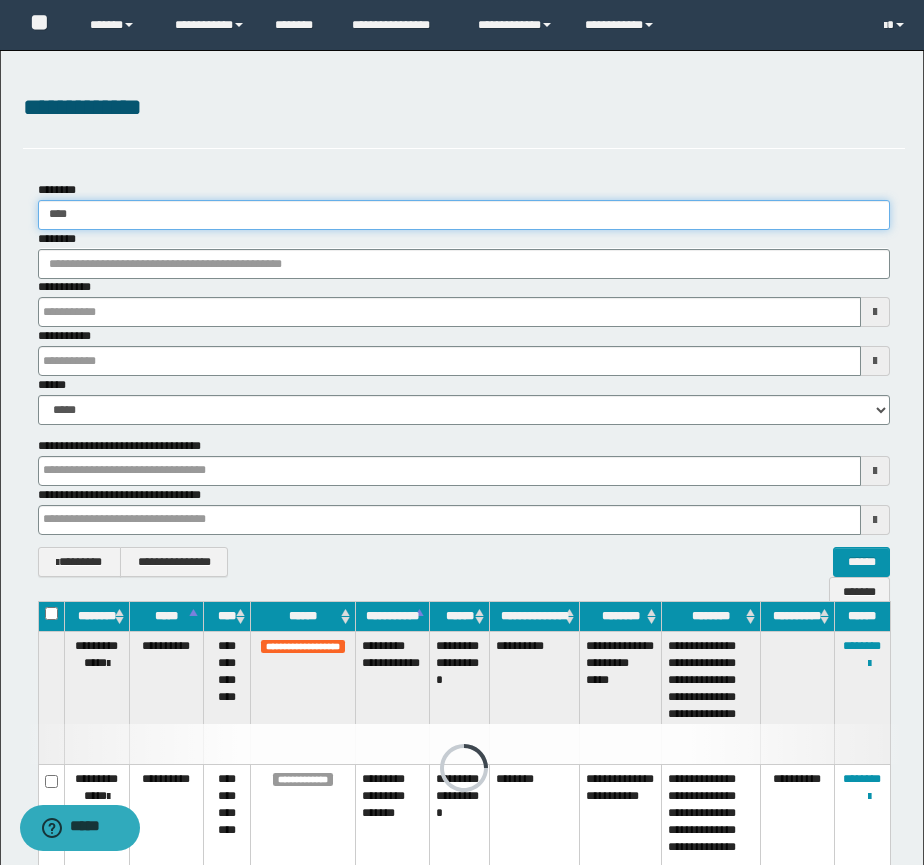 type 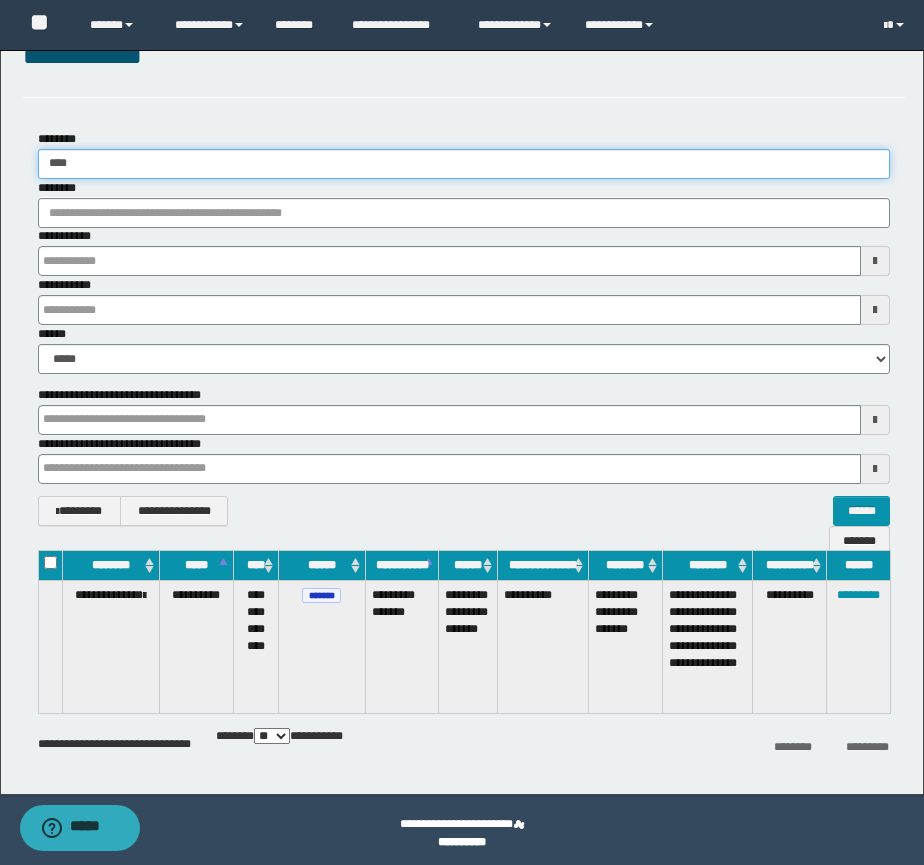scroll, scrollTop: 58, scrollLeft: 0, axis: vertical 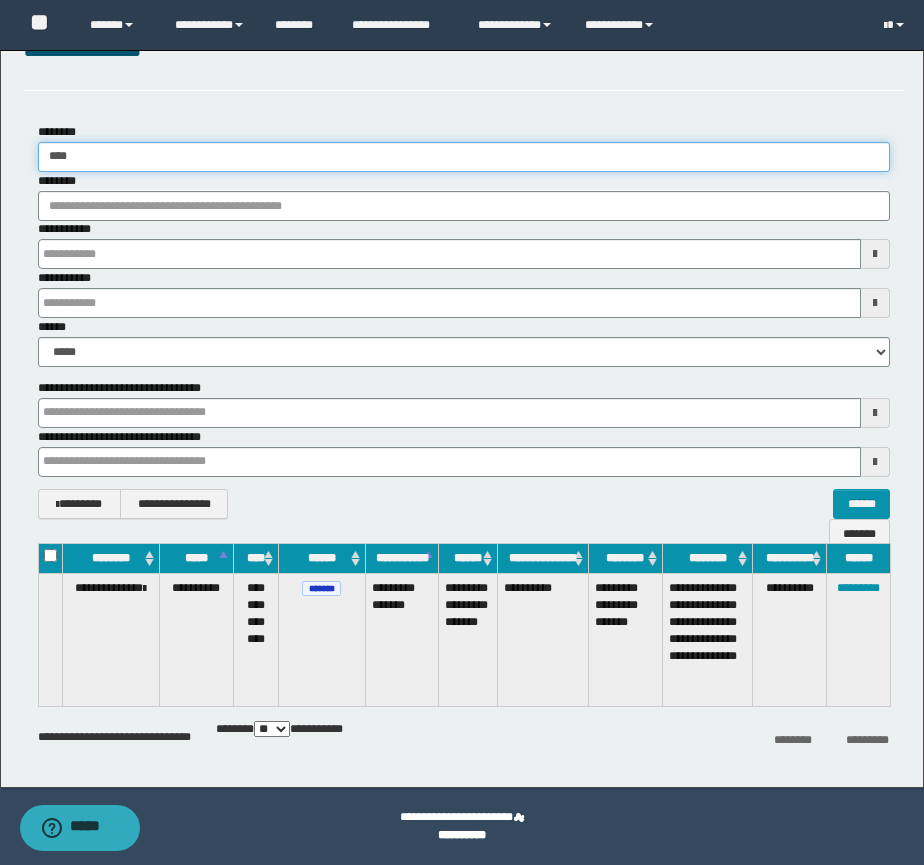 type on "****" 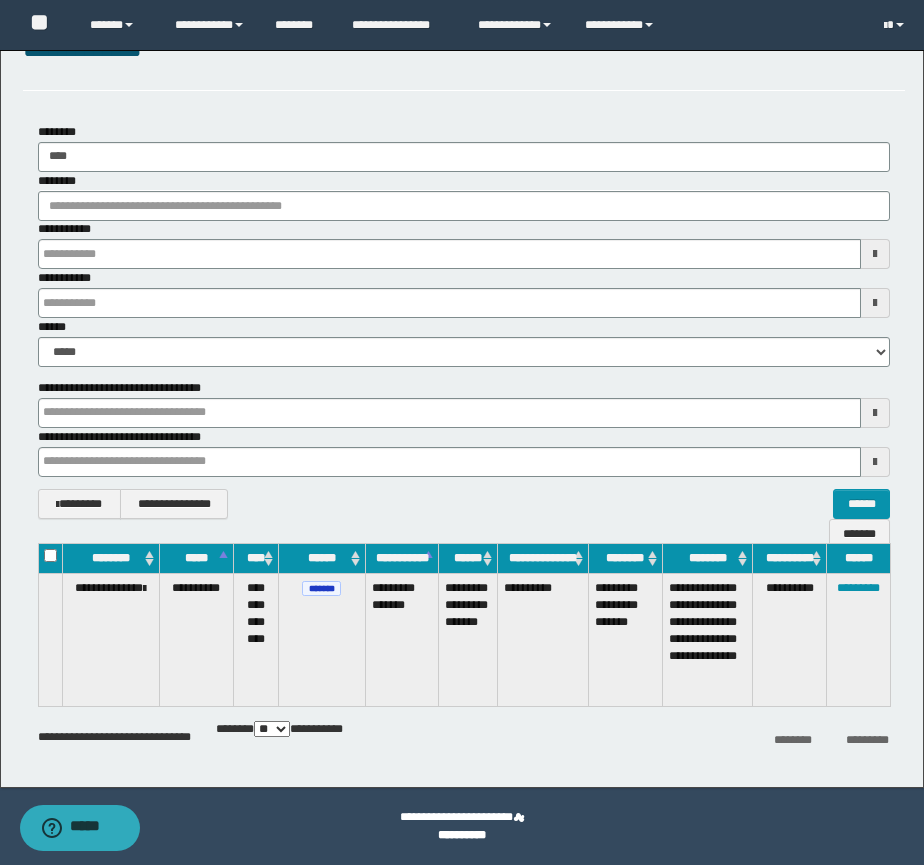 click on "*********" at bounding box center [859, 639] 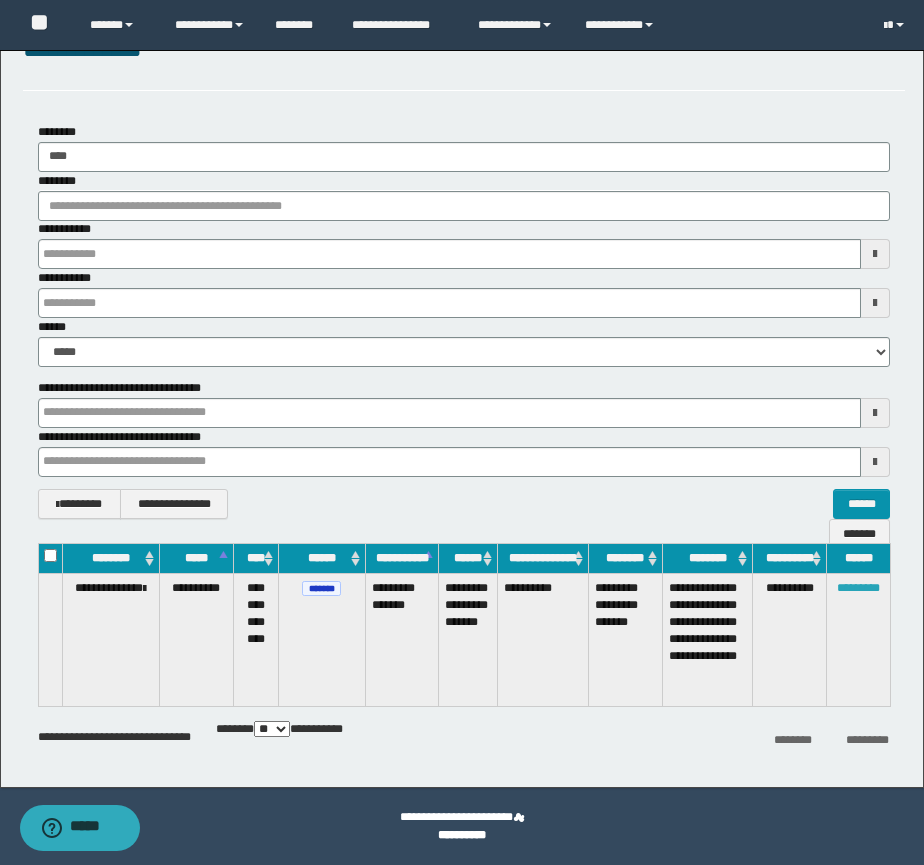 click on "*********" at bounding box center (858, 588) 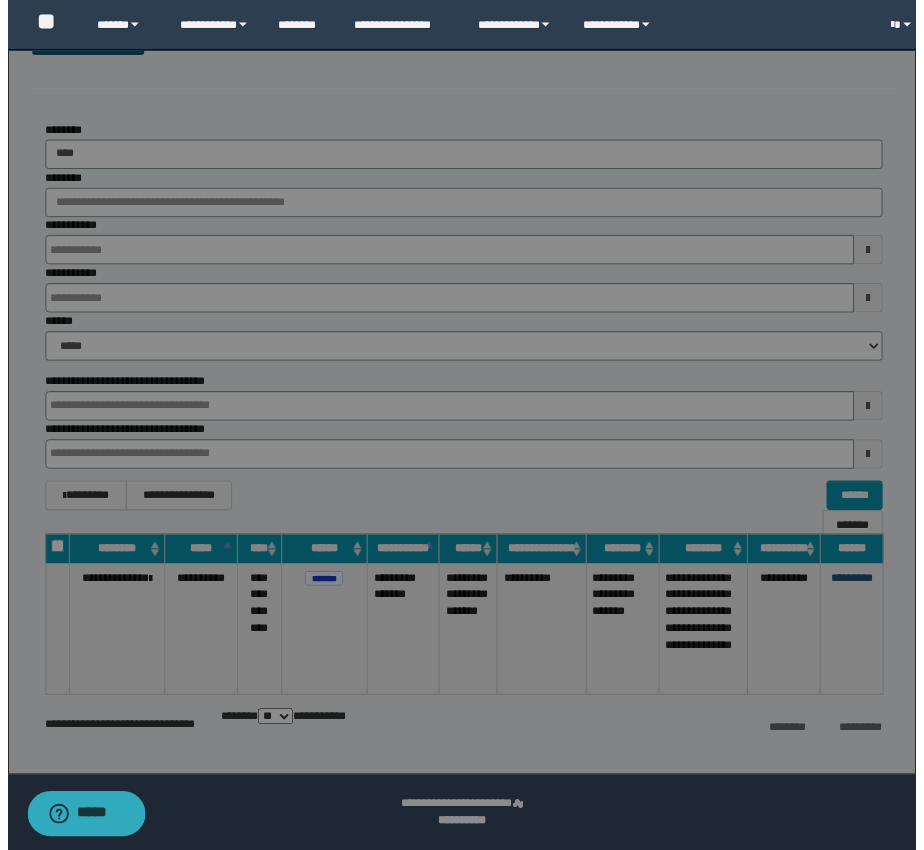 scroll, scrollTop: 0, scrollLeft: 0, axis: both 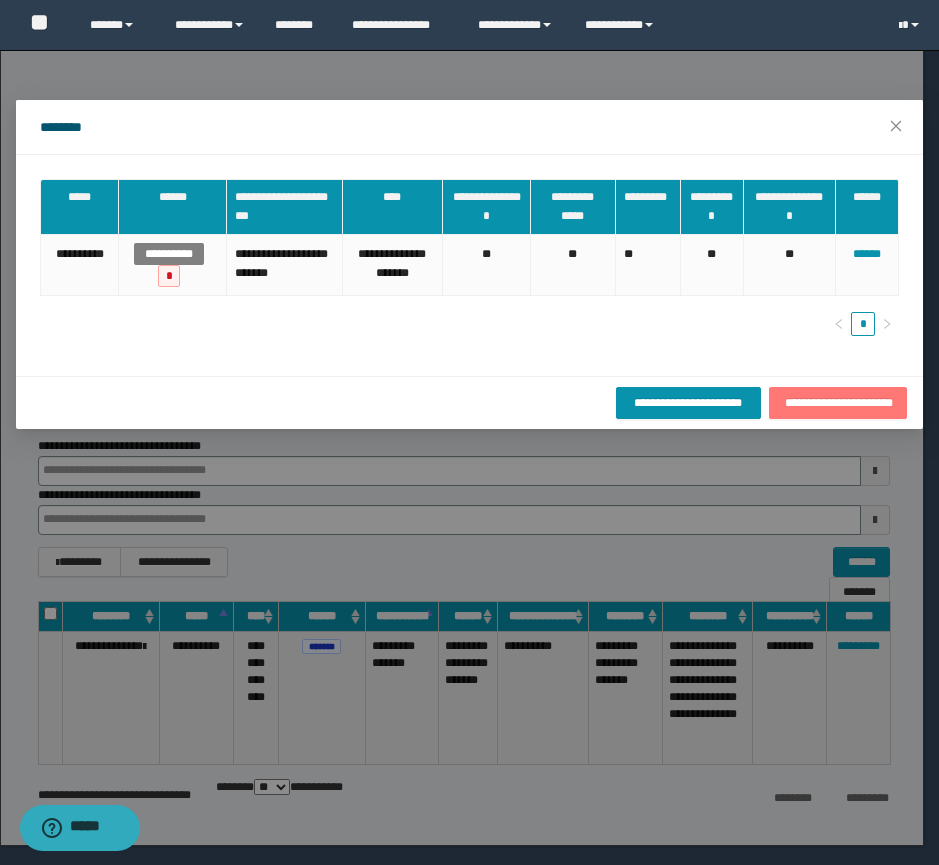 click on "**********" at bounding box center [838, 403] 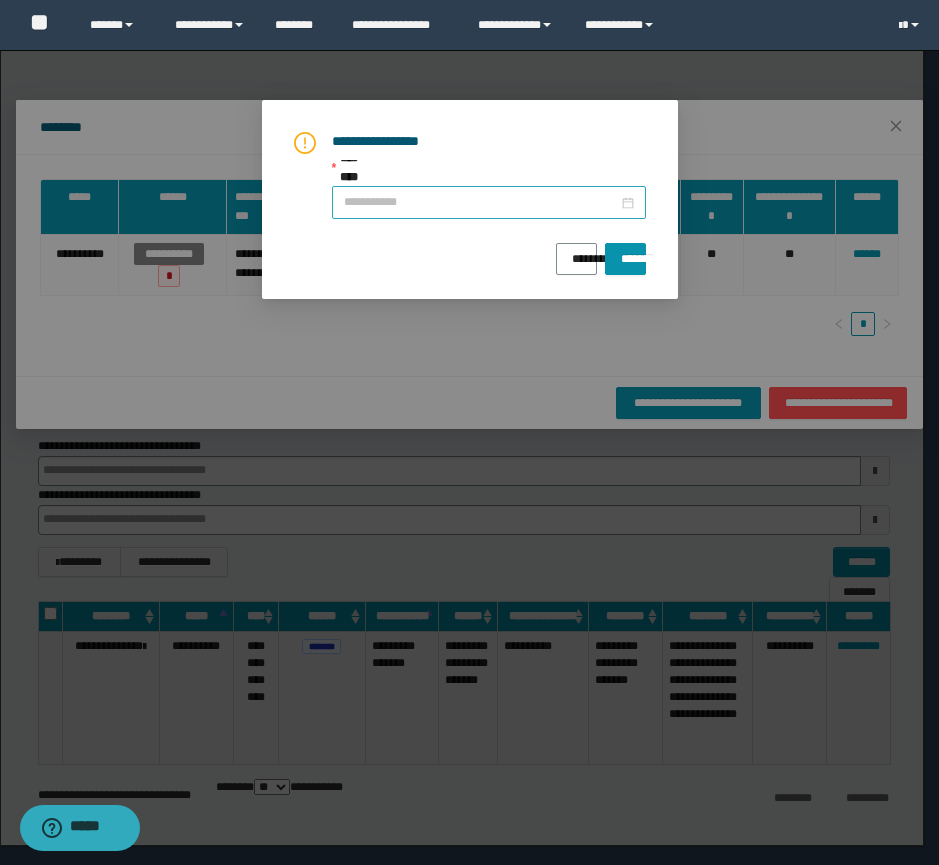 click at bounding box center (489, 202) 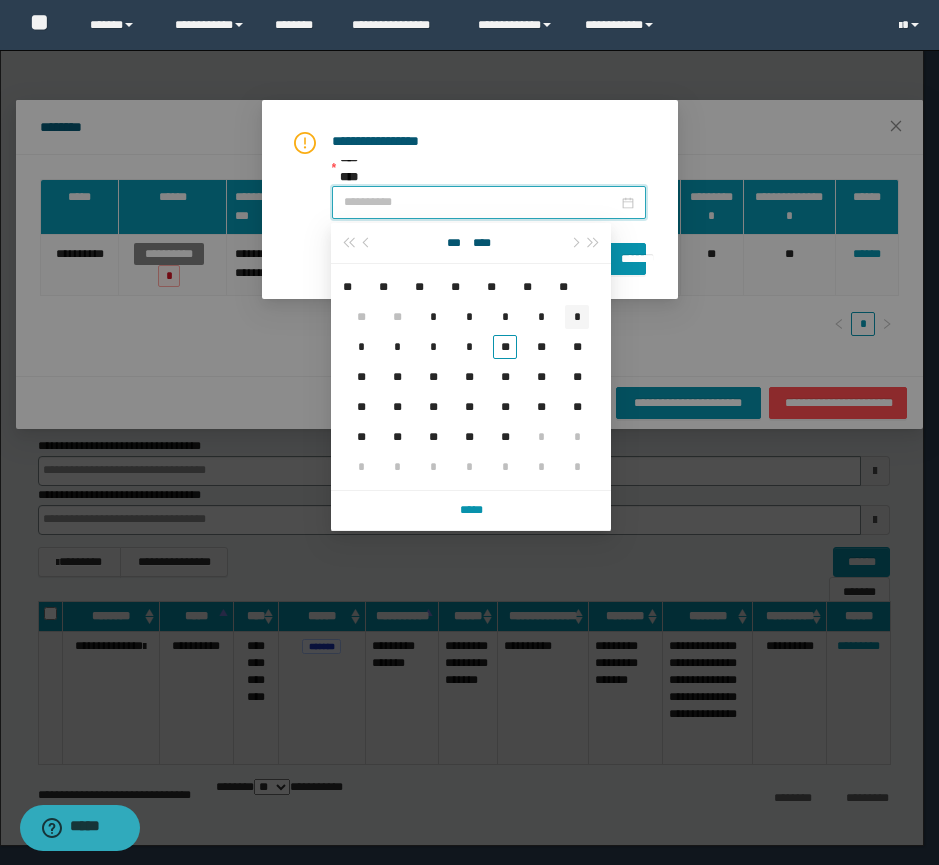 type on "**********" 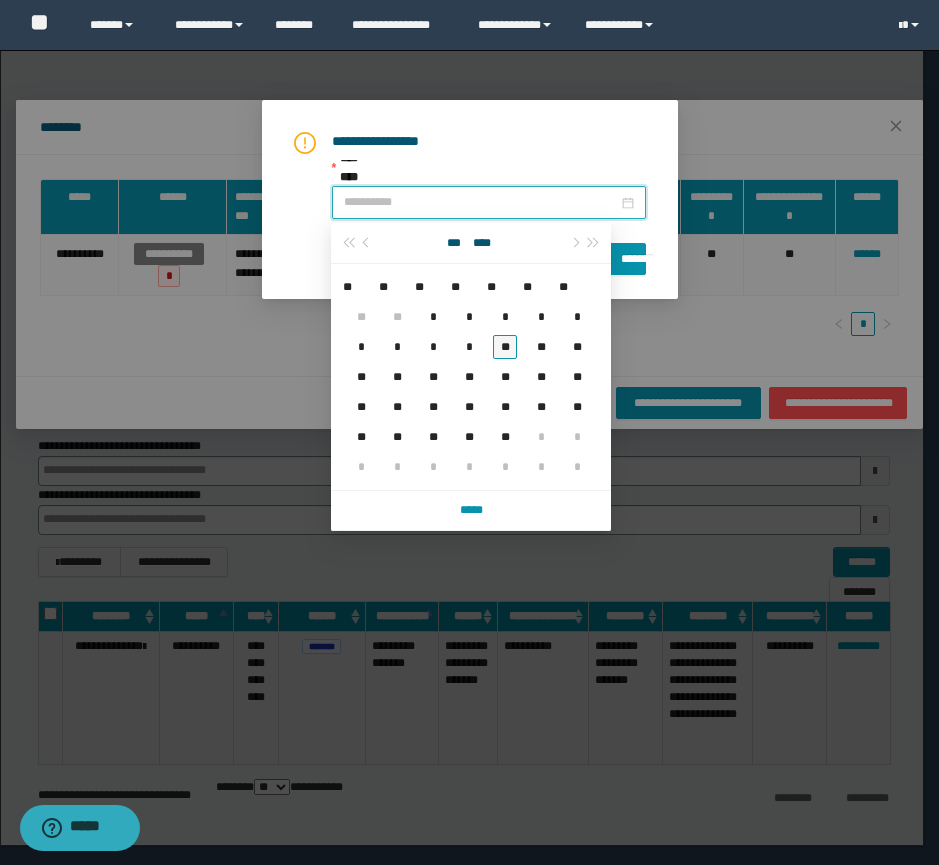 type on "**********" 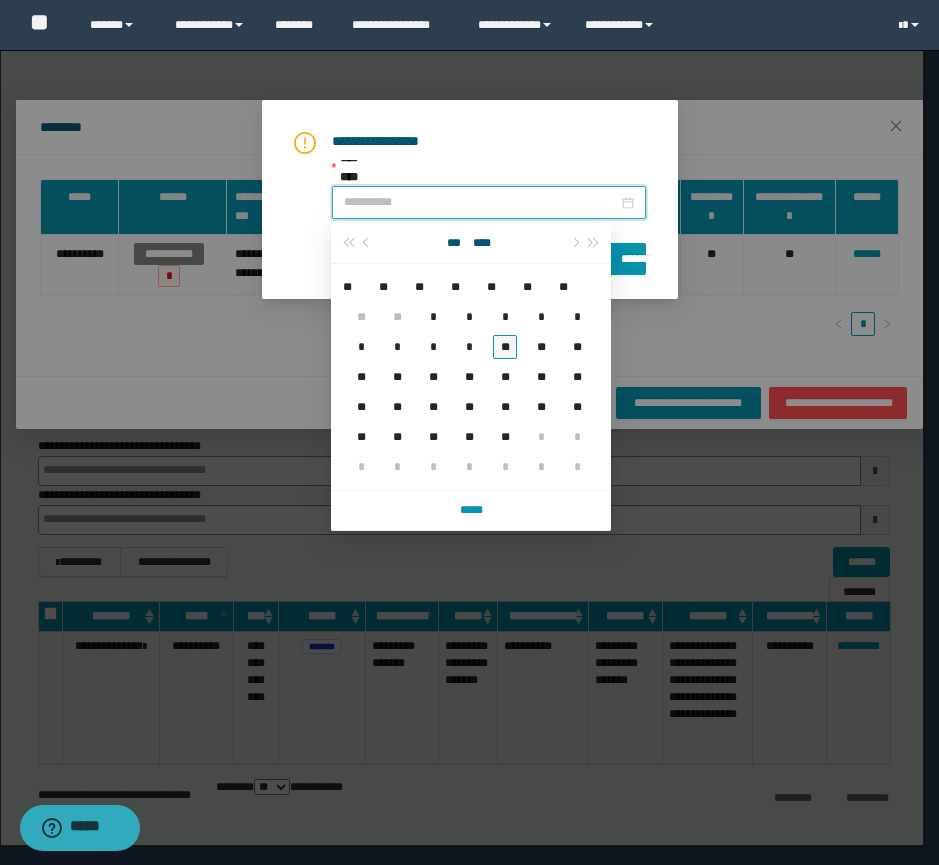 click on "**" at bounding box center [505, 347] 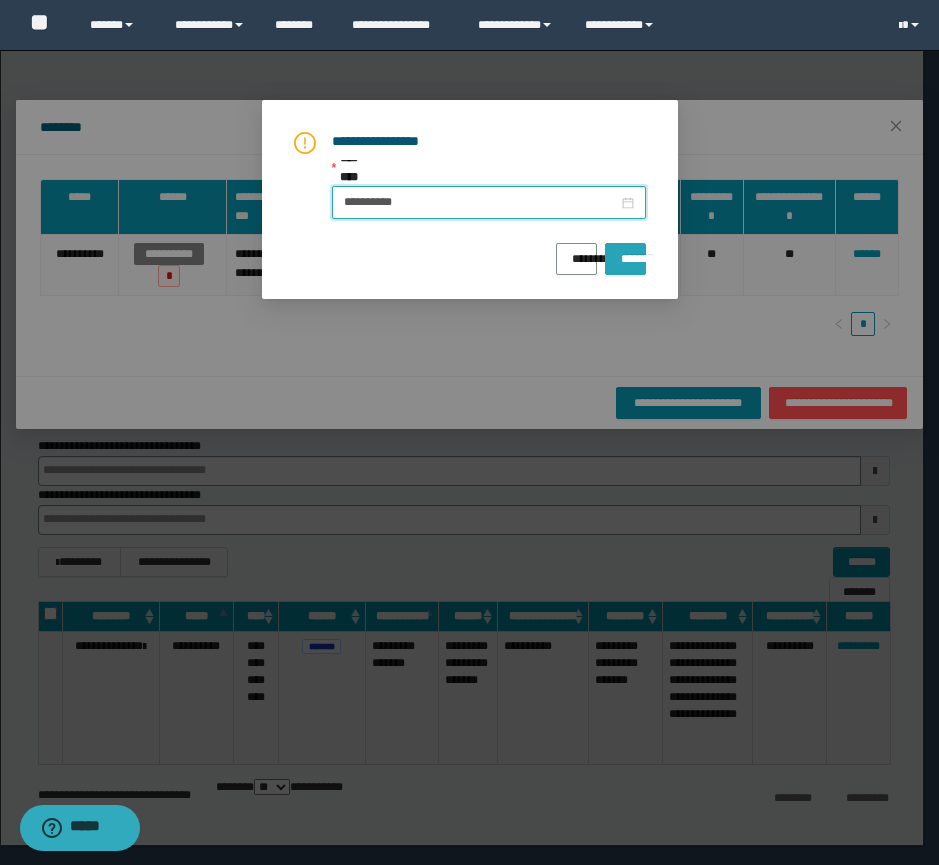 click on "*******" at bounding box center [625, 252] 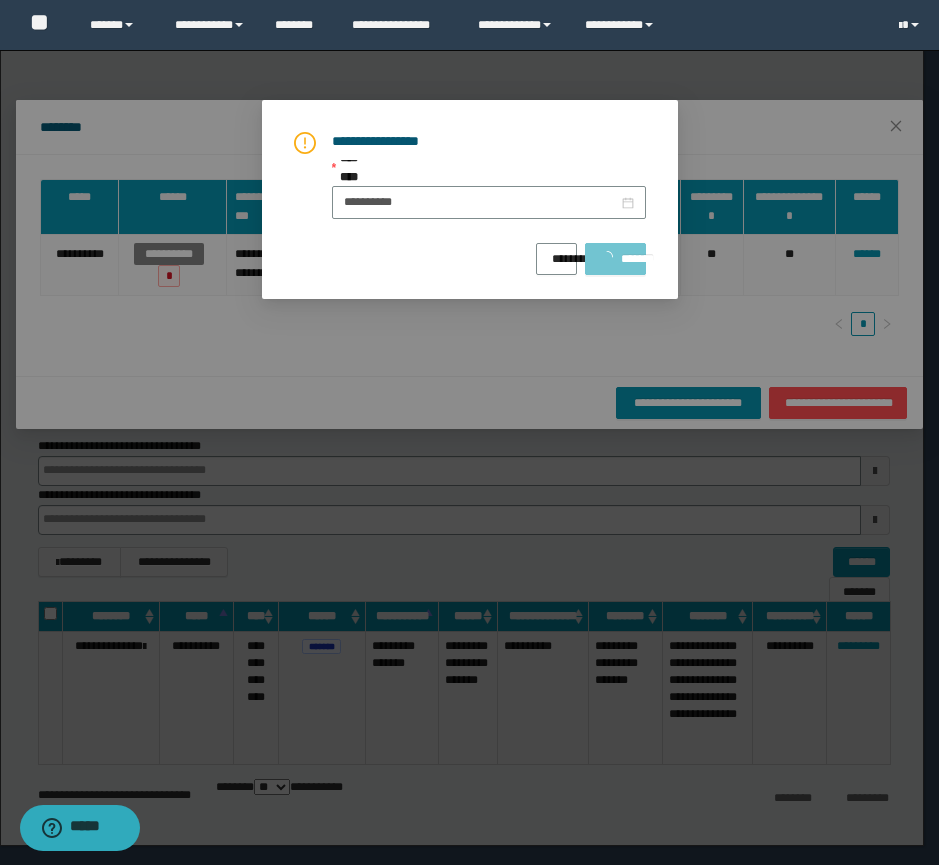 type 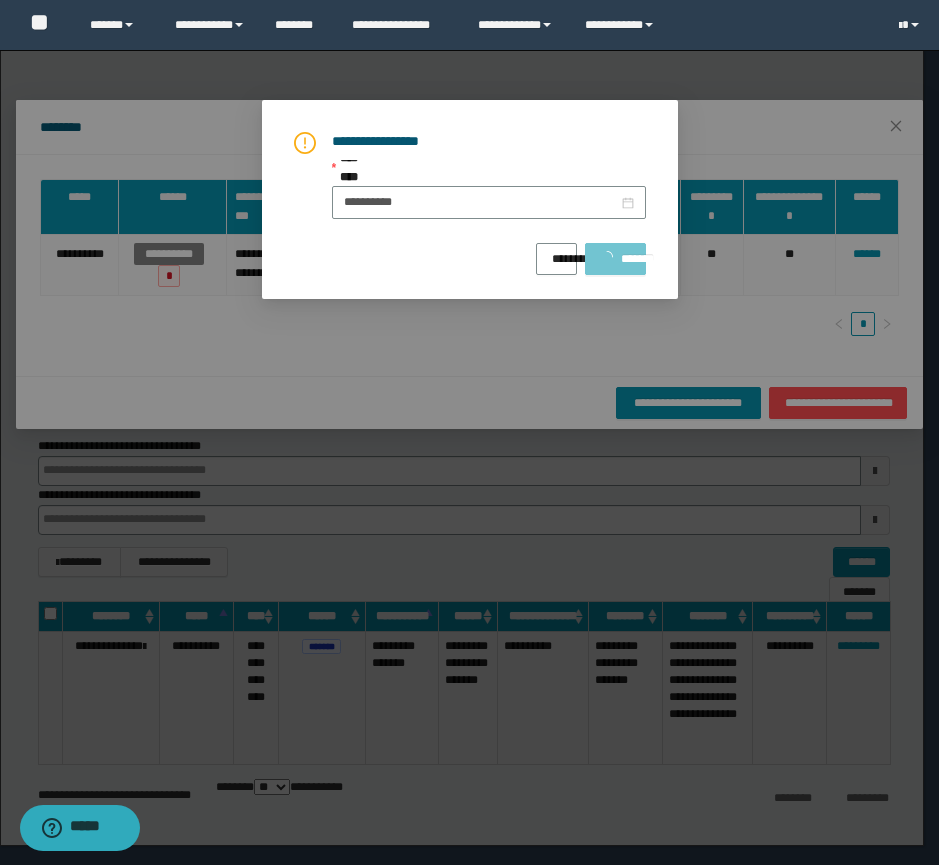 type 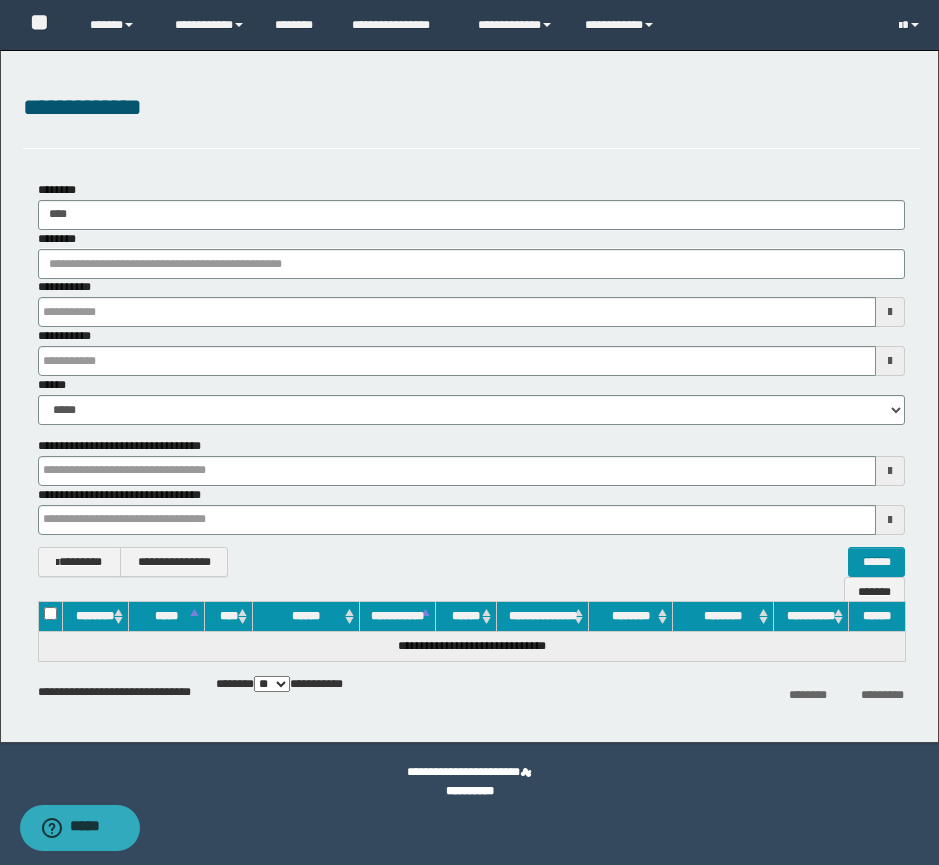 type 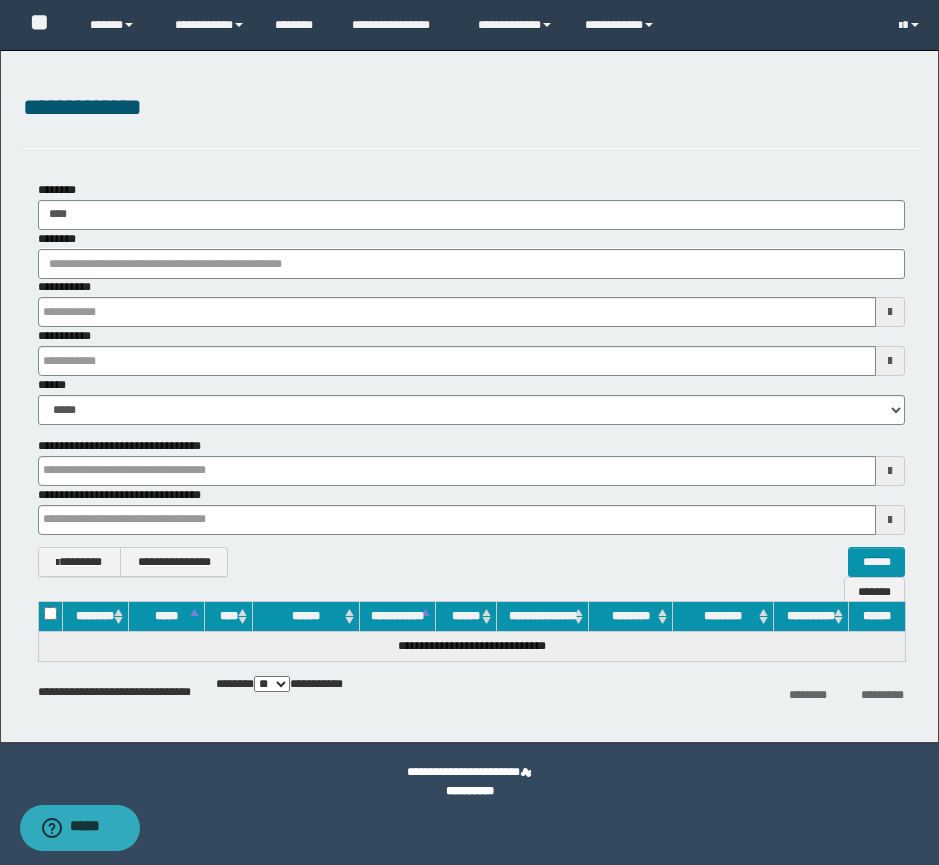 type 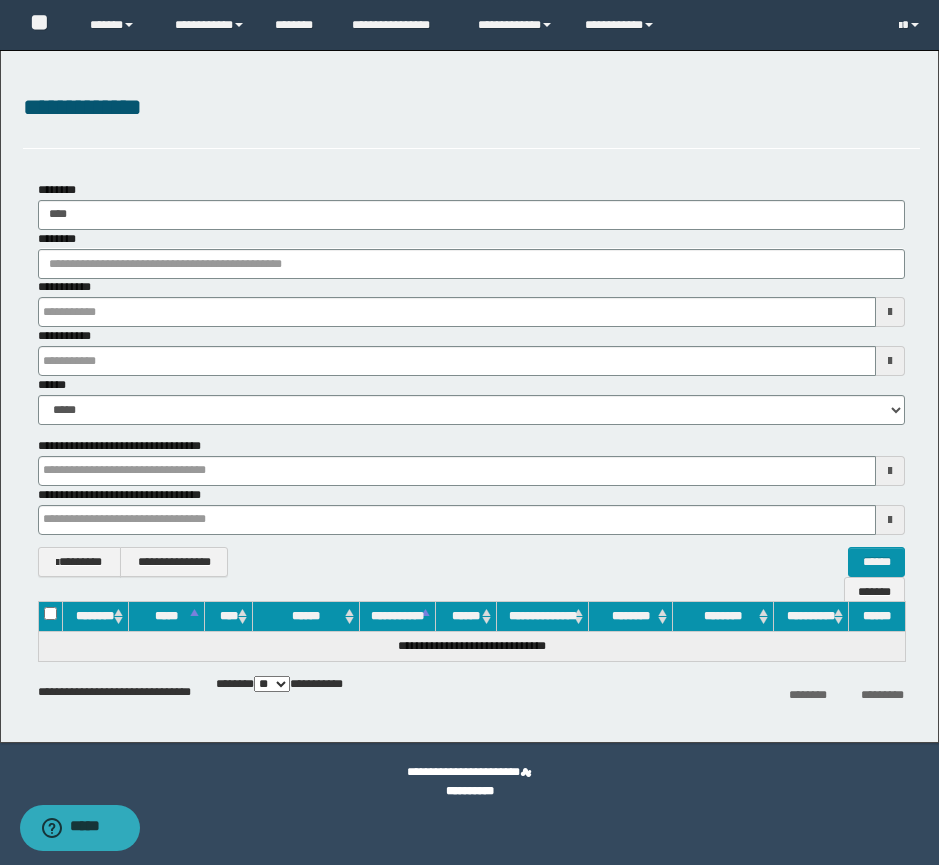 type 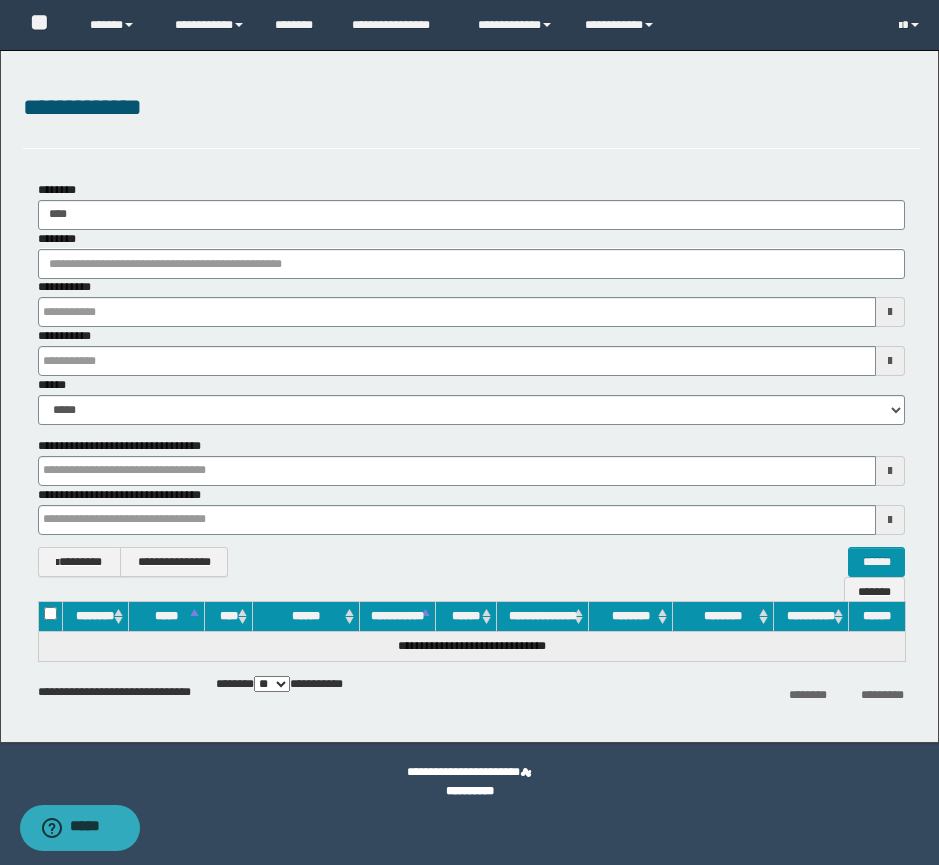 type 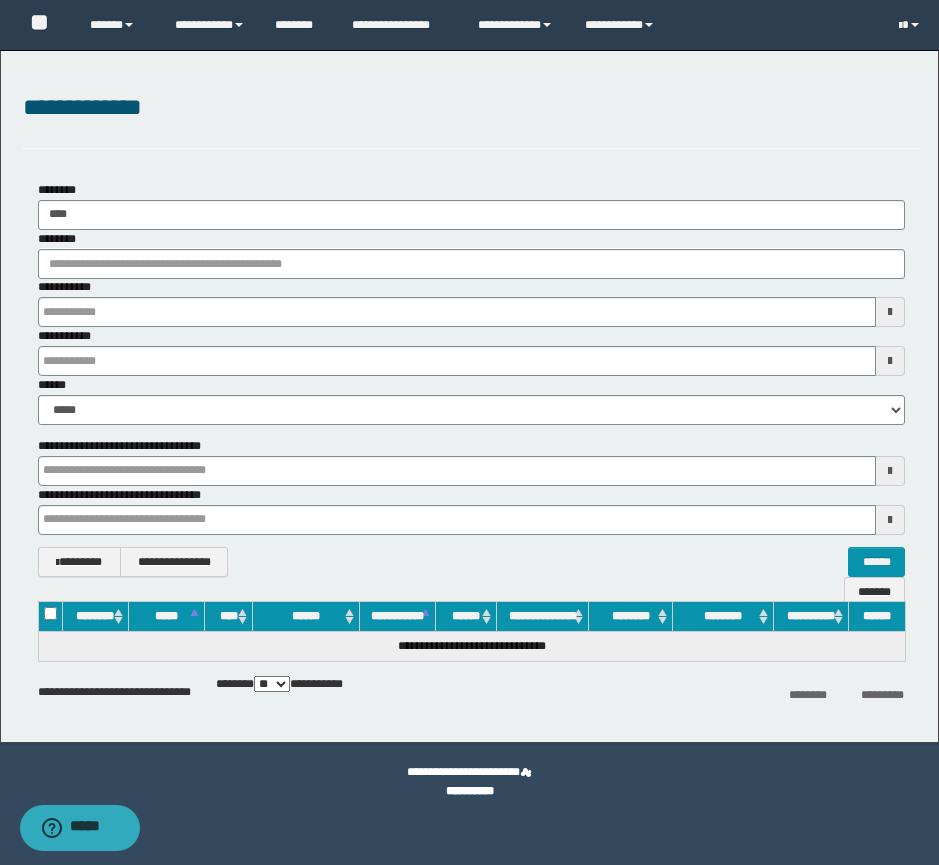 type 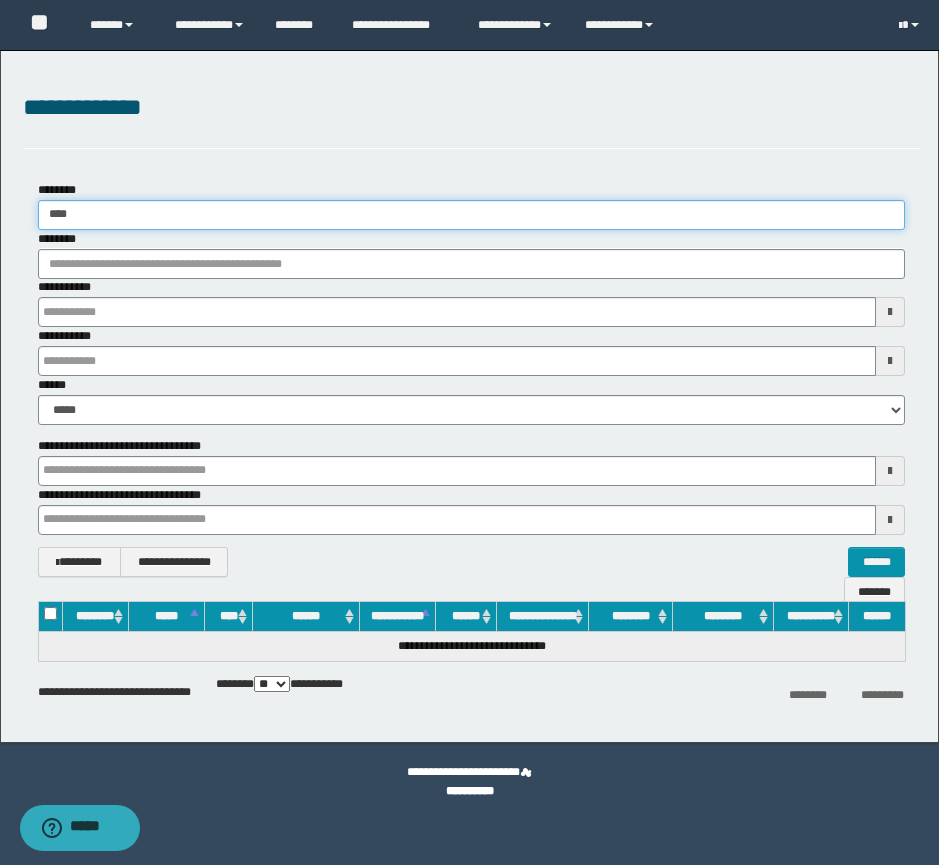 drag, startPoint x: 79, startPoint y: 213, endPoint x: 46, endPoint y: 315, distance: 107.205414 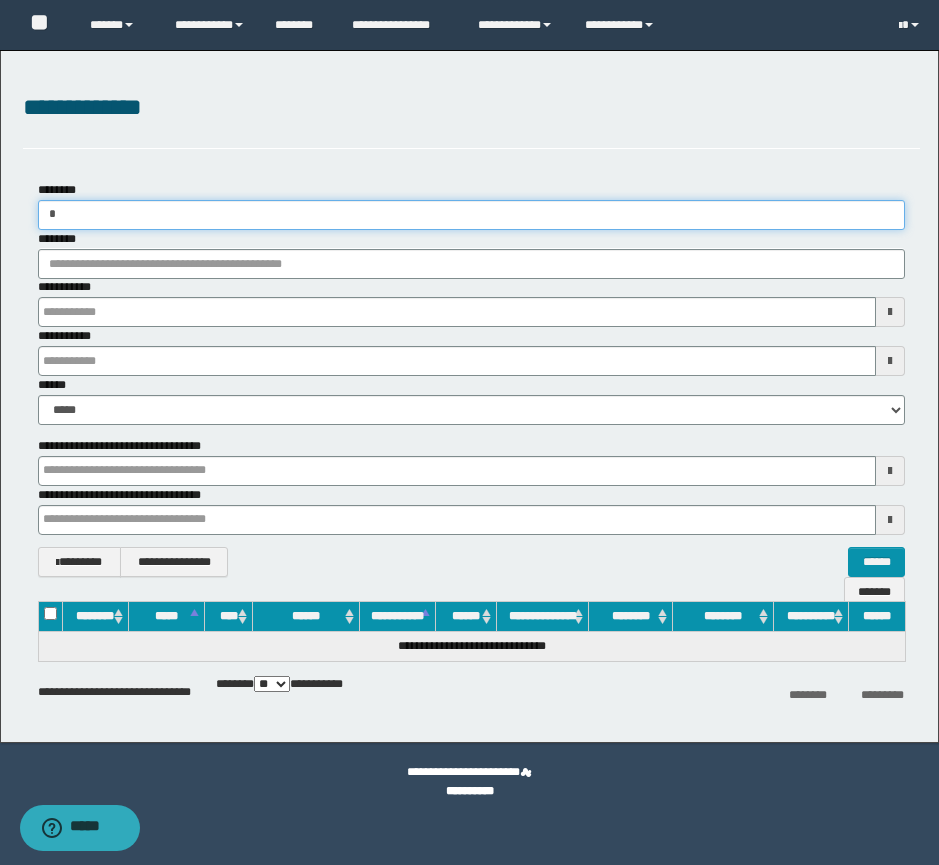 type 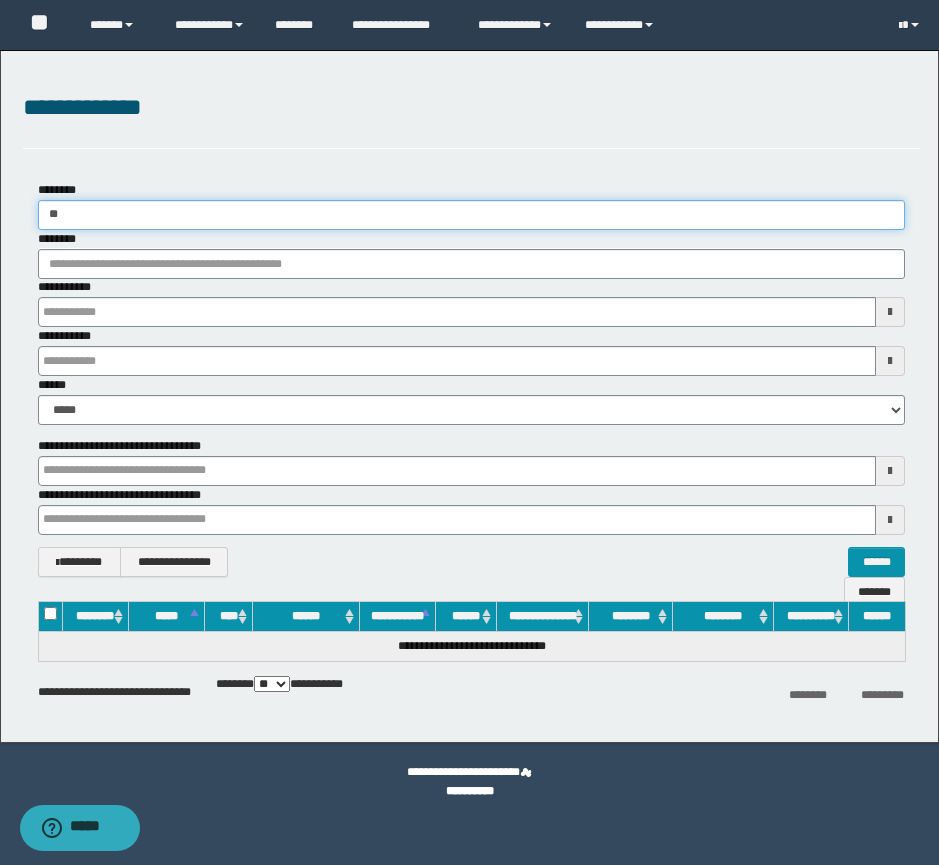 type 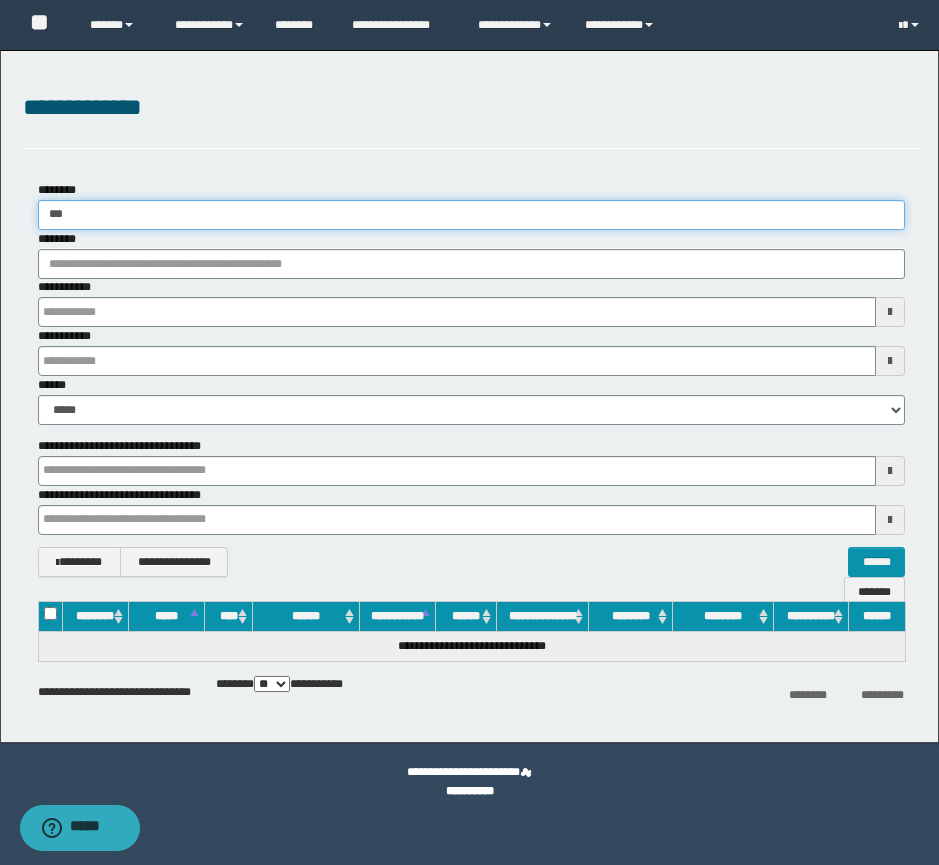 type 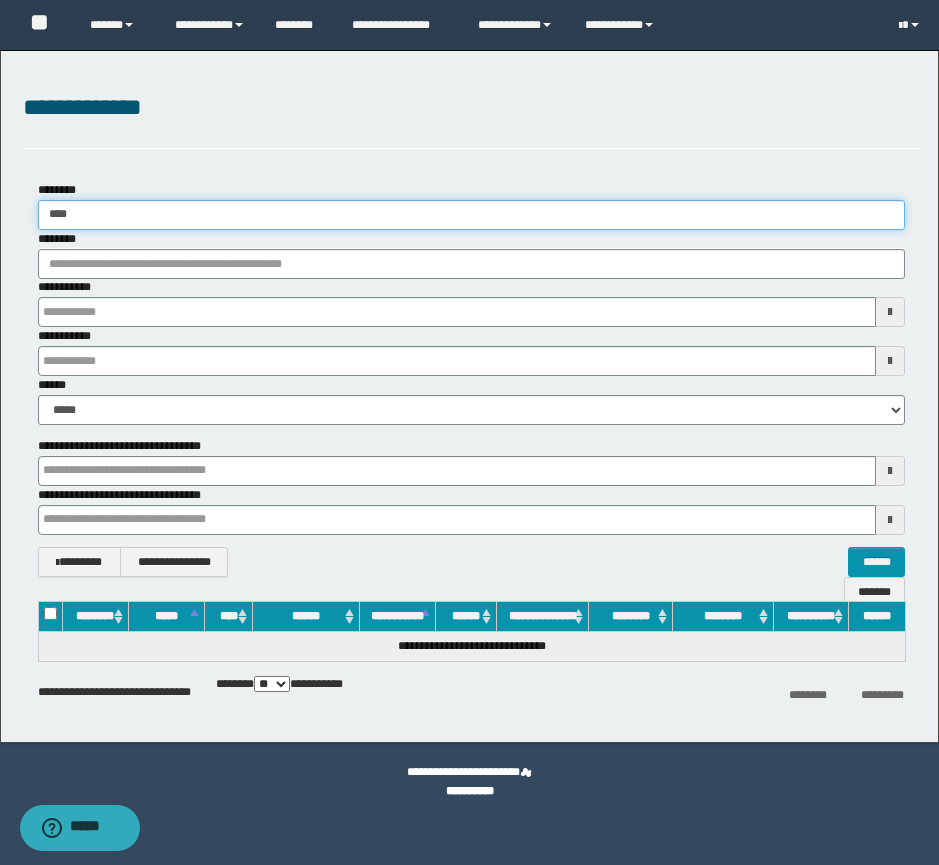 type 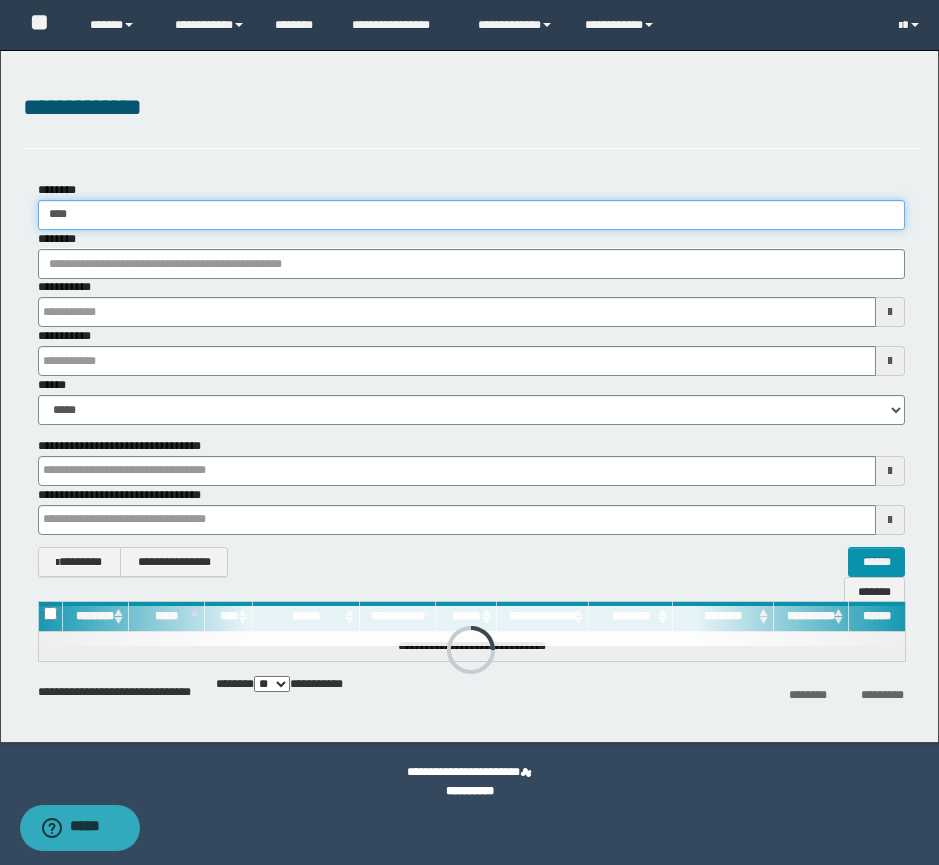 type 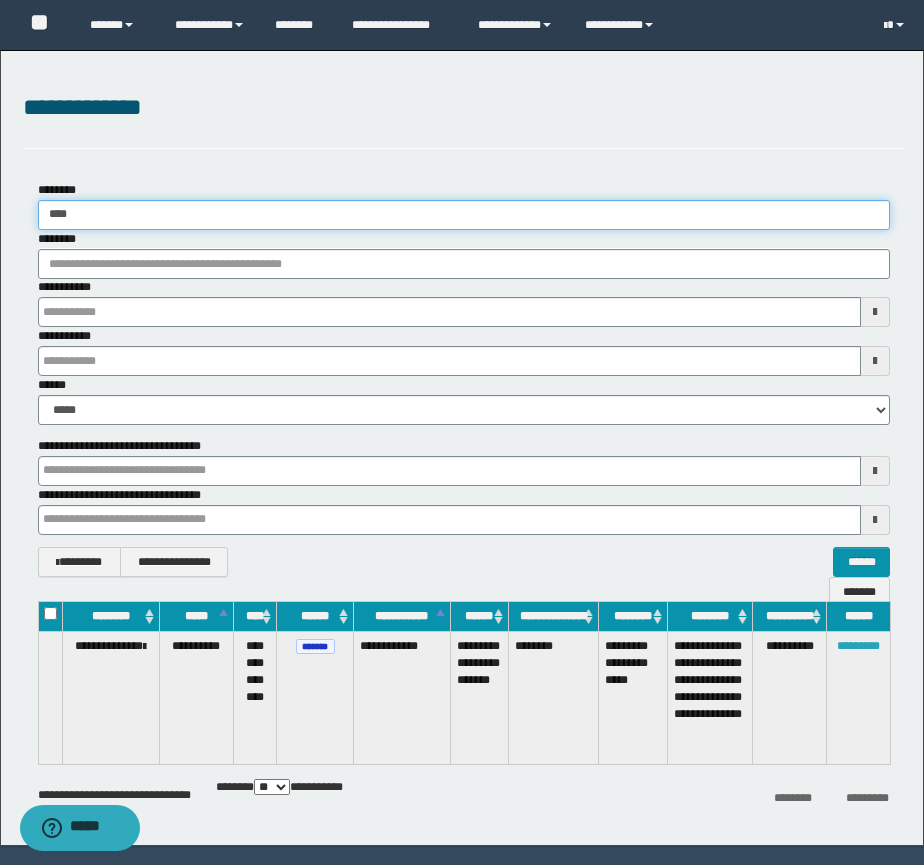 type on "****" 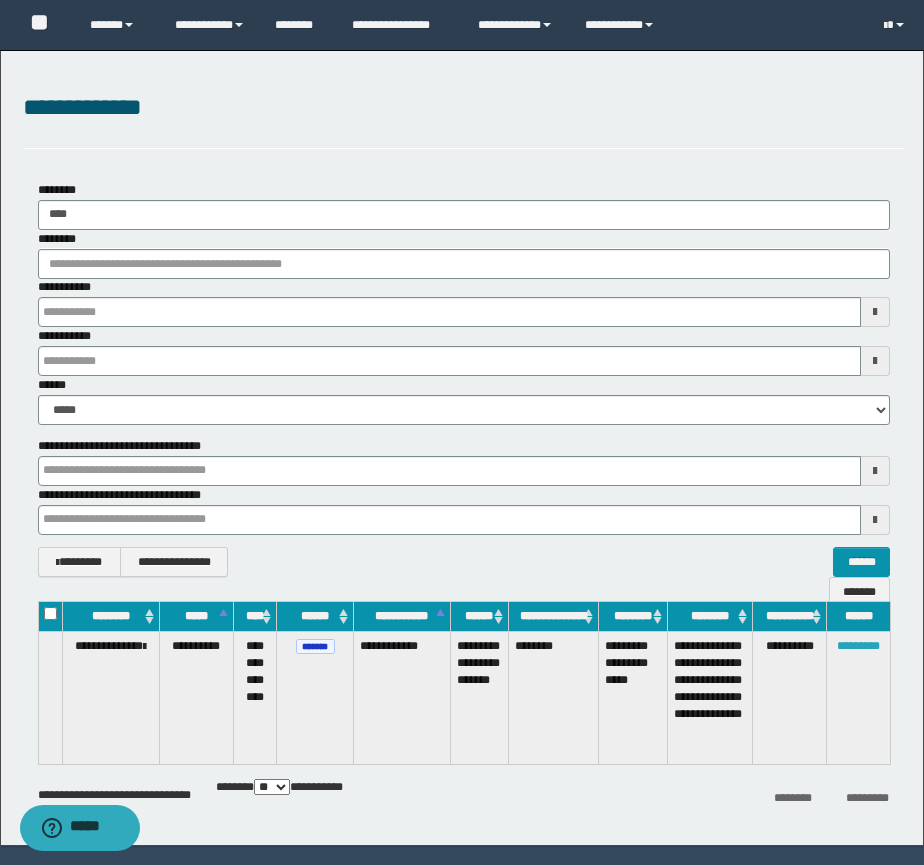 click on "*********" at bounding box center [858, 646] 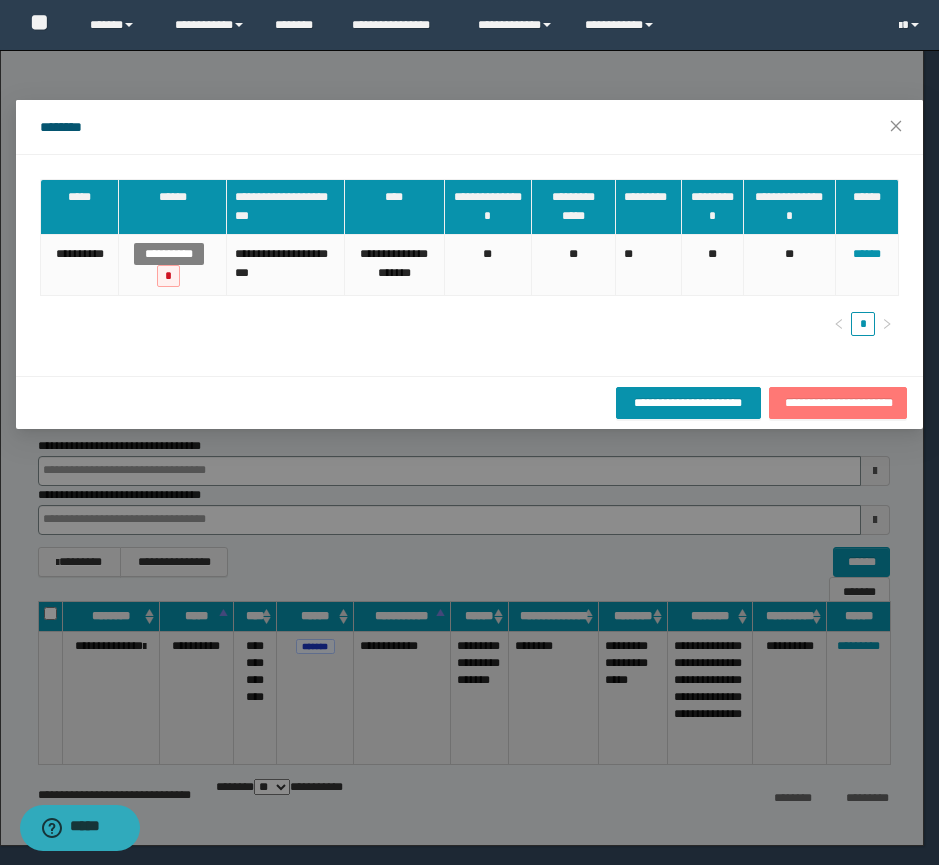 click on "**********" at bounding box center [838, 403] 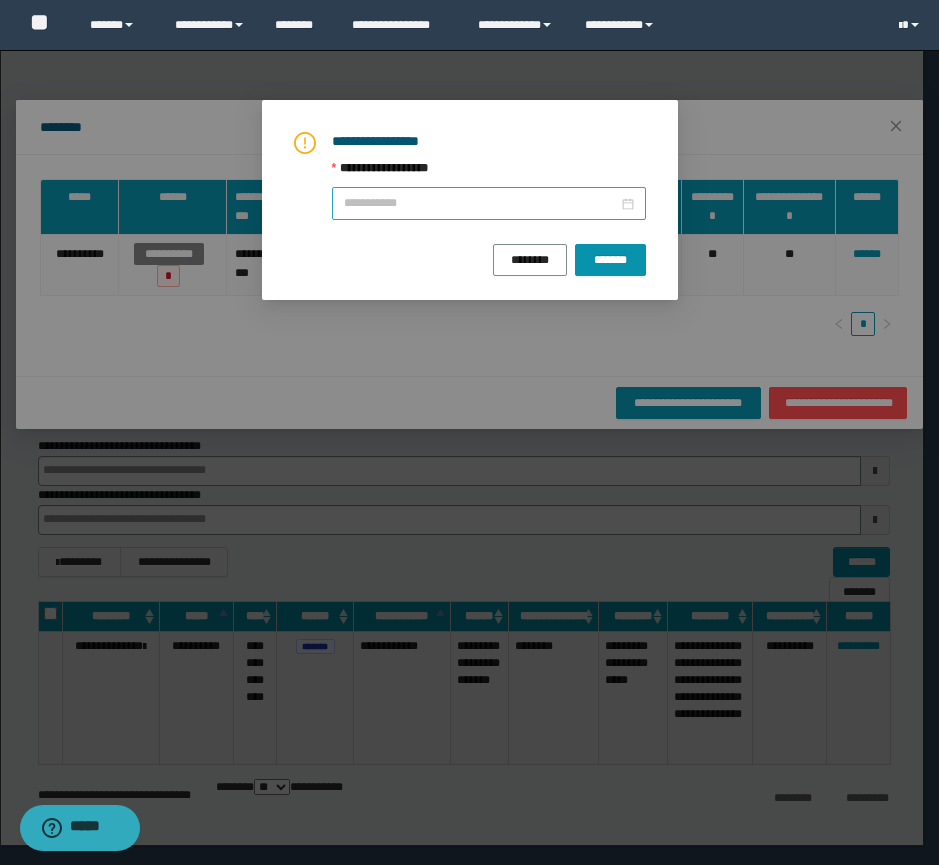 click at bounding box center [489, 203] 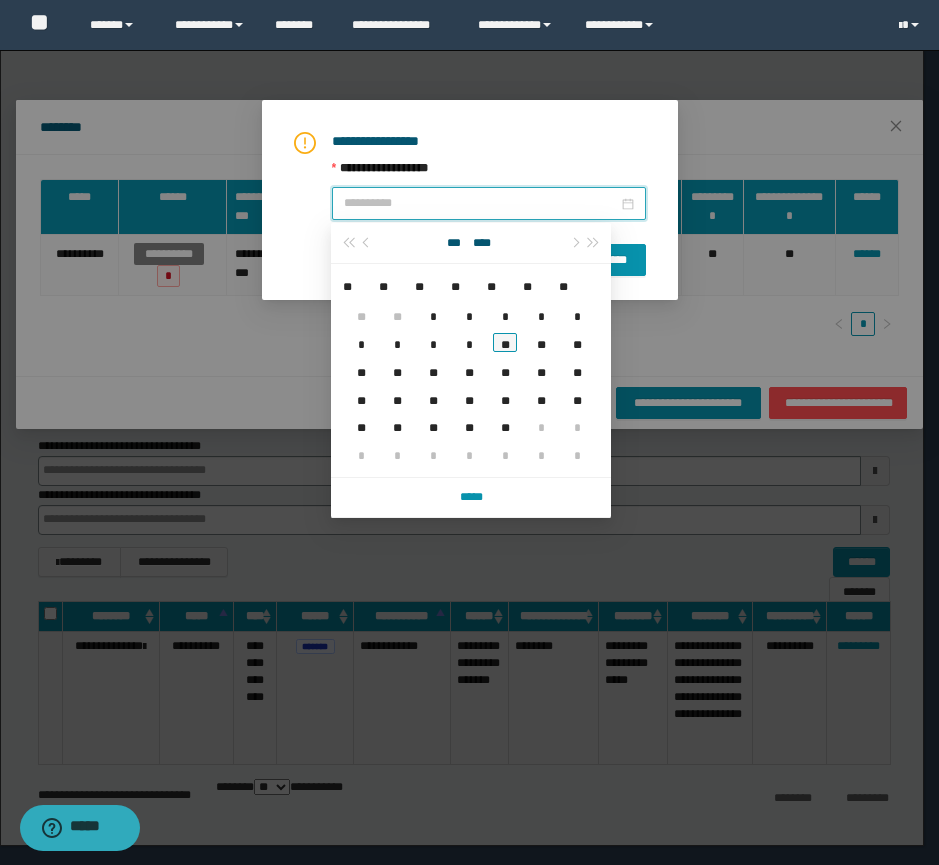 type on "**********" 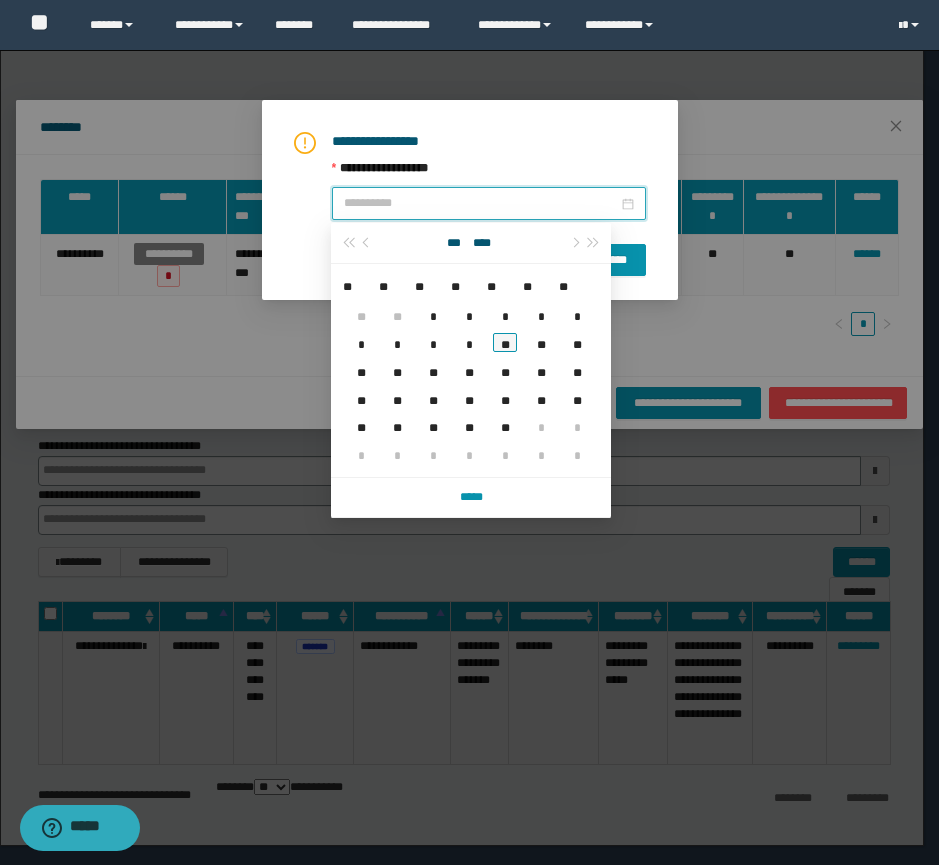 click on "**" at bounding box center (505, 342) 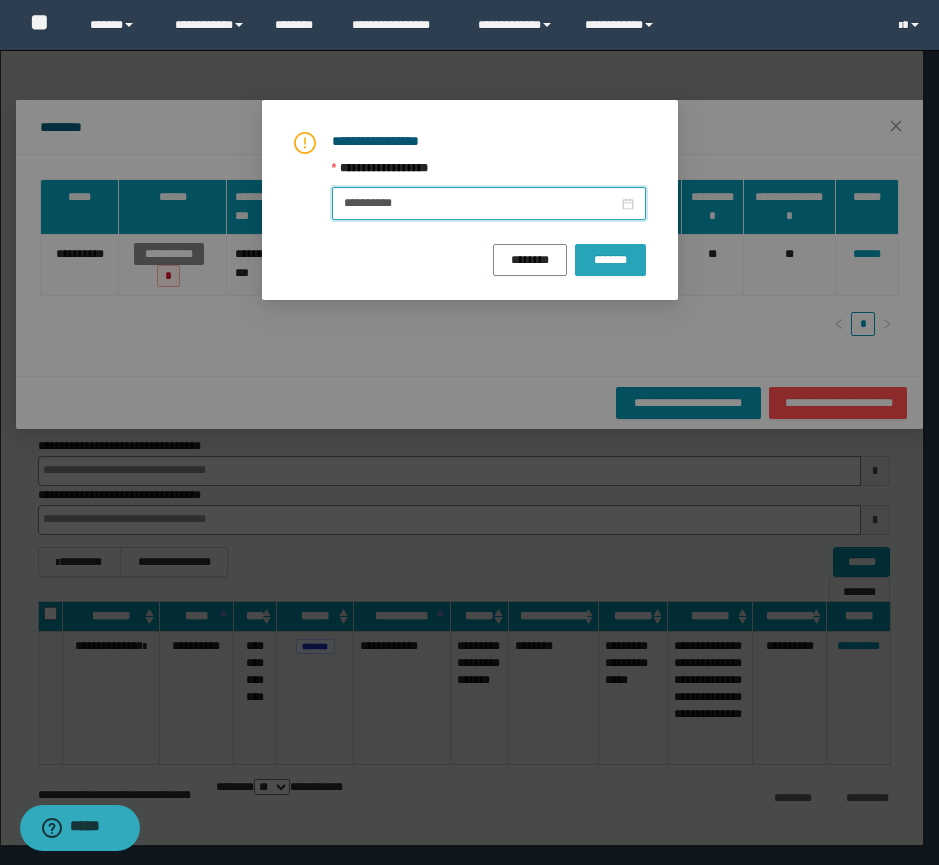 click on "*******" at bounding box center [610, 260] 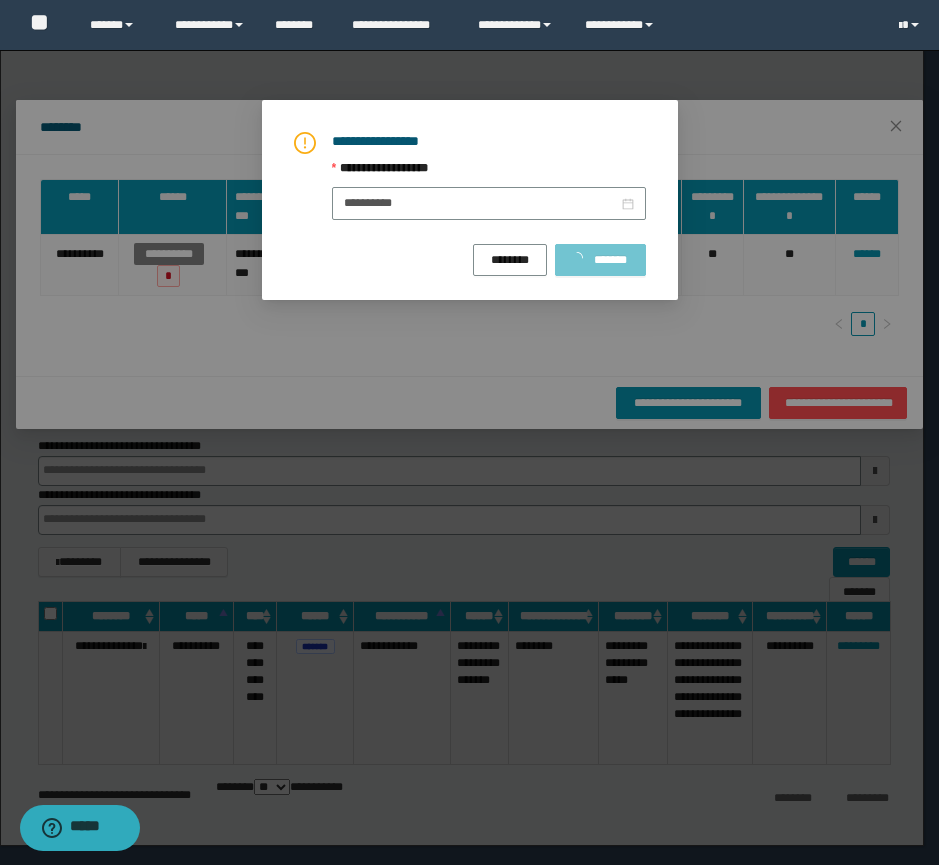 type 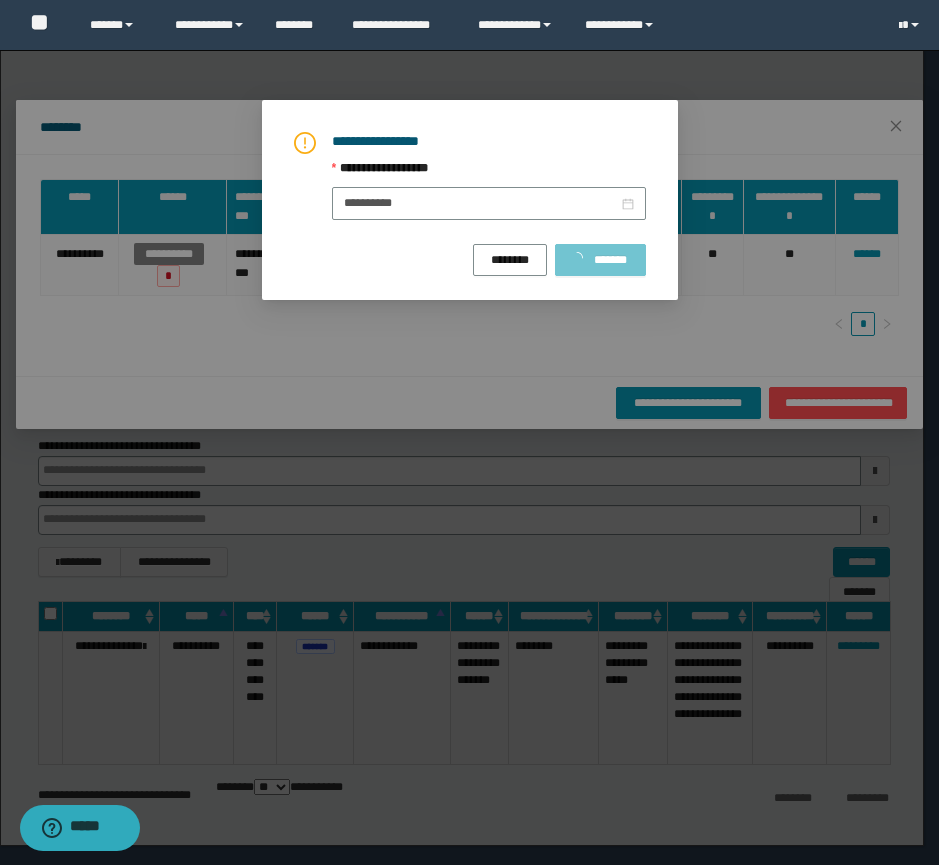 type 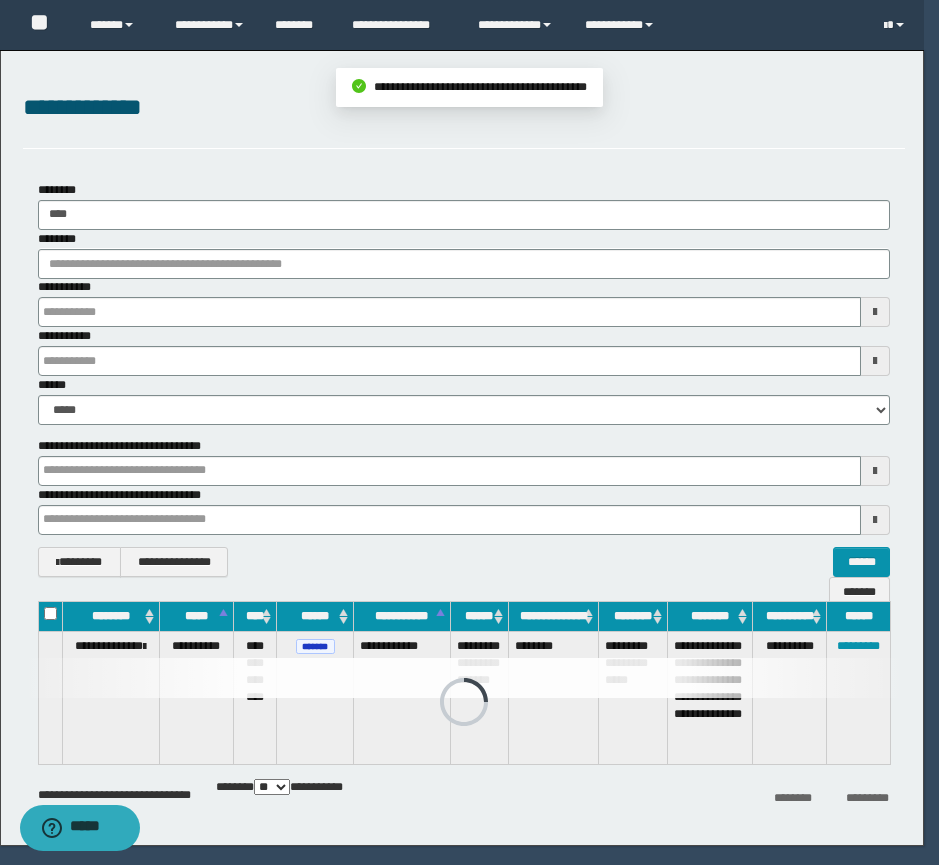 type 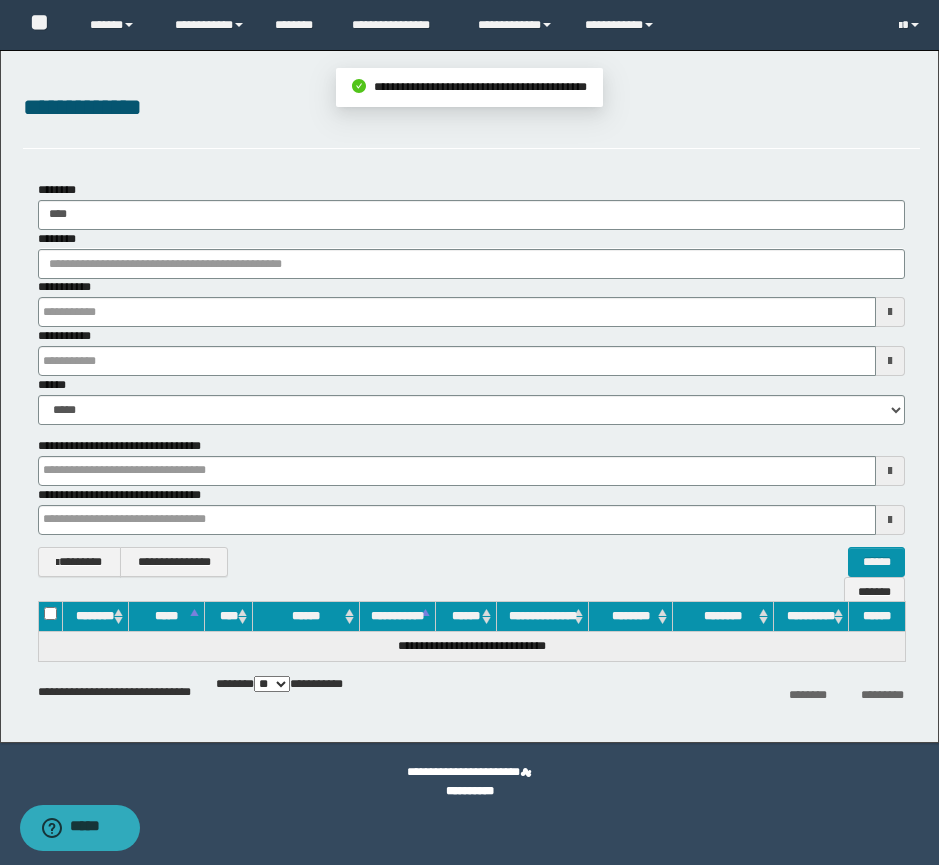 type 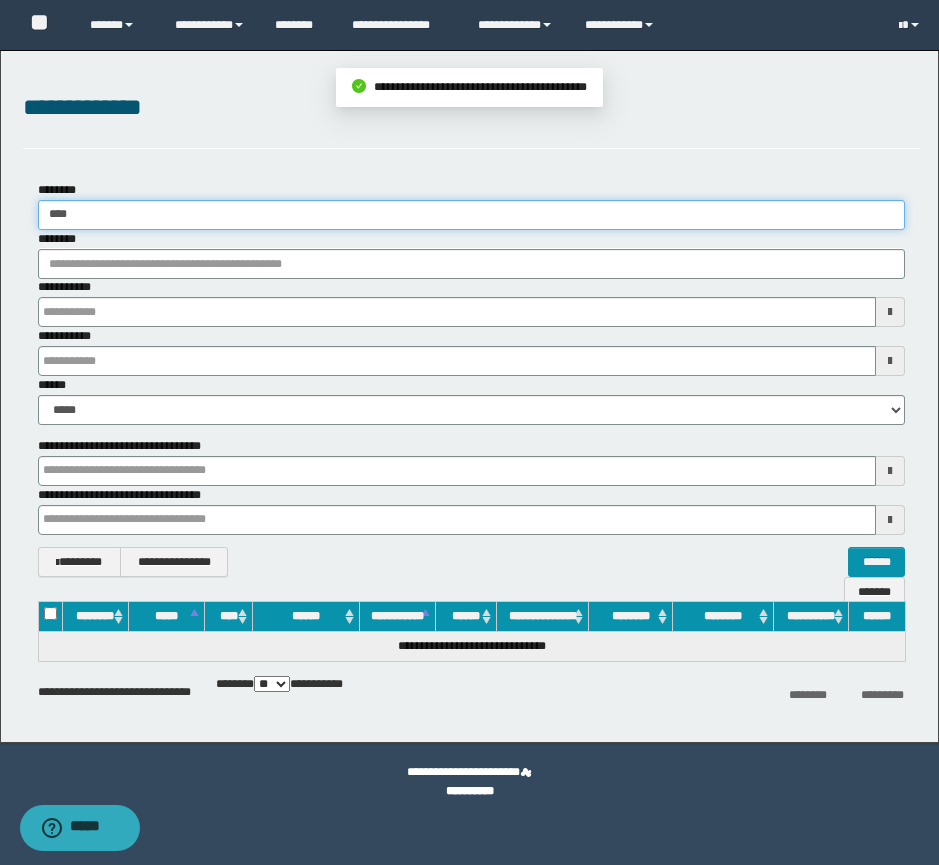 drag, startPoint x: 74, startPoint y: 215, endPoint x: 26, endPoint y: 209, distance: 48.373547 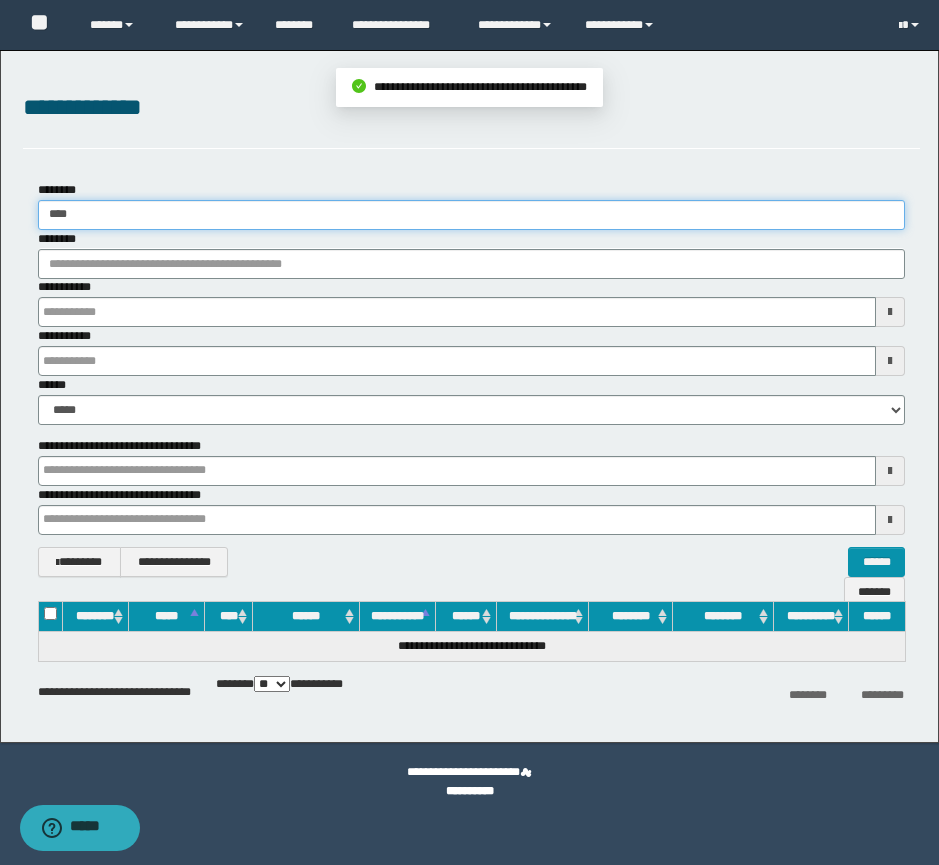 click on "********
****" at bounding box center (471, 205) 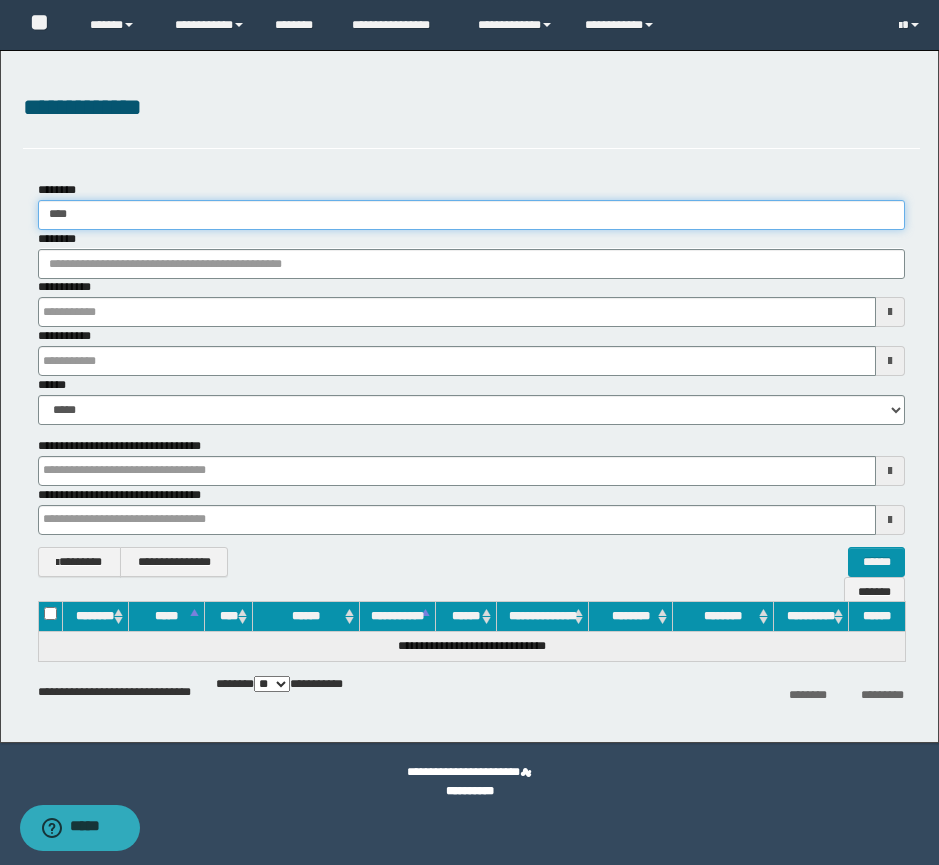 type on "*" 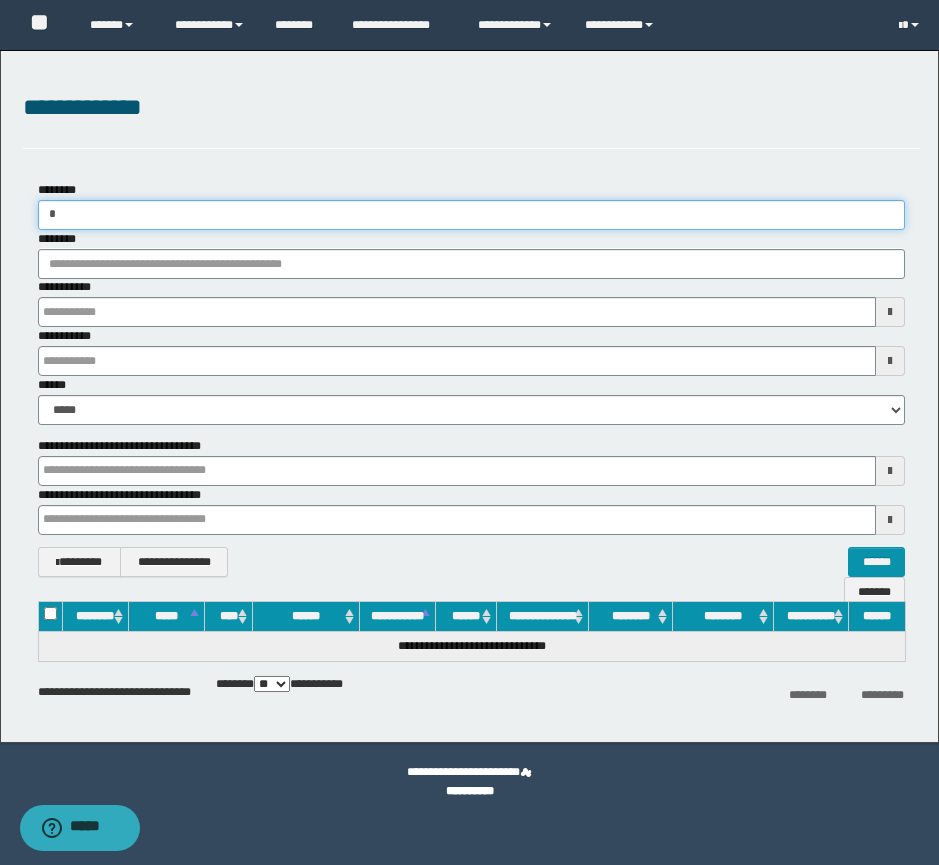 type 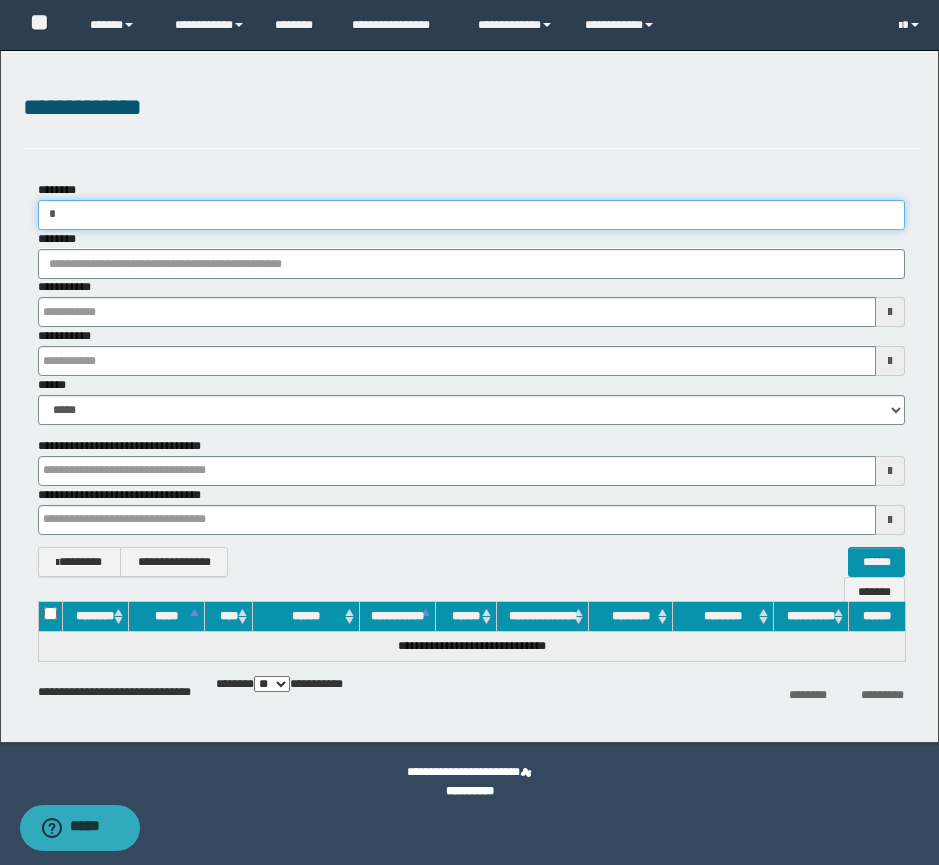 type on "**" 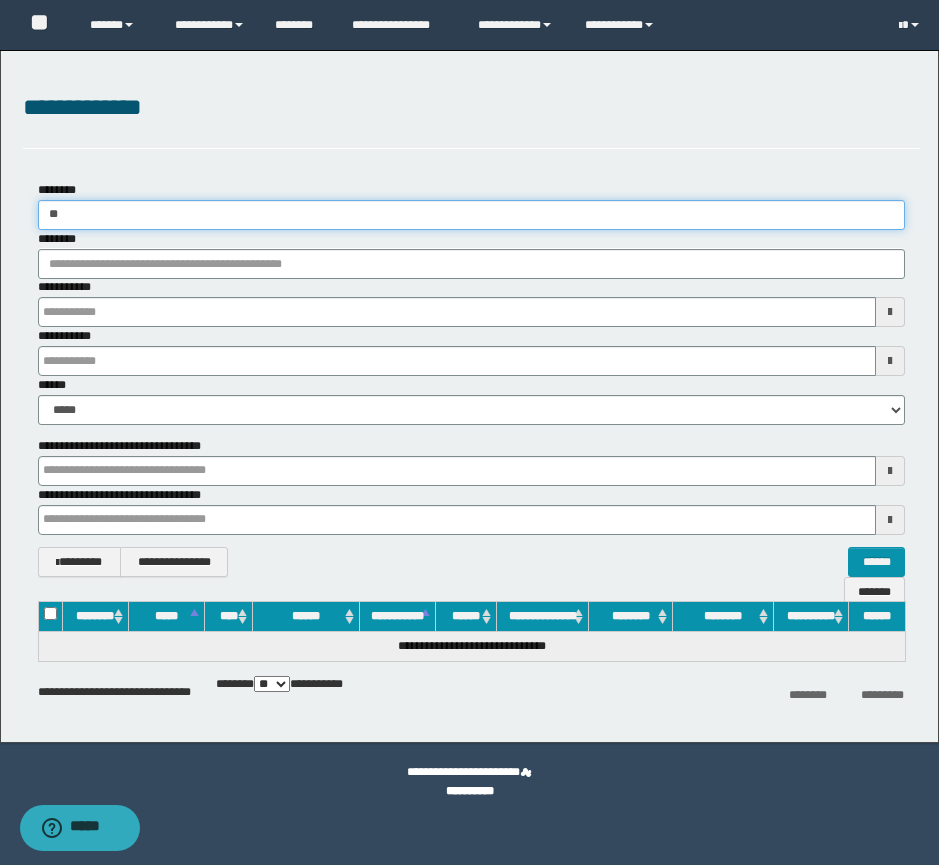 type 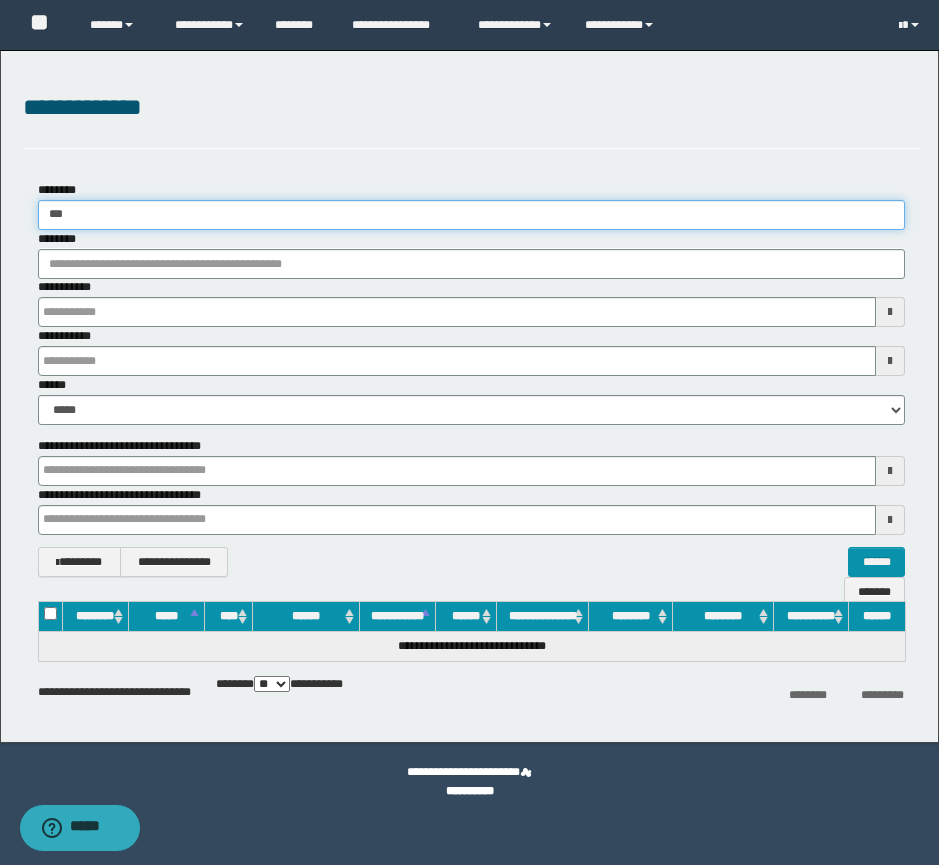 type 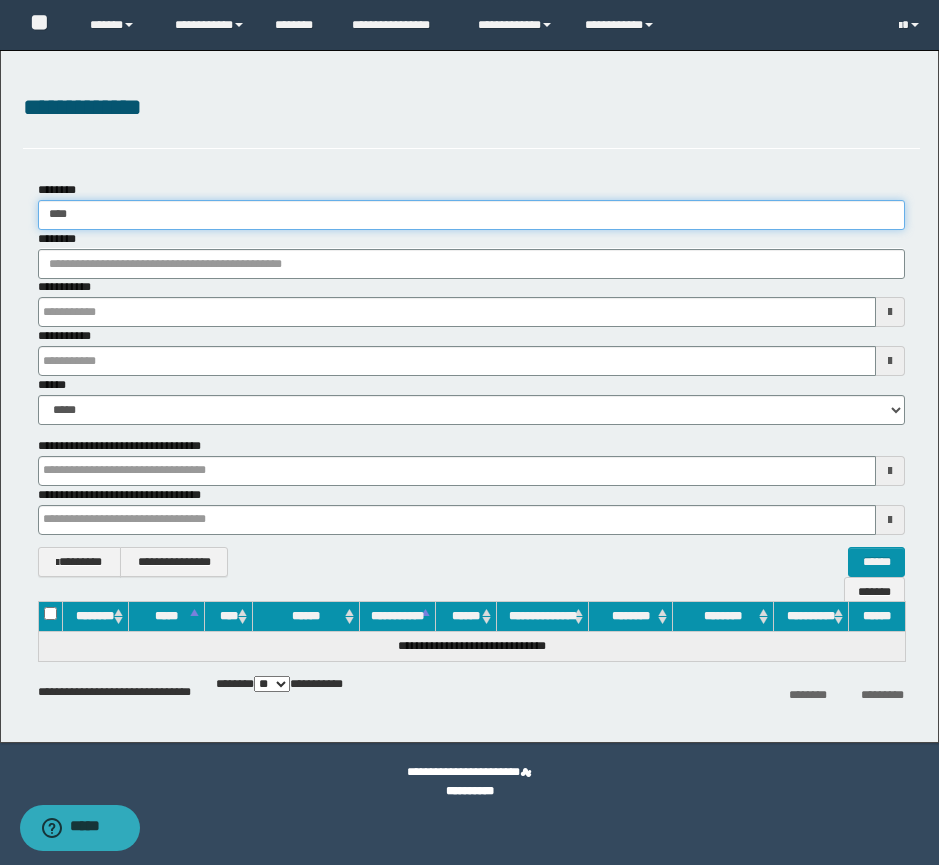 type 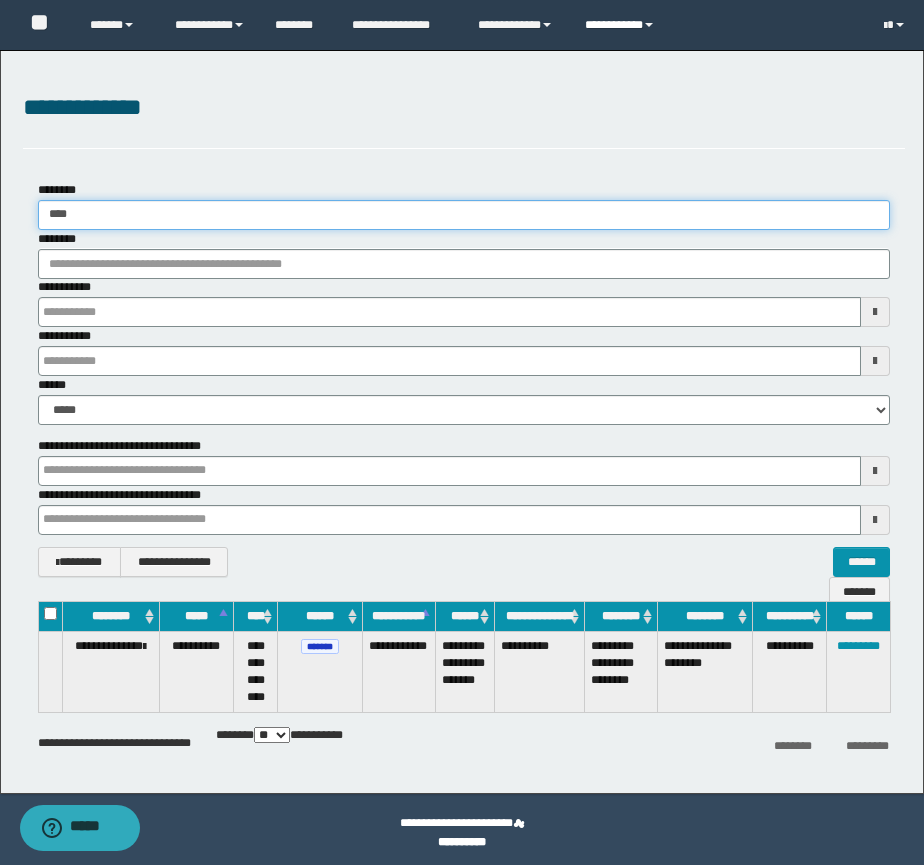 type on "****" 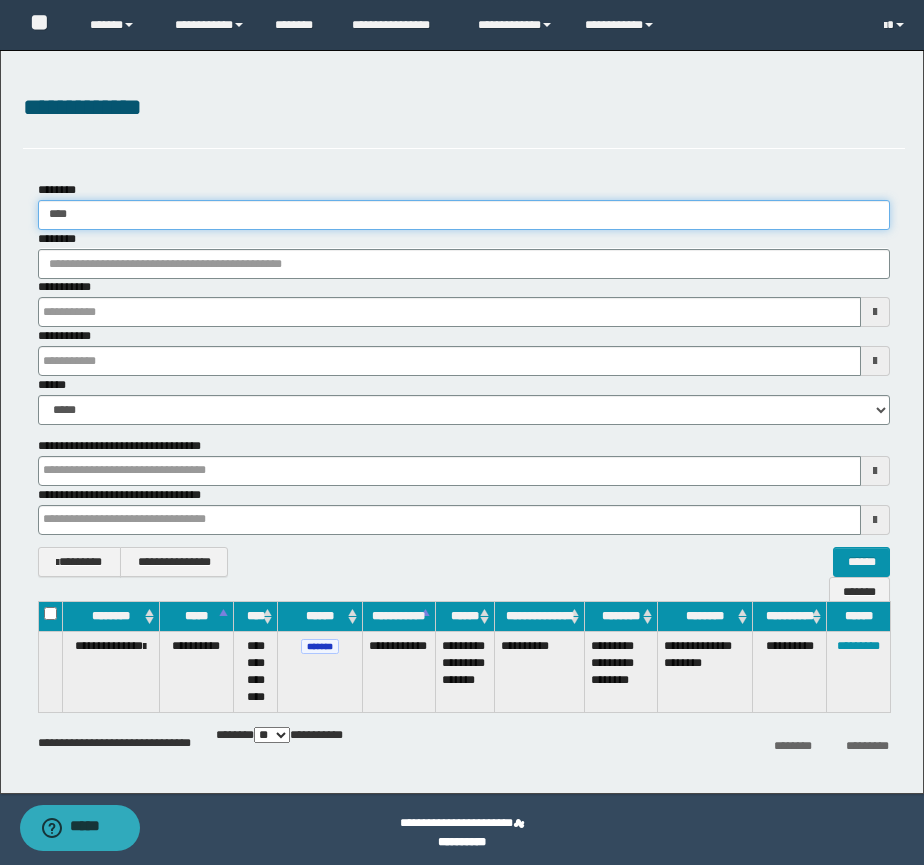 type 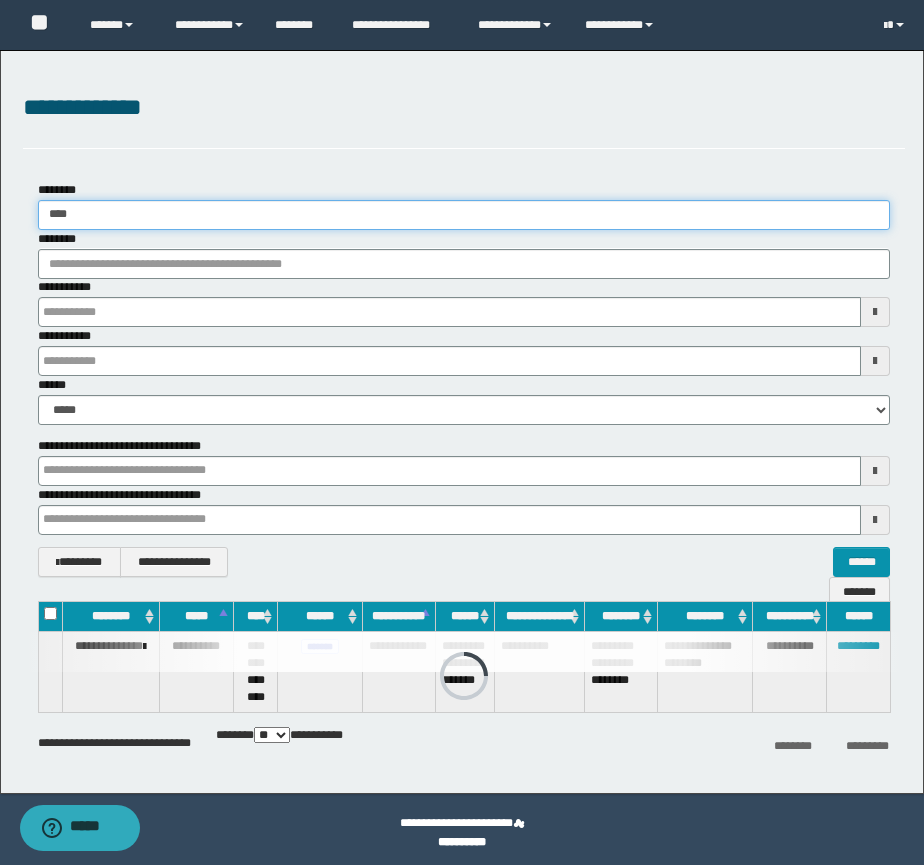 type 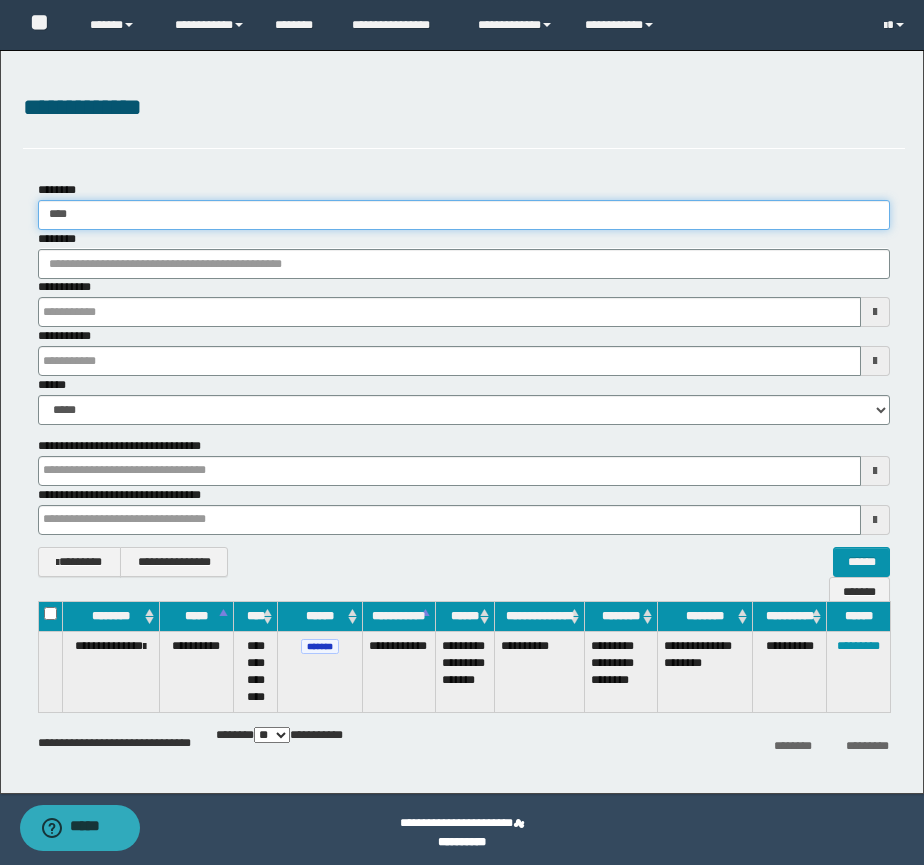 click on "****" at bounding box center [464, 215] 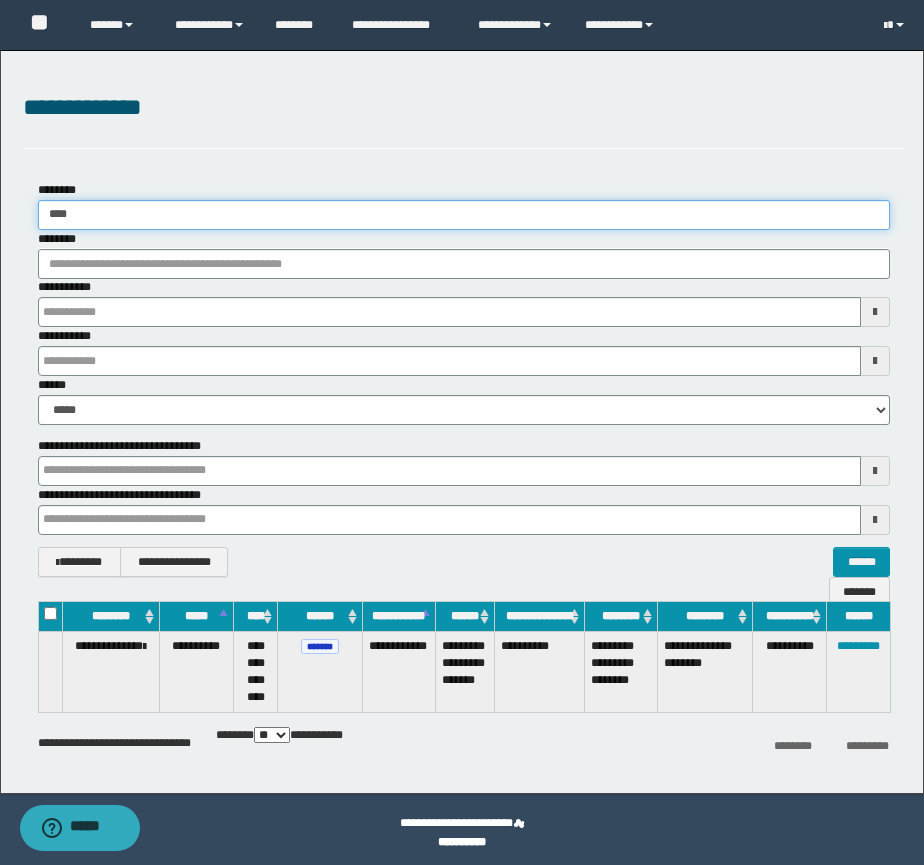 type 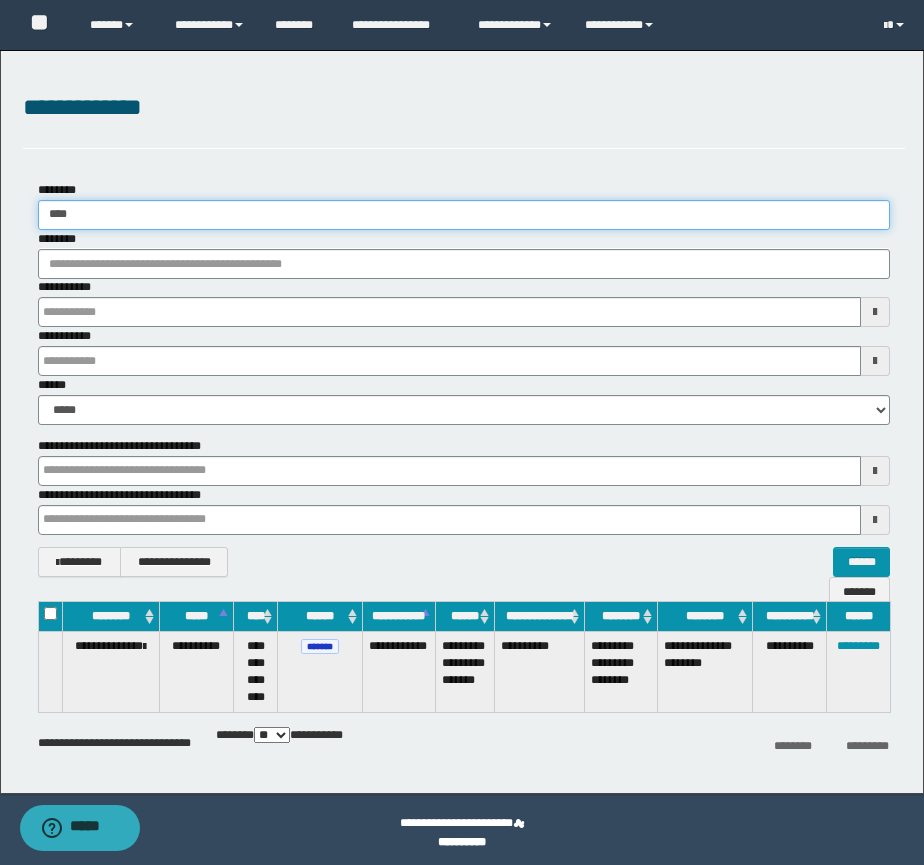 type 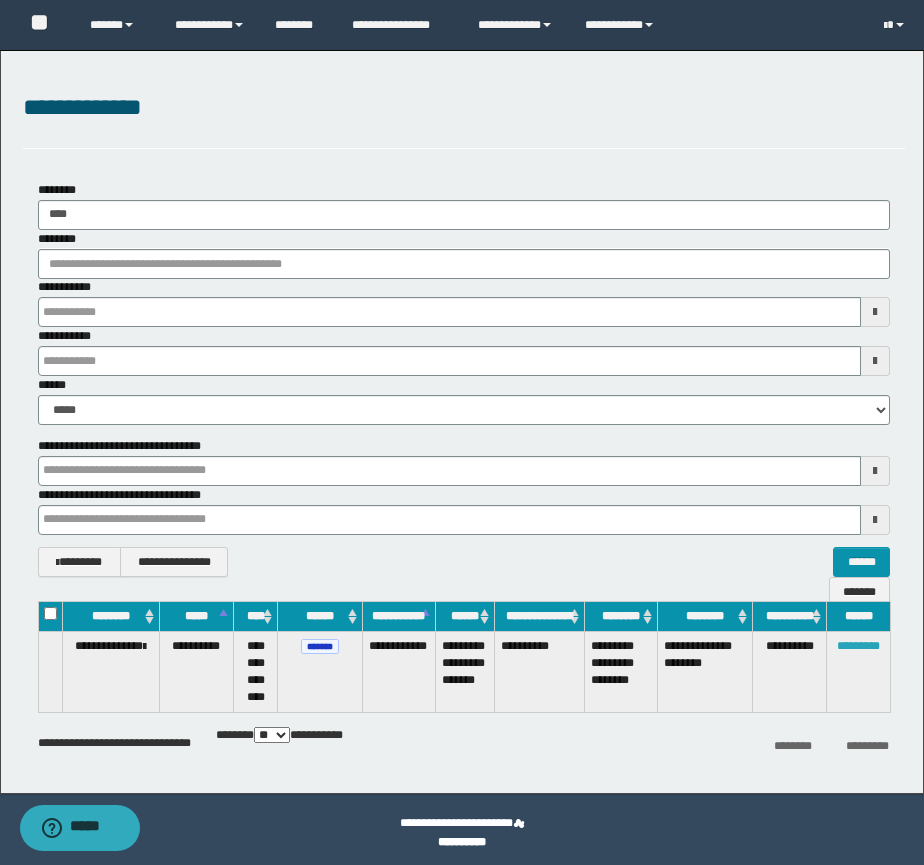 click on "*********" at bounding box center (858, 646) 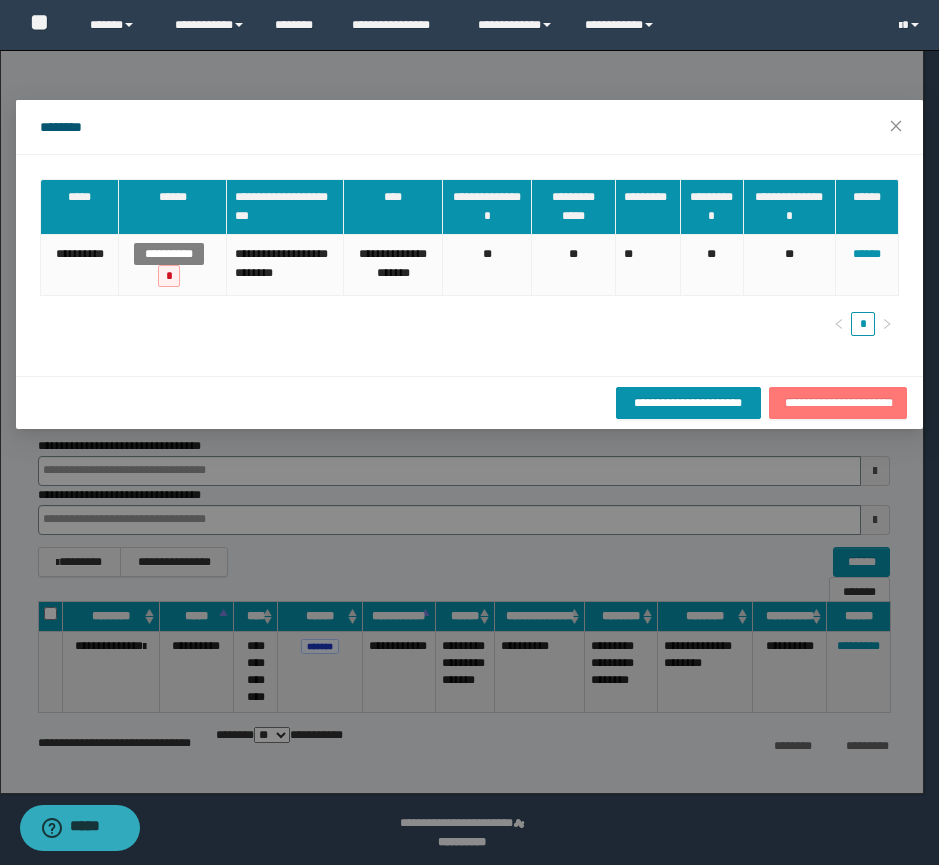 click on "**********" at bounding box center [838, 403] 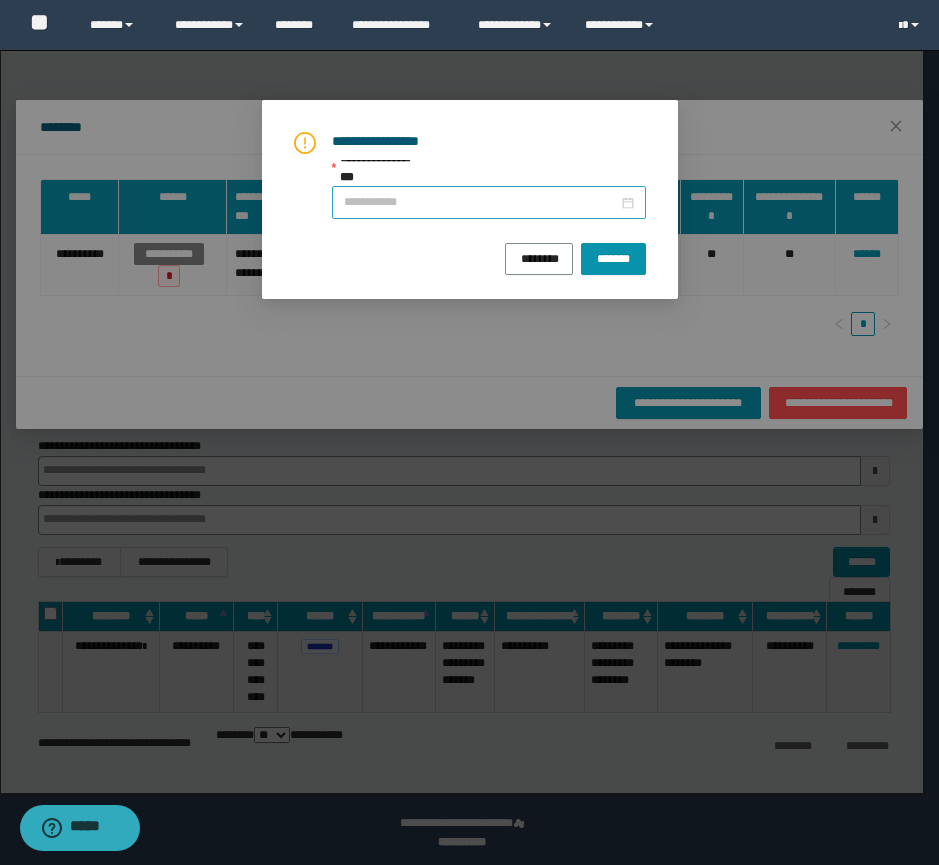 click at bounding box center (489, 202) 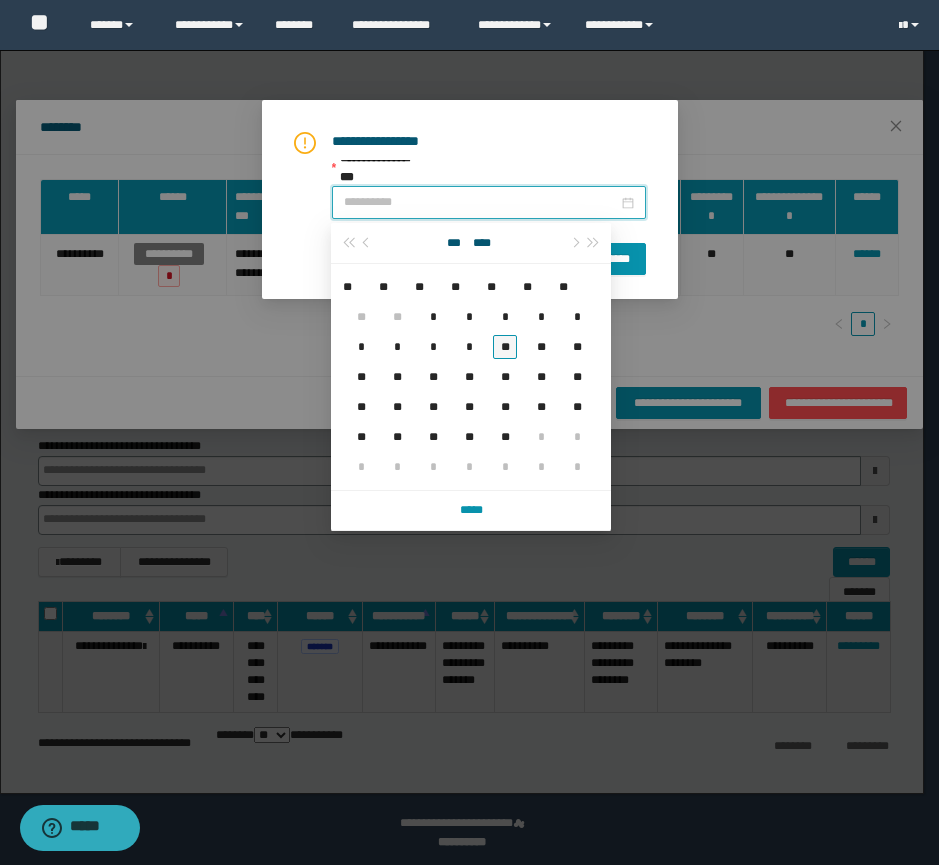 type on "**********" 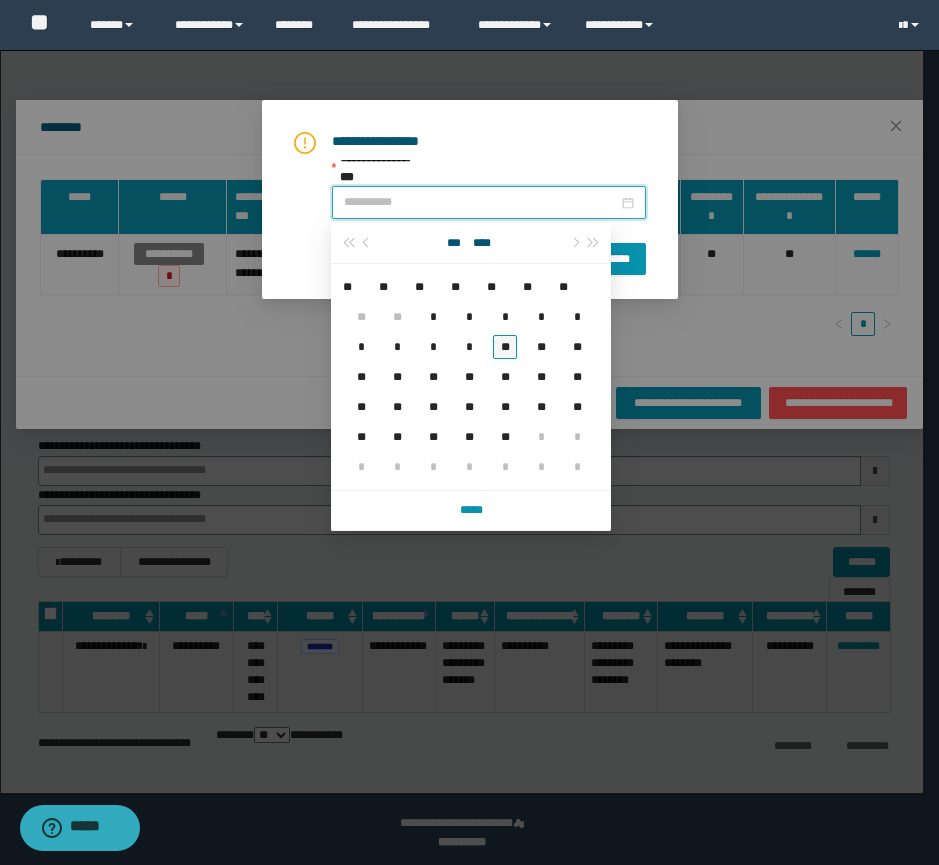 click on "**" at bounding box center (505, 347) 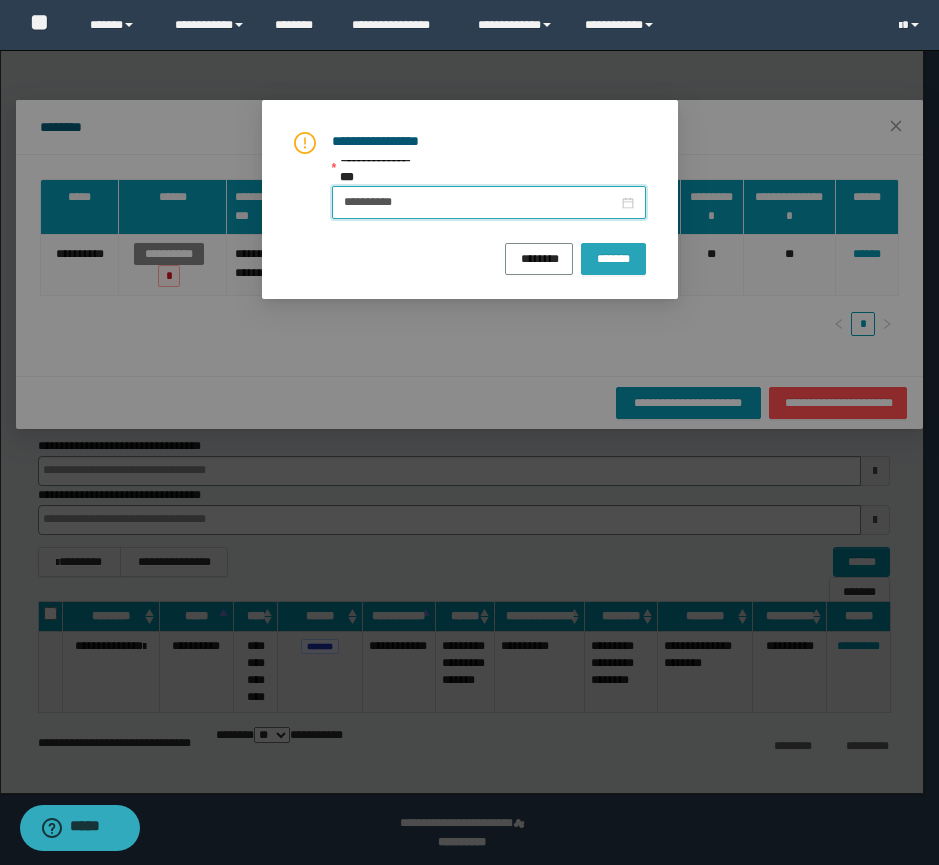 click on "*******" at bounding box center (613, 257) 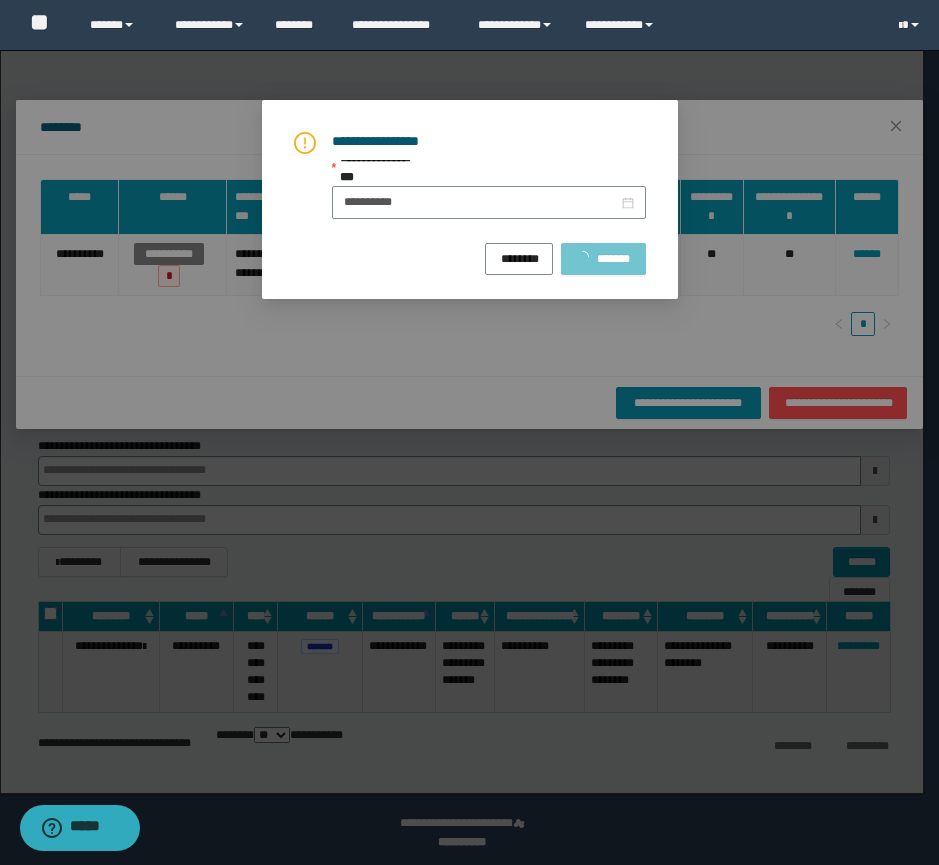 type 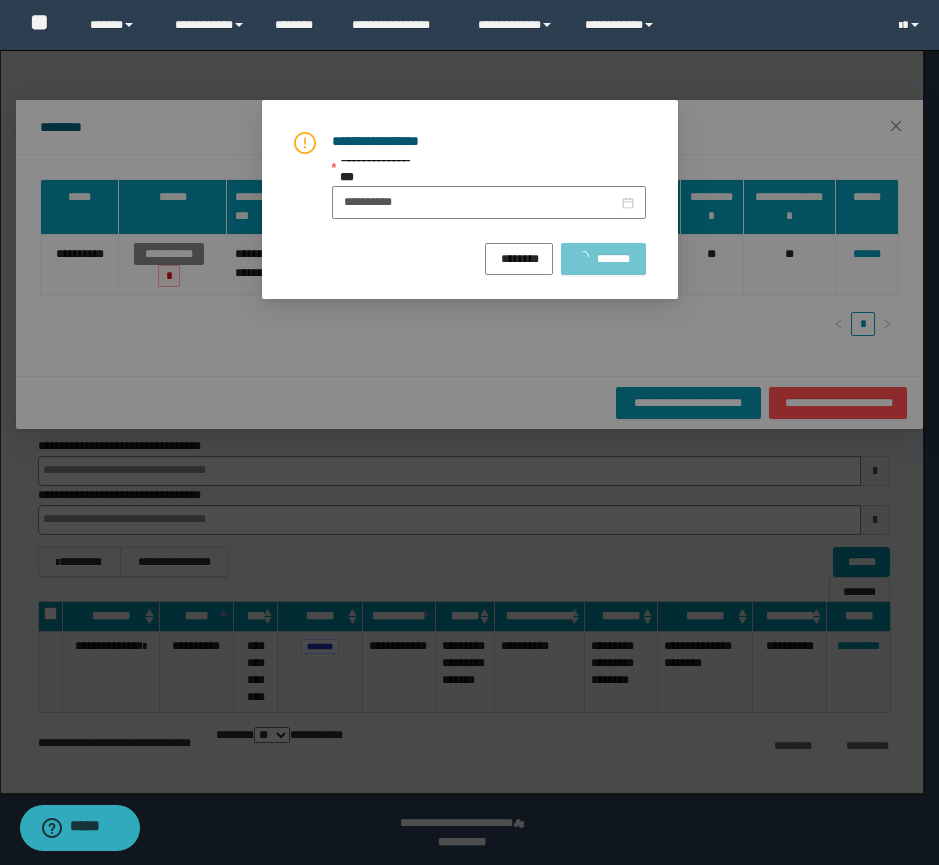 type 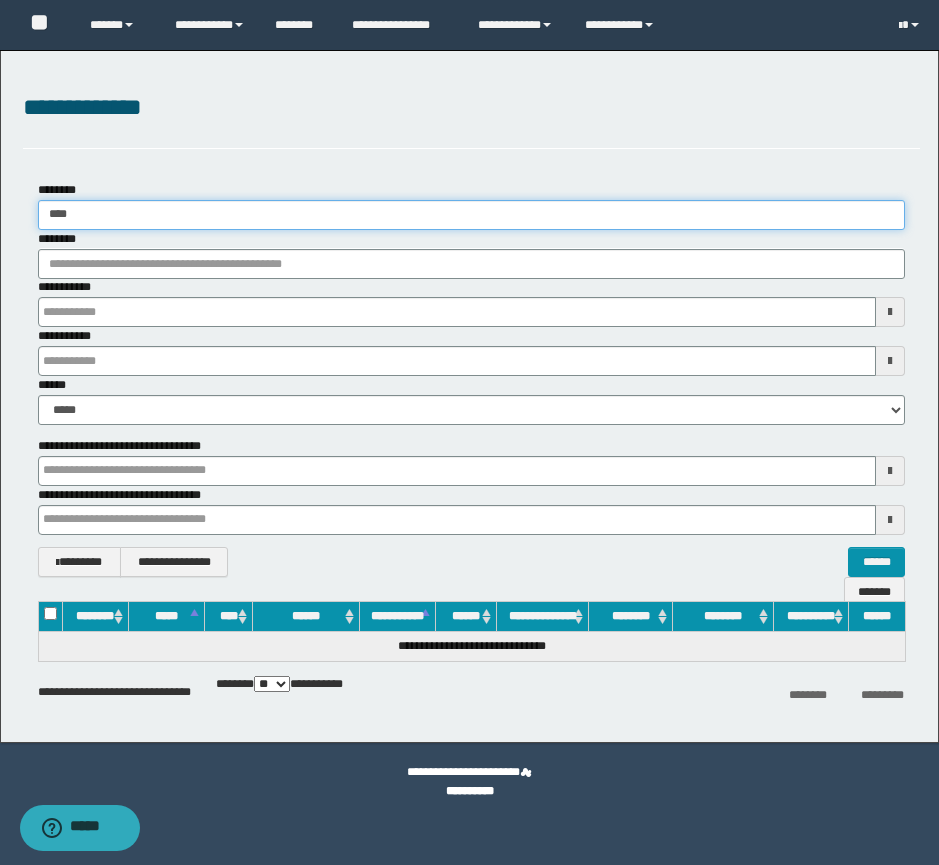 drag, startPoint x: 40, startPoint y: 219, endPoint x: 14, endPoint y: 219, distance: 26 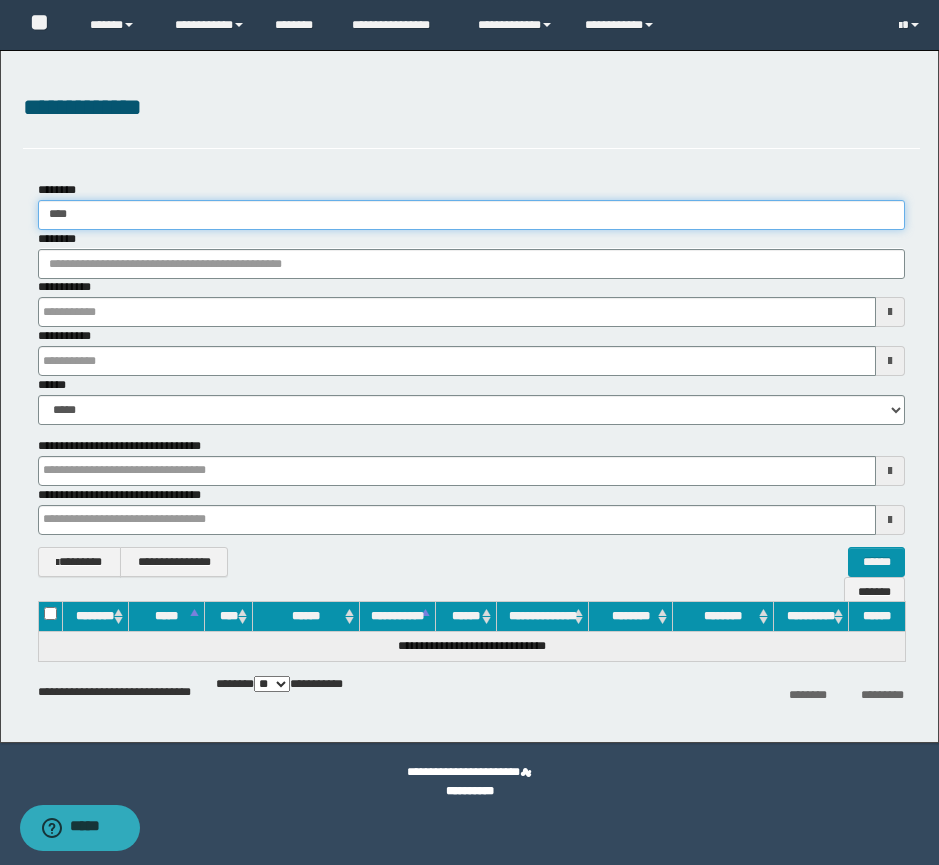 click on "**********" at bounding box center [471, 379] 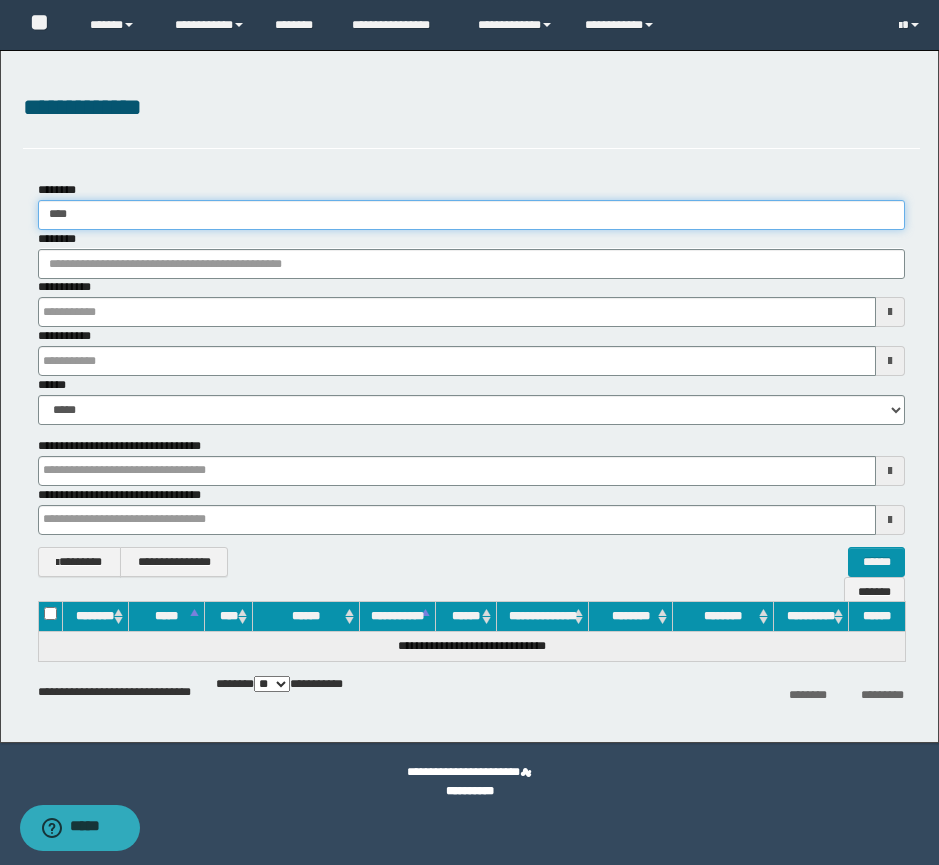 type on "*" 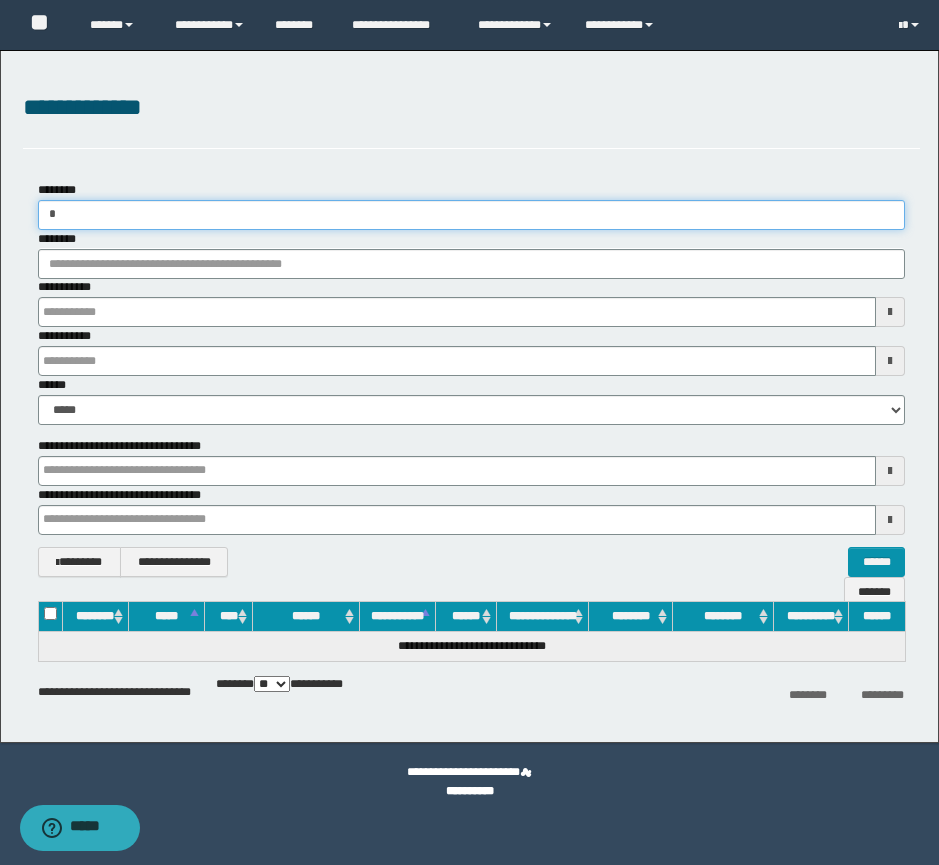 type 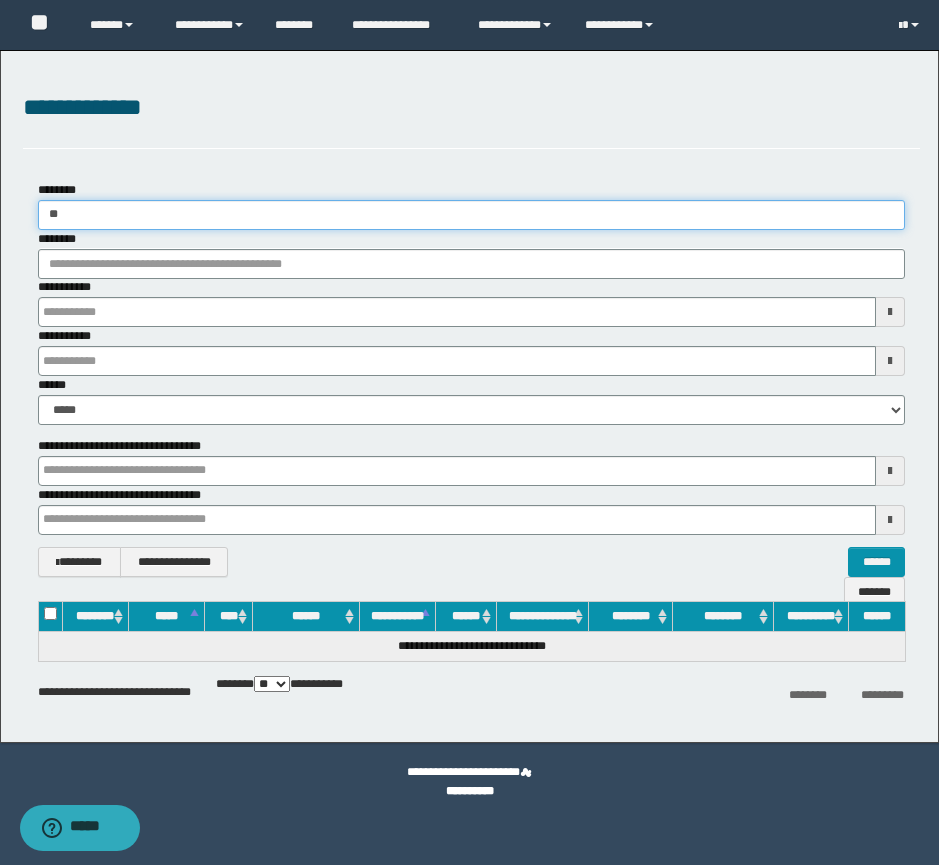 type 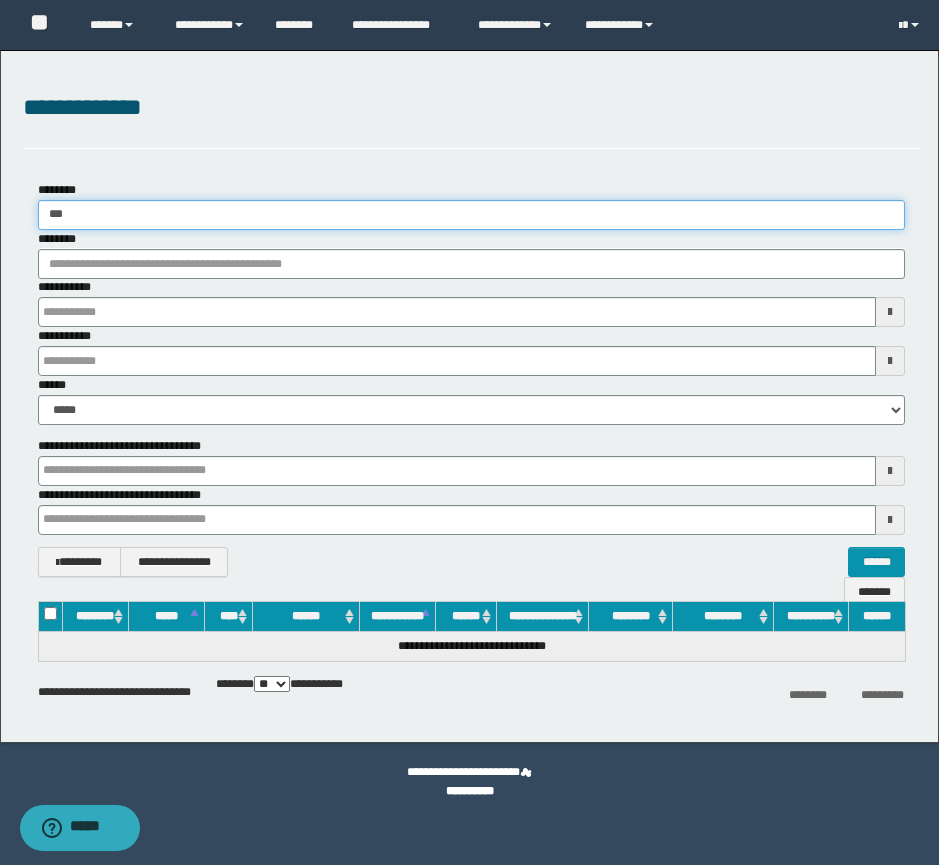type 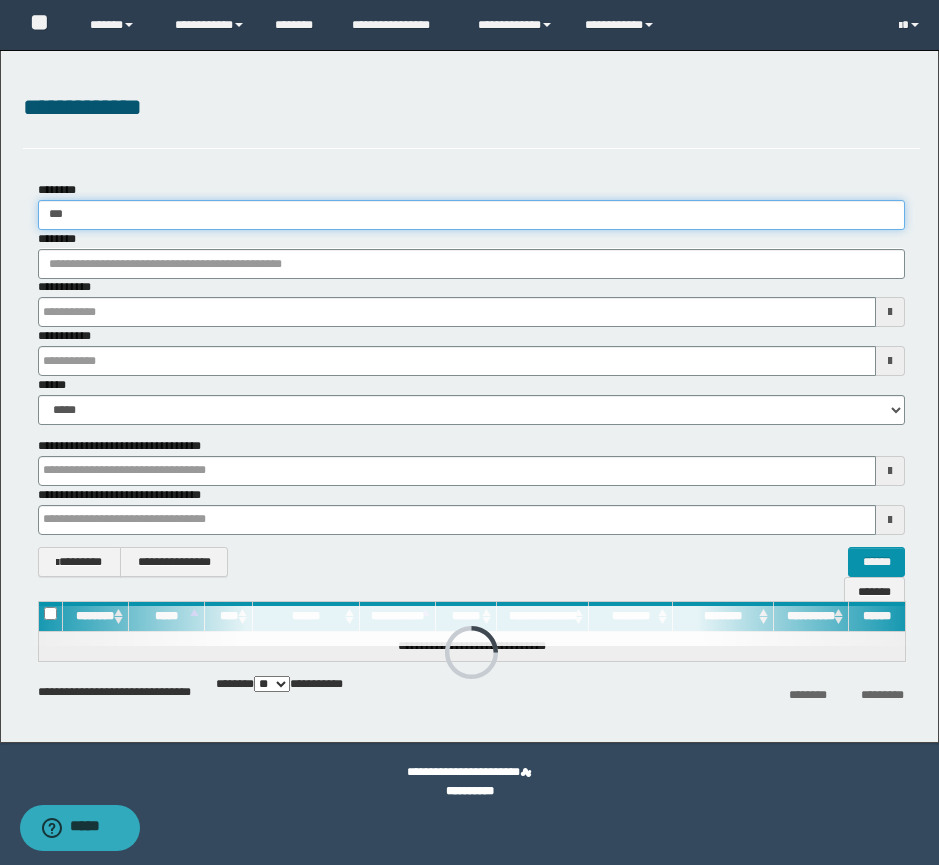 type 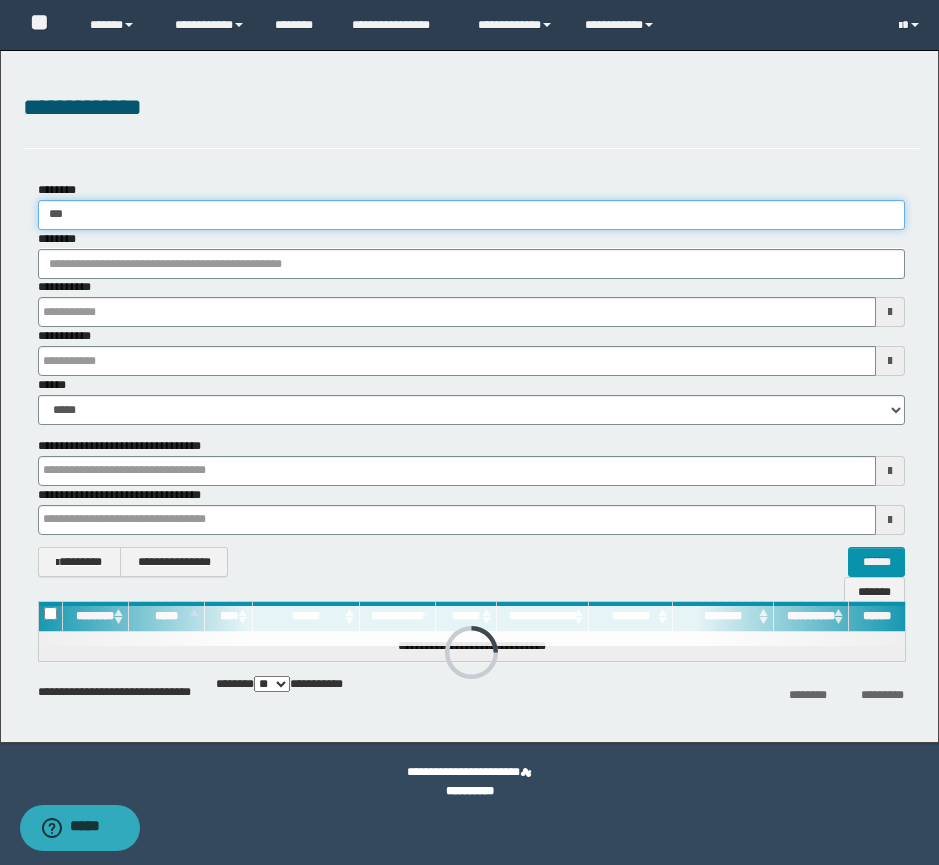 type 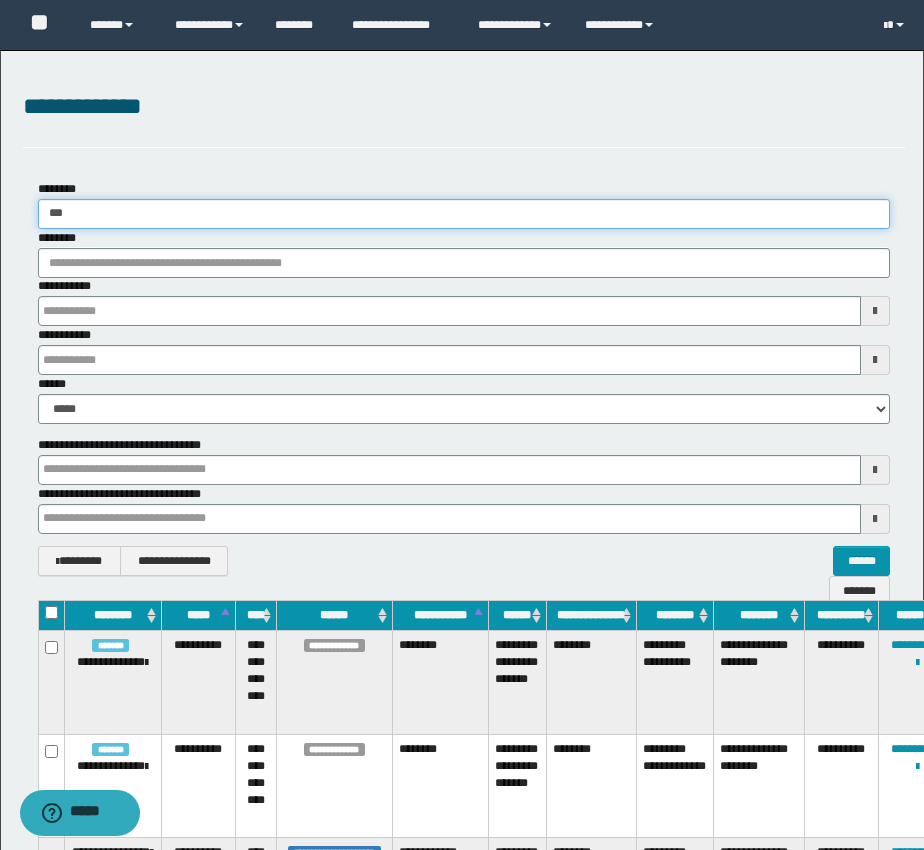 scroll, scrollTop: 0, scrollLeft: 0, axis: both 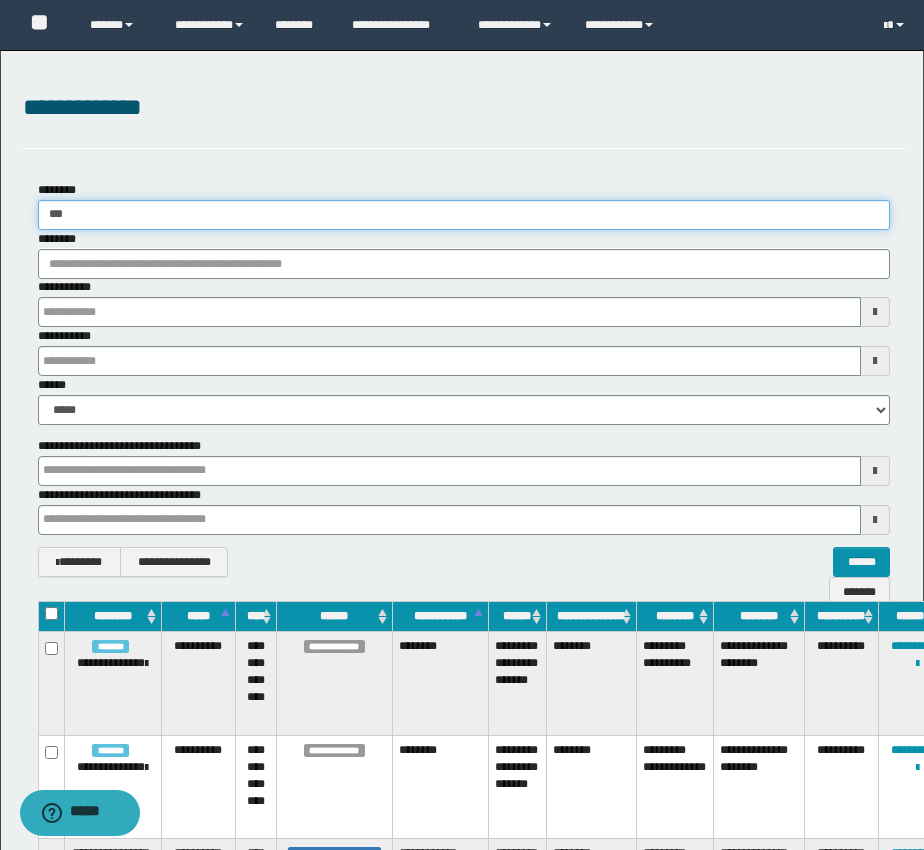 type 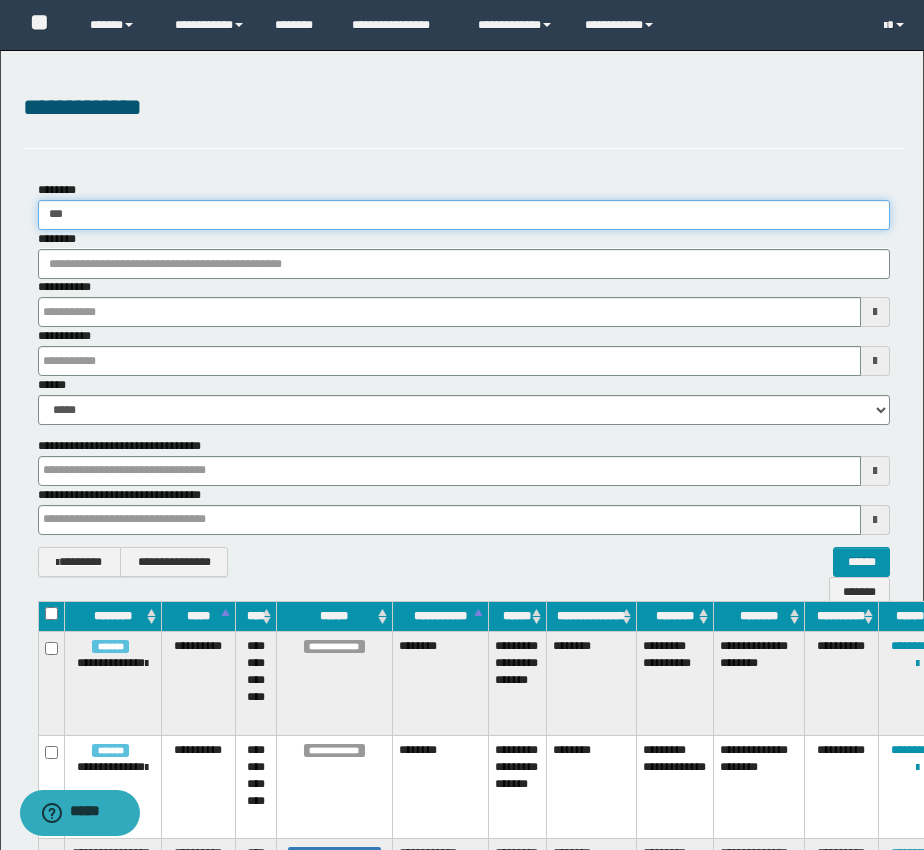 drag, startPoint x: 64, startPoint y: 211, endPoint x: 35, endPoint y: 211, distance: 29 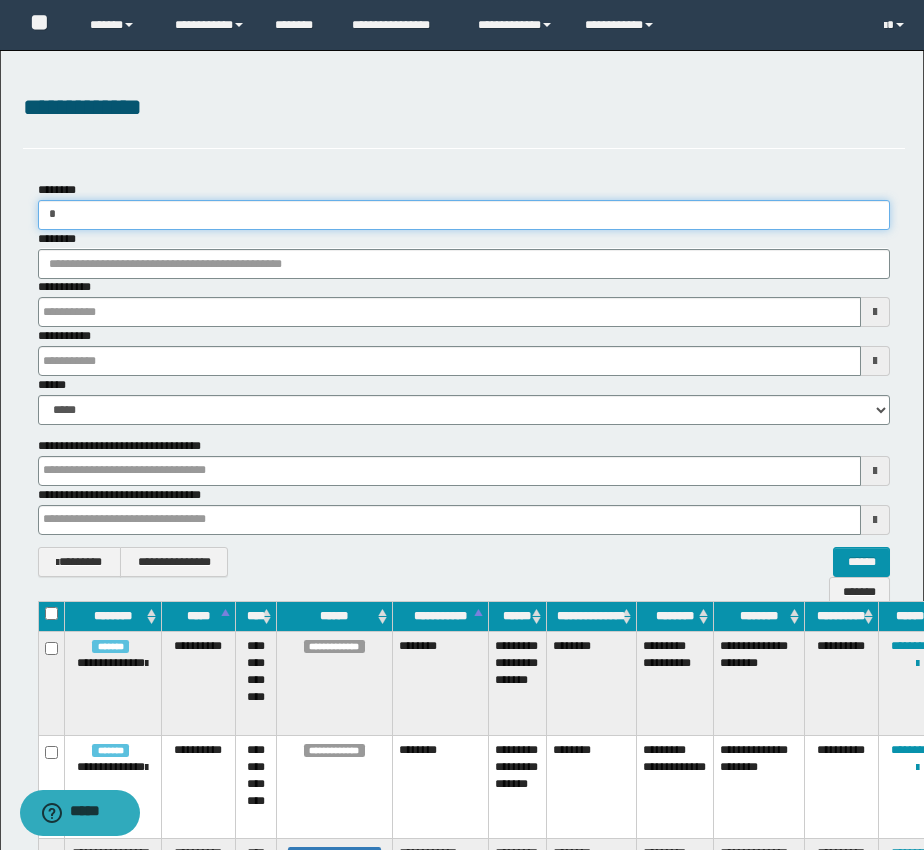 type 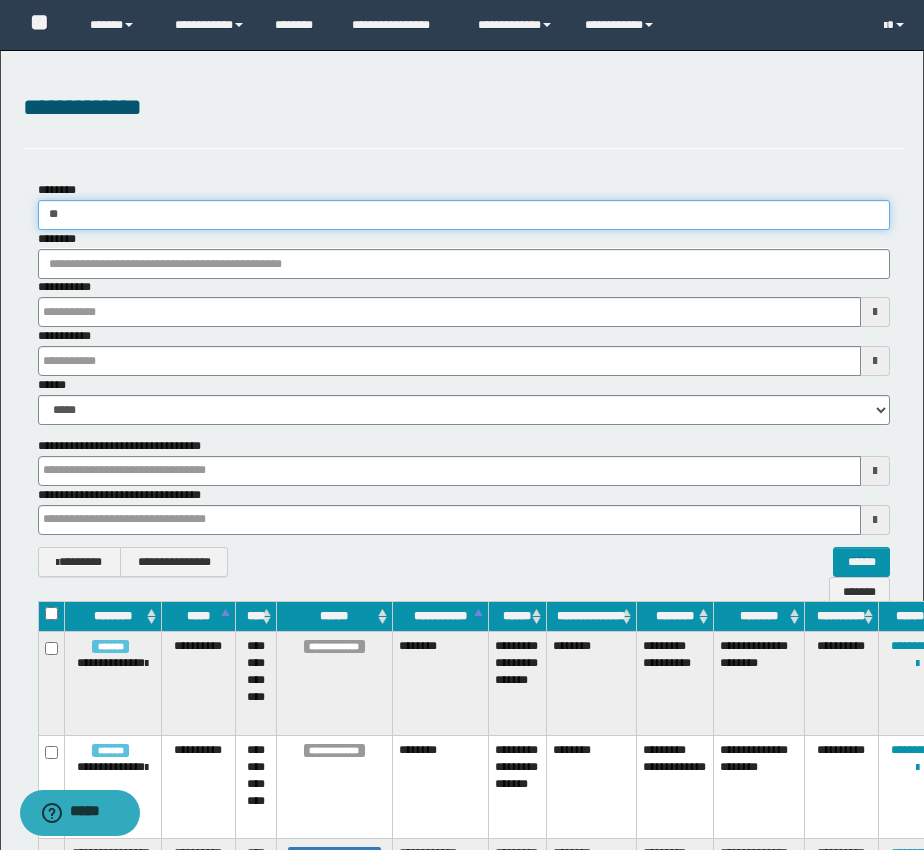 type 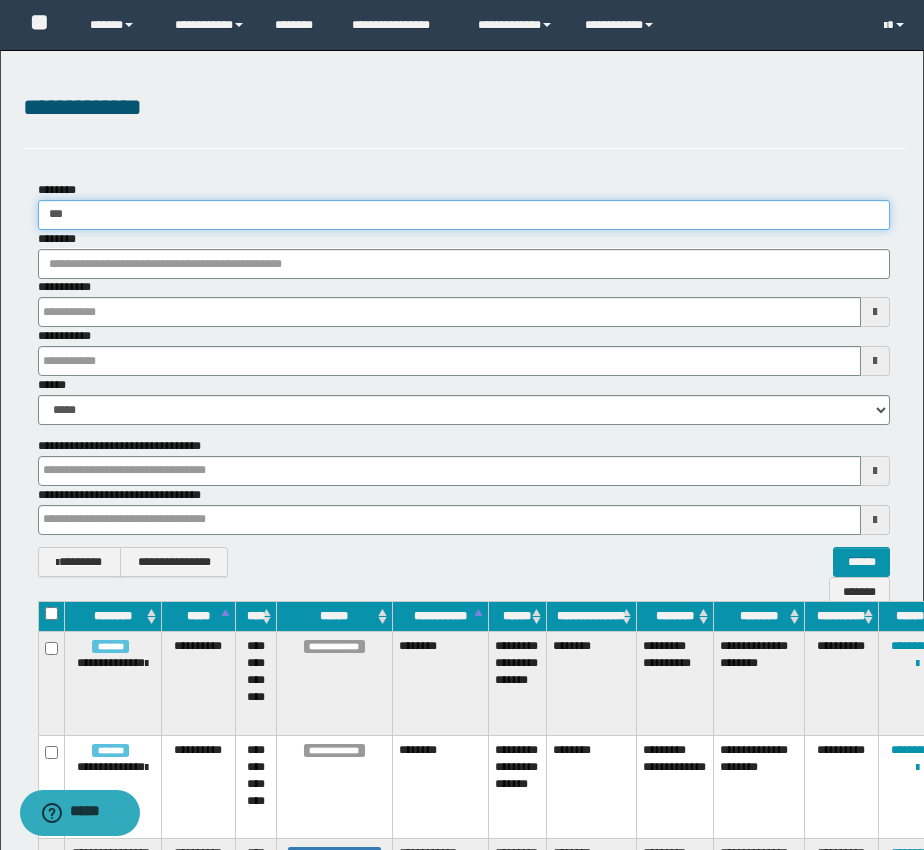 type 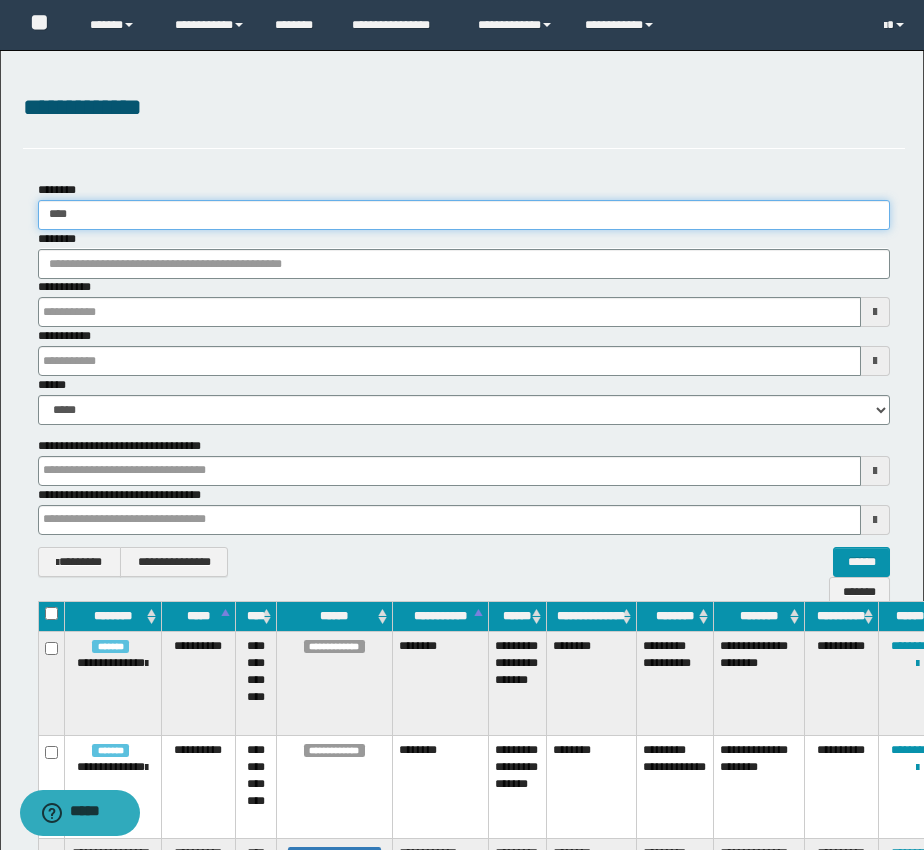 type 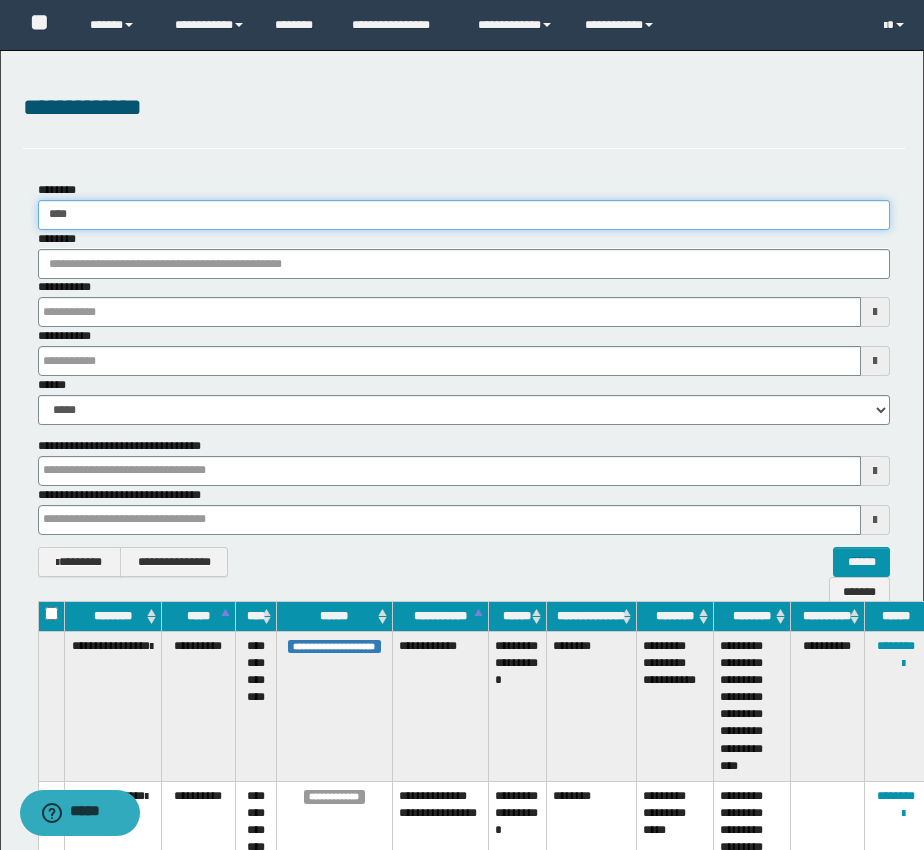 type 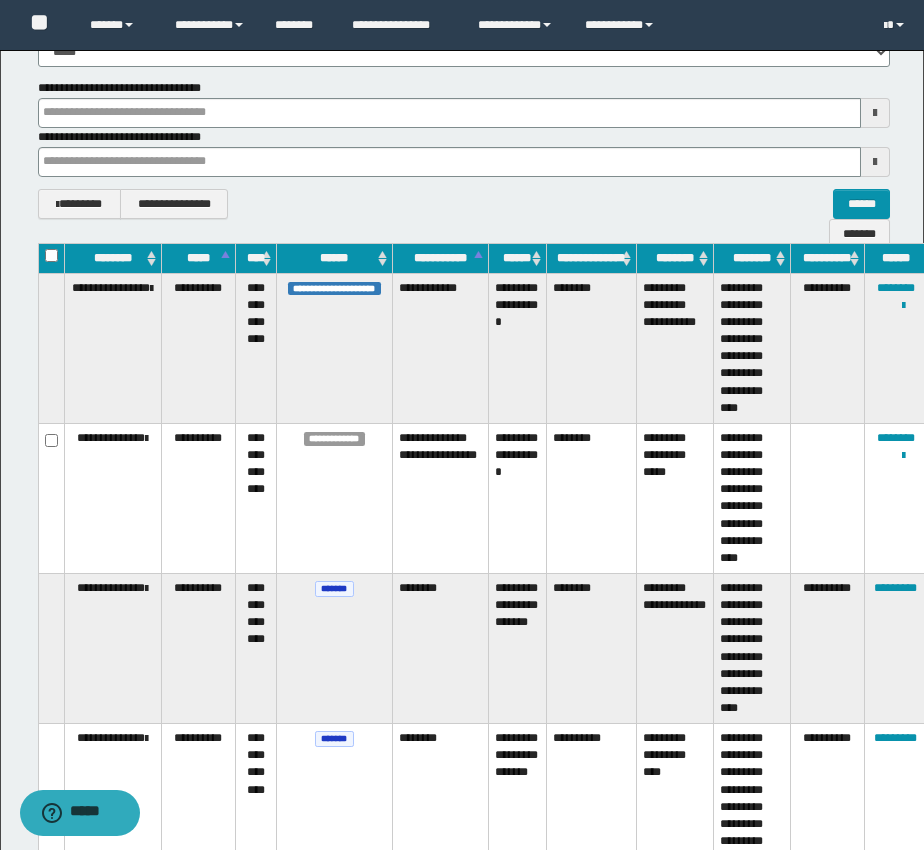 scroll, scrollTop: 191, scrollLeft: 0, axis: vertical 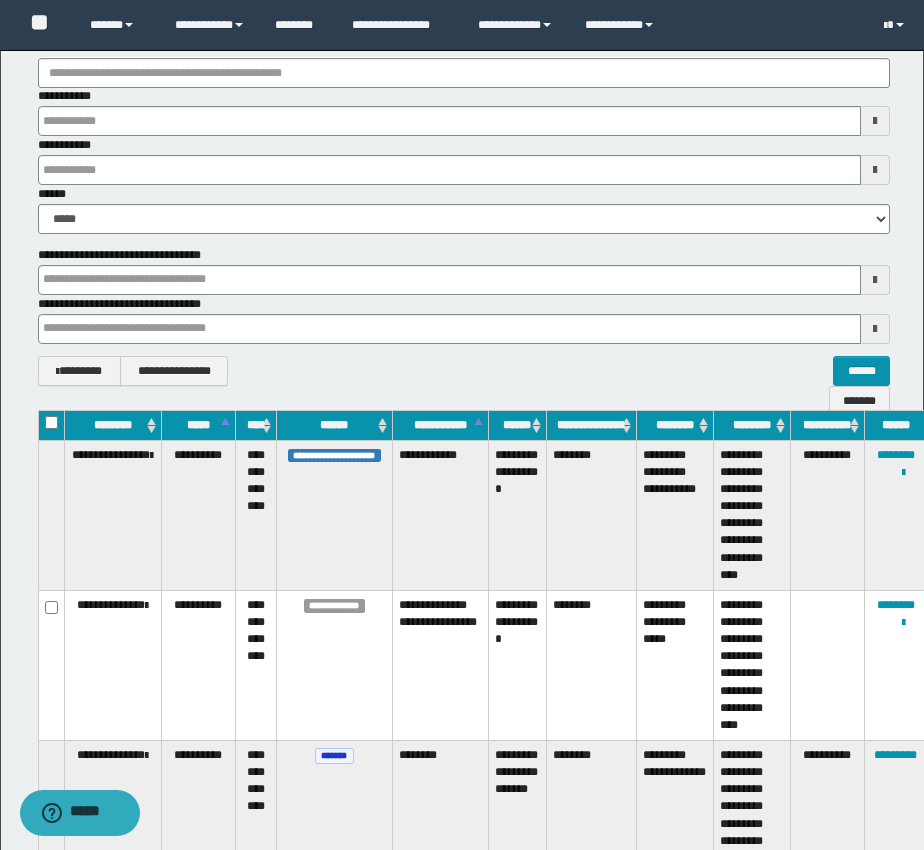 type 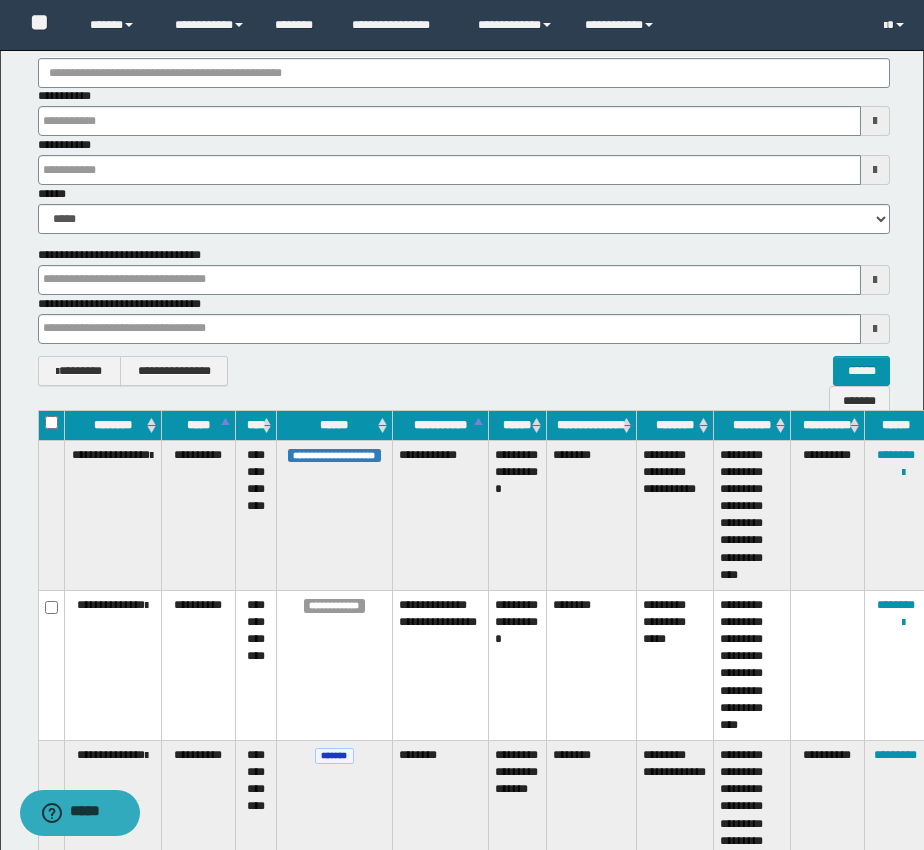 type 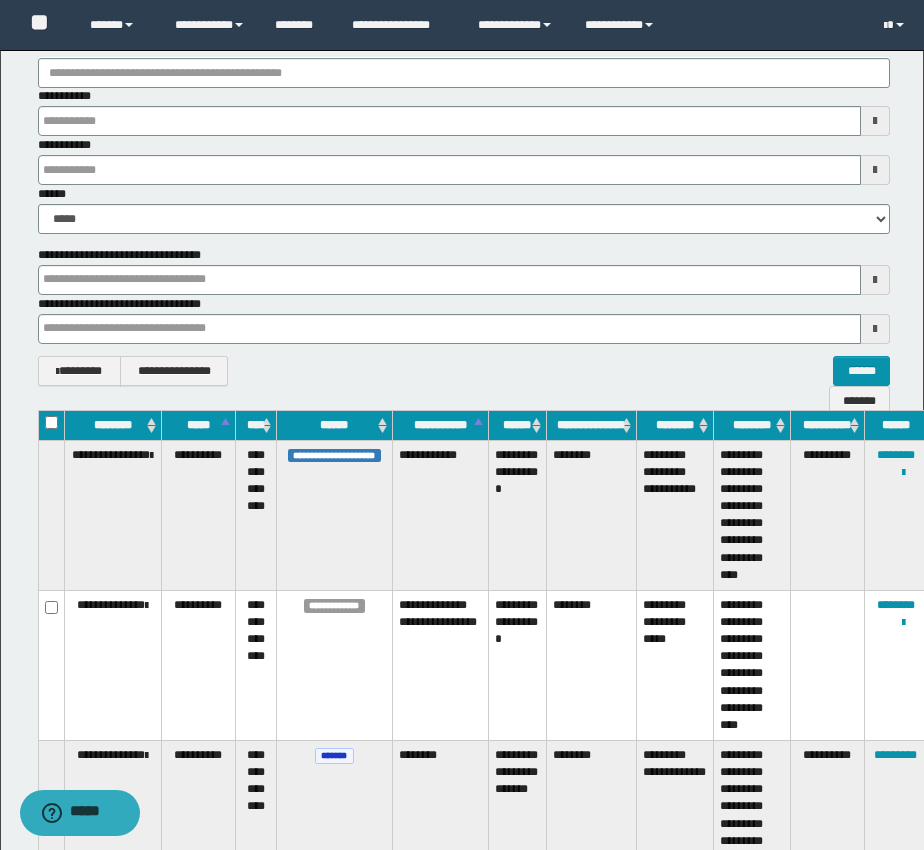 type 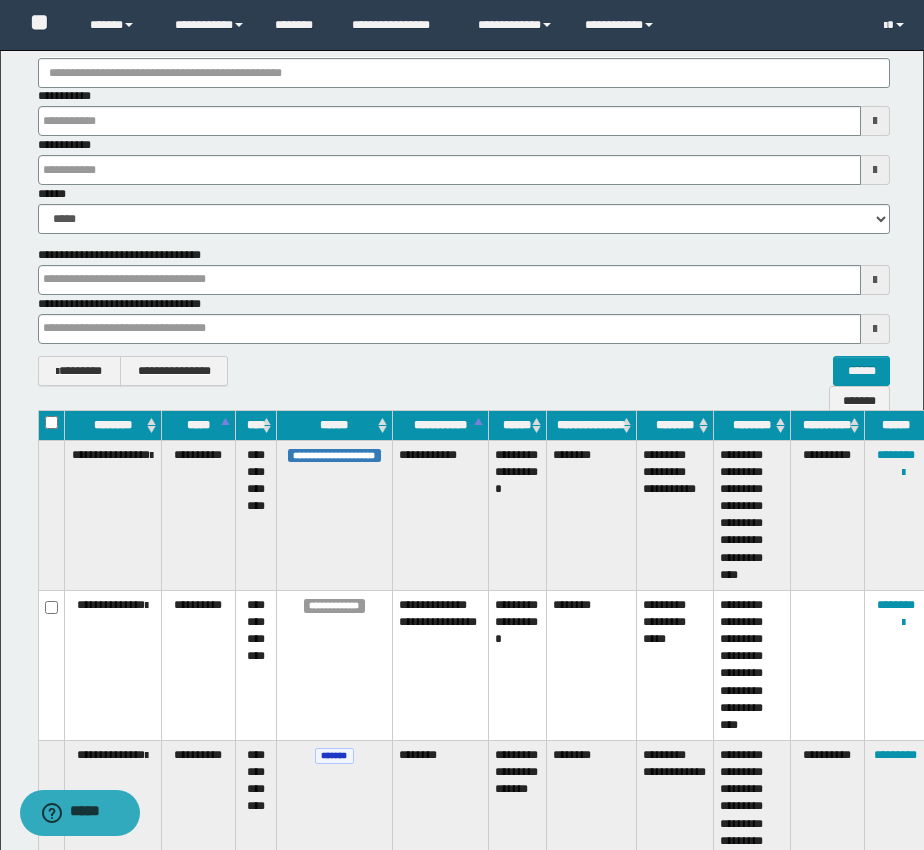 type 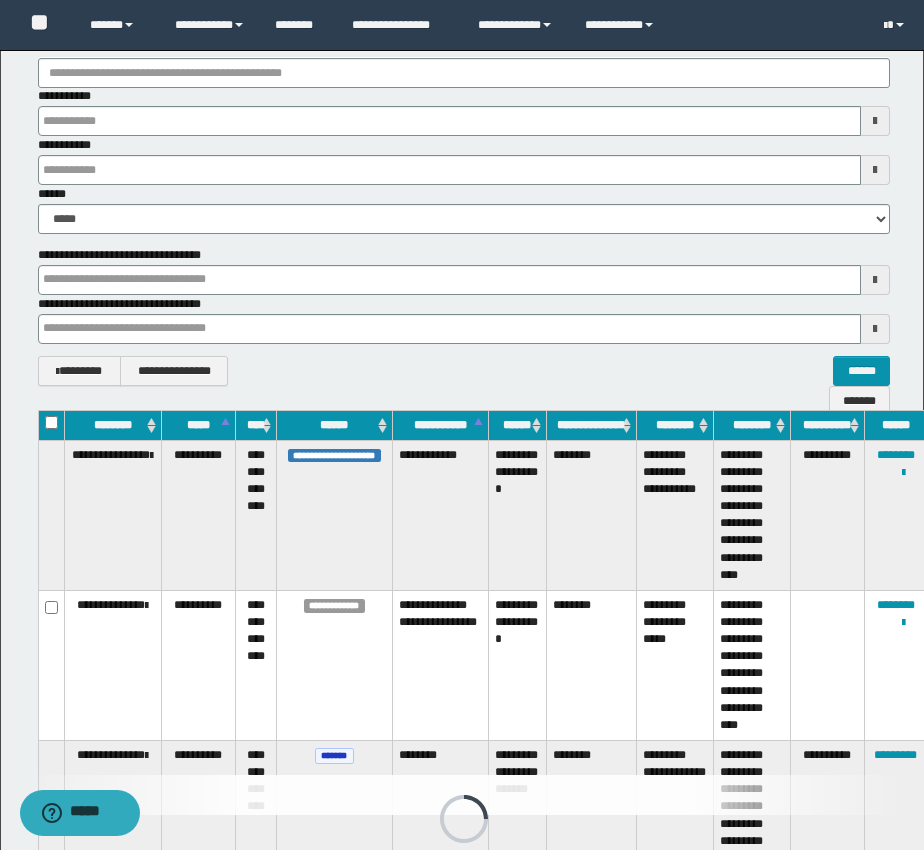 type 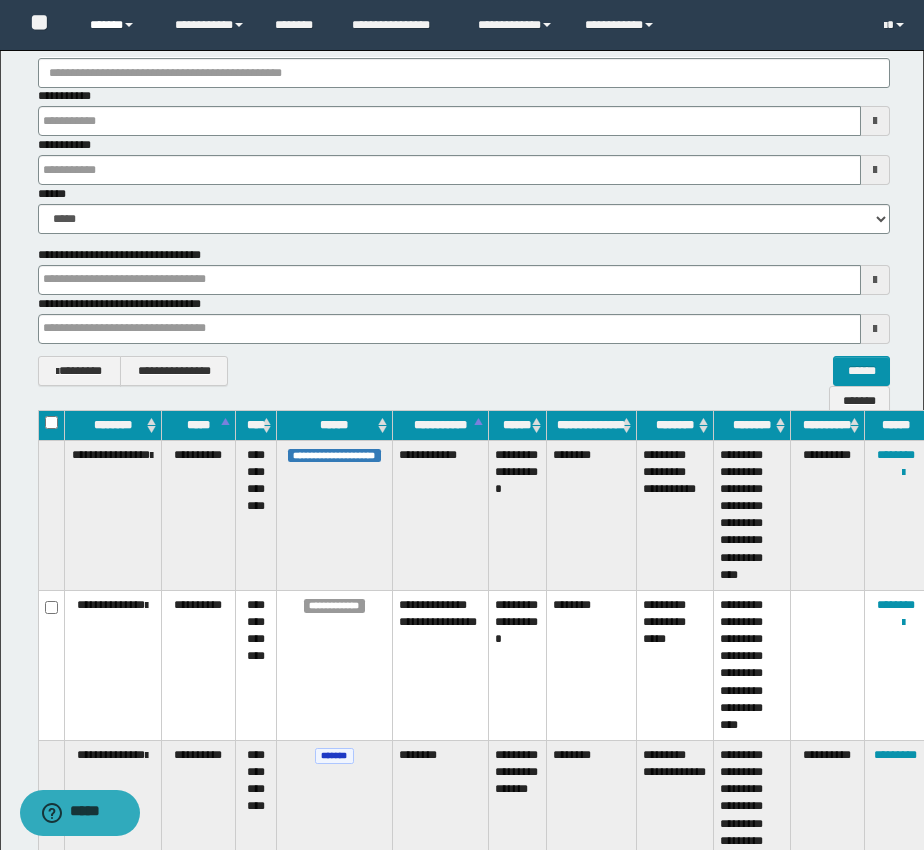 click on "******" at bounding box center (117, 25) 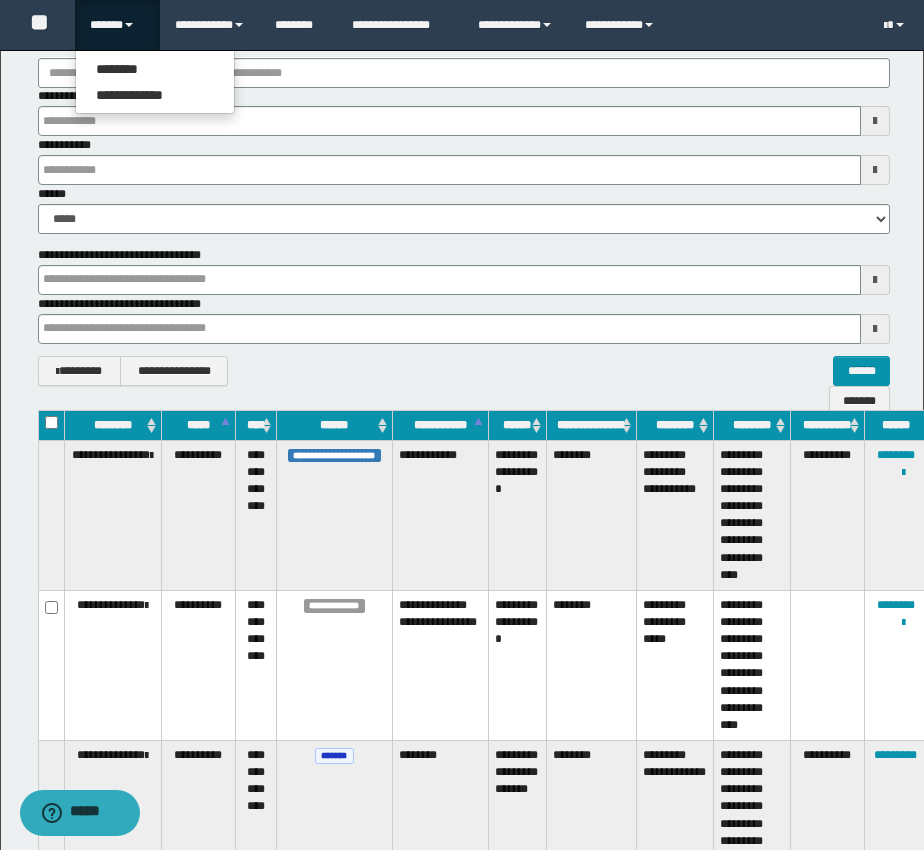 type 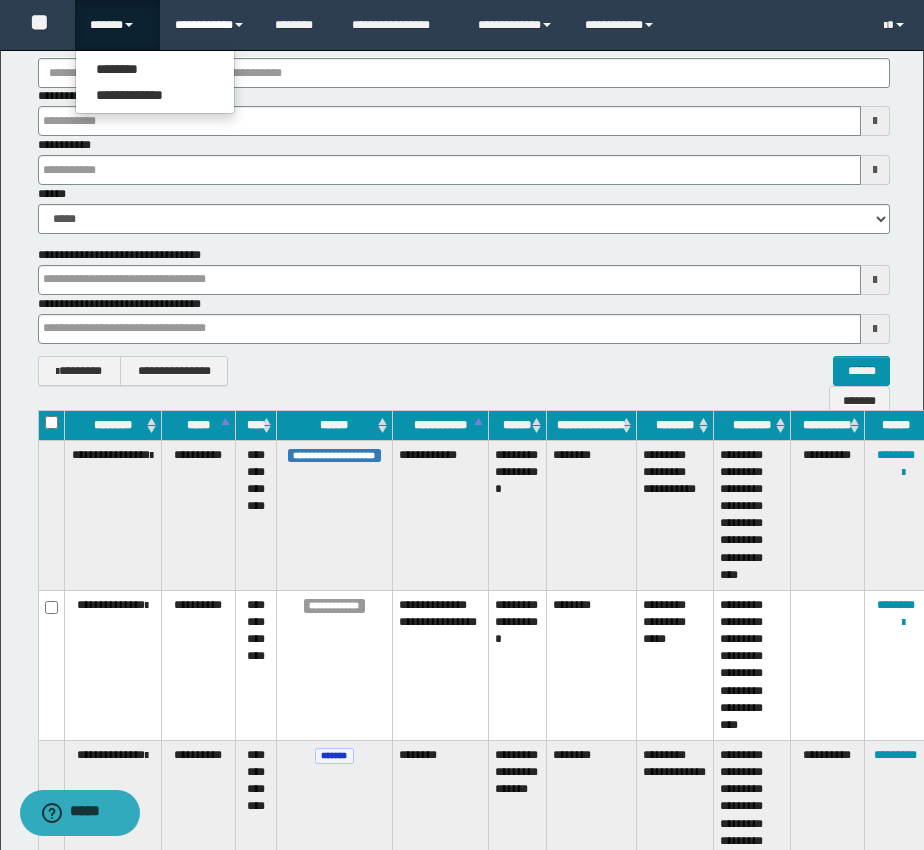 drag, startPoint x: 189, startPoint y: 19, endPoint x: 191, endPoint y: 43, distance: 24.083189 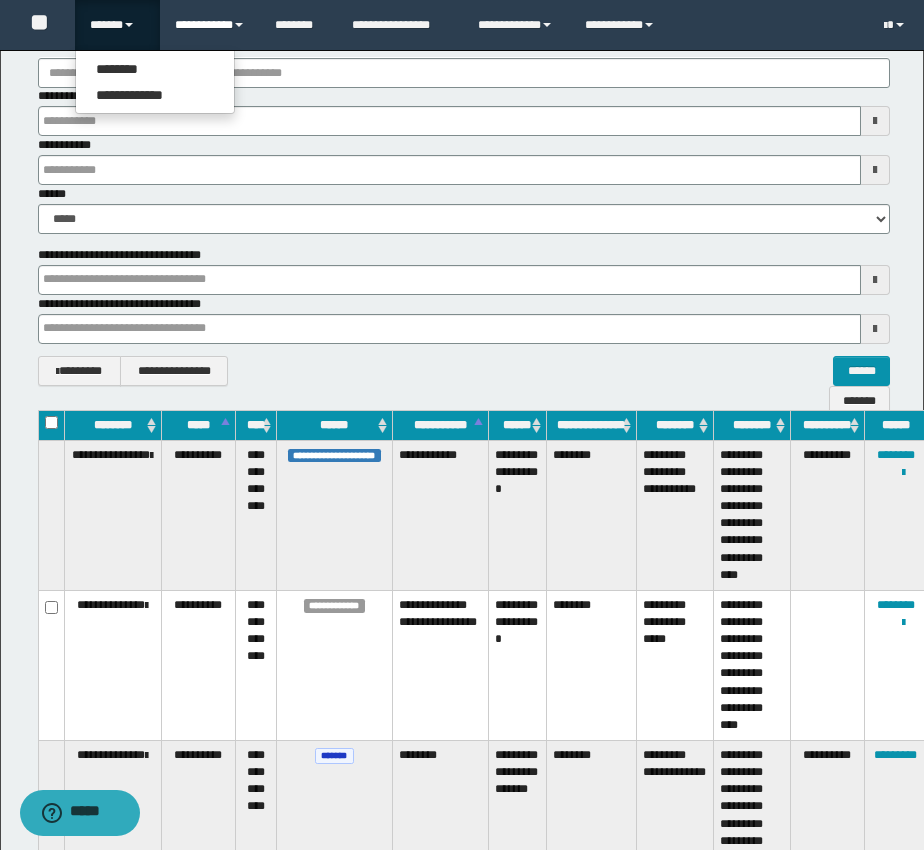 click on "**********" at bounding box center (210, 25) 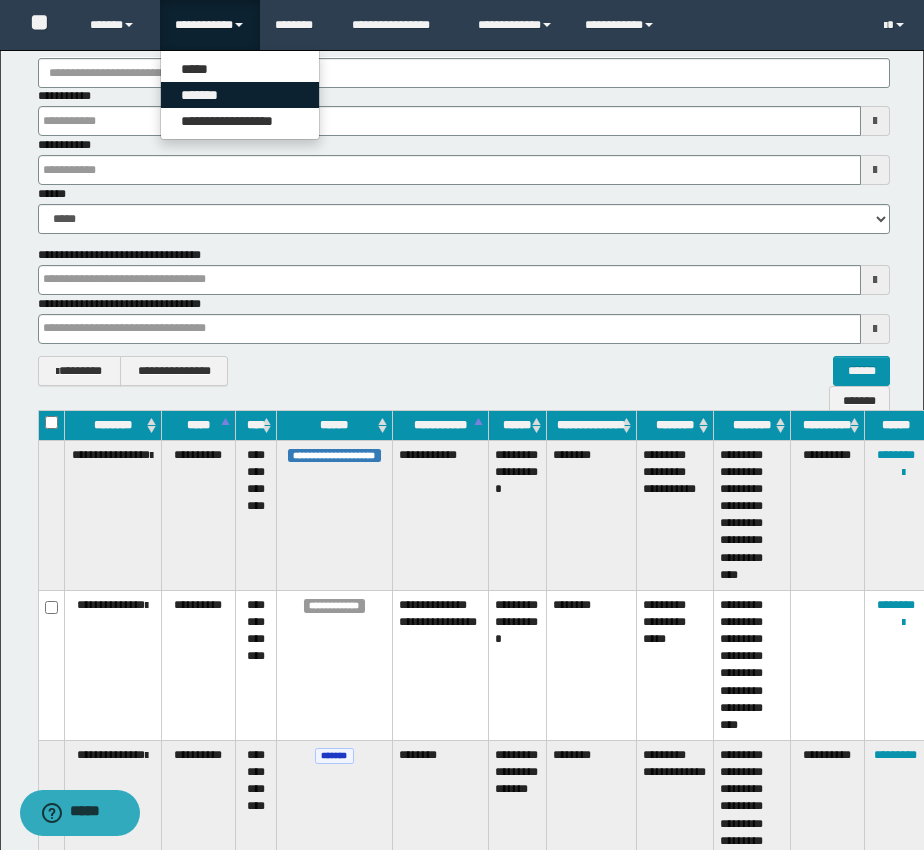 click on "*******" at bounding box center [240, 95] 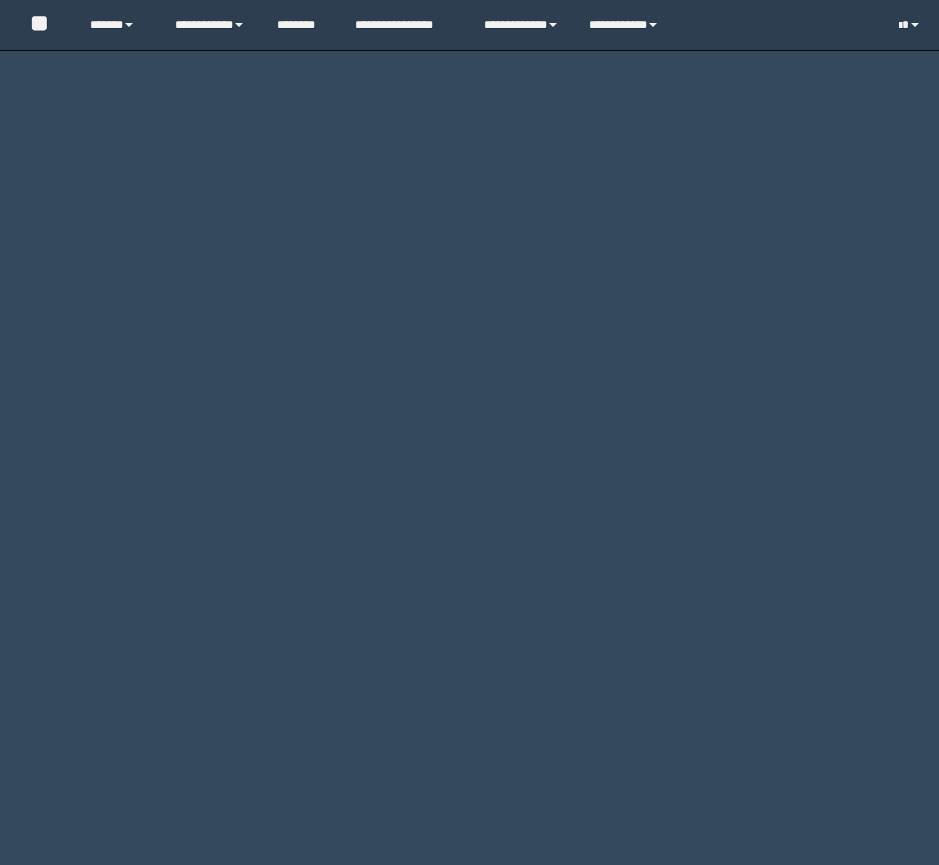 scroll, scrollTop: 0, scrollLeft: 0, axis: both 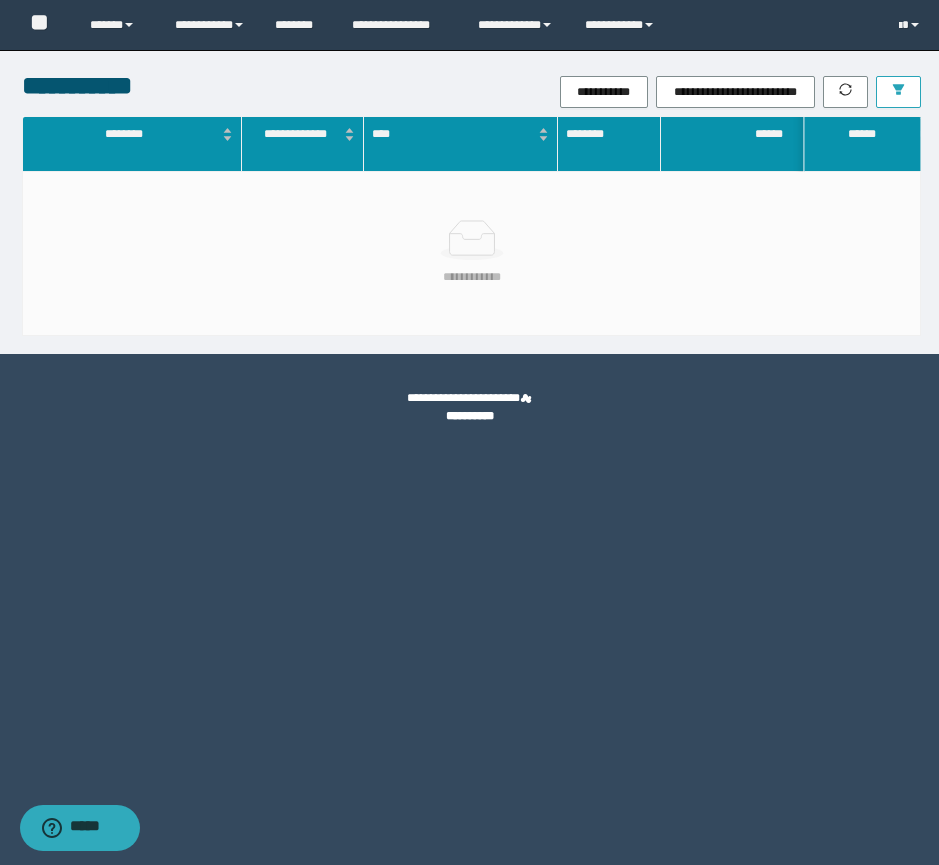 click 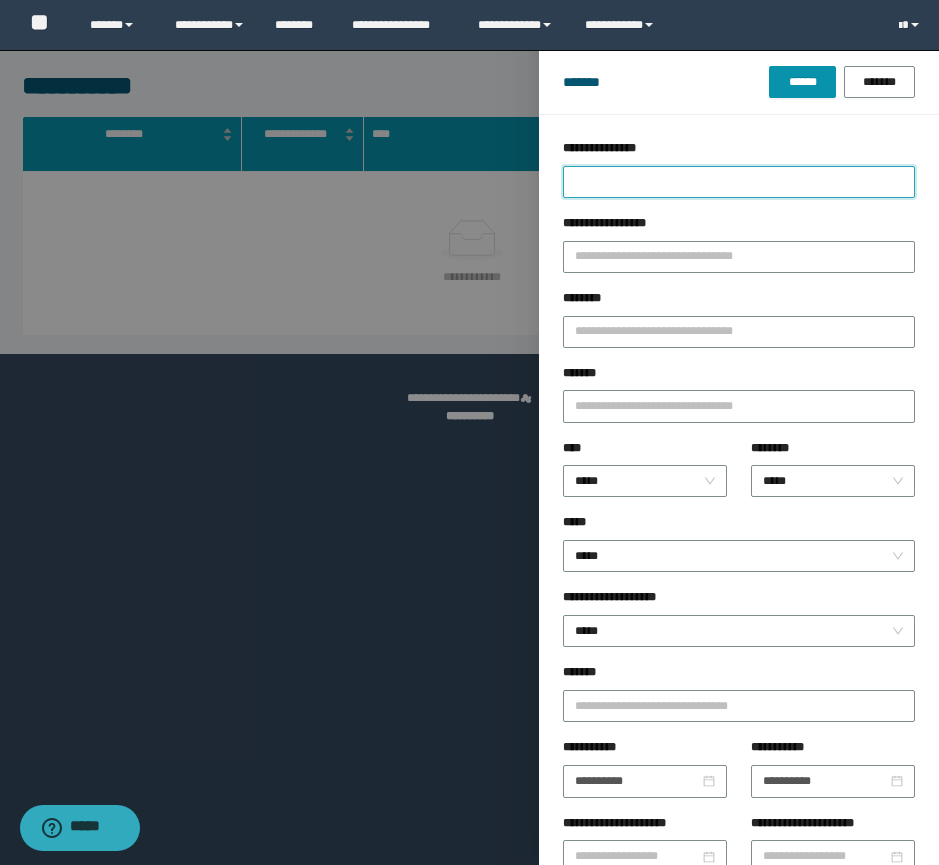click on "**********" at bounding box center (739, 182) 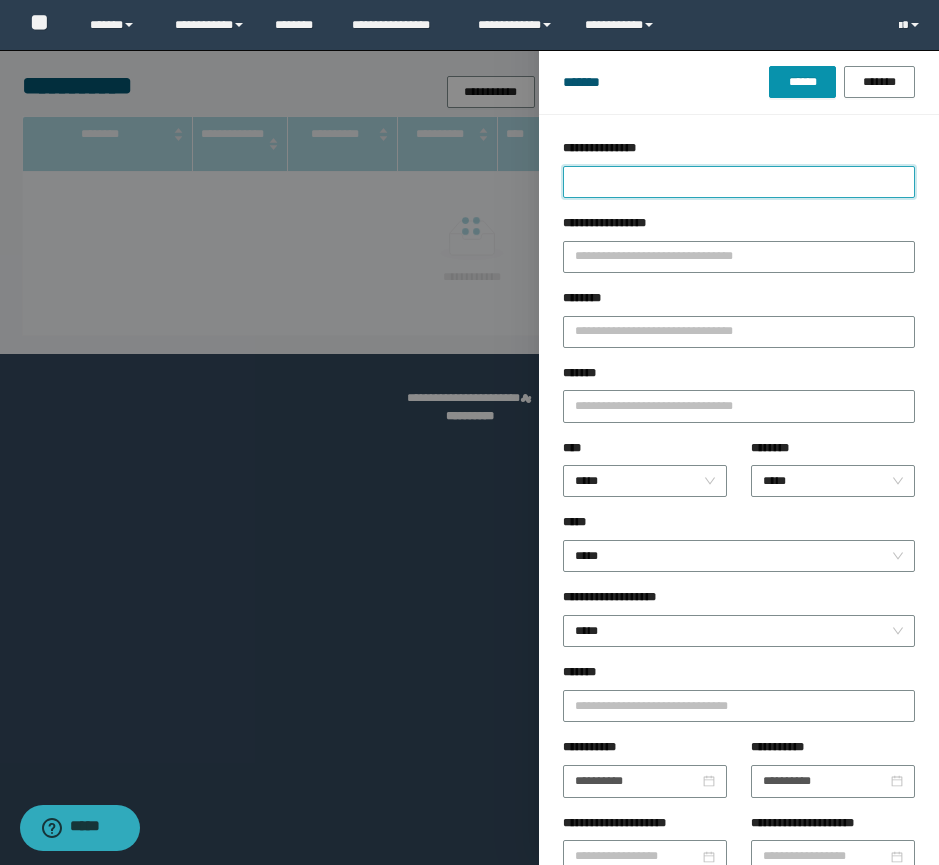 type on "*" 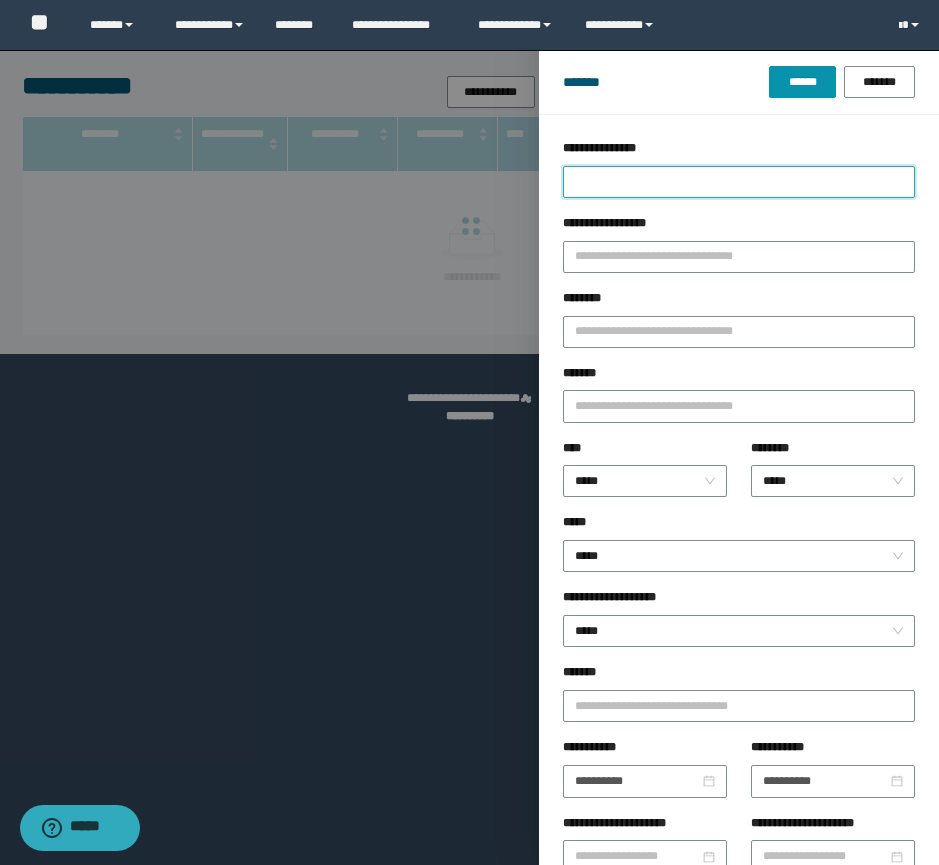 type 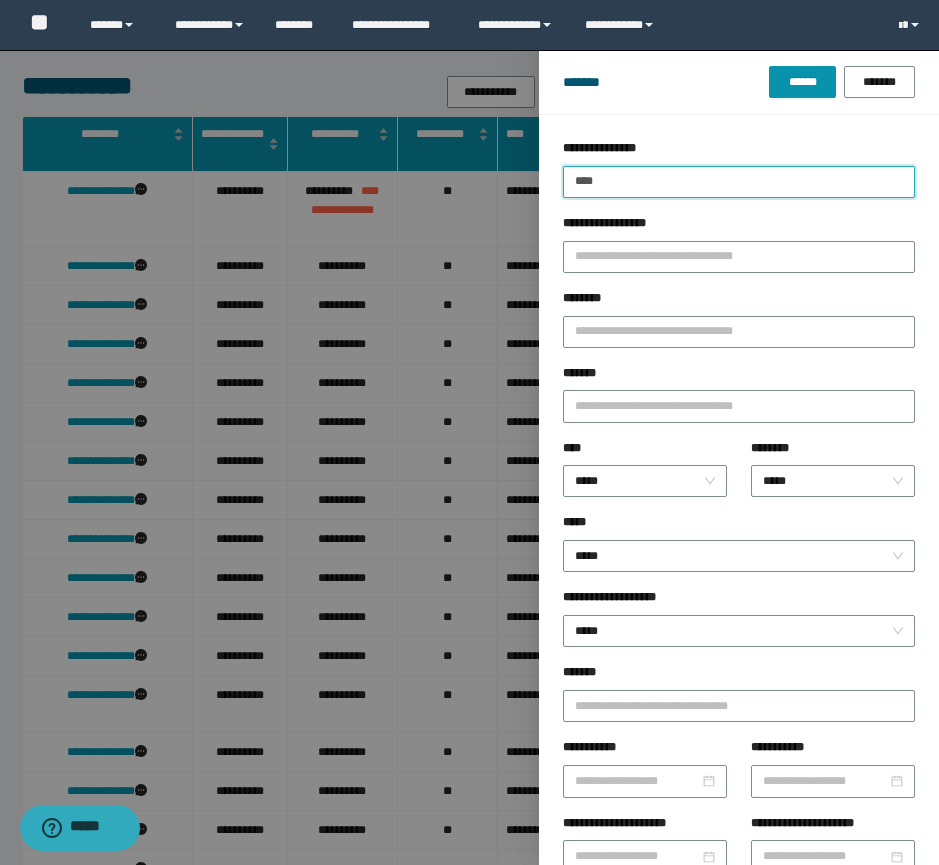 type on "****" 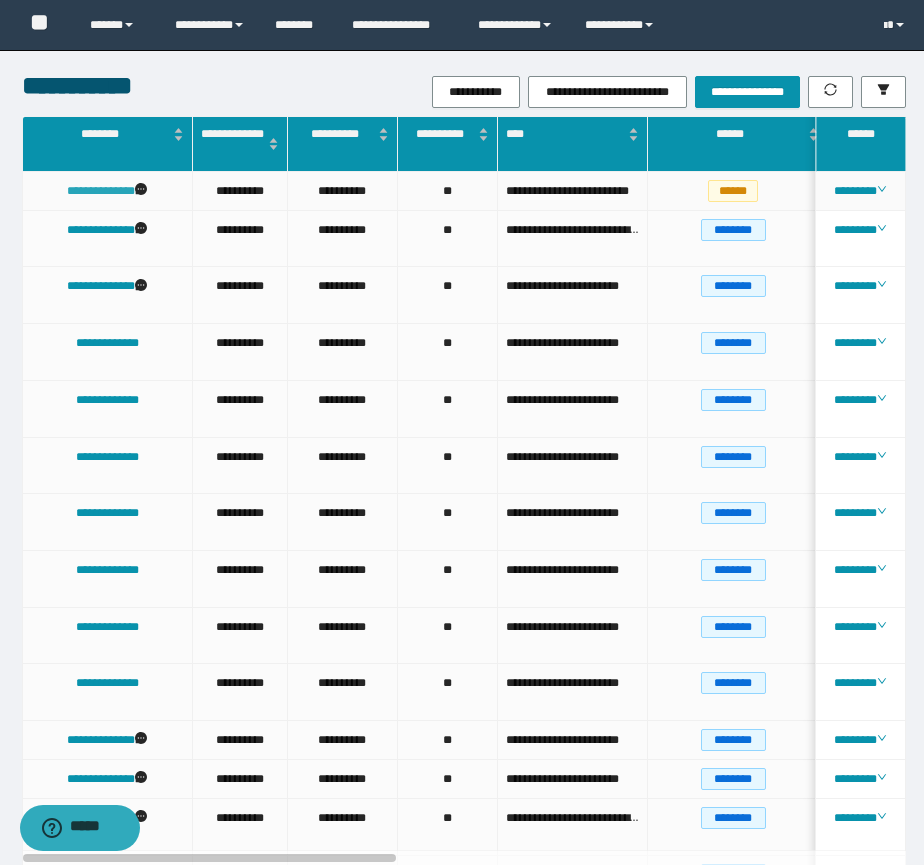 click on "**********" at bounding box center [101, 191] 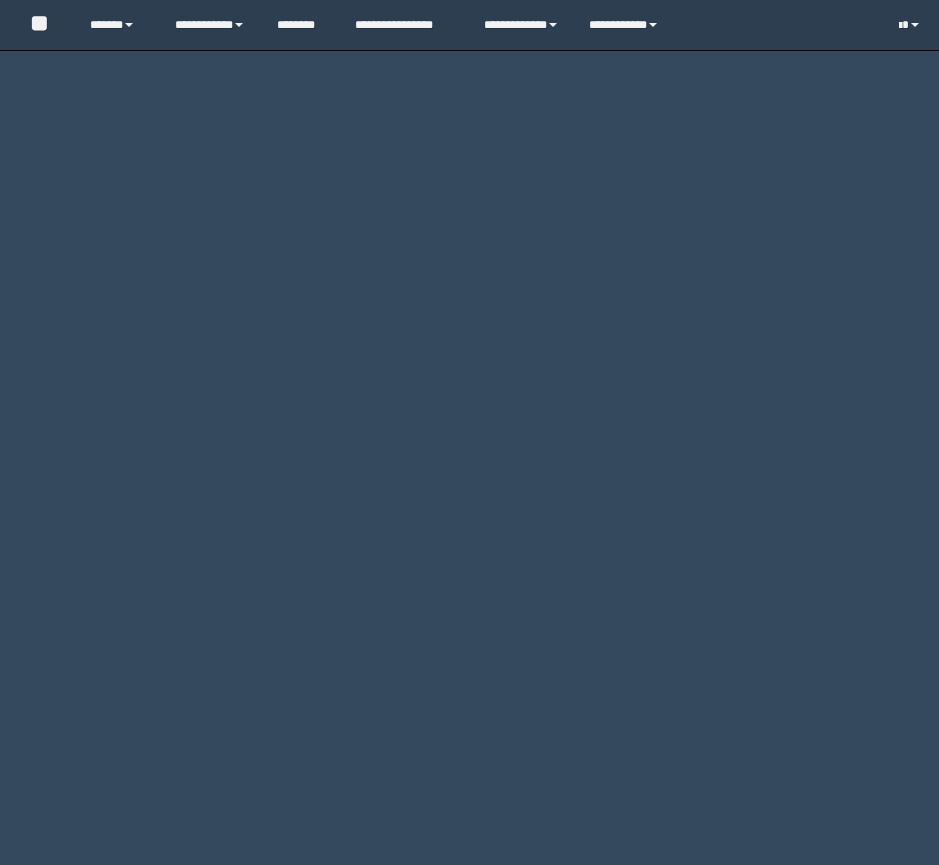 scroll, scrollTop: 0, scrollLeft: 0, axis: both 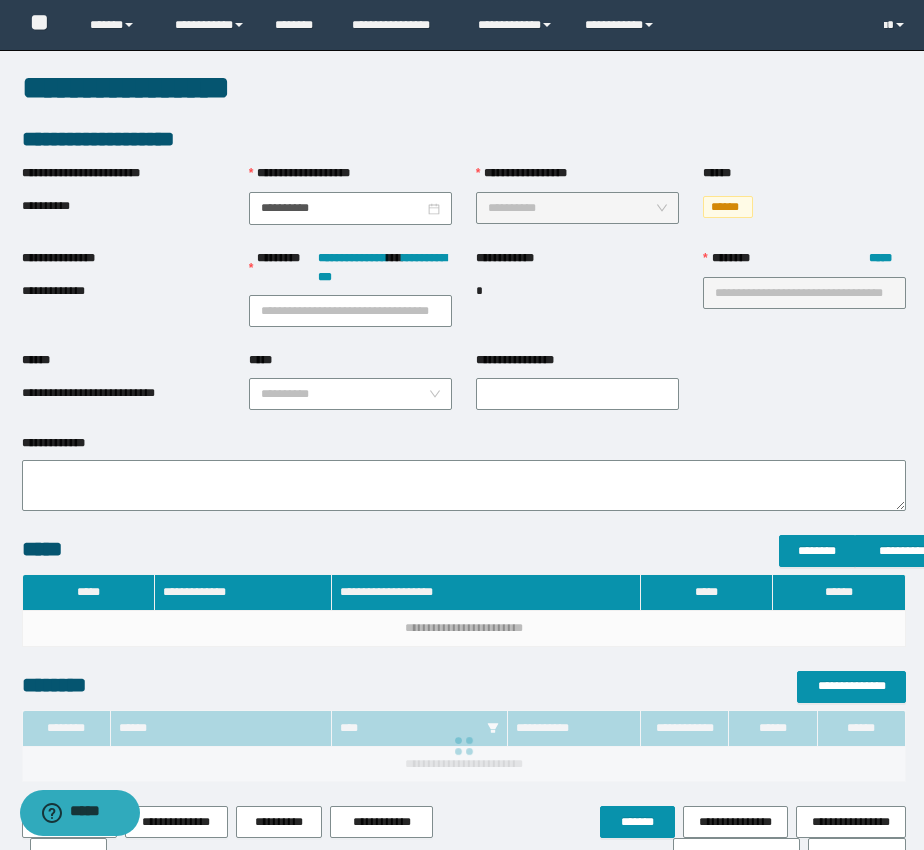 type on "**********" 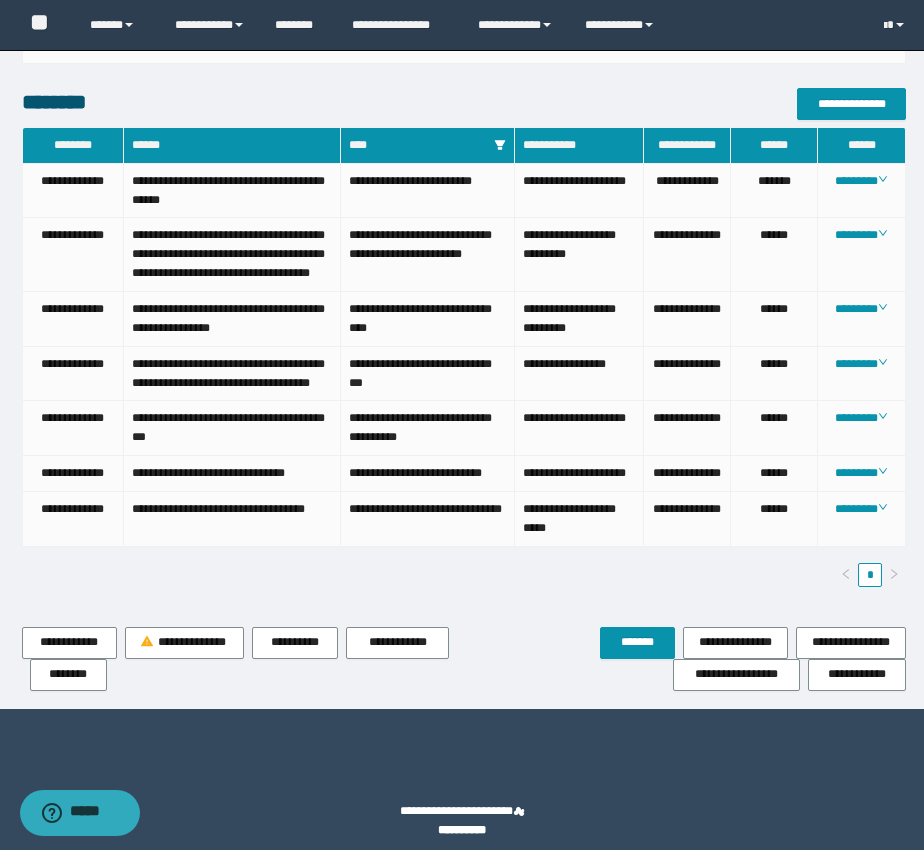 scroll, scrollTop: 993, scrollLeft: 0, axis: vertical 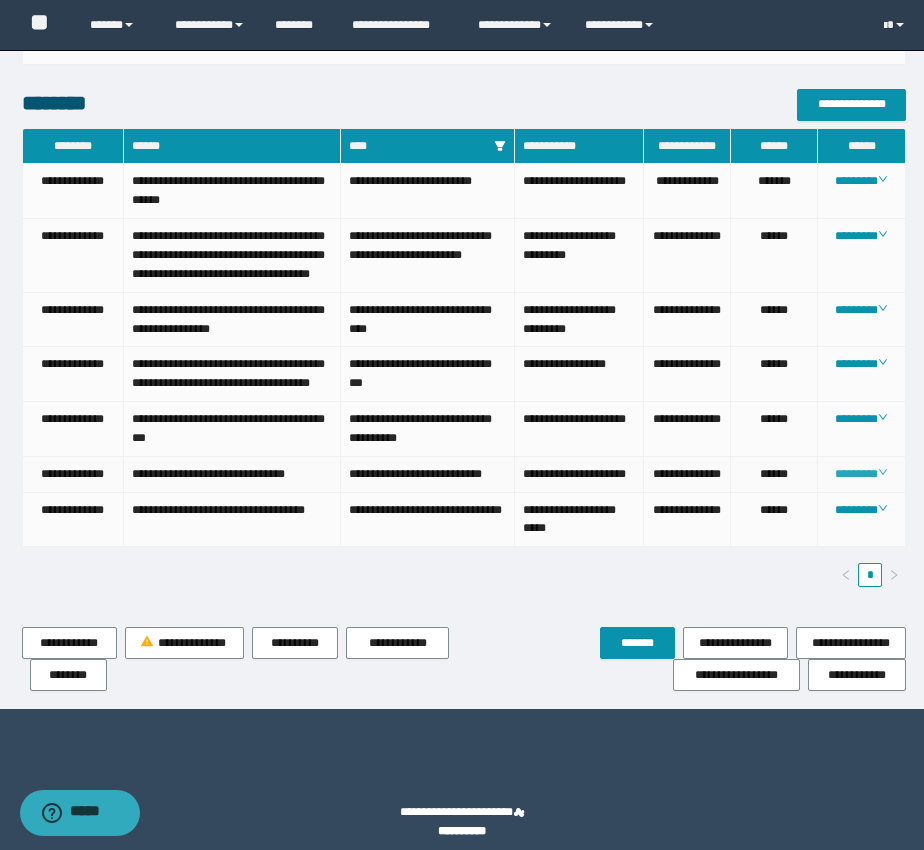 click on "********" at bounding box center [861, 474] 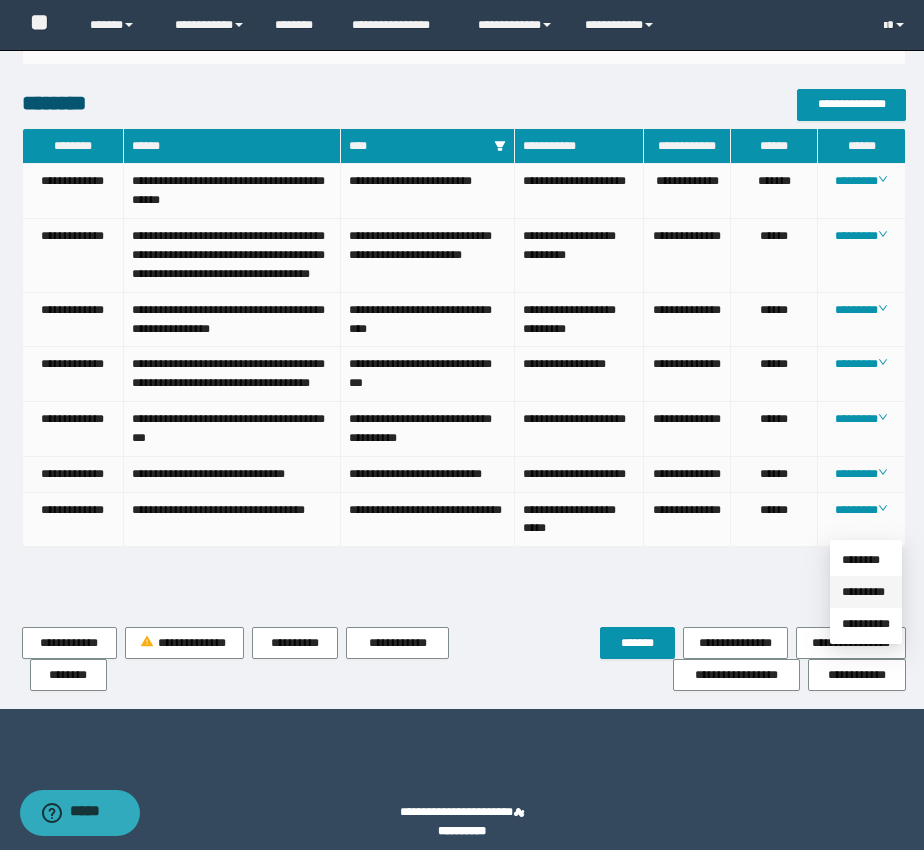 click on "*********" at bounding box center (863, 592) 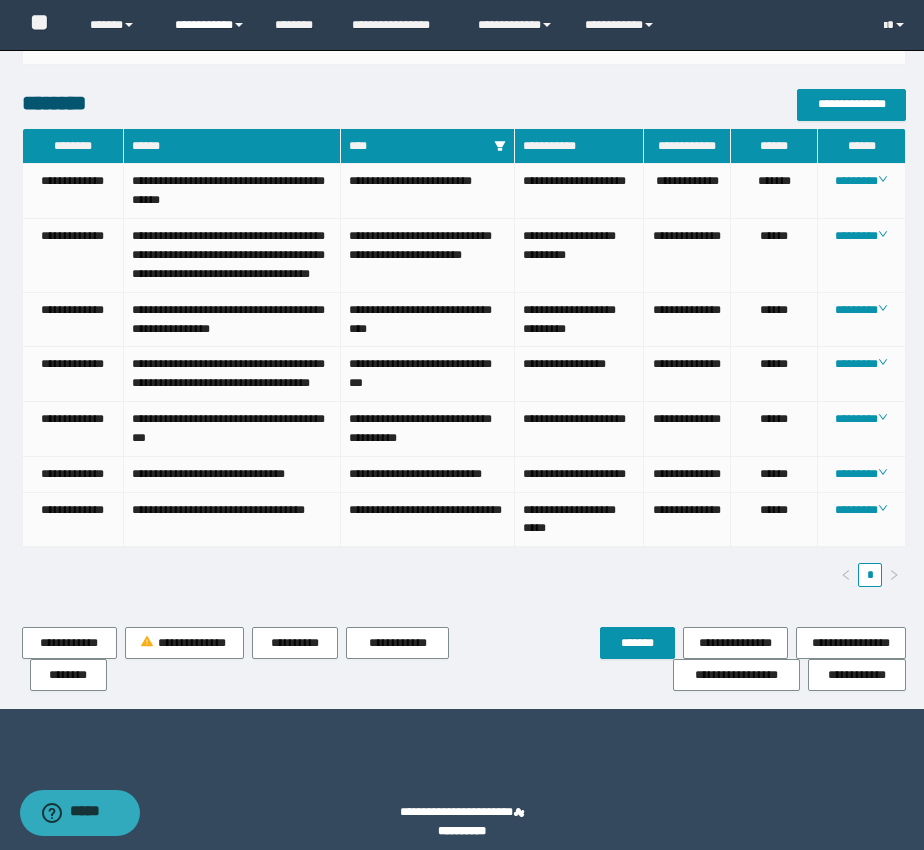 click on "**********" at bounding box center (210, 25) 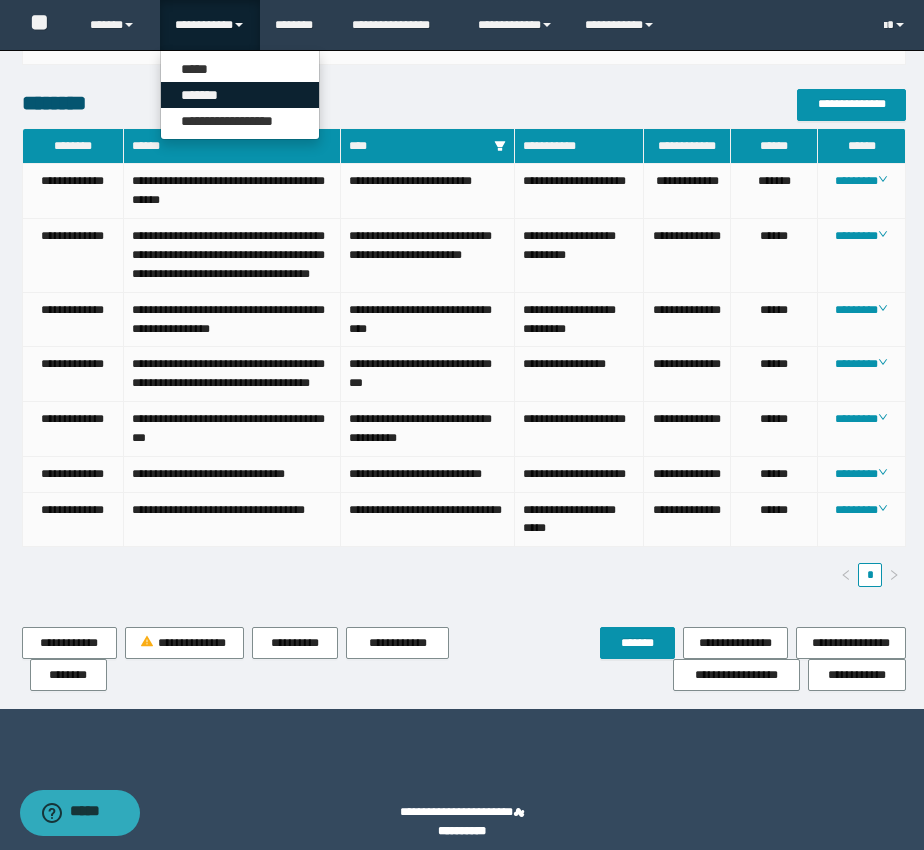 click on "*******" at bounding box center (240, 95) 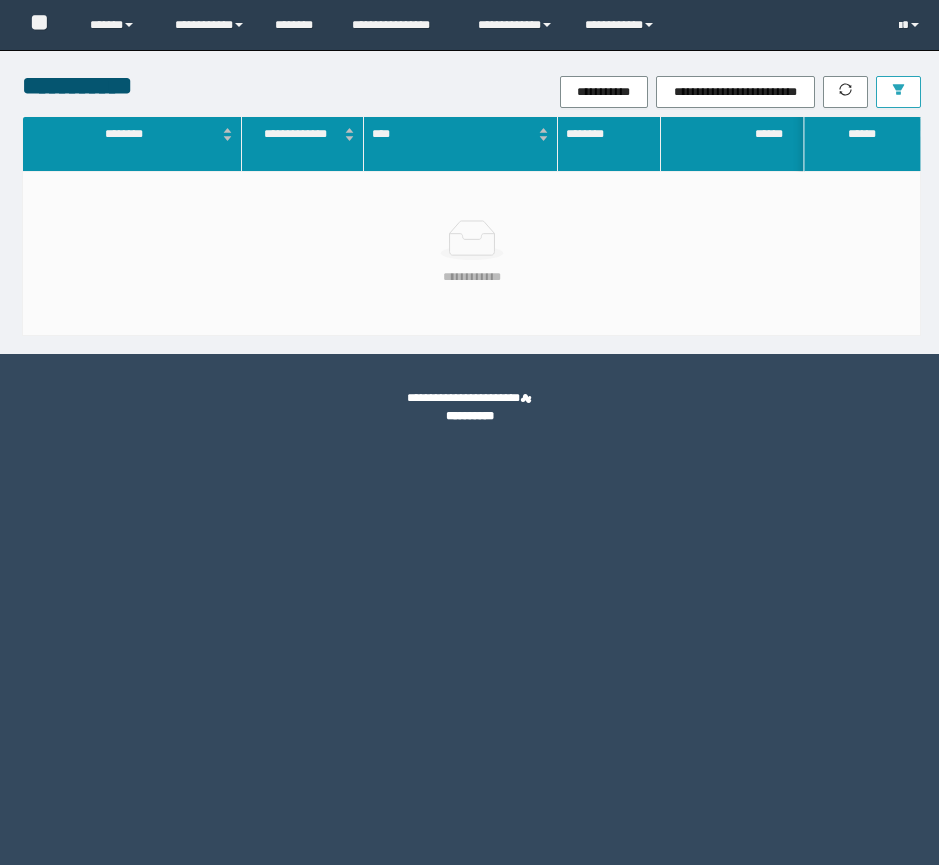 scroll, scrollTop: 0, scrollLeft: 0, axis: both 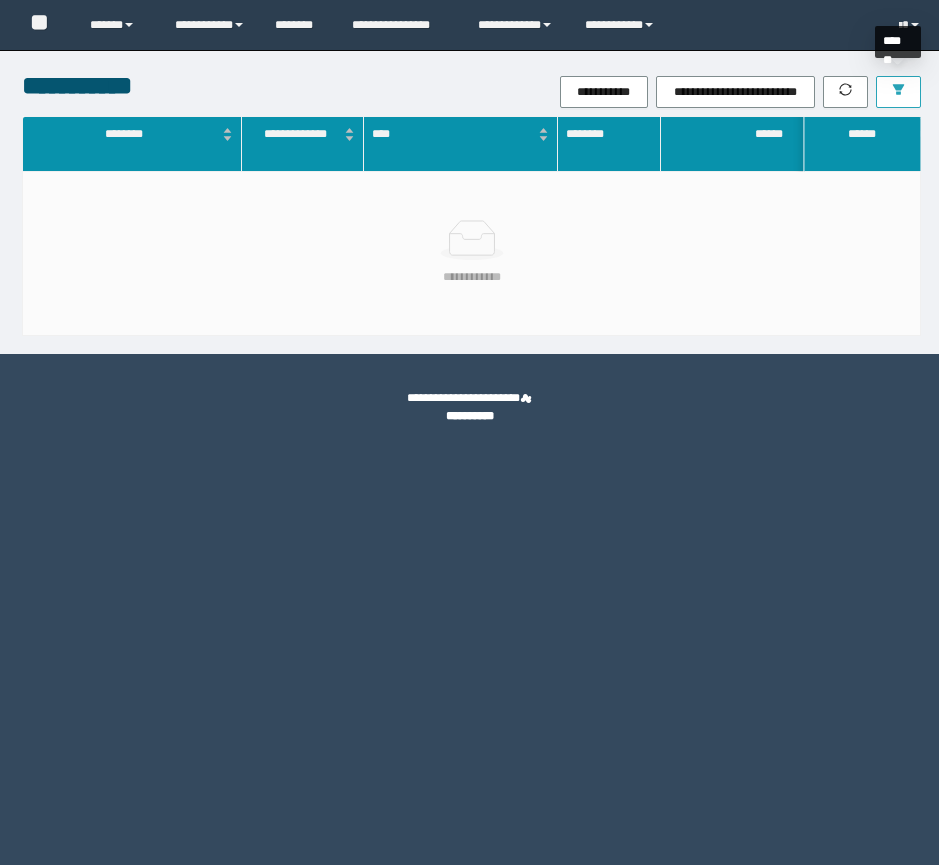 click at bounding box center [898, 92] 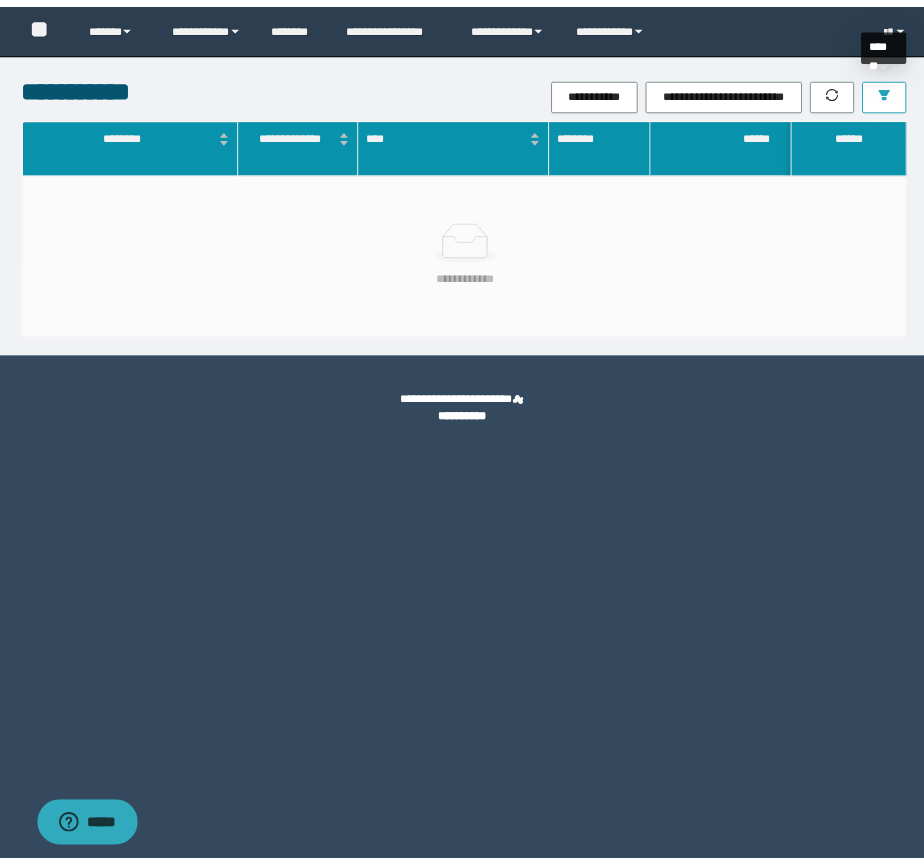 scroll, scrollTop: 0, scrollLeft: 0, axis: both 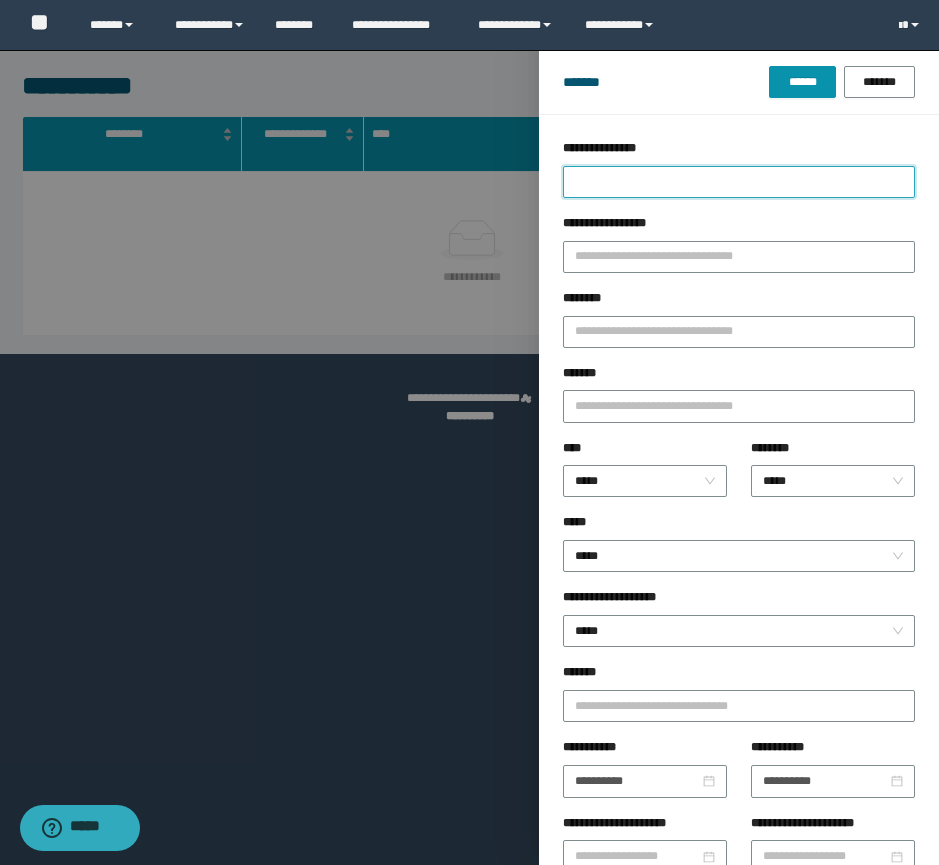click on "**********" at bounding box center (739, 182) 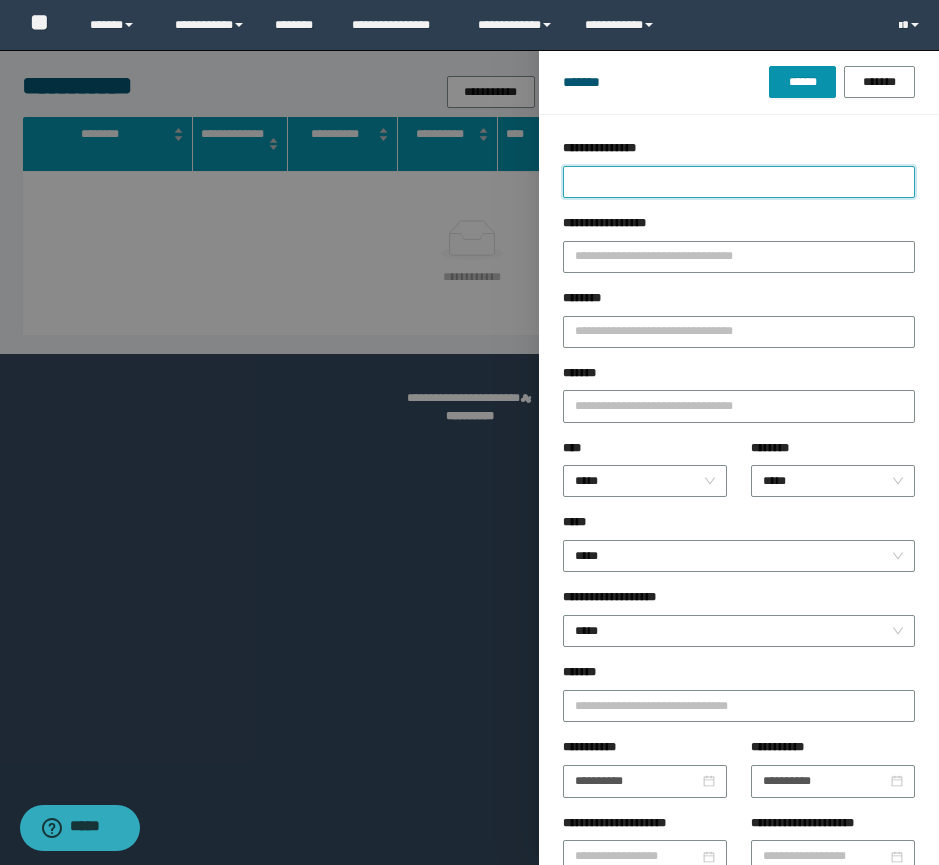 type on "*" 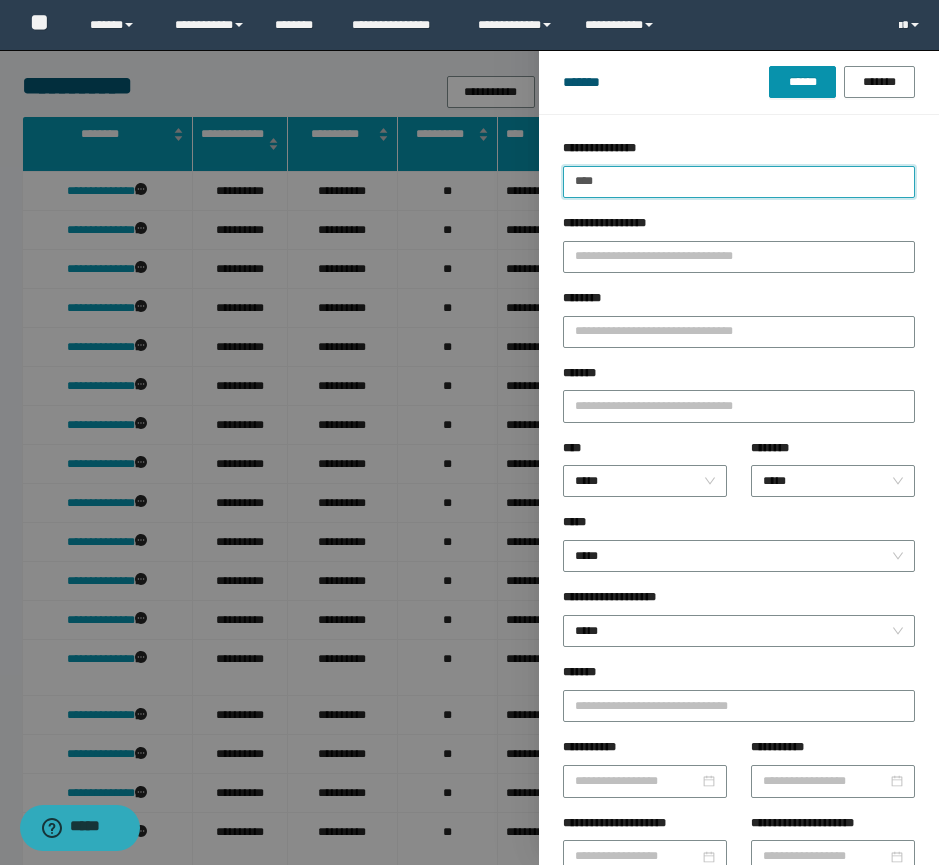 click on "******" at bounding box center (802, 82) 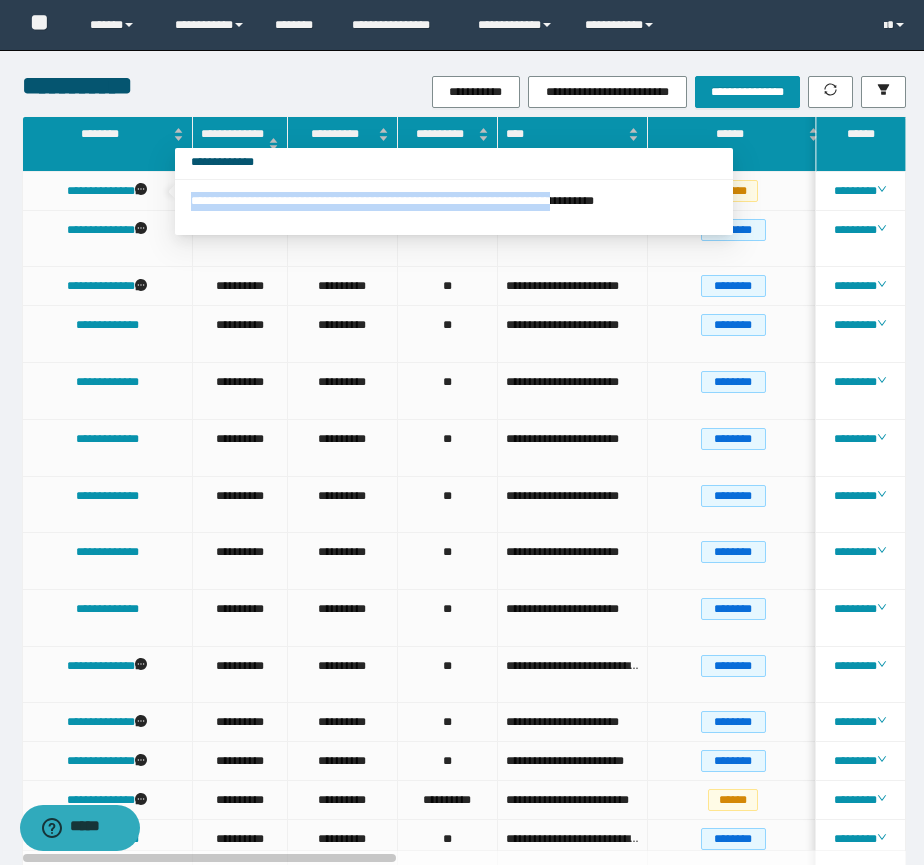 drag, startPoint x: 186, startPoint y: 203, endPoint x: 662, endPoint y: 207, distance: 476.0168 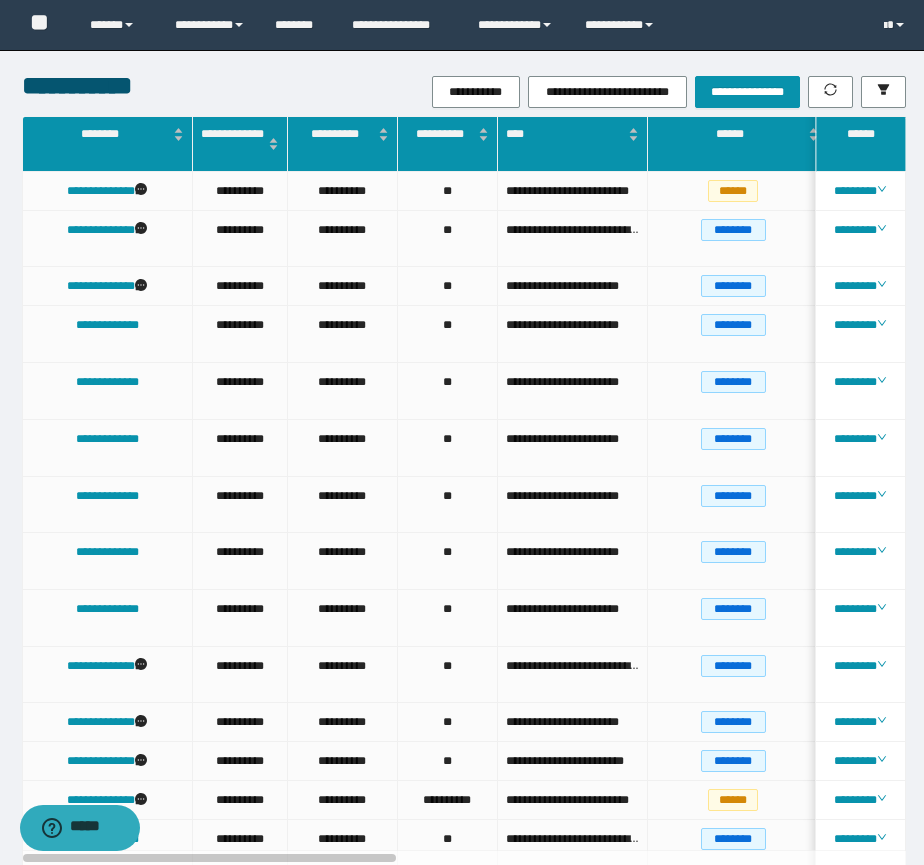 click on "**********" at bounding box center (169, 85) 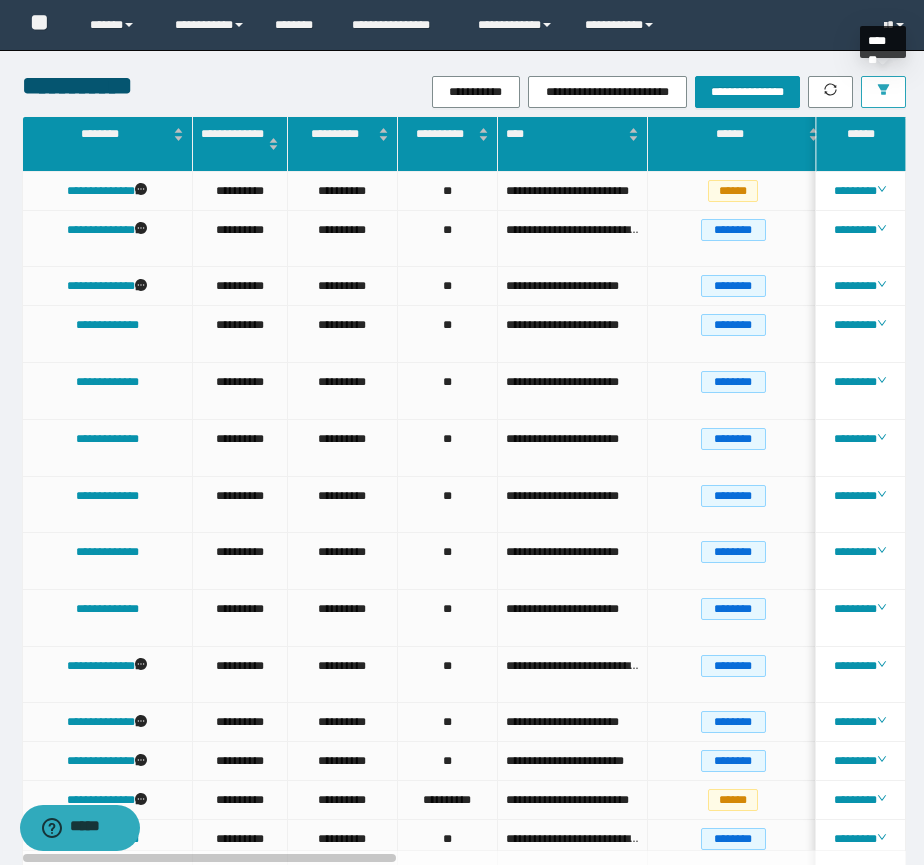click at bounding box center [883, 92] 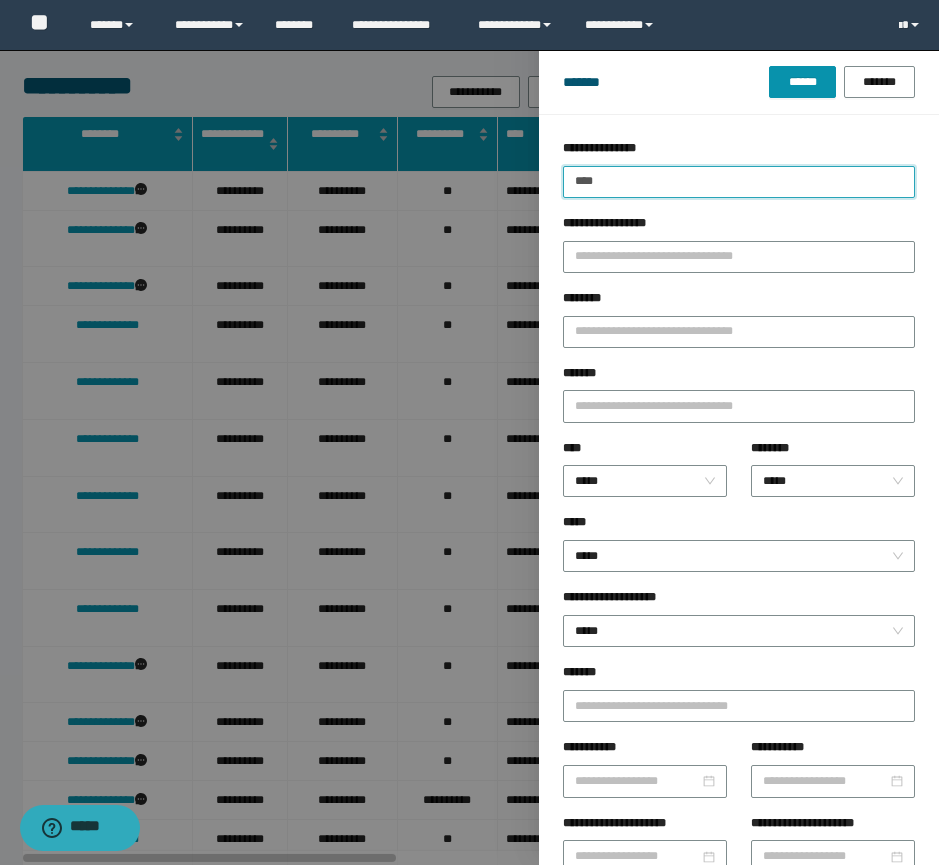 drag, startPoint x: 638, startPoint y: 183, endPoint x: 537, endPoint y: 164, distance: 102.77159 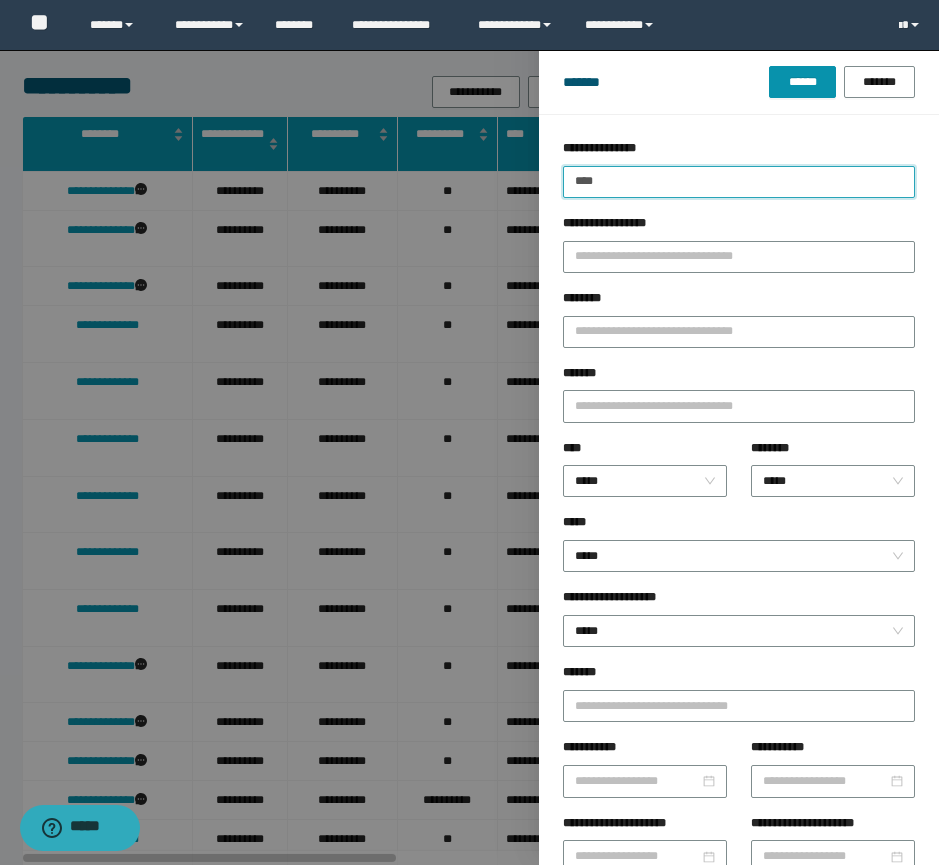 click on "******" at bounding box center (802, 82) 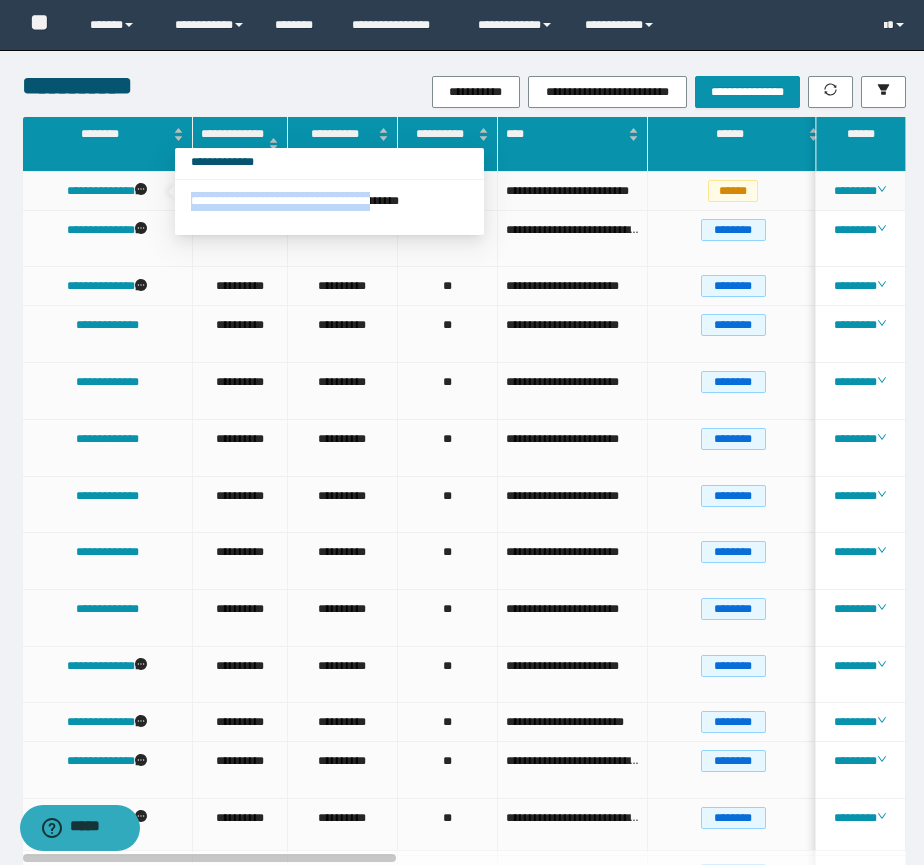 drag, startPoint x: 188, startPoint y: 202, endPoint x: 434, endPoint y: 209, distance: 246.09958 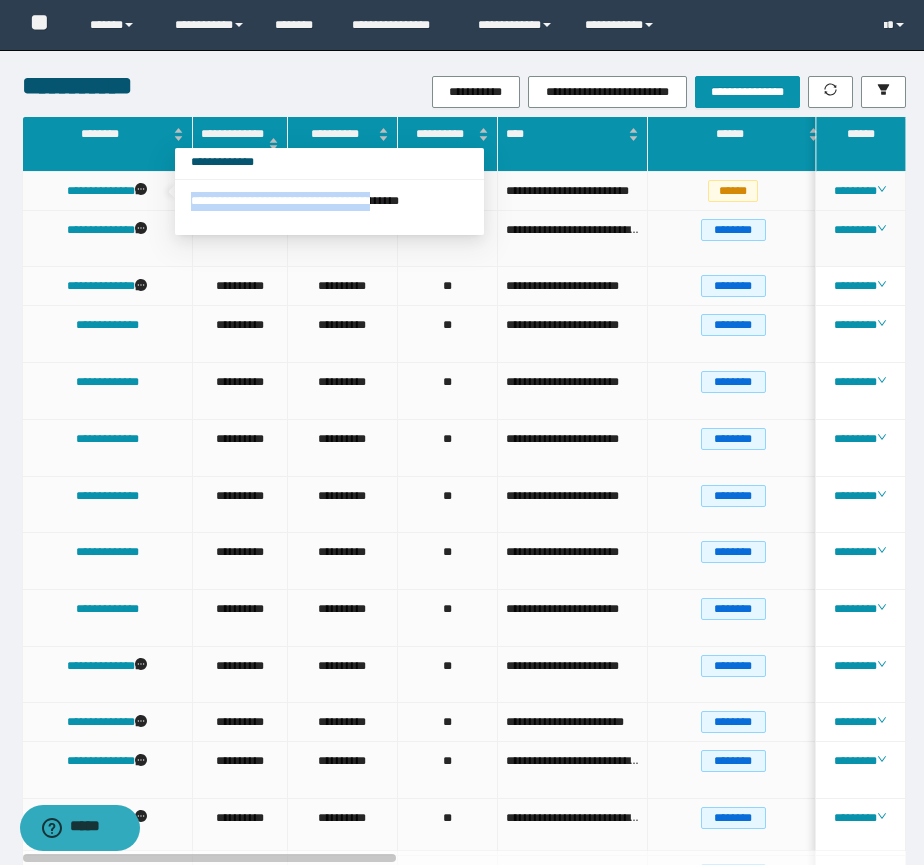 copy on "**********" 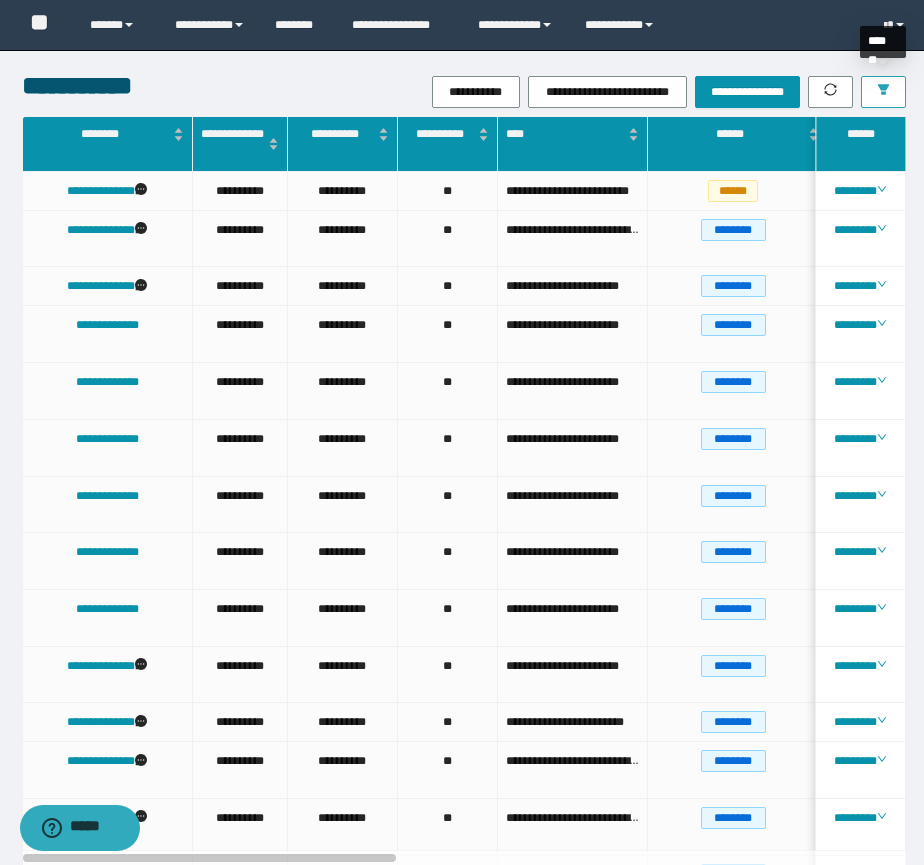 click at bounding box center (883, 92) 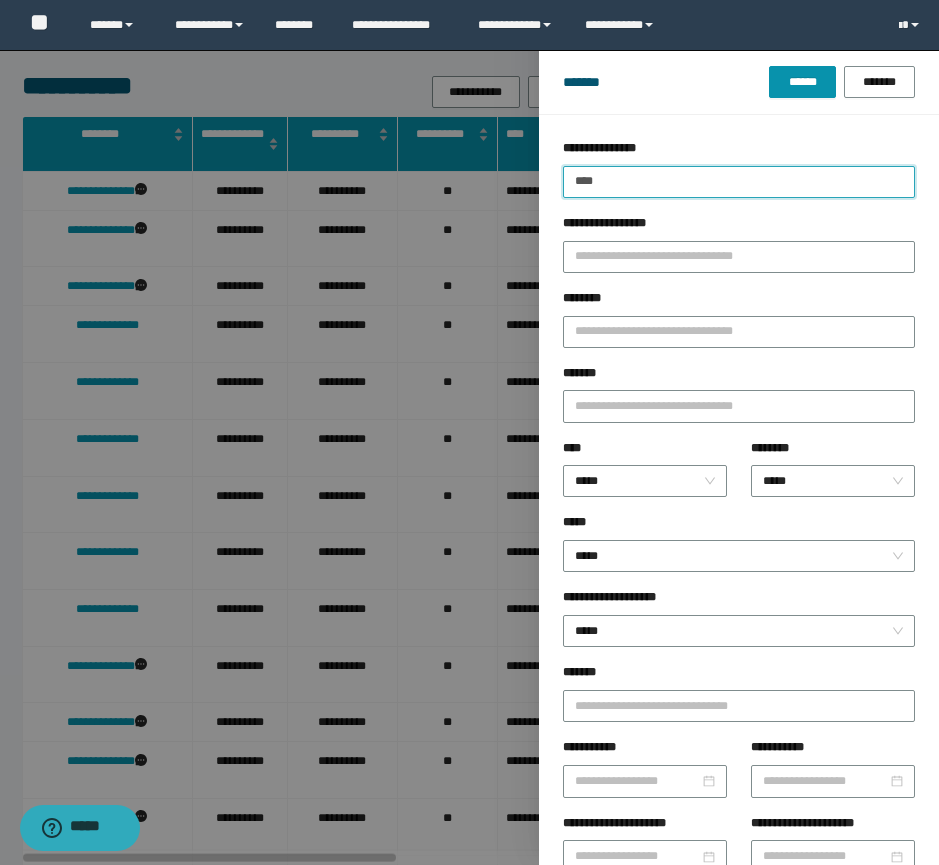 drag, startPoint x: 615, startPoint y: 185, endPoint x: 564, endPoint y: 186, distance: 51.009804 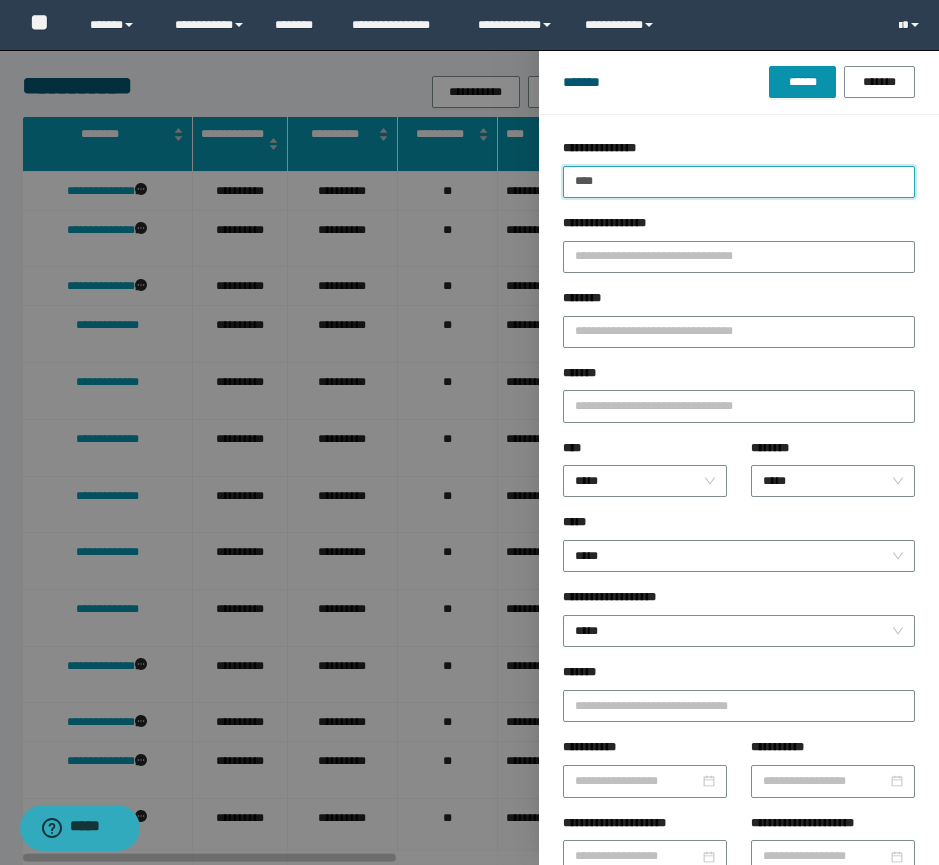 click on "******" at bounding box center (802, 82) 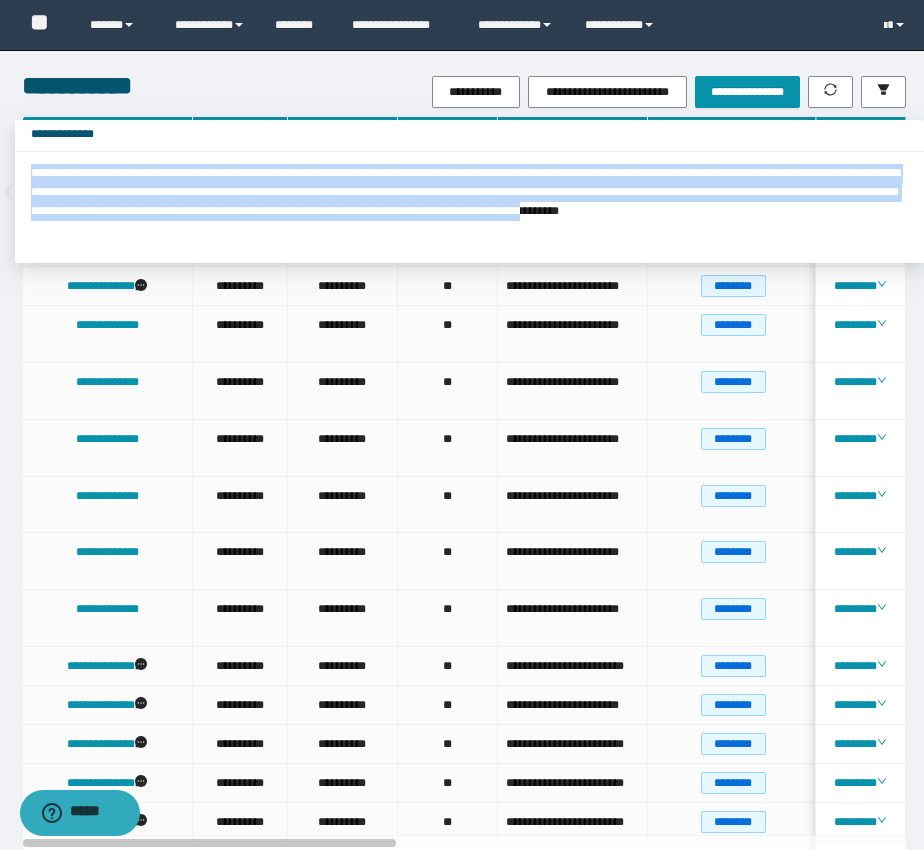 drag, startPoint x: 35, startPoint y: 175, endPoint x: 275, endPoint y: 227, distance: 245.56873 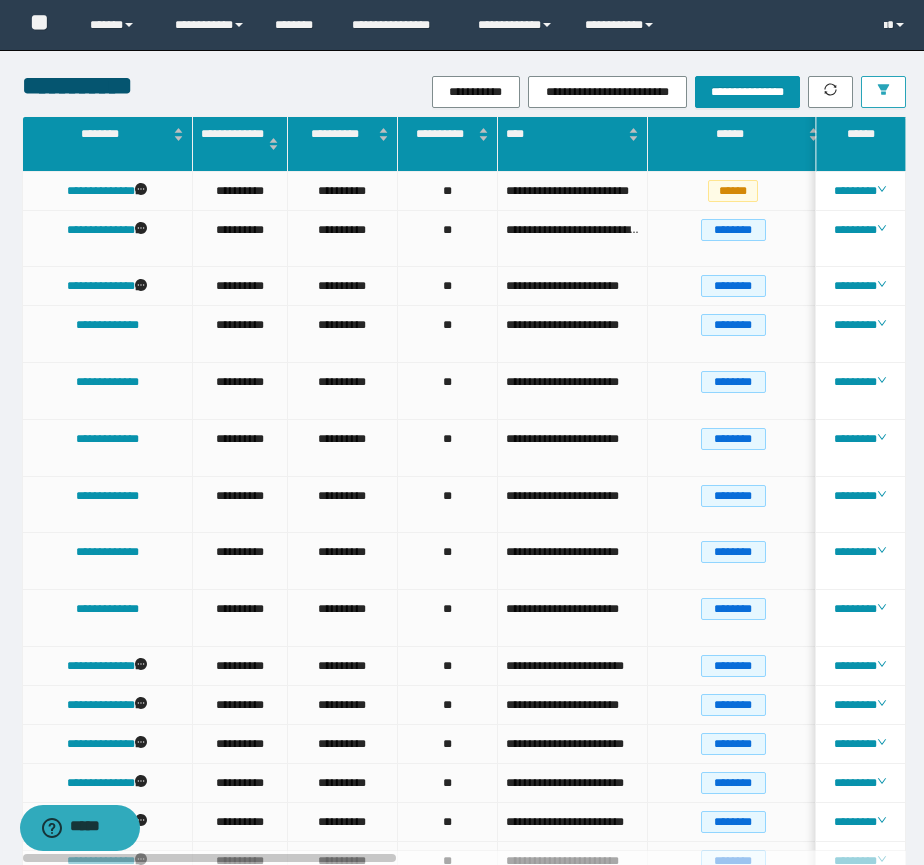 click 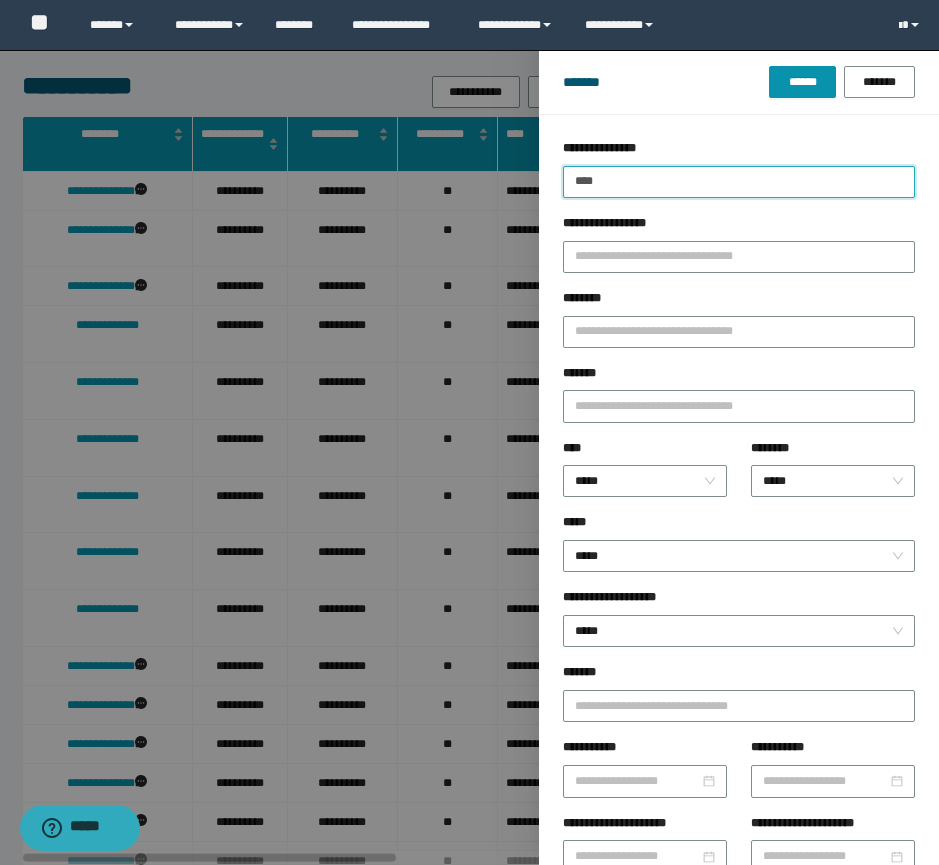 drag, startPoint x: 636, startPoint y: 191, endPoint x: 517, endPoint y: 174, distance: 120.20815 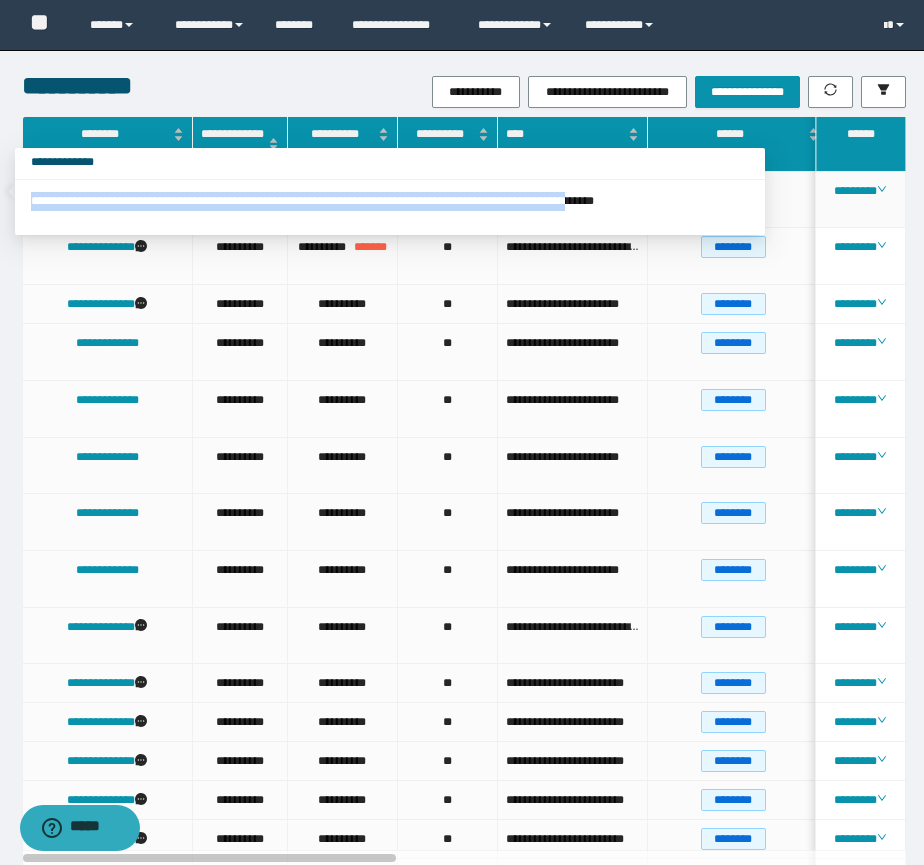 drag, startPoint x: 31, startPoint y: 200, endPoint x: 716, endPoint y: 194, distance: 685.0263 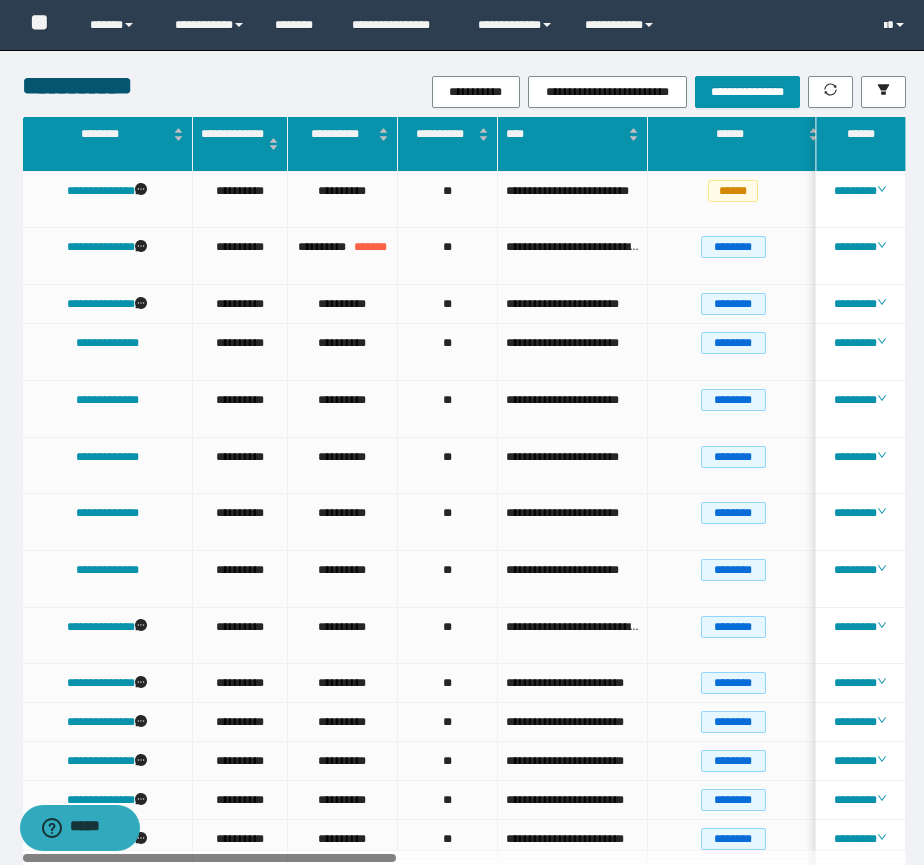 drag, startPoint x: 288, startPoint y: 862, endPoint x: 382, endPoint y: 857, distance: 94.13288 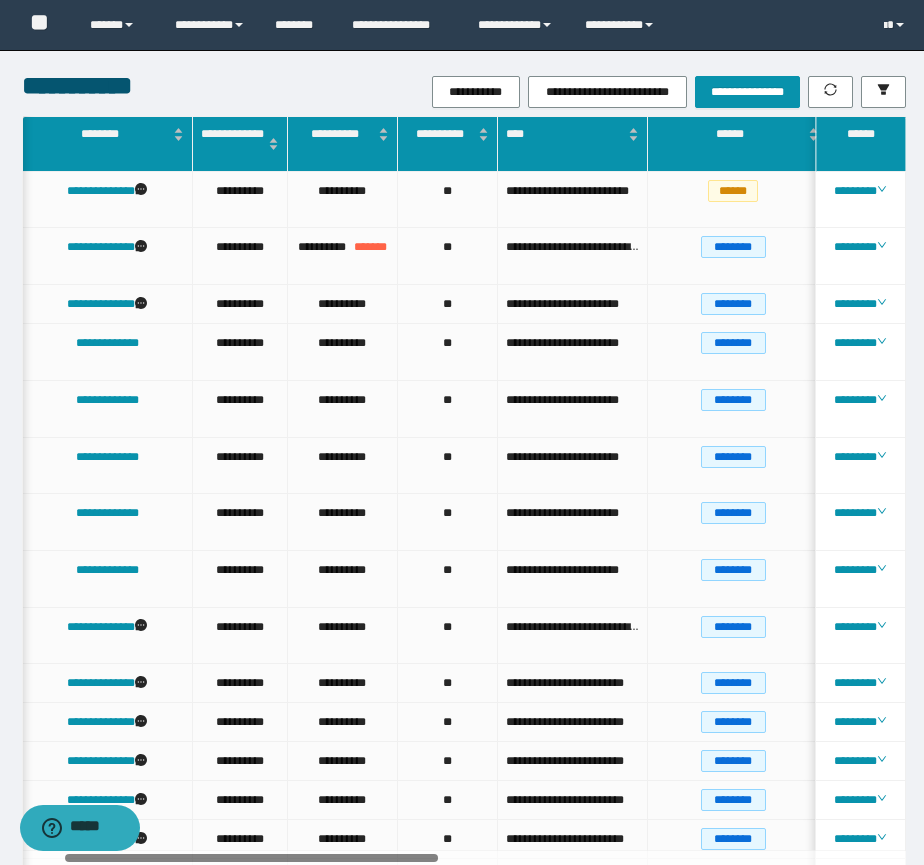 scroll, scrollTop: 0, scrollLeft: 190, axis: horizontal 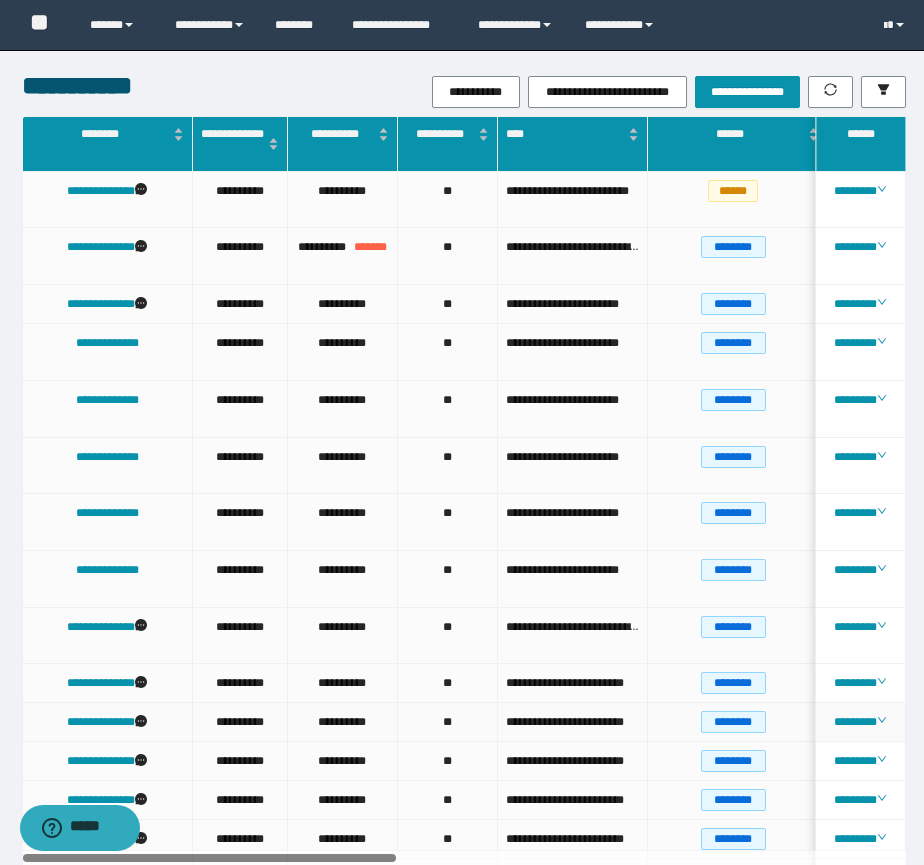 drag, startPoint x: 381, startPoint y: 857, endPoint x: 6, endPoint y: 430, distance: 568.2904 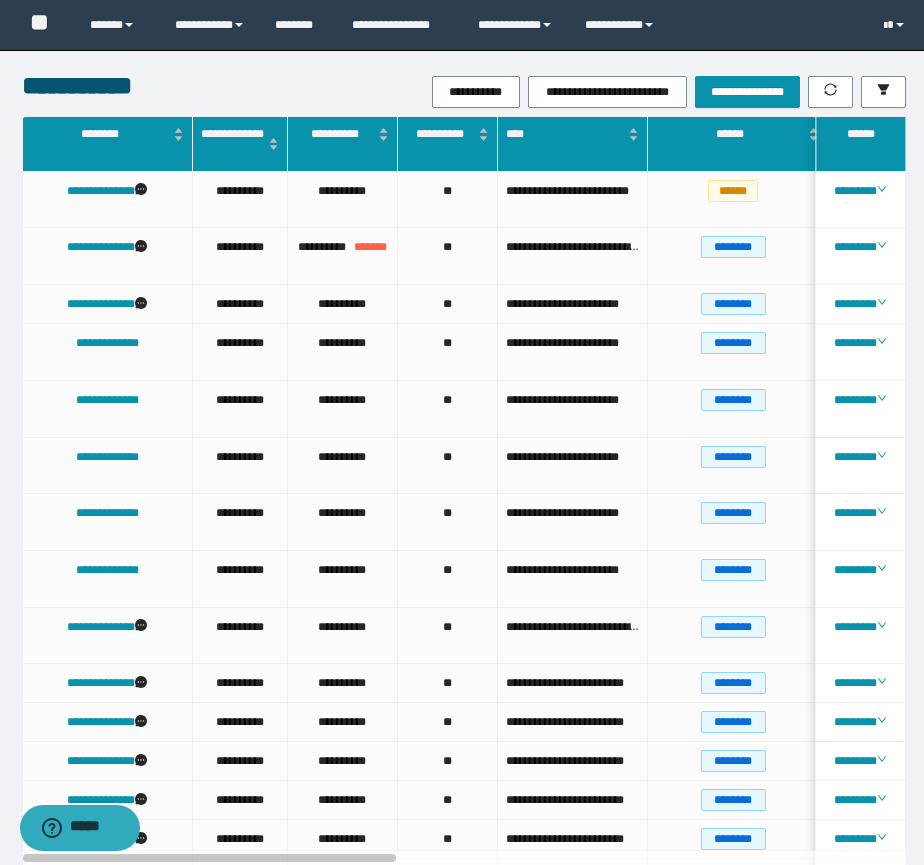 click on "**********" at bounding box center (611, 92) 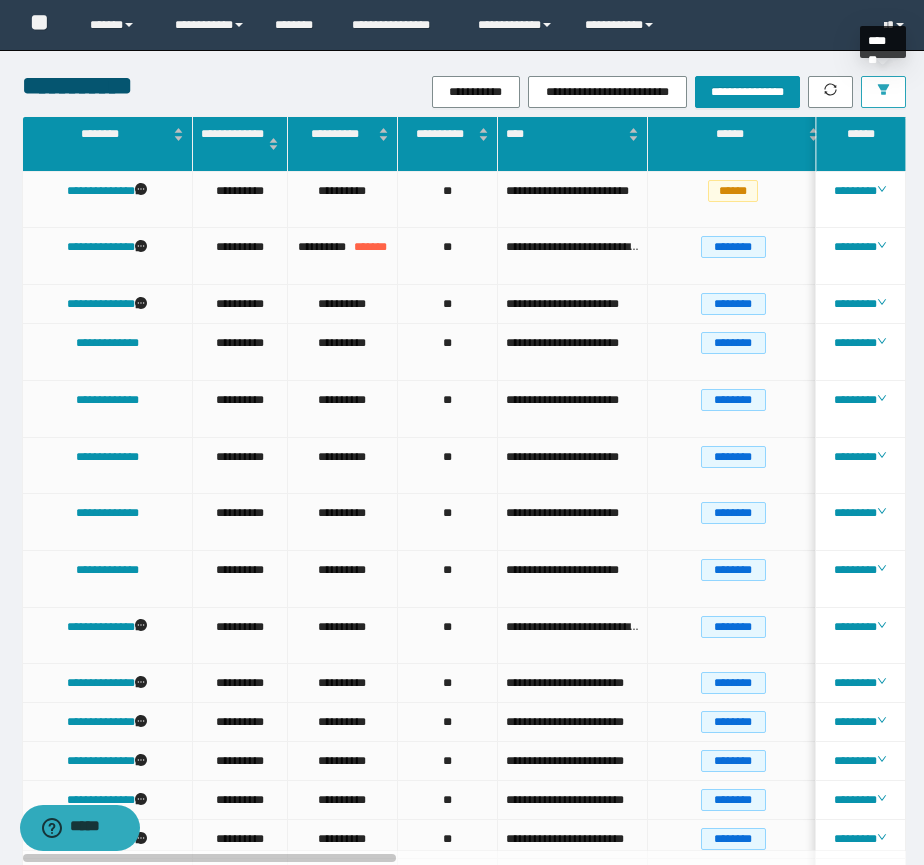 click 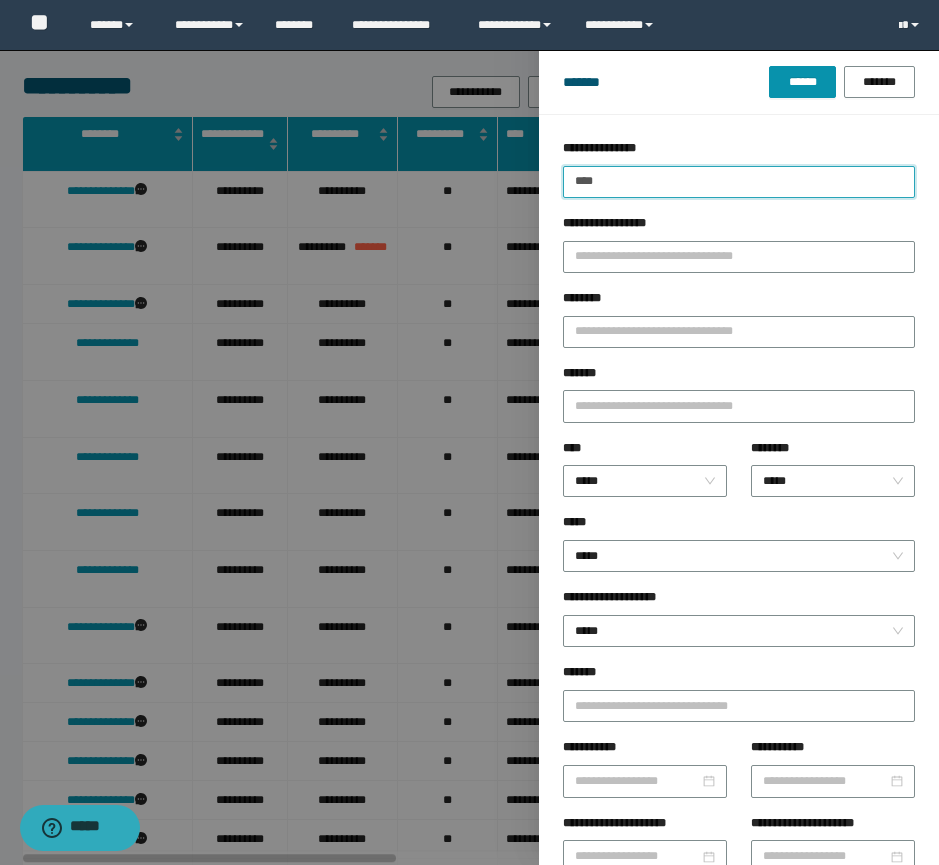drag, startPoint x: 705, startPoint y: 181, endPoint x: 524, endPoint y: 181, distance: 181 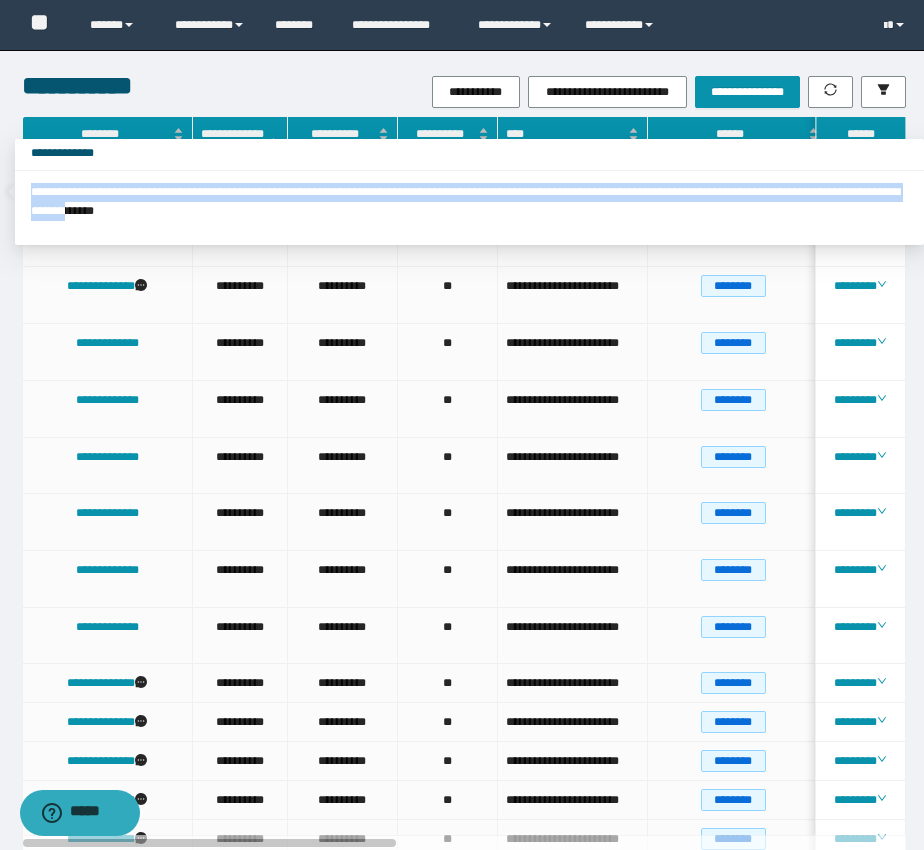 drag, startPoint x: 32, startPoint y: 192, endPoint x: 345, endPoint y: 207, distance: 313.35922 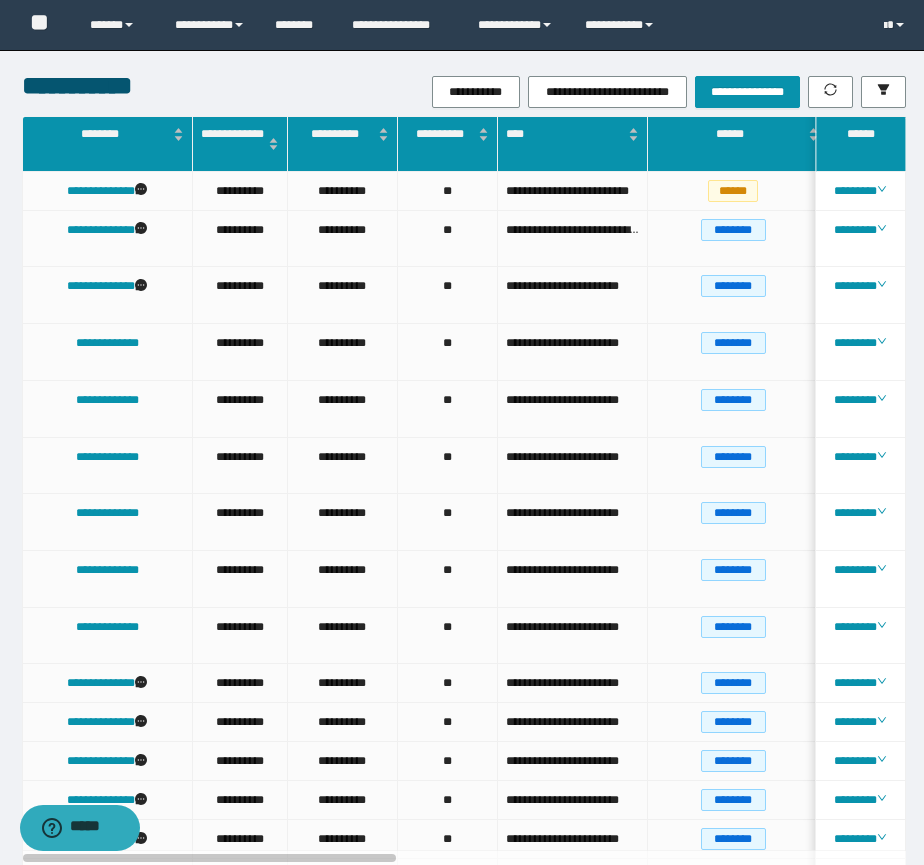 drag, startPoint x: 217, startPoint y: 70, endPoint x: 232, endPoint y: 68, distance: 15.132746 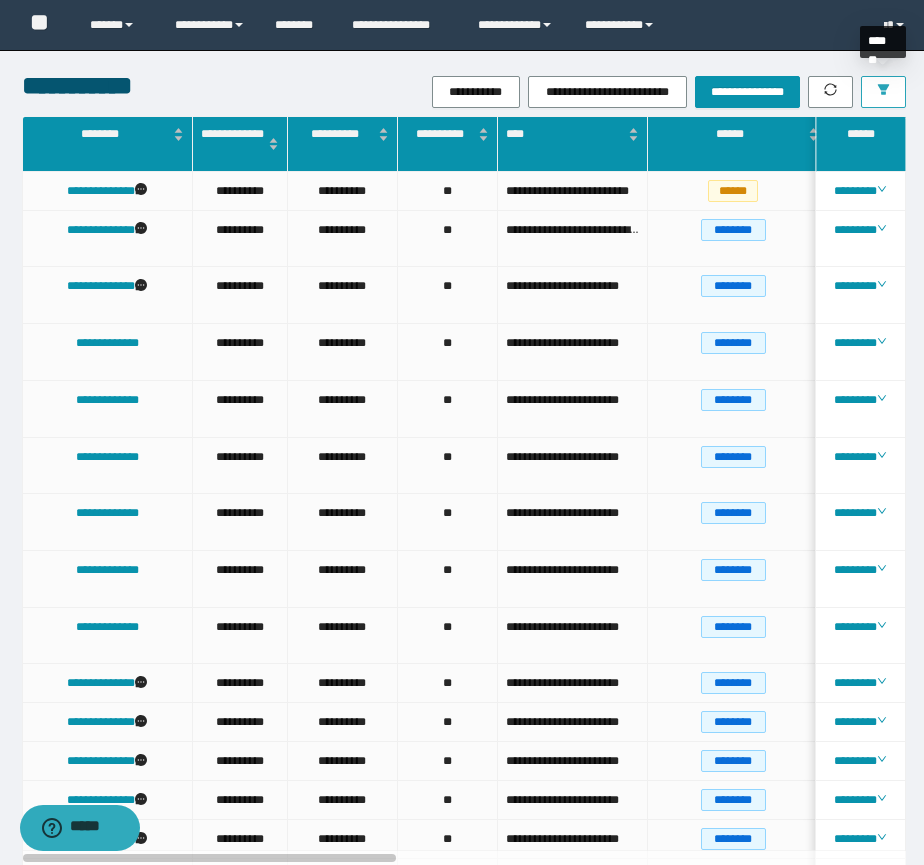 click at bounding box center (883, 92) 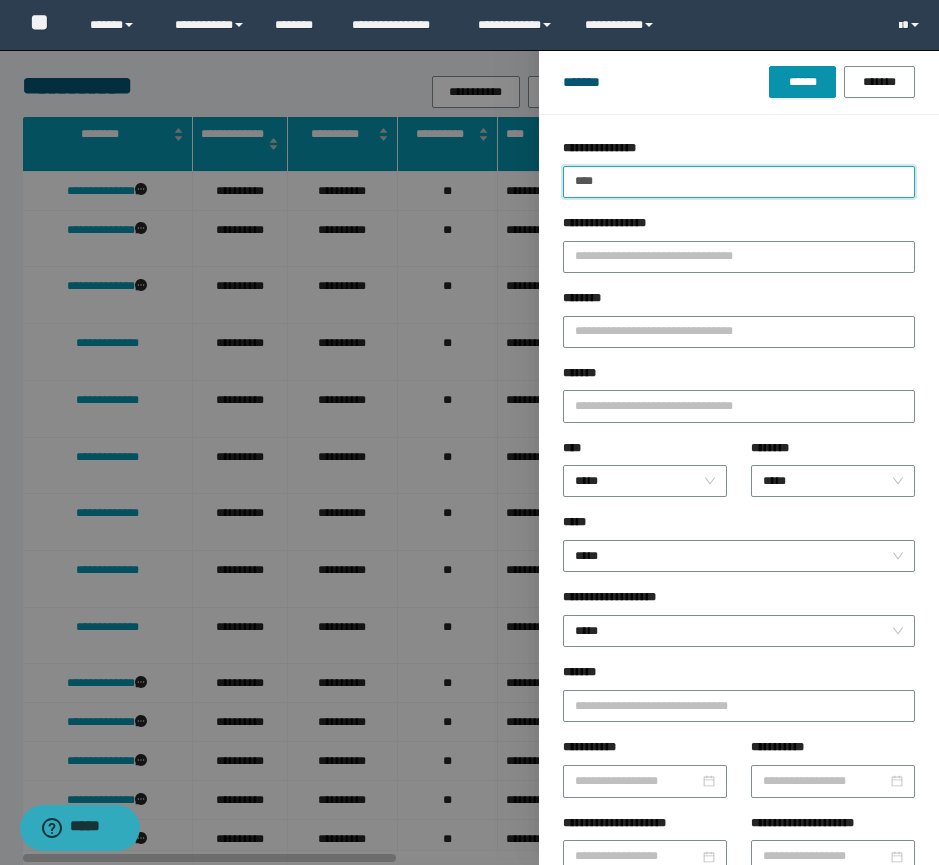 drag, startPoint x: 674, startPoint y: 181, endPoint x: 575, endPoint y: 183, distance: 99.0202 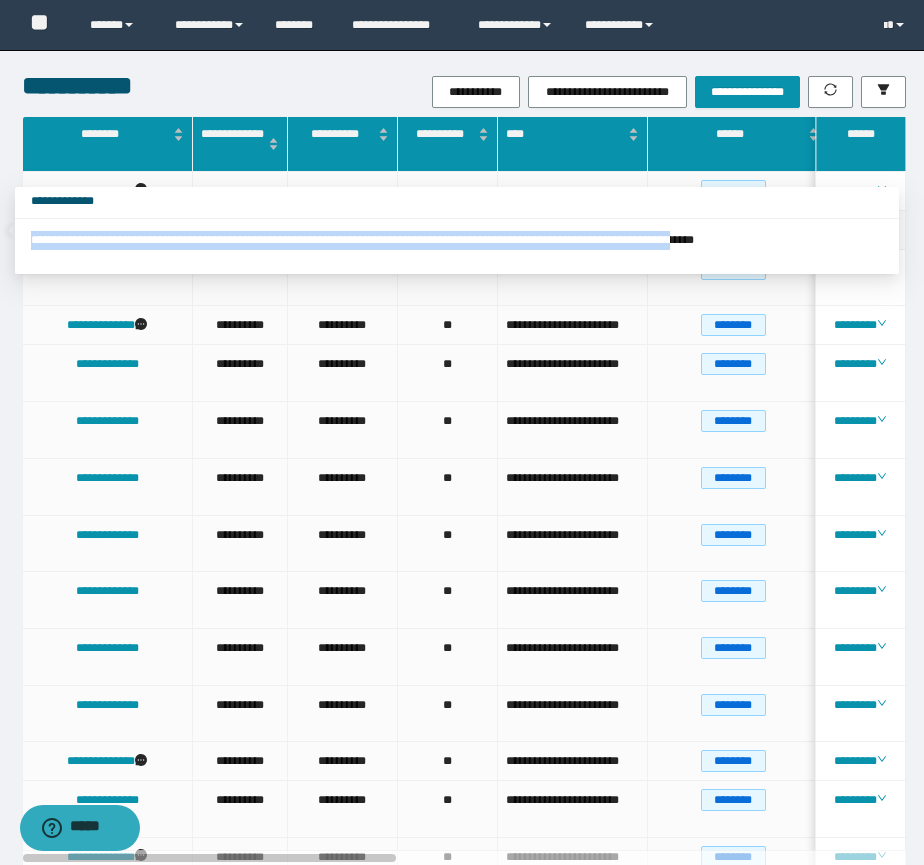 drag, startPoint x: 33, startPoint y: 244, endPoint x: 857, endPoint y: 254, distance: 824.06067 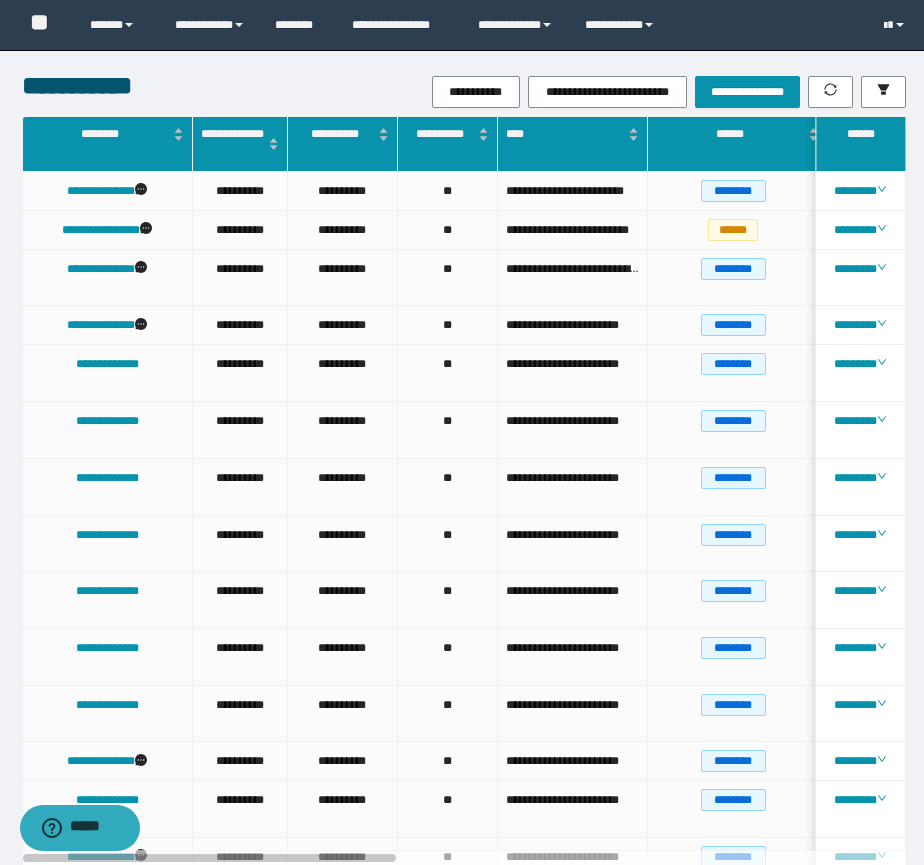 click on "**********" at bounding box center (611, 92) 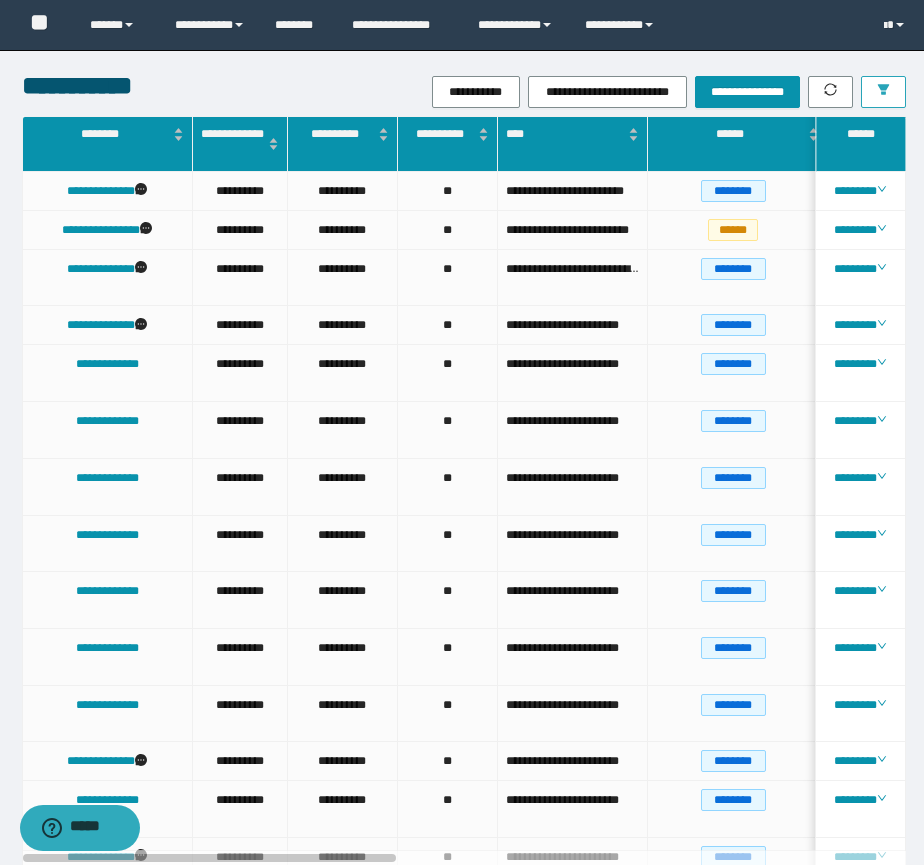 click 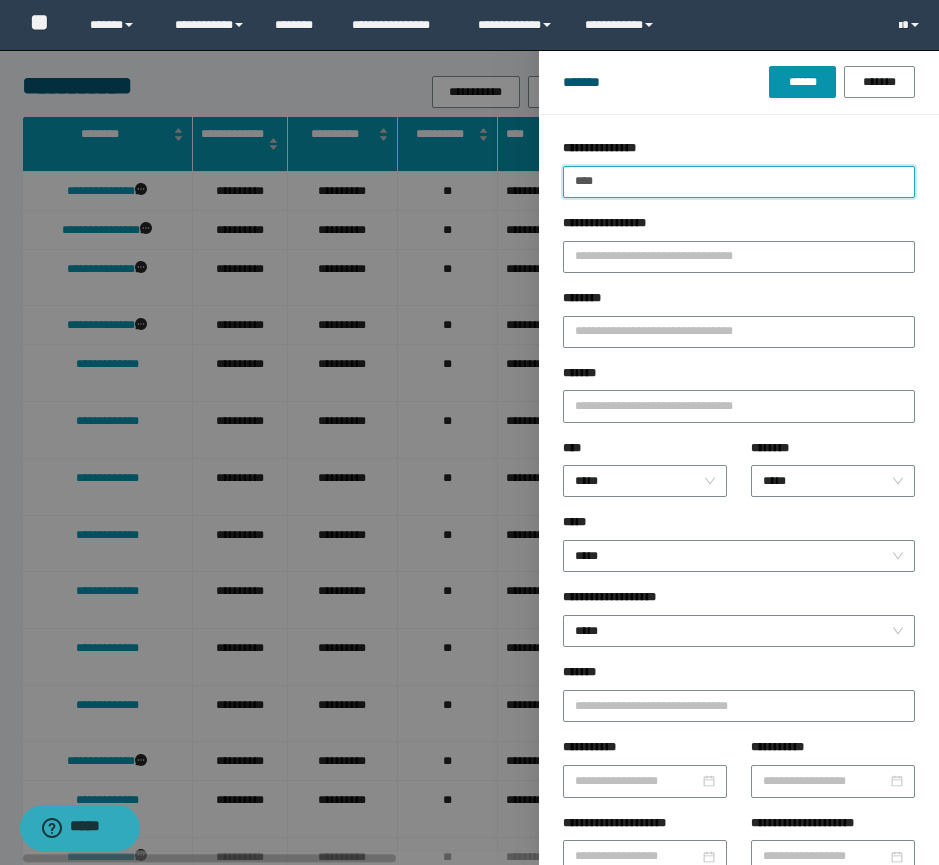 drag, startPoint x: 616, startPoint y: 189, endPoint x: 572, endPoint y: 178, distance: 45.35416 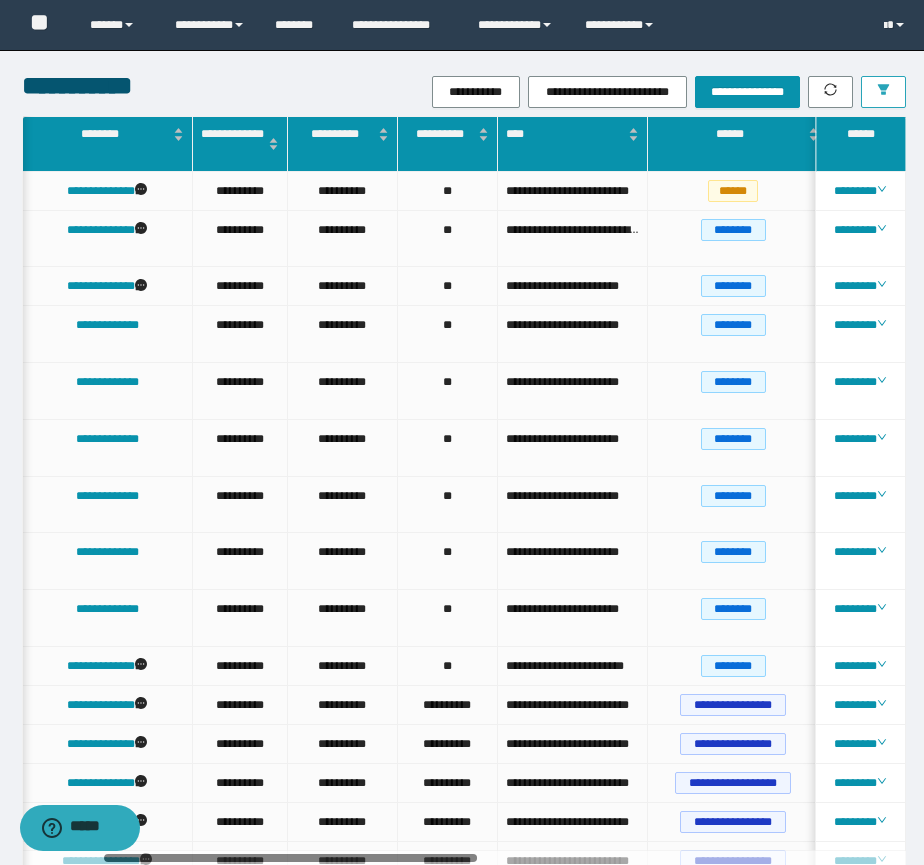 scroll, scrollTop: 0, scrollLeft: 291, axis: horizontal 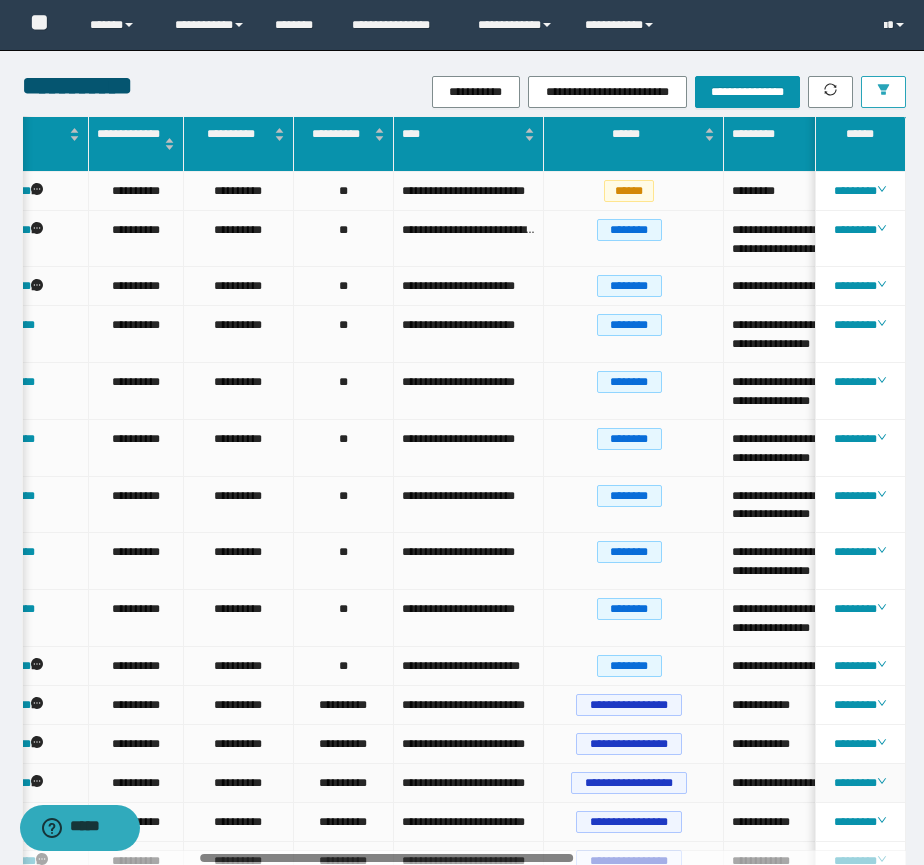 drag, startPoint x: 286, startPoint y: 858, endPoint x: 330, endPoint y: 835, distance: 49.648766 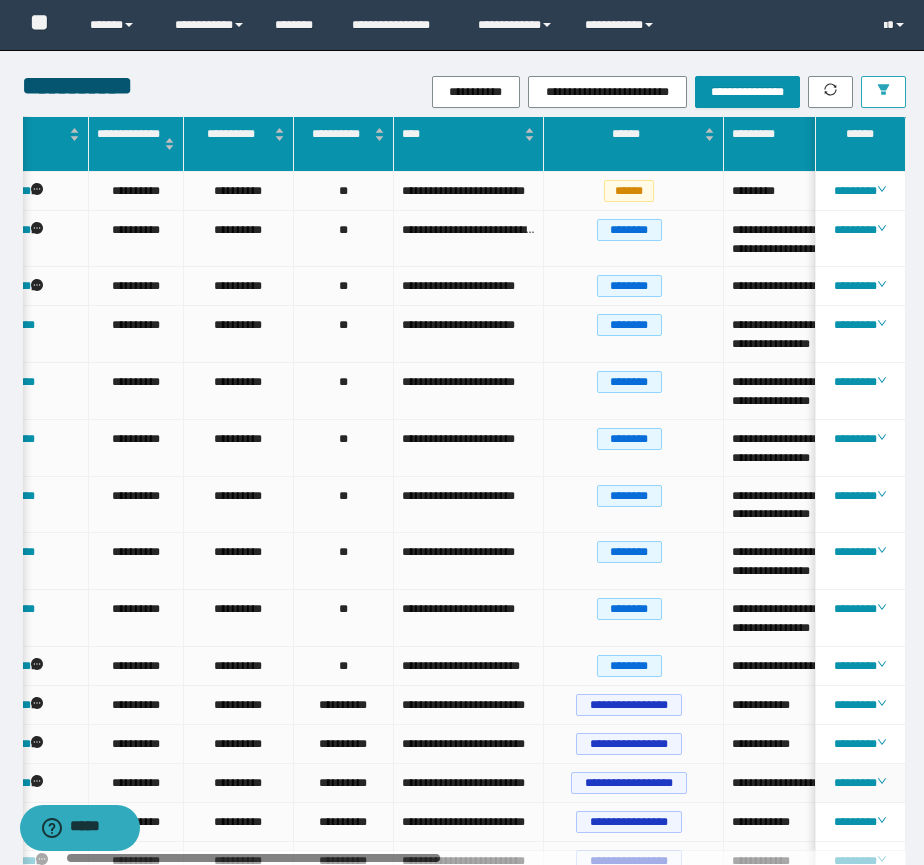 scroll, scrollTop: 0, scrollLeft: 0, axis: both 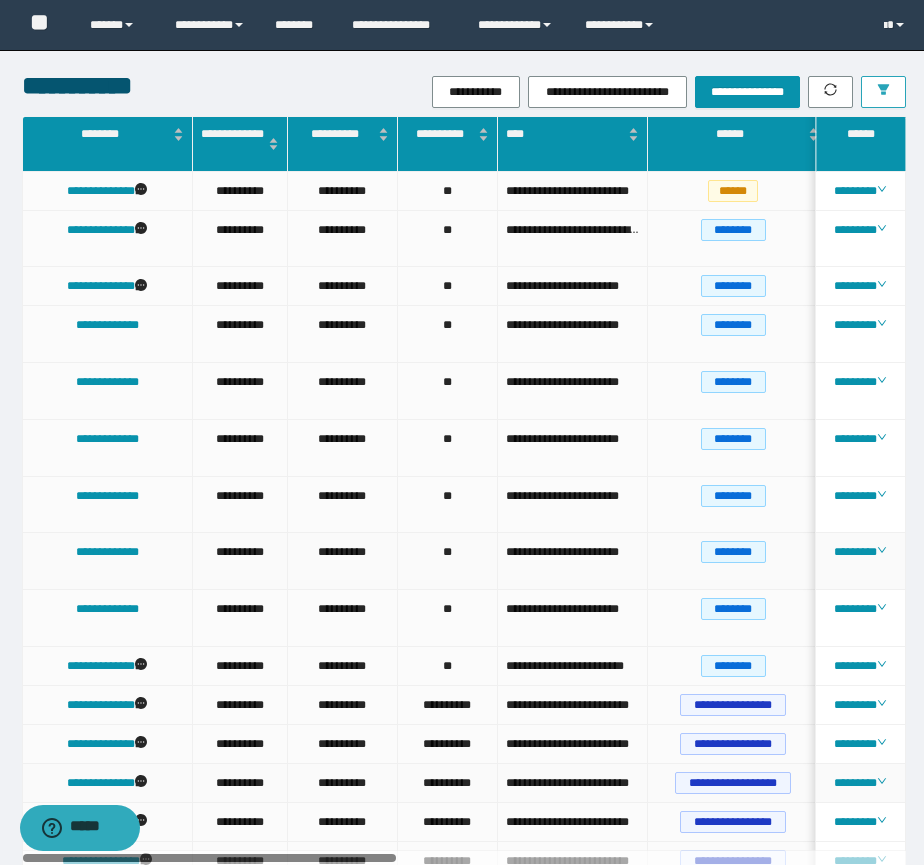 drag, startPoint x: 359, startPoint y: 860, endPoint x: 138, endPoint y: 616, distance: 329.20663 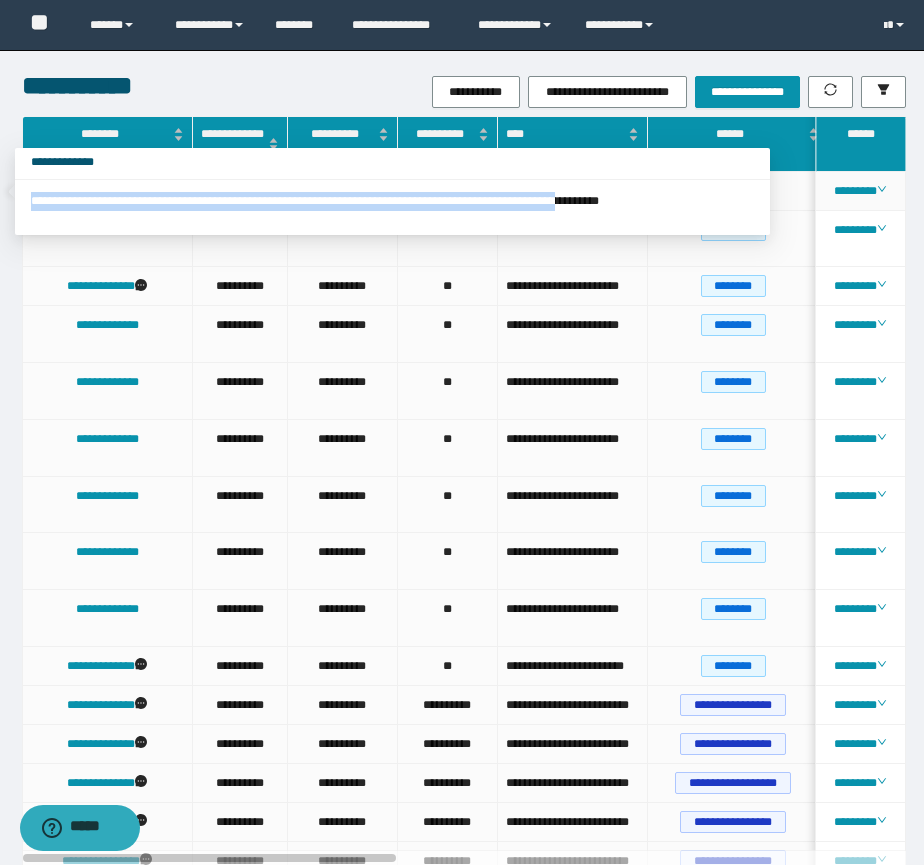 drag, startPoint x: 30, startPoint y: 201, endPoint x: 701, endPoint y: 204, distance: 671.0067 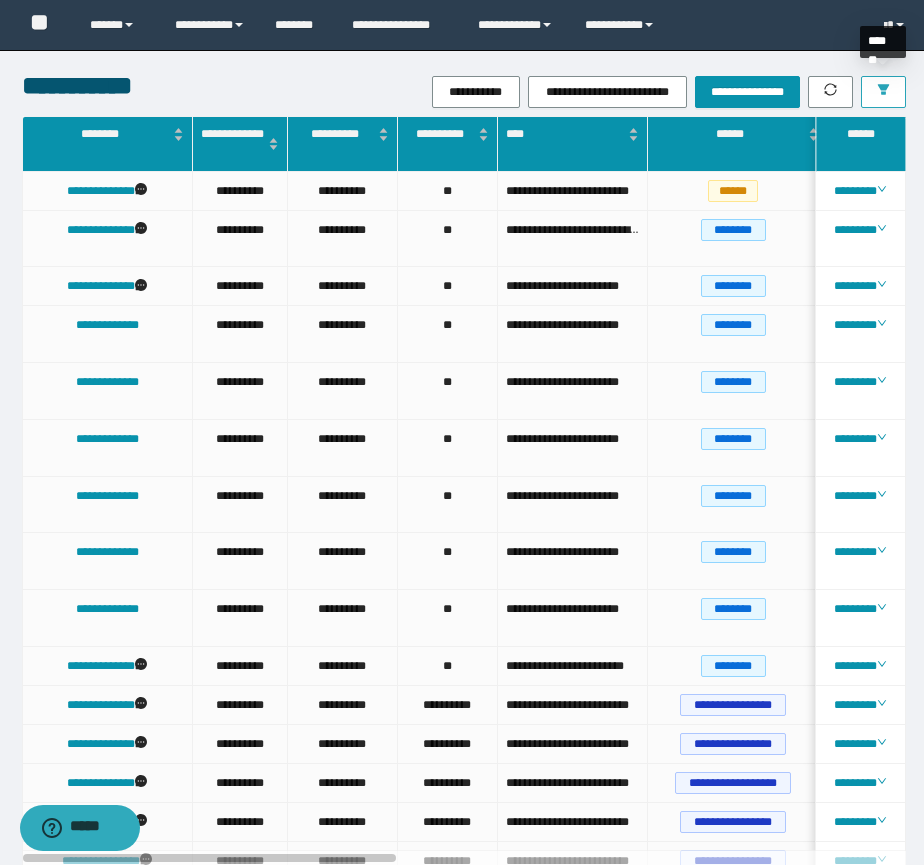 click at bounding box center (883, 92) 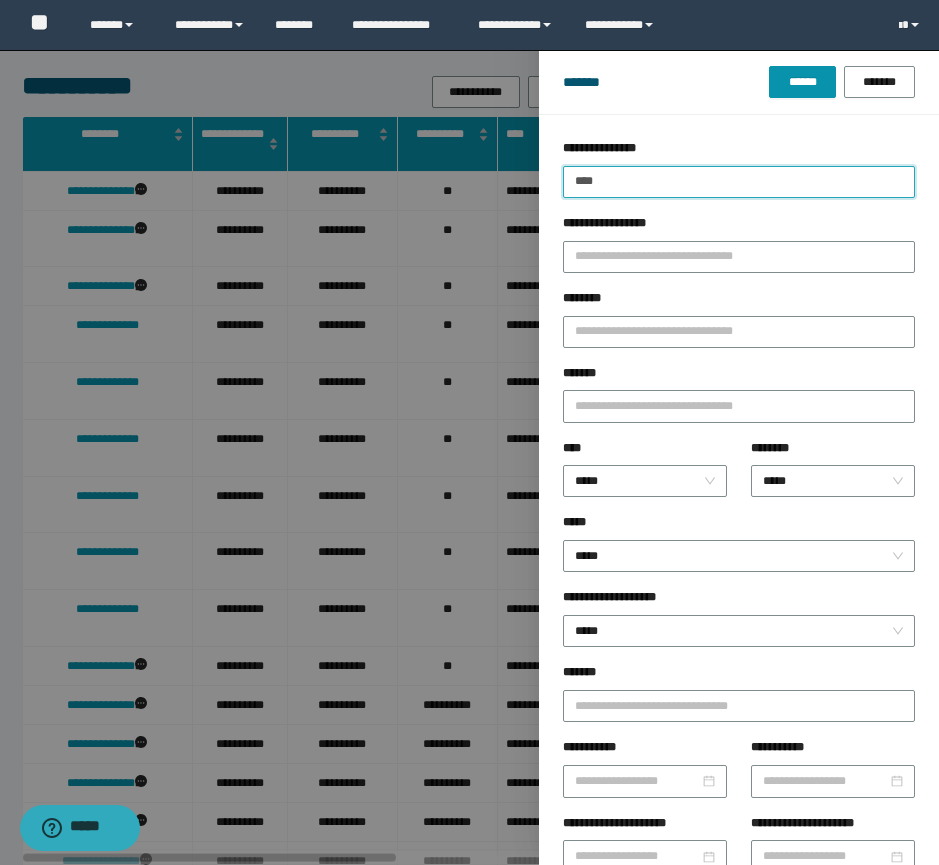 drag, startPoint x: 637, startPoint y: 173, endPoint x: 557, endPoint y: 178, distance: 80.1561 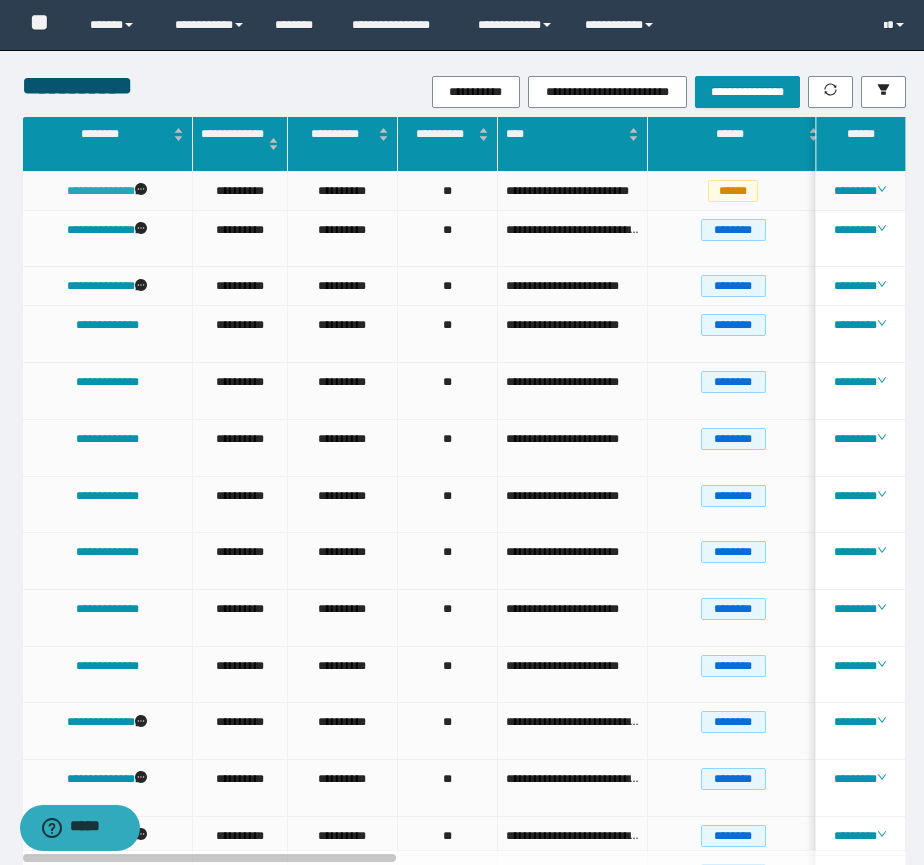click on "**********" at bounding box center [101, 191] 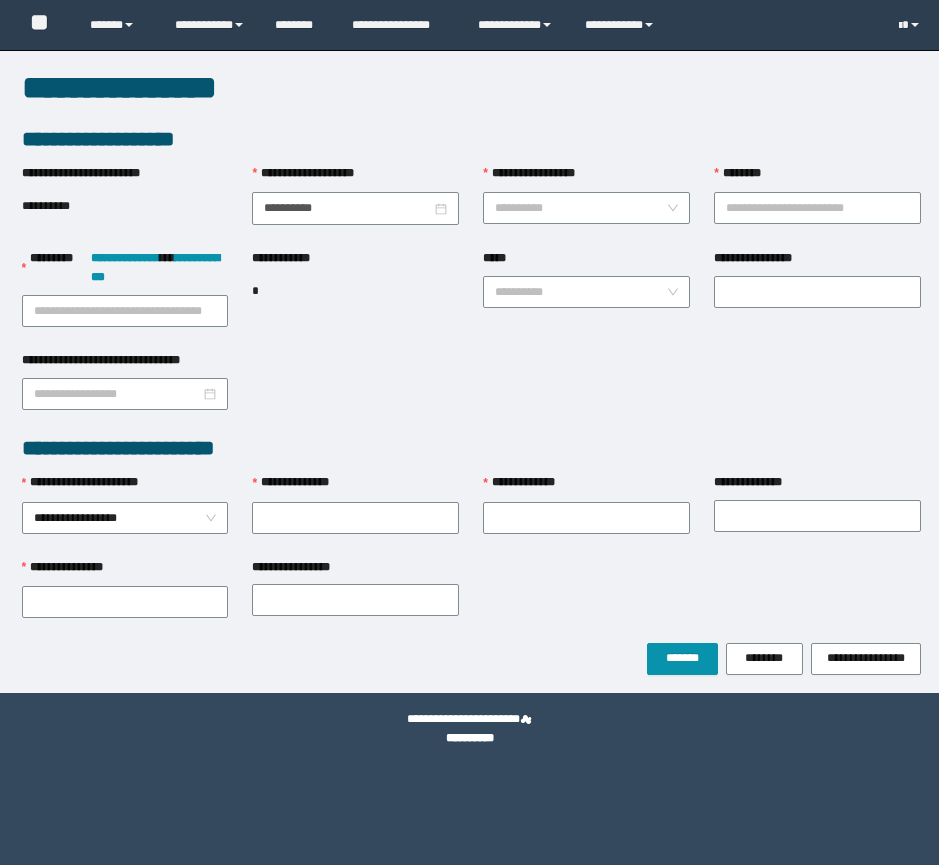 scroll, scrollTop: 0, scrollLeft: 0, axis: both 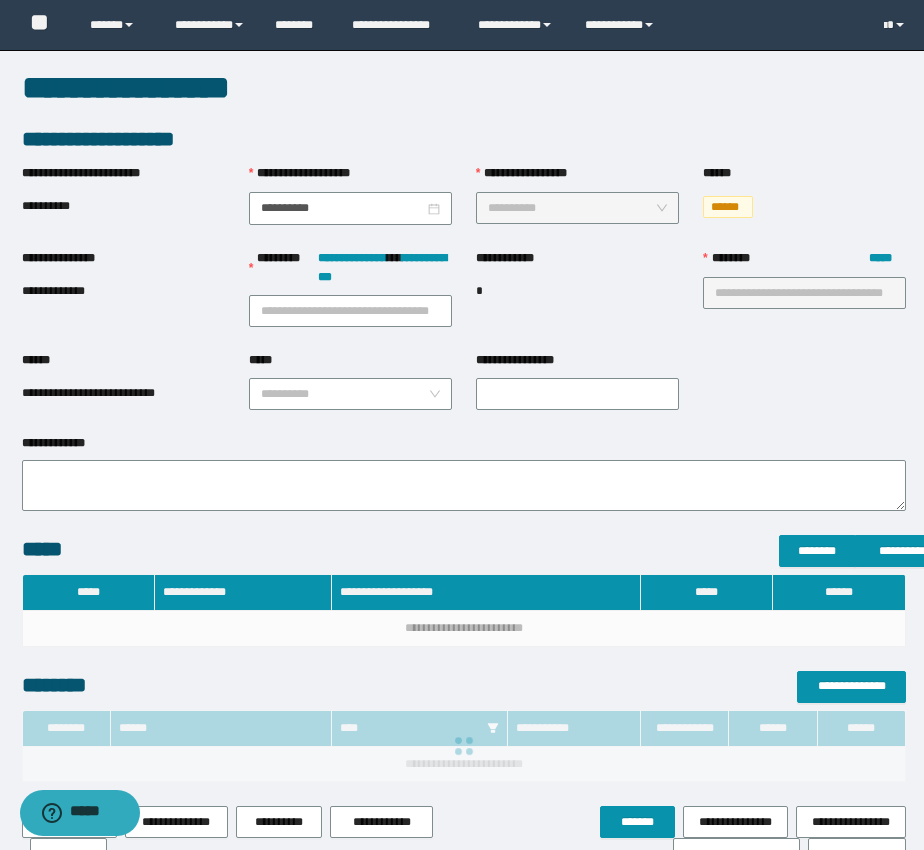 type on "**********" 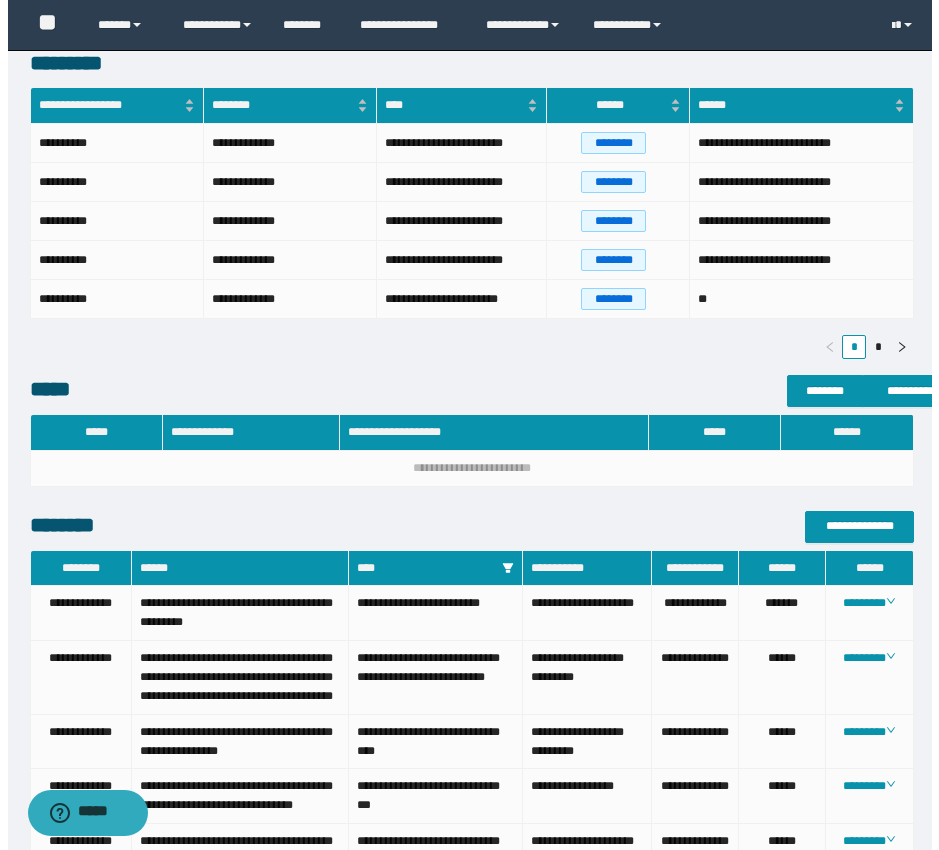 scroll, scrollTop: 833, scrollLeft: 0, axis: vertical 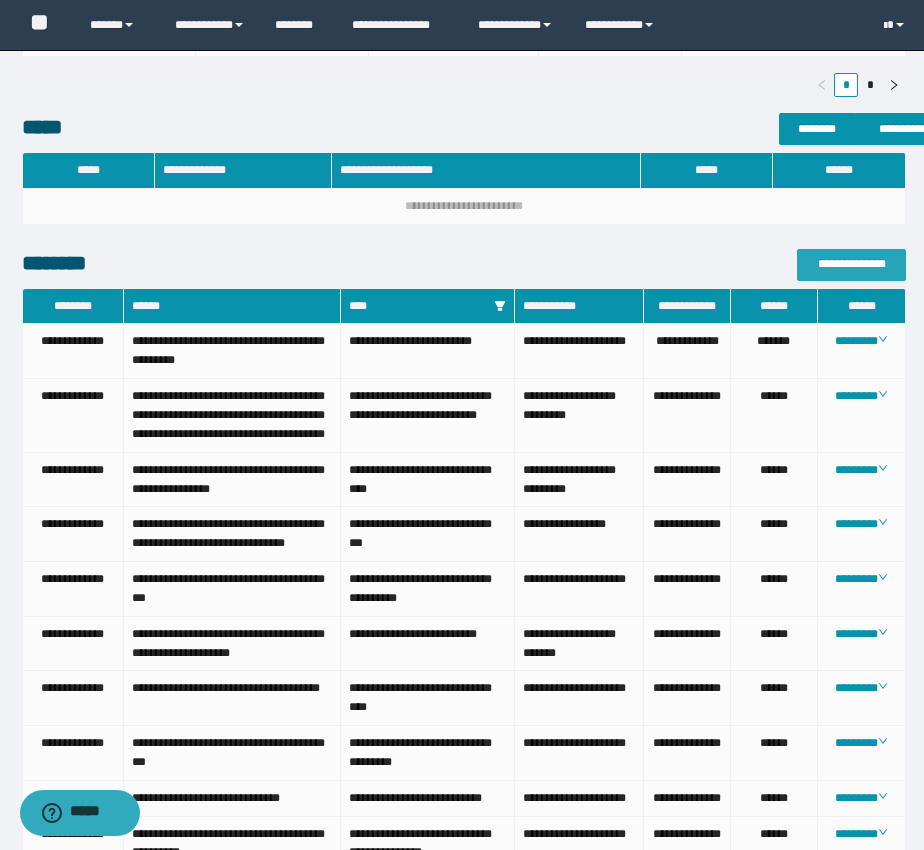 click on "**********" at bounding box center (851, 264) 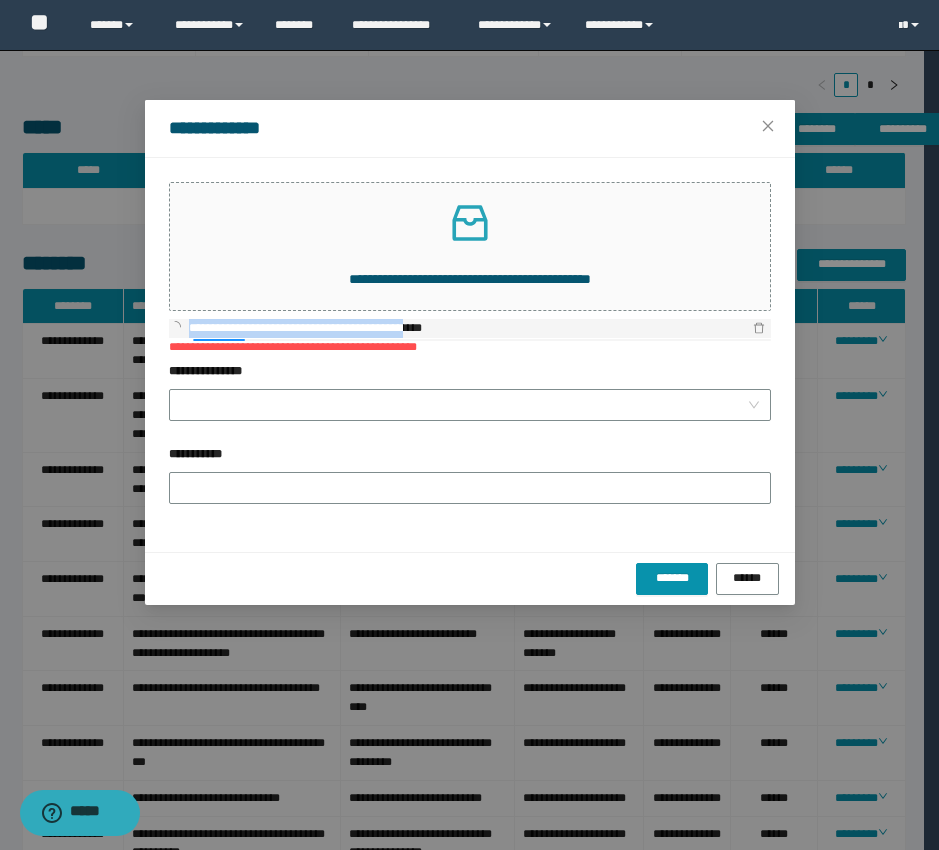 drag, startPoint x: 456, startPoint y: 325, endPoint x: 187, endPoint y: 326, distance: 269.00186 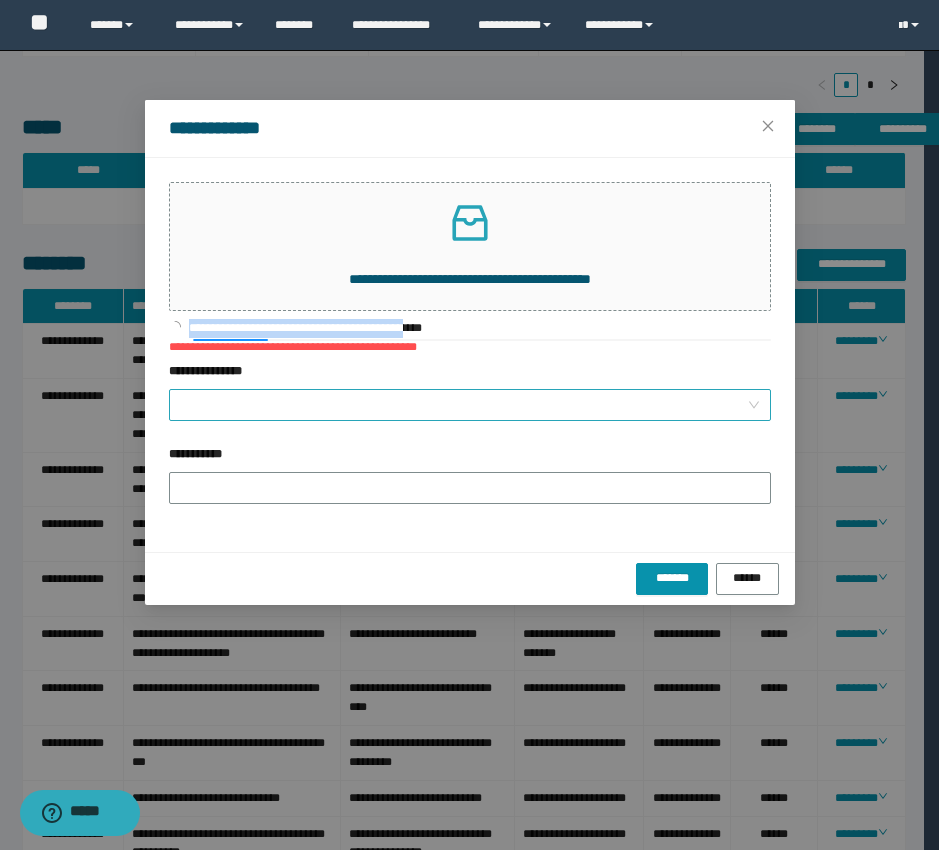 copy on "**********" 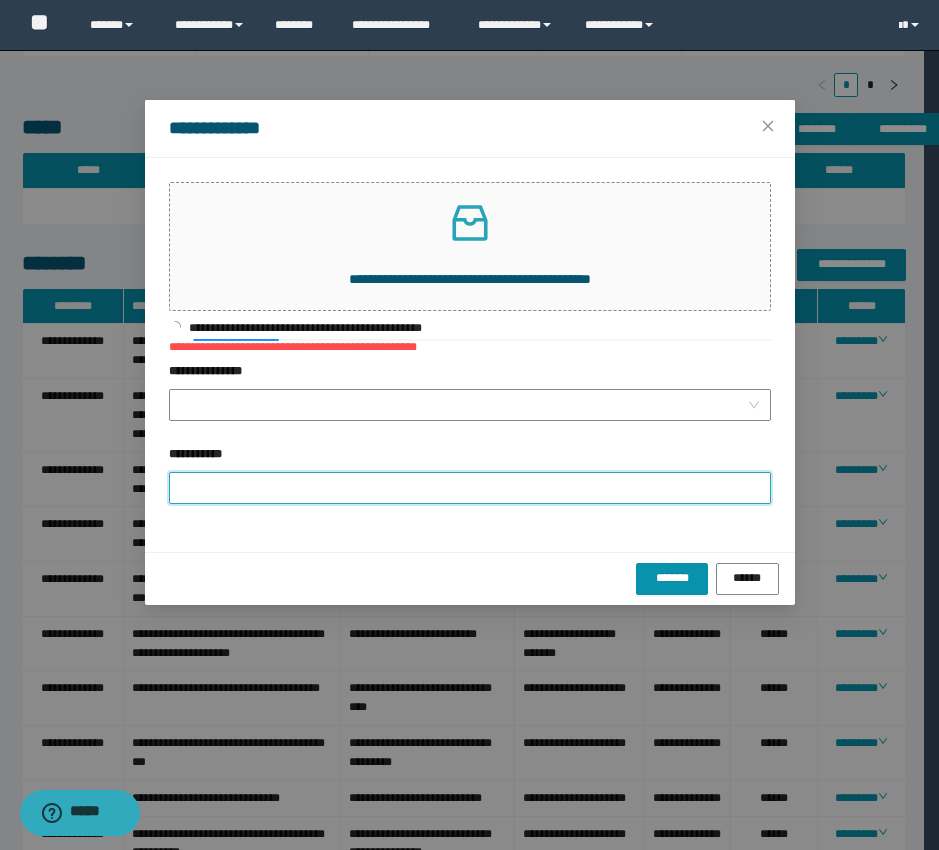 click on "**********" at bounding box center [470, 488] 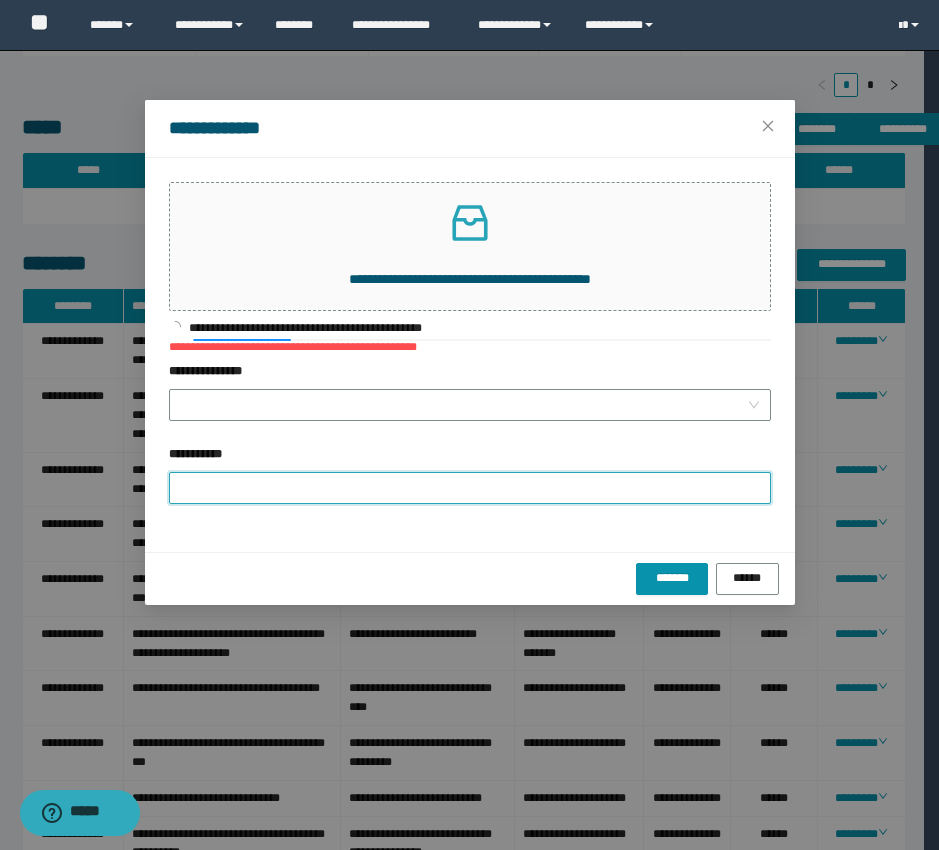 paste on "**********" 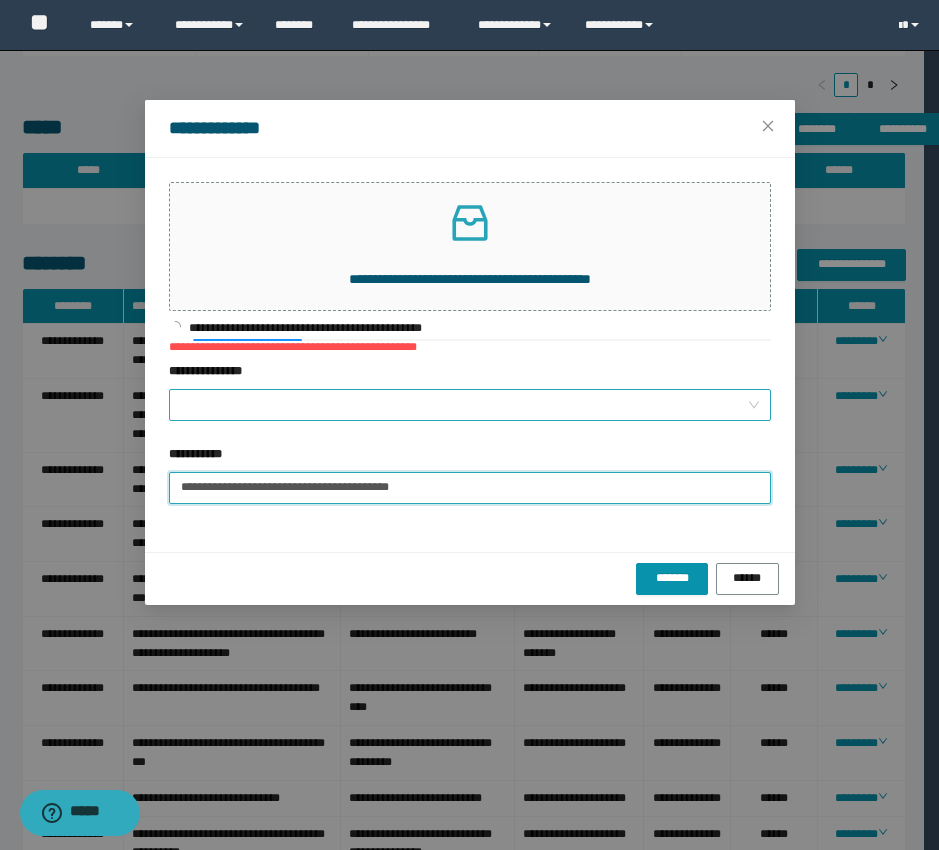 type on "**********" 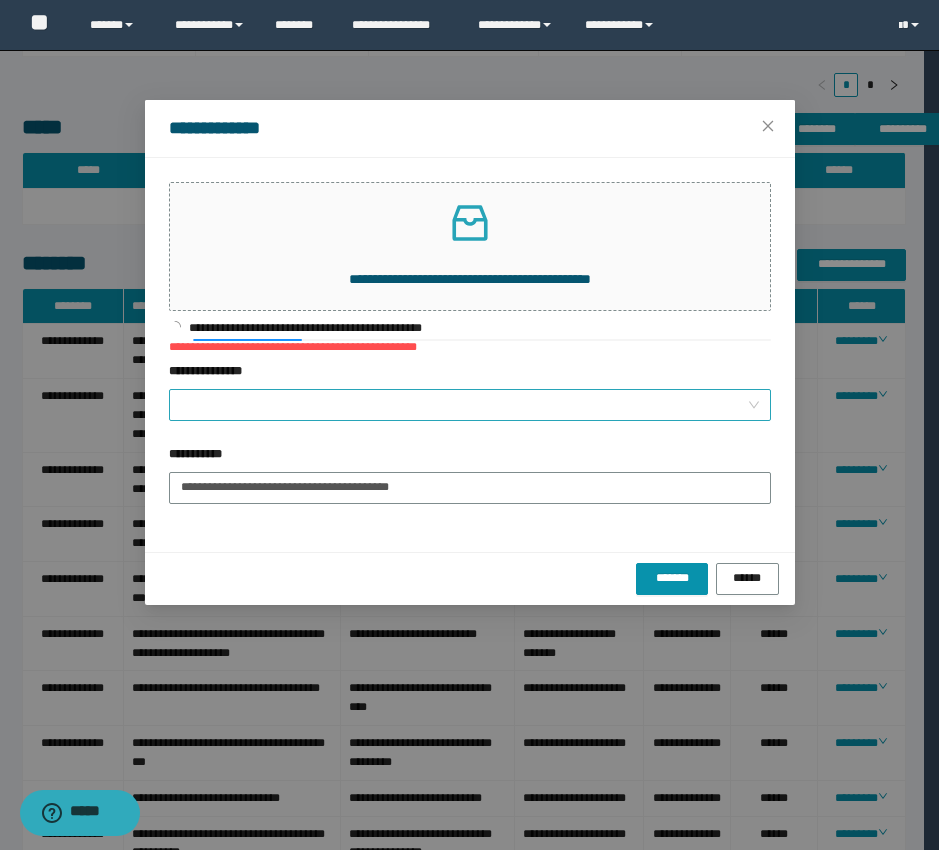 click on "**********" at bounding box center [464, 405] 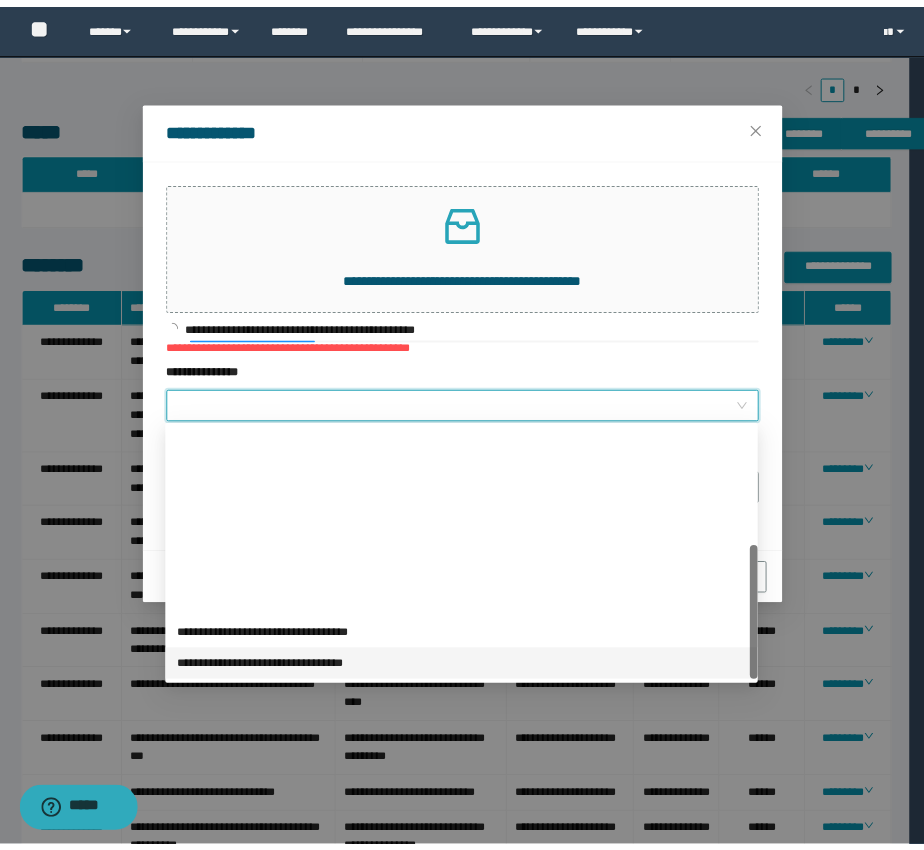scroll, scrollTop: 224, scrollLeft: 0, axis: vertical 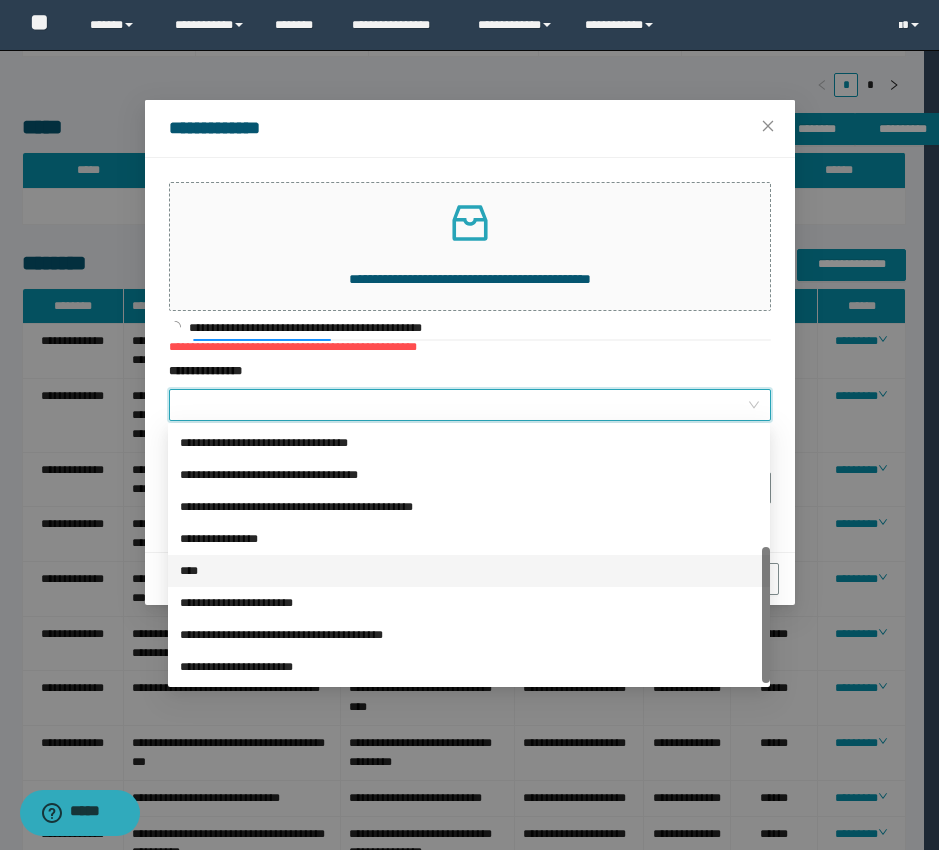 click on "****" at bounding box center [469, 571] 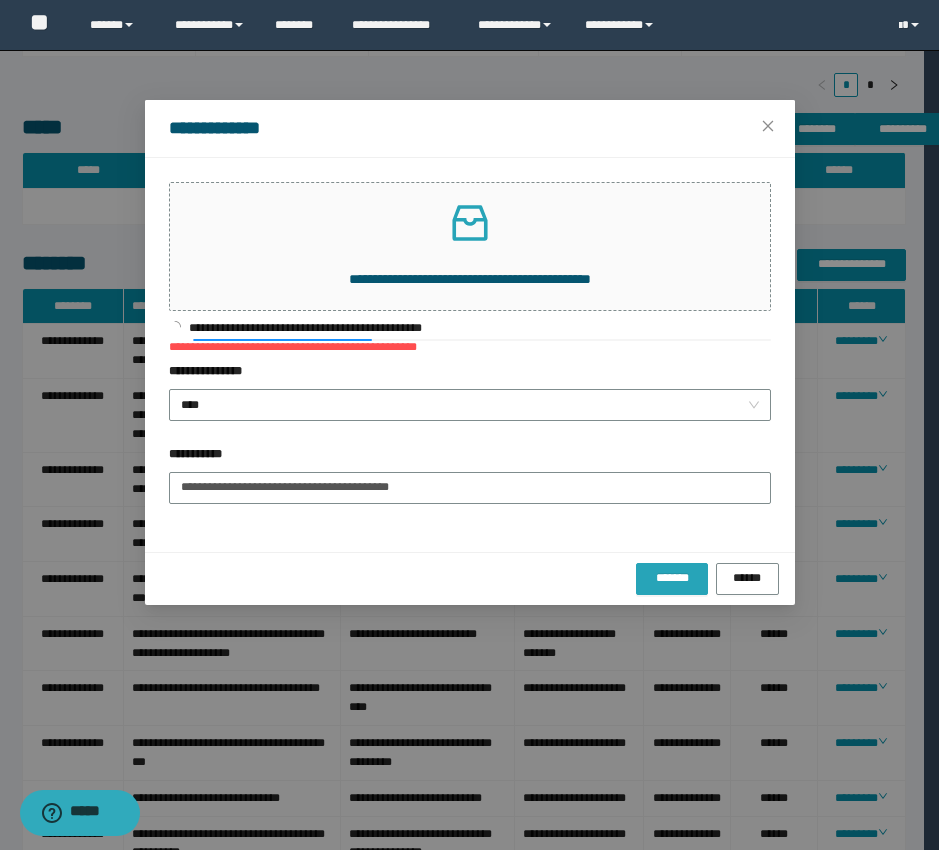 drag, startPoint x: 668, startPoint y: 580, endPoint x: 649, endPoint y: 641, distance: 63.89053 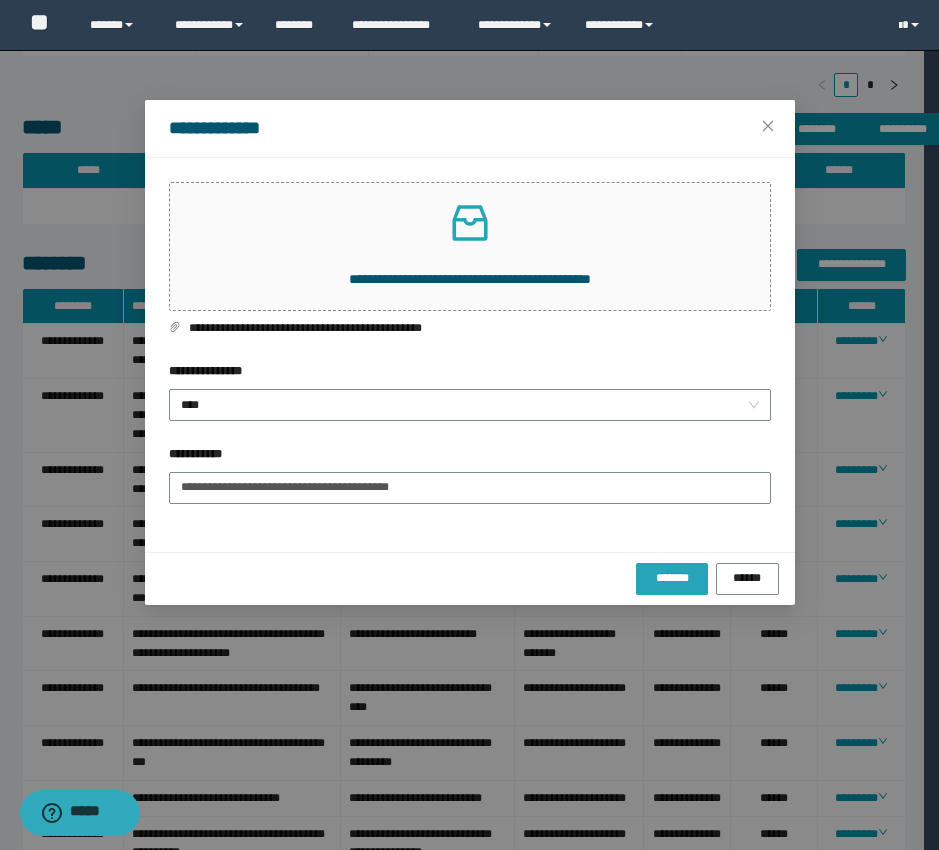 click on "*******" at bounding box center [672, 578] 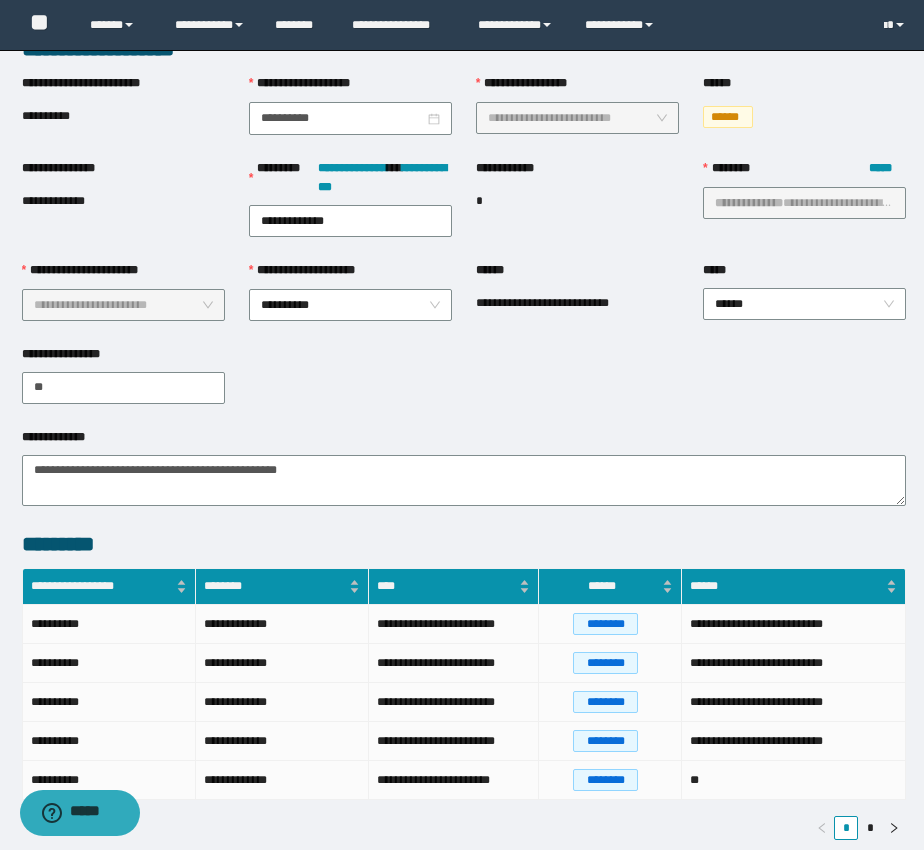 scroll, scrollTop: 0, scrollLeft: 0, axis: both 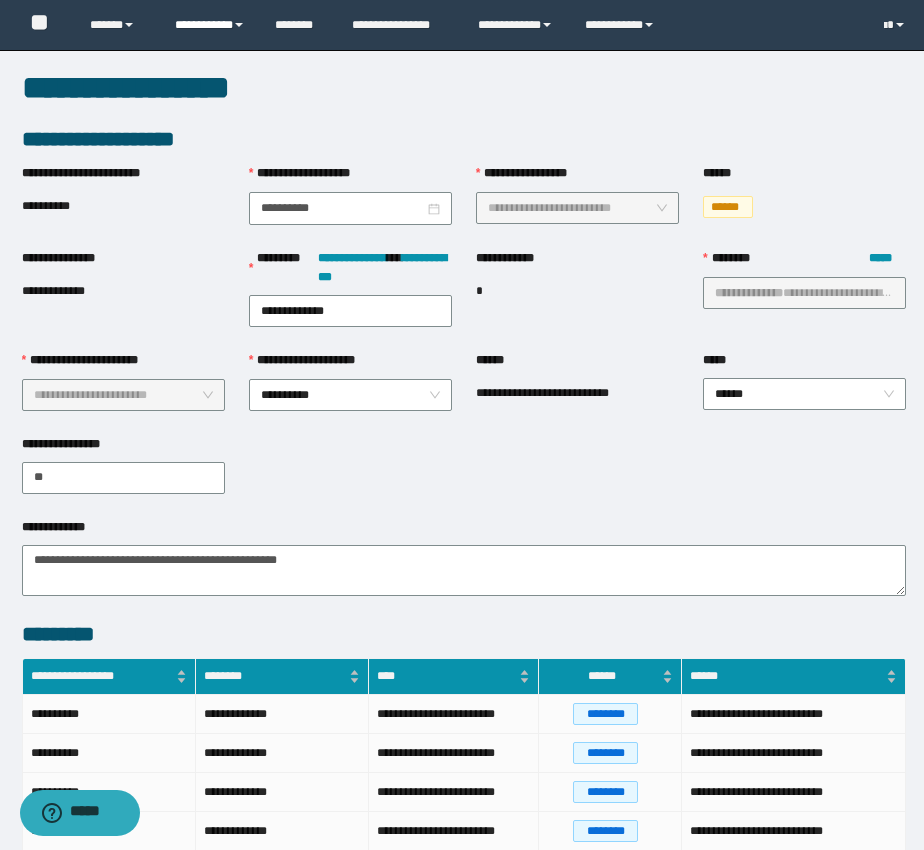 click on "**********" at bounding box center (210, 25) 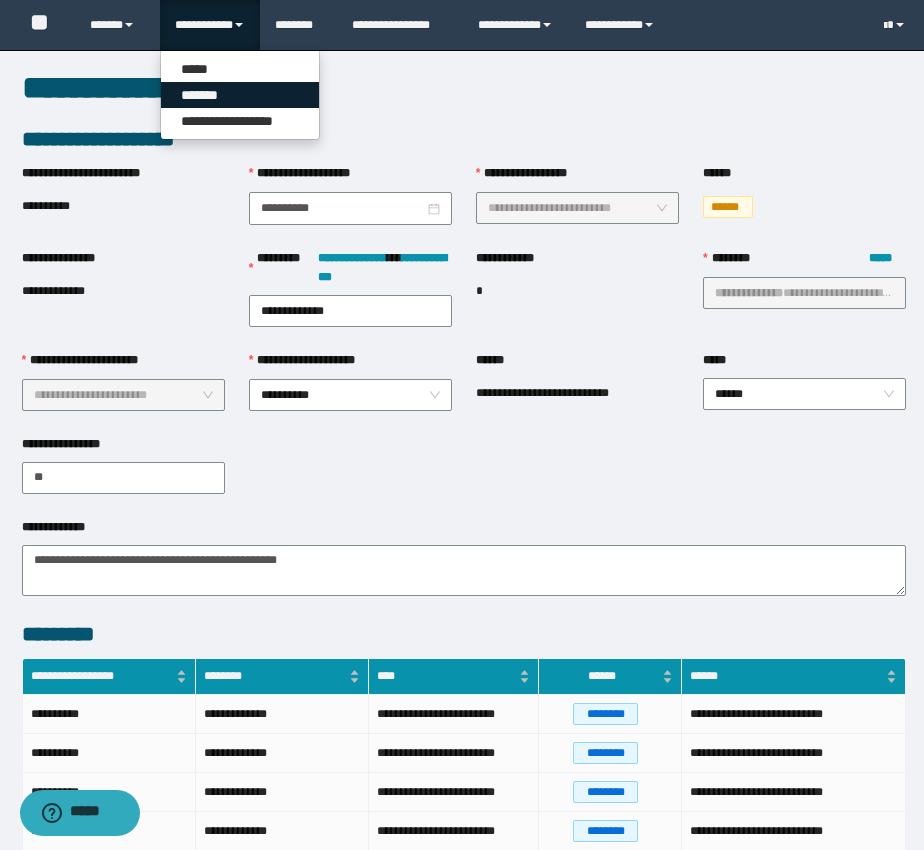 click on "*******" at bounding box center [240, 95] 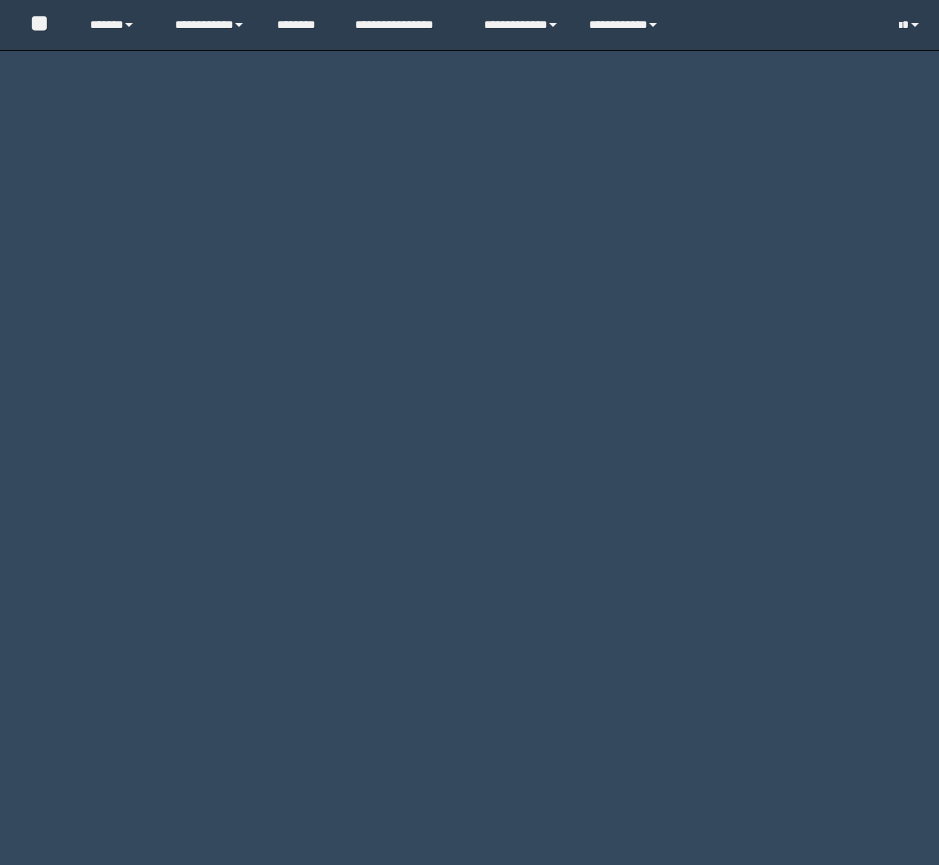 scroll, scrollTop: 0, scrollLeft: 0, axis: both 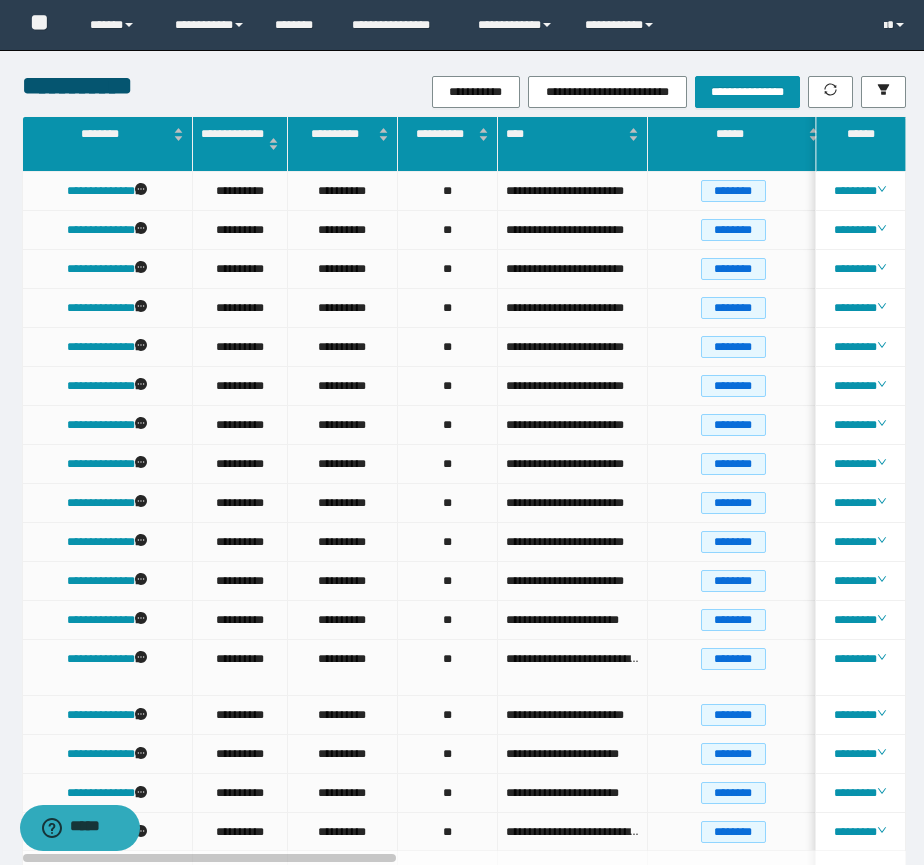 click on "**********" at bounding box center (462, 1210) 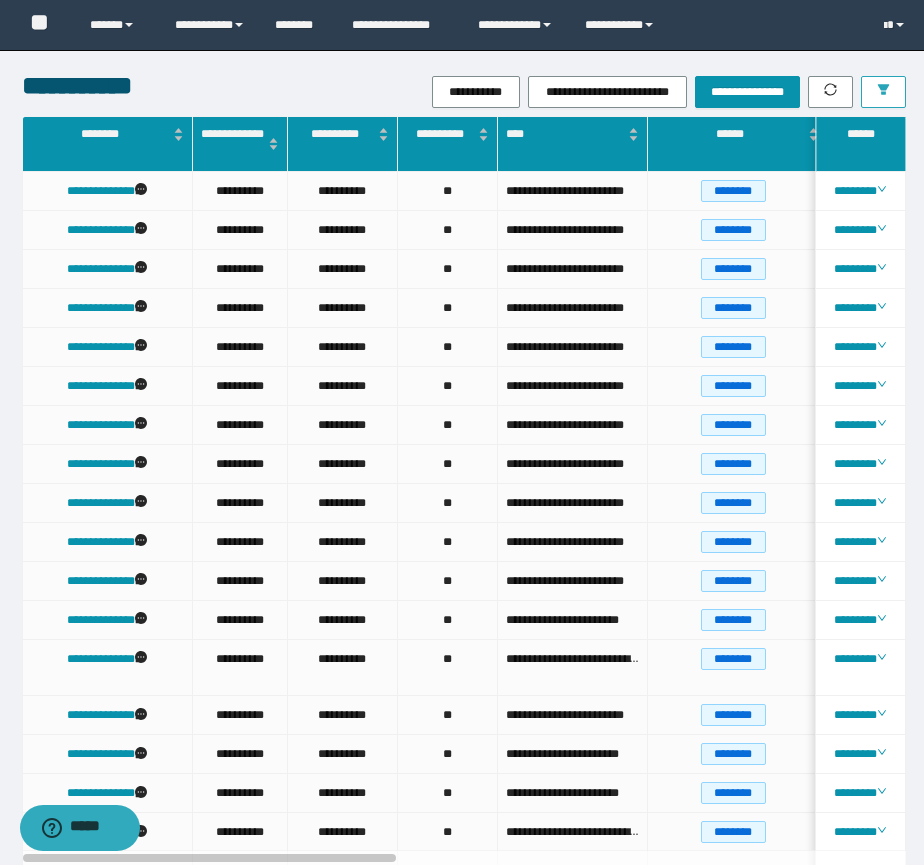 click at bounding box center [883, 92] 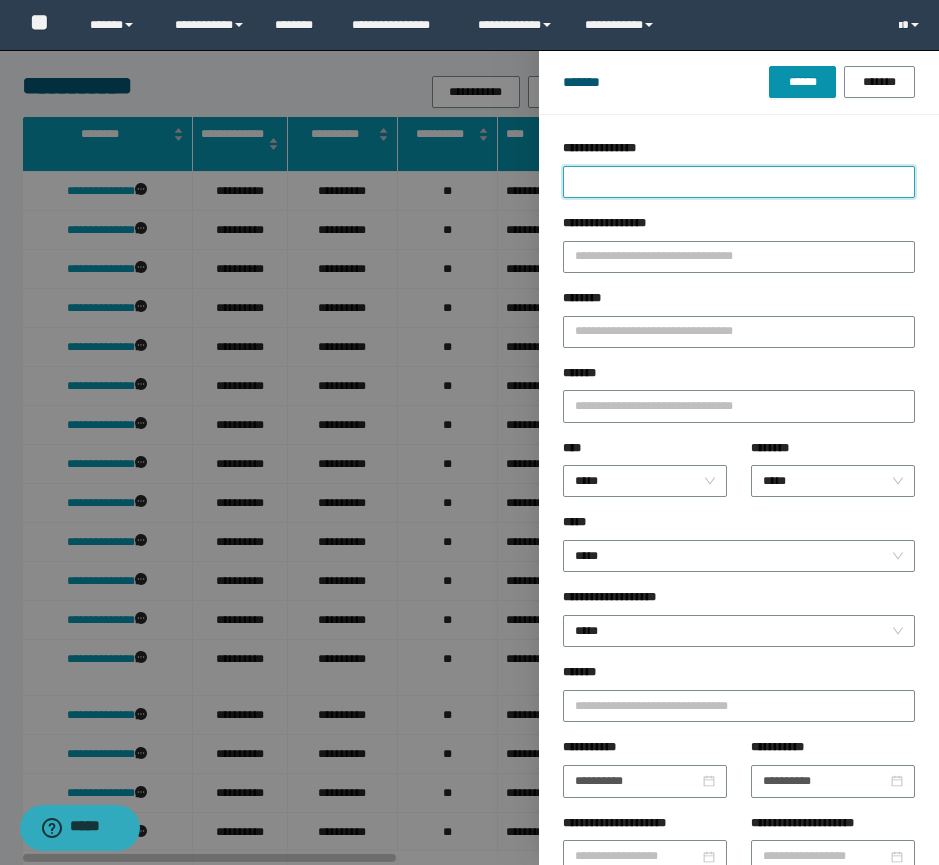 click on "**********" at bounding box center [739, 182] 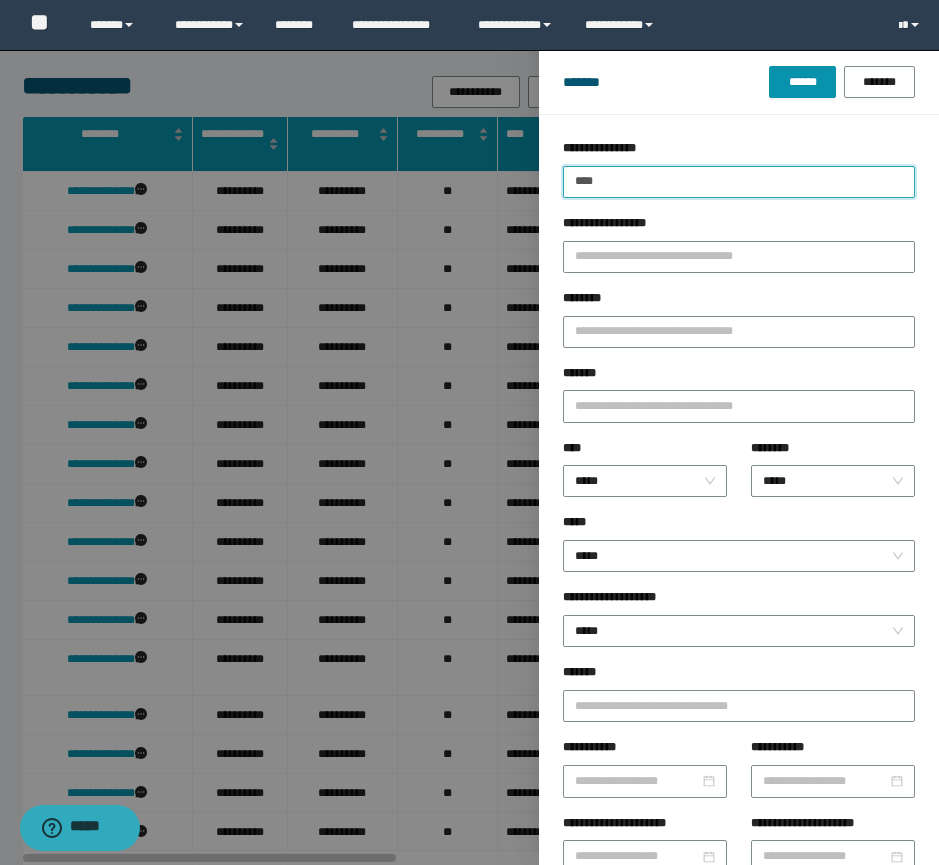 type on "****" 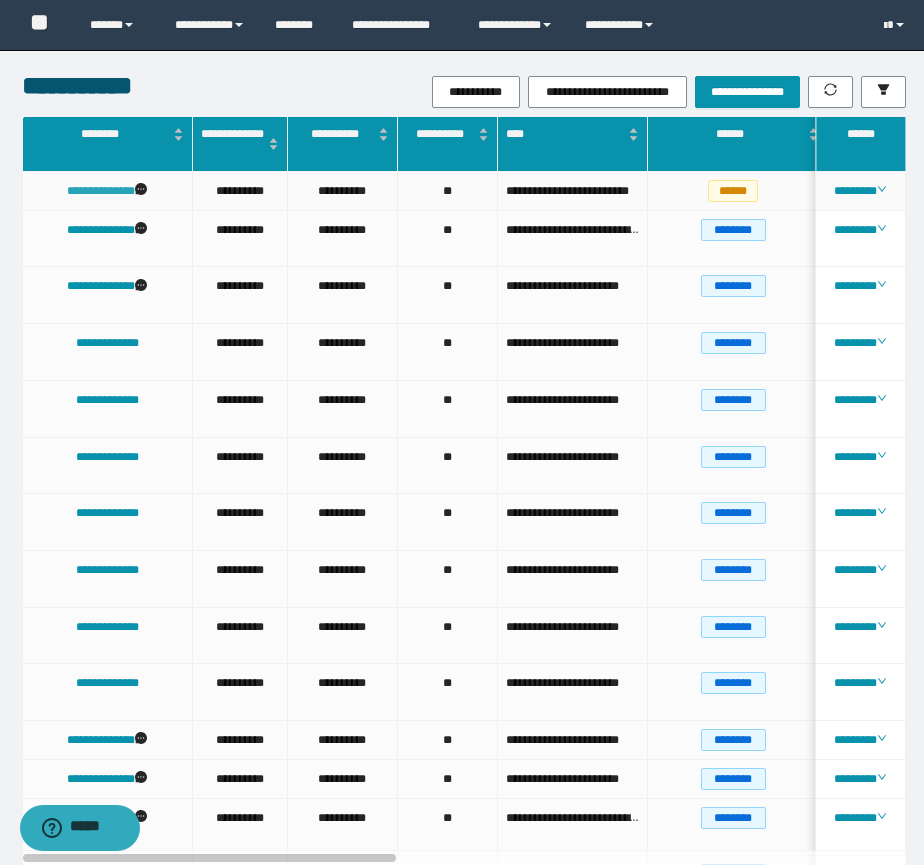 click on "**********" at bounding box center [101, 191] 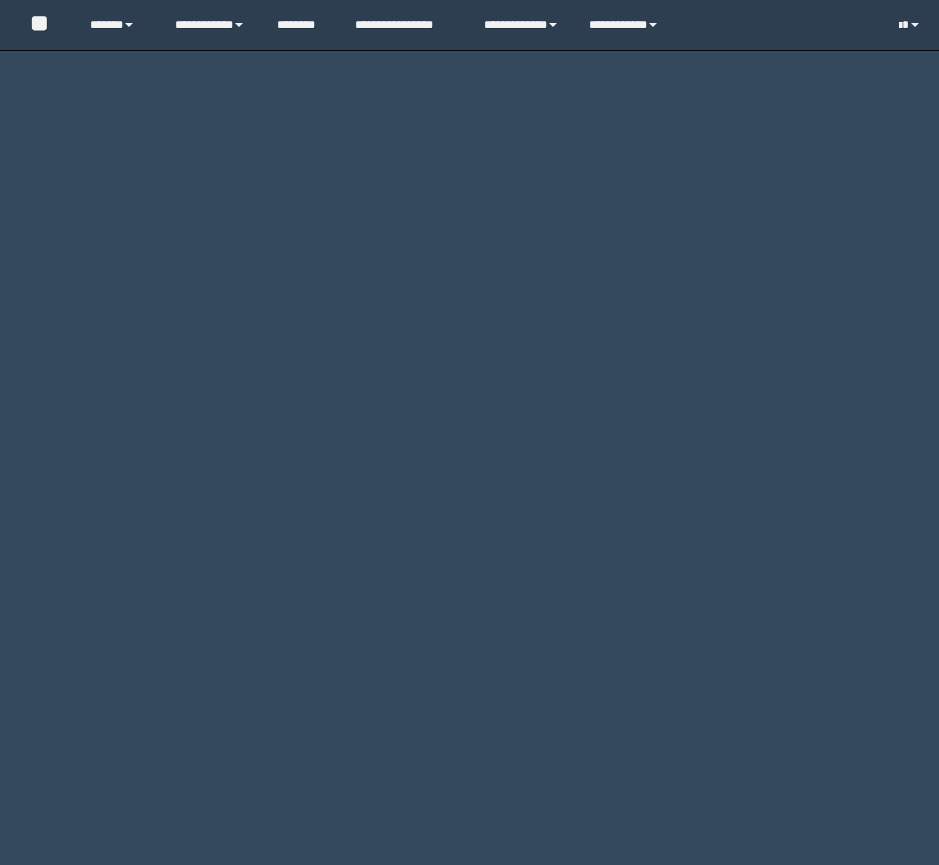 scroll, scrollTop: 0, scrollLeft: 0, axis: both 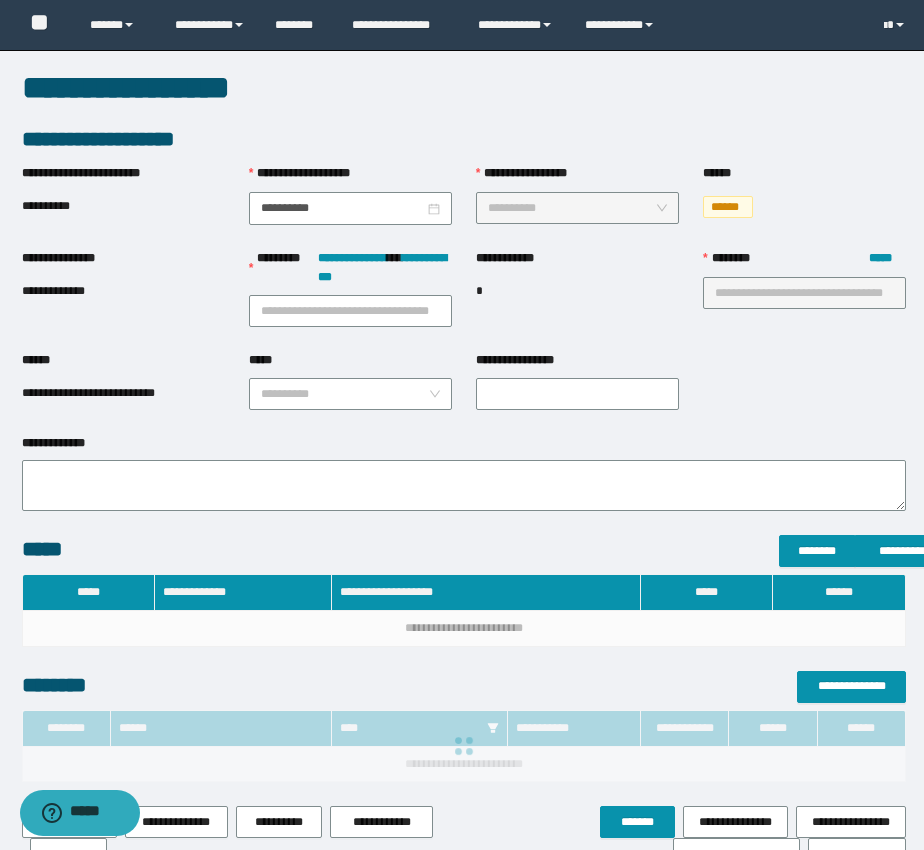 type on "**********" 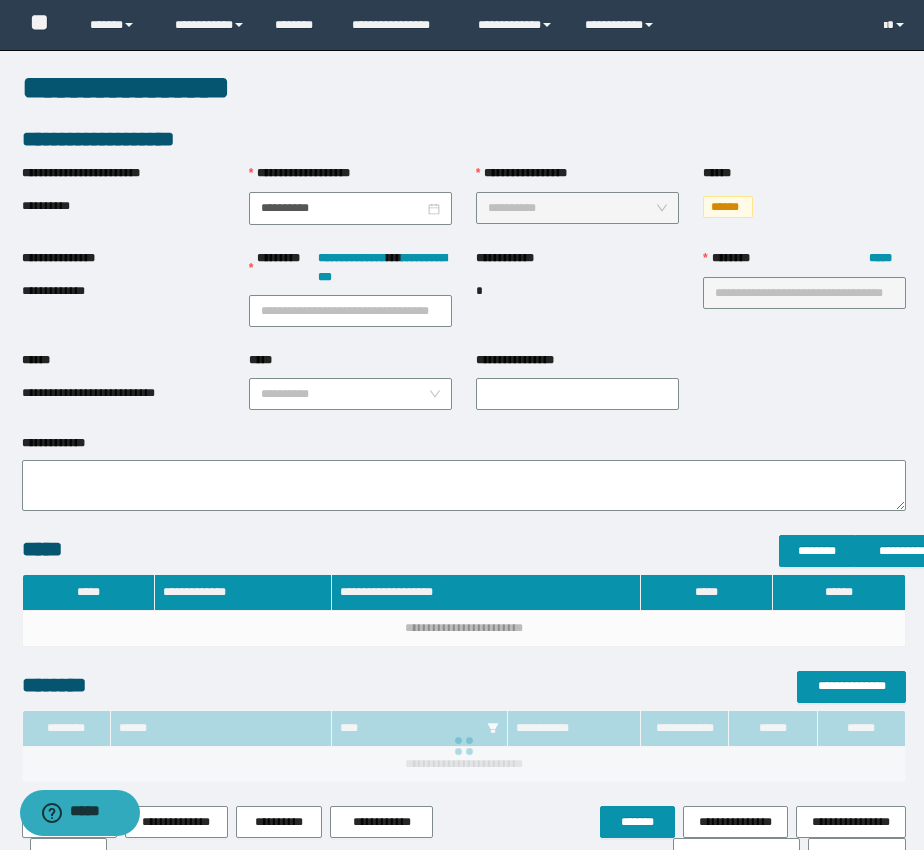 type on "**" 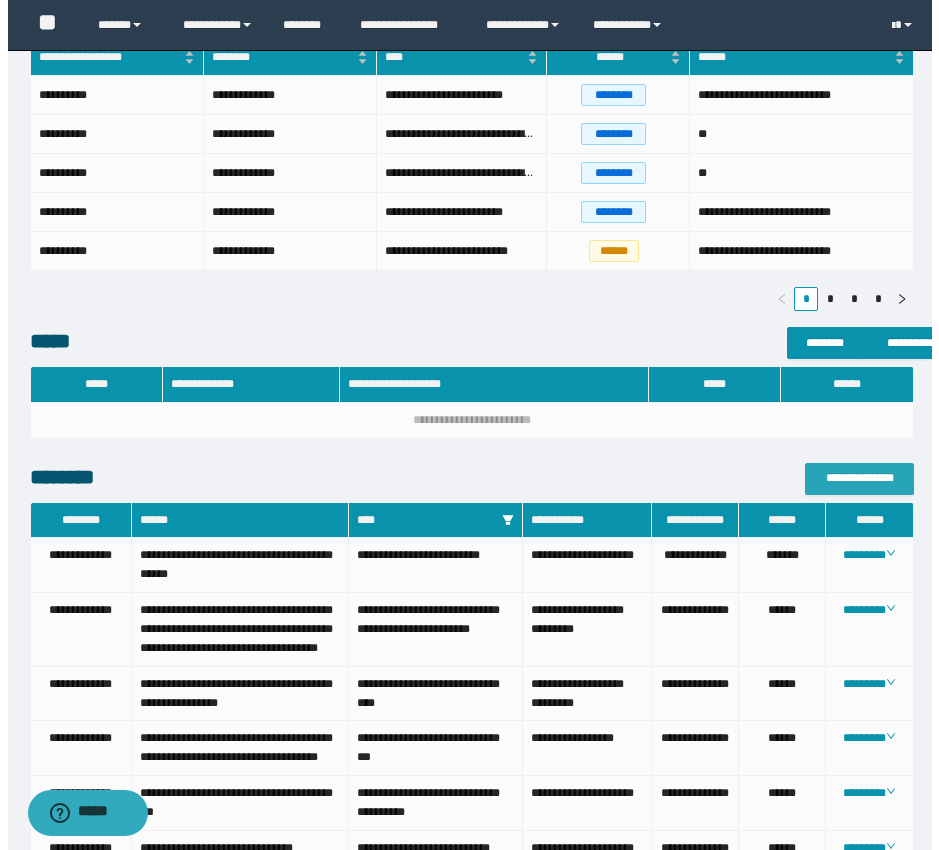 scroll, scrollTop: 667, scrollLeft: 0, axis: vertical 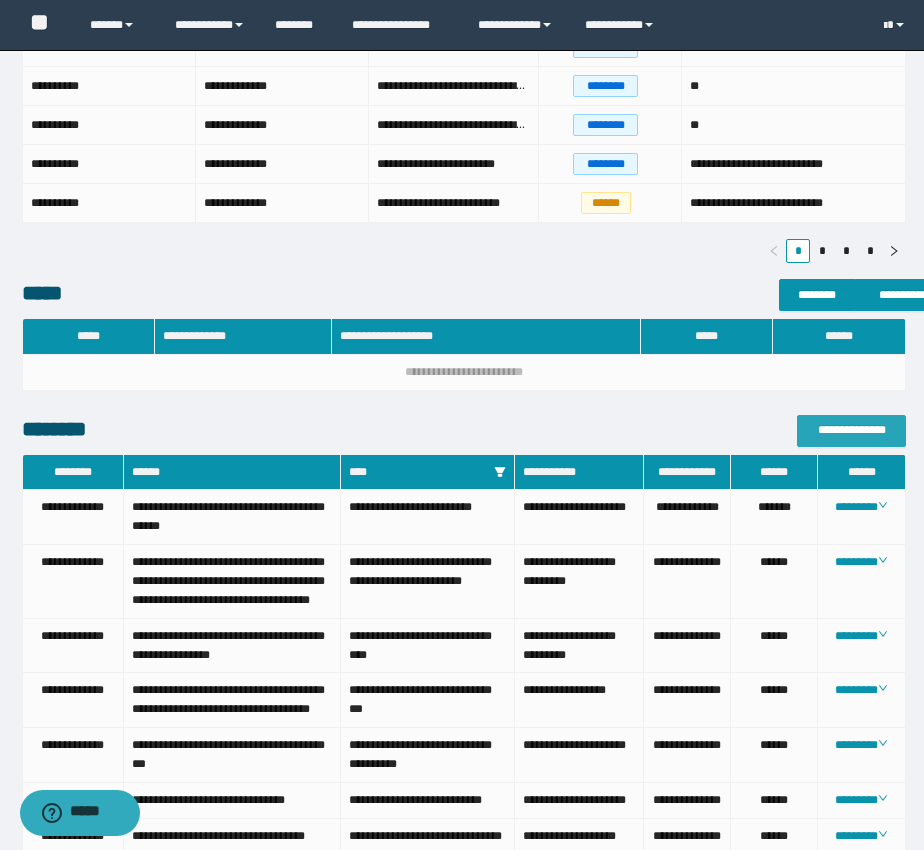 click on "**********" at bounding box center [851, 430] 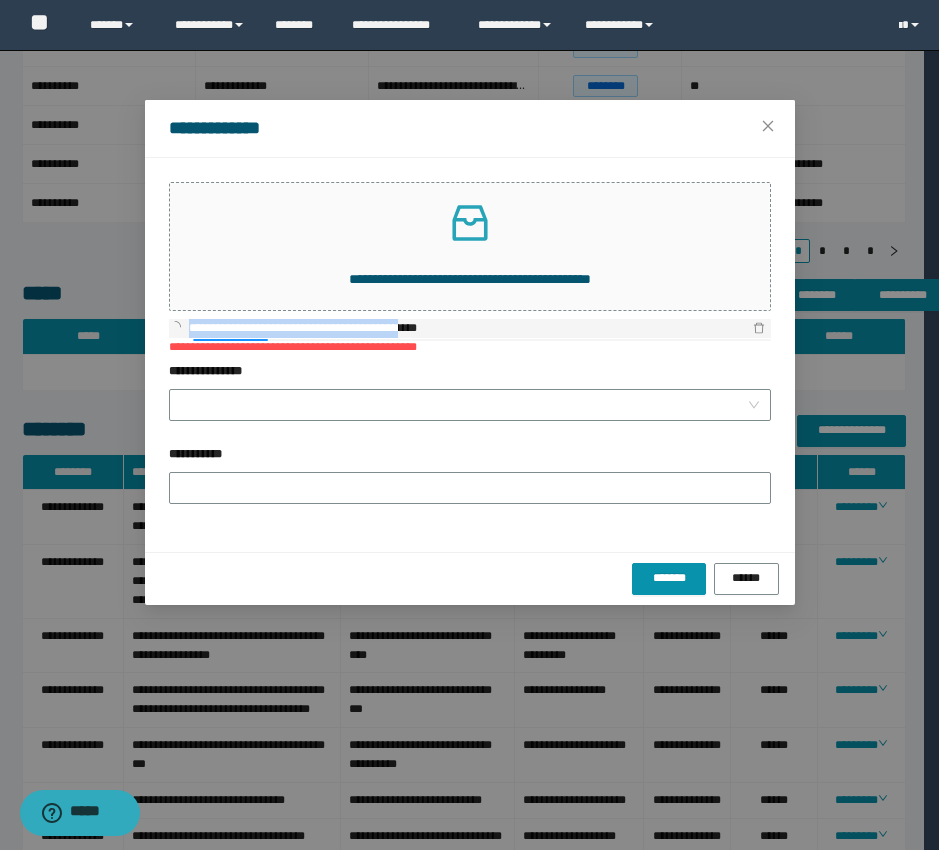 drag, startPoint x: 453, startPoint y: 323, endPoint x: 187, endPoint y: 329, distance: 266.06766 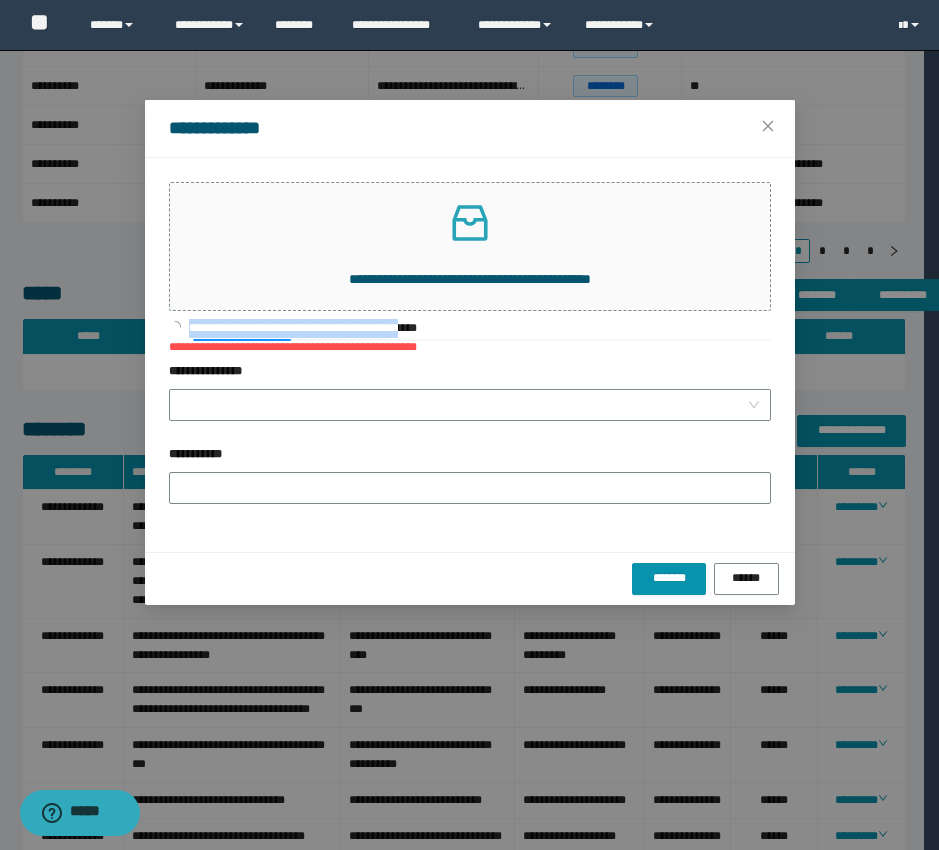 copy on "**********" 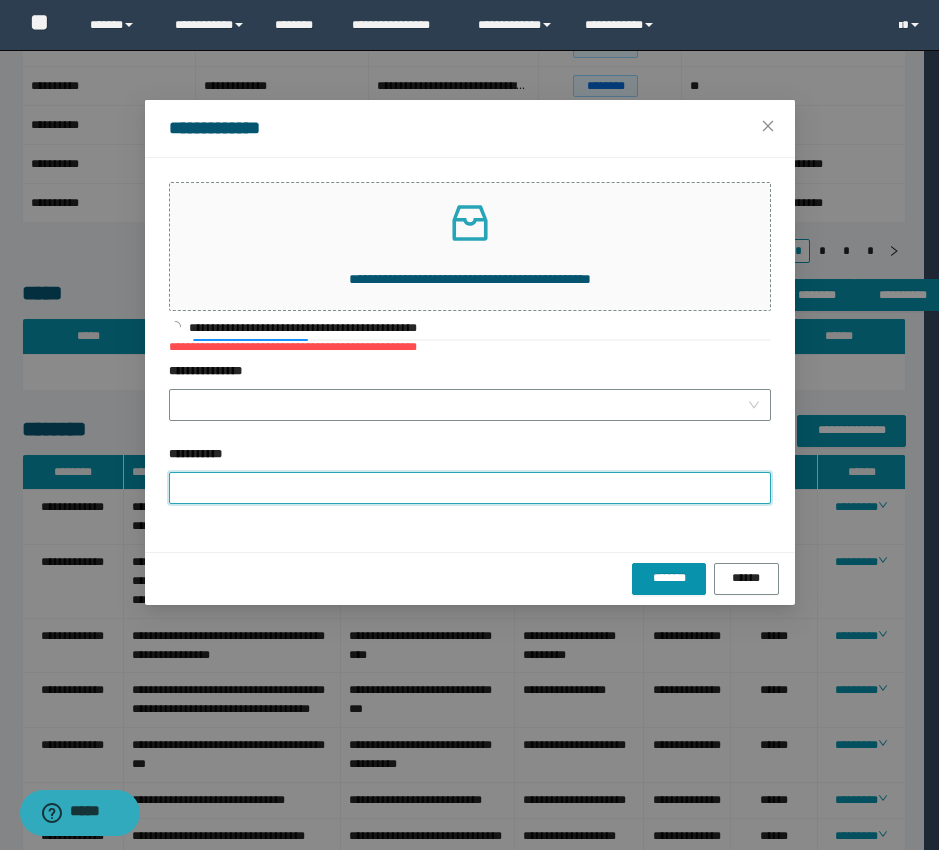 click on "**********" at bounding box center (470, 488) 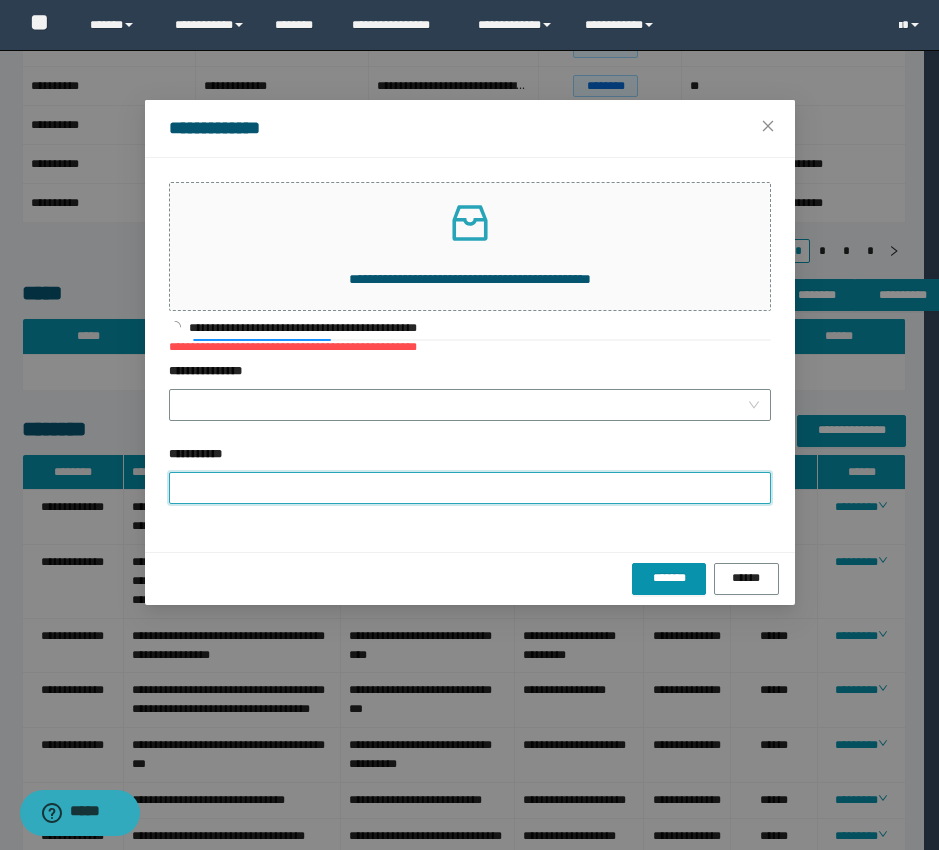 paste on "**********" 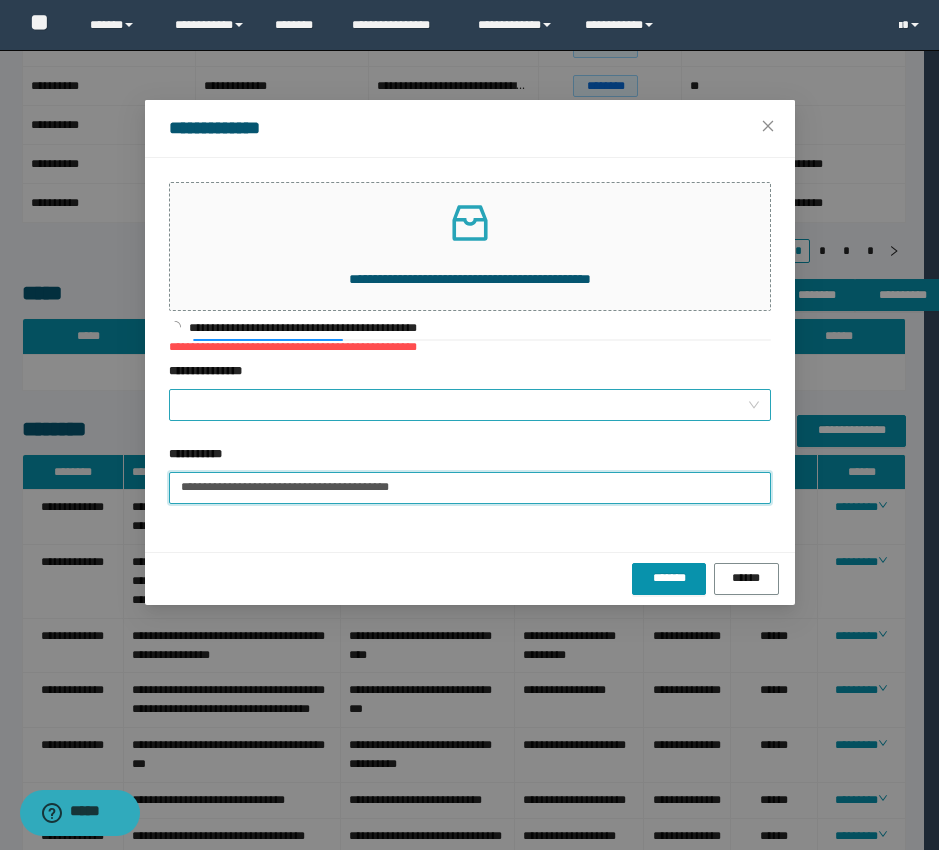 type on "**********" 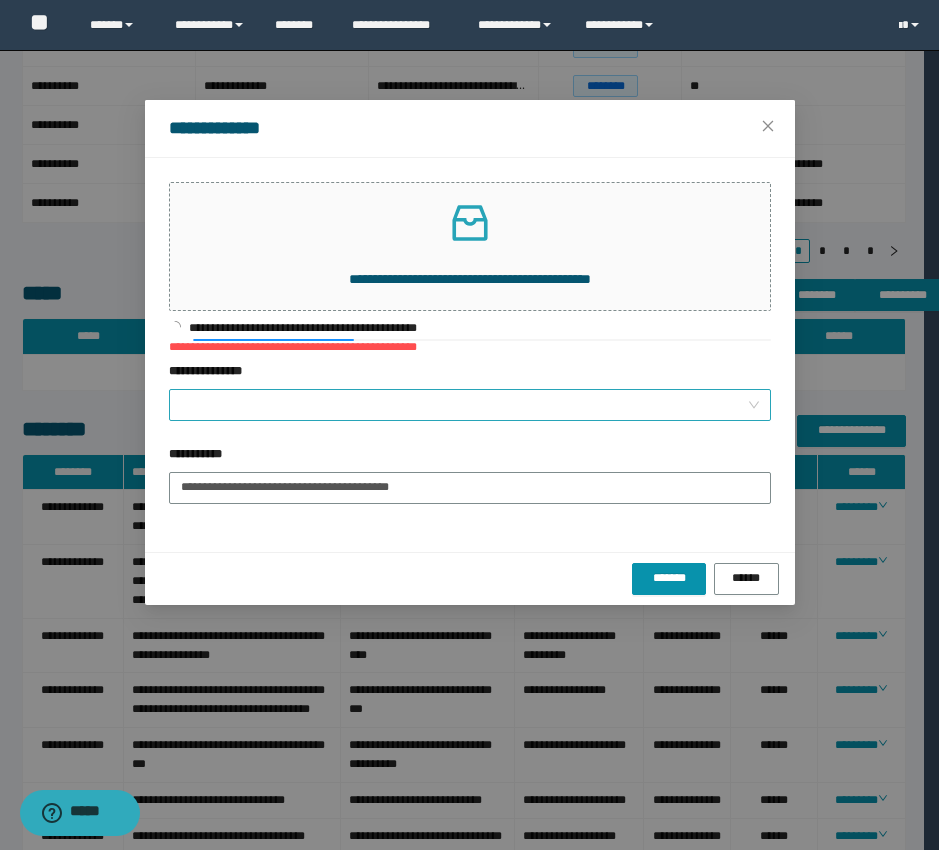 click on "**********" at bounding box center [464, 405] 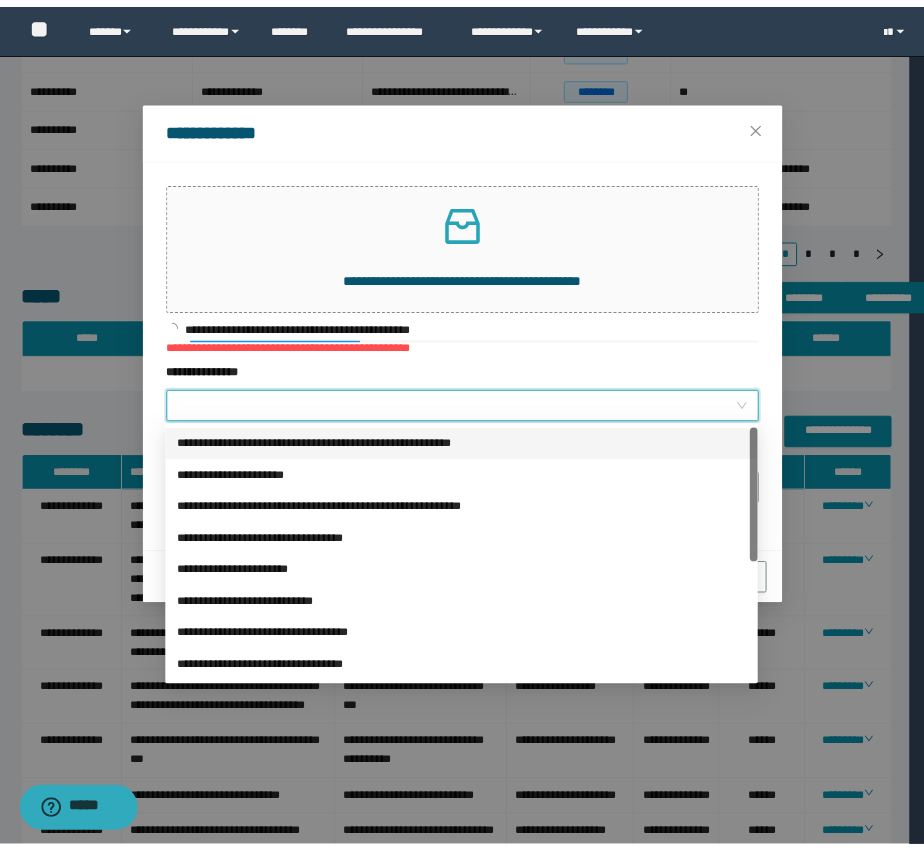 scroll, scrollTop: 224, scrollLeft: 0, axis: vertical 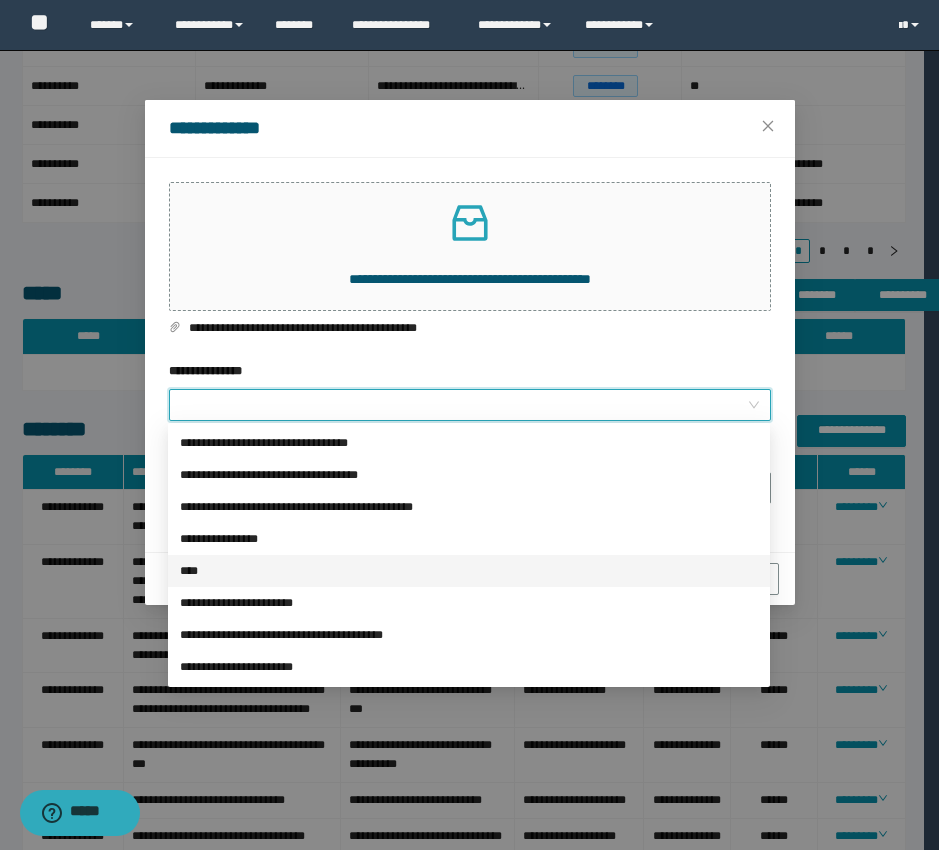 click on "****" at bounding box center (469, 571) 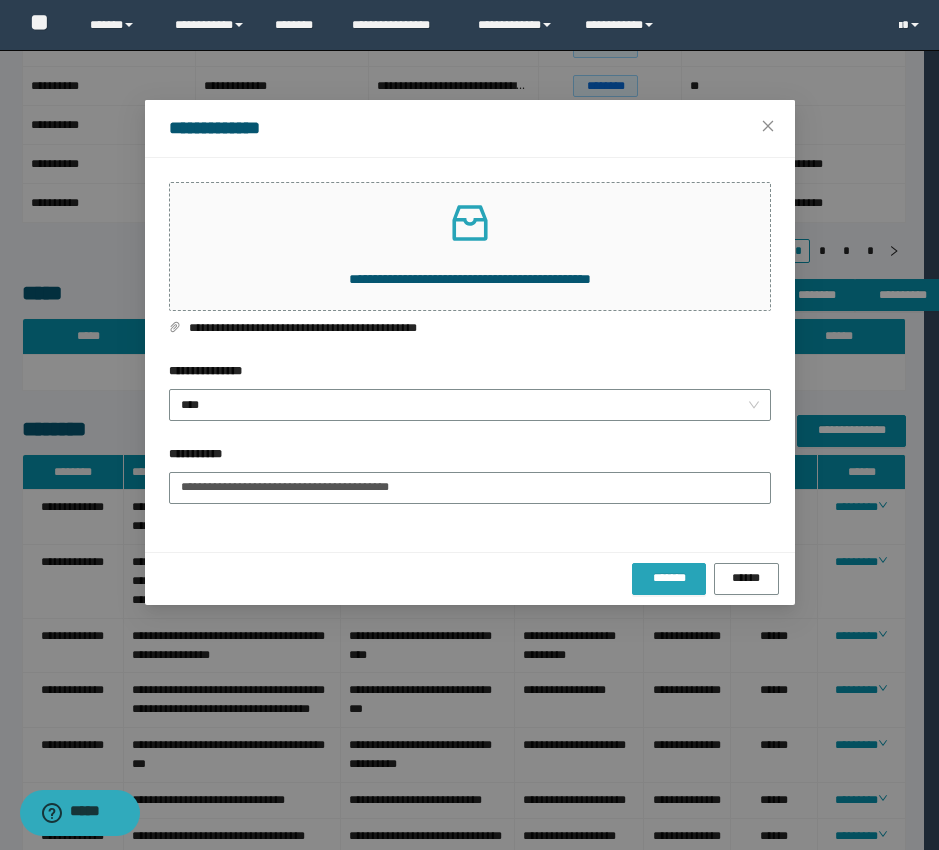 click on "*******" at bounding box center (669, 578) 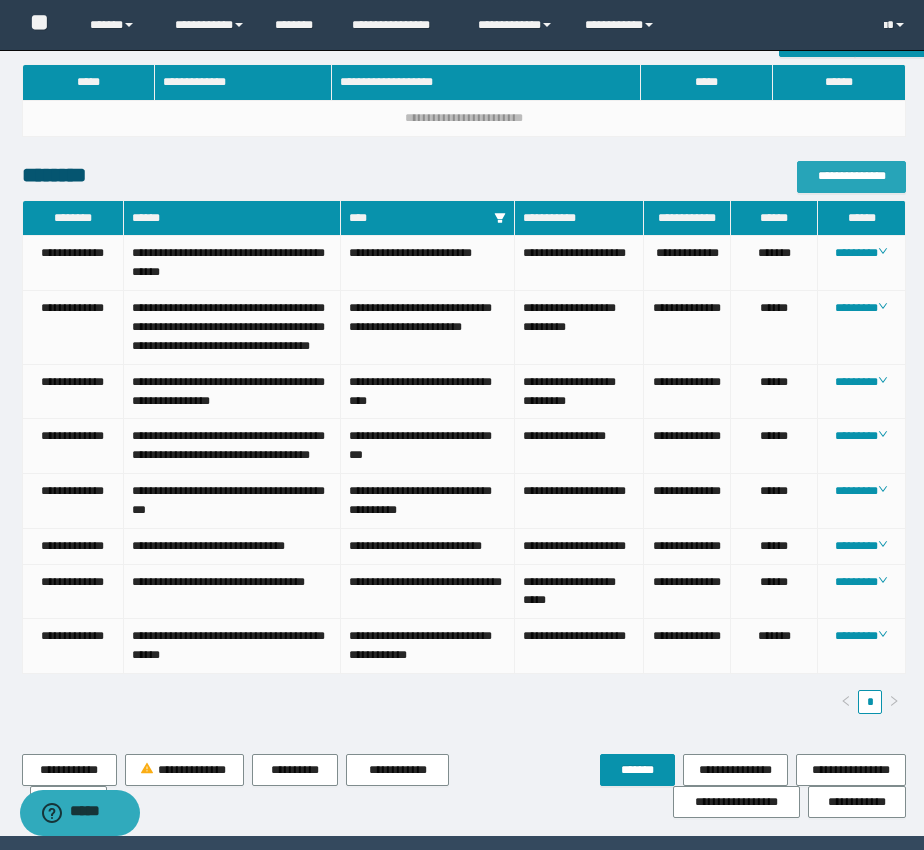 scroll, scrollTop: 1058, scrollLeft: 0, axis: vertical 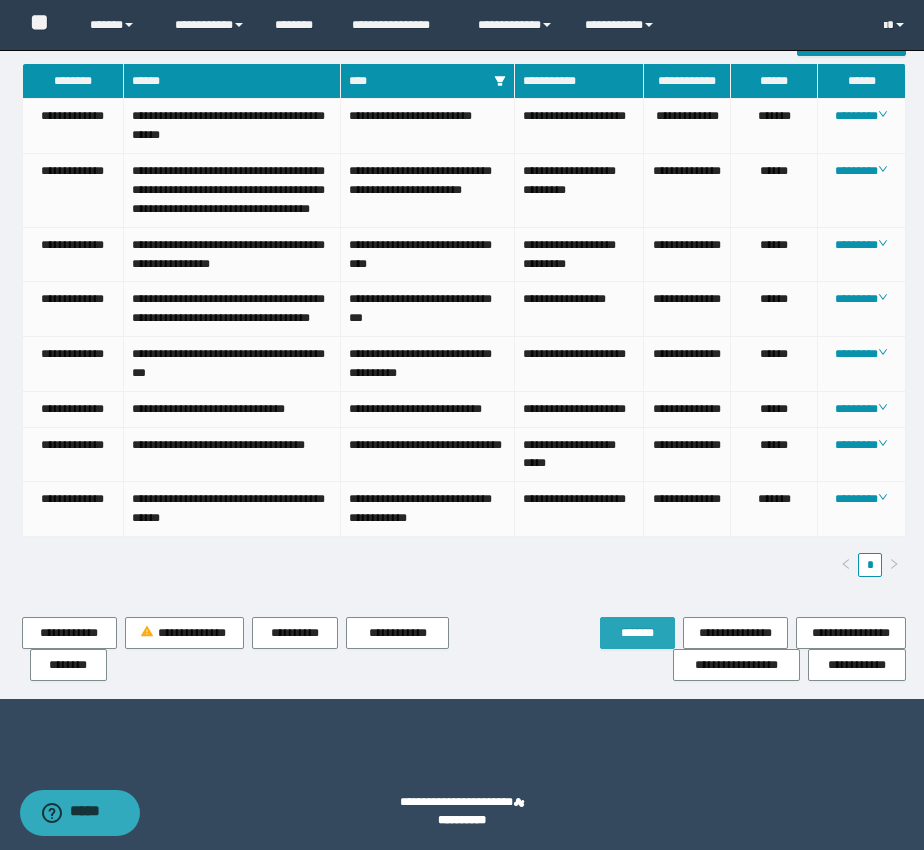 click on "*******" at bounding box center (637, 633) 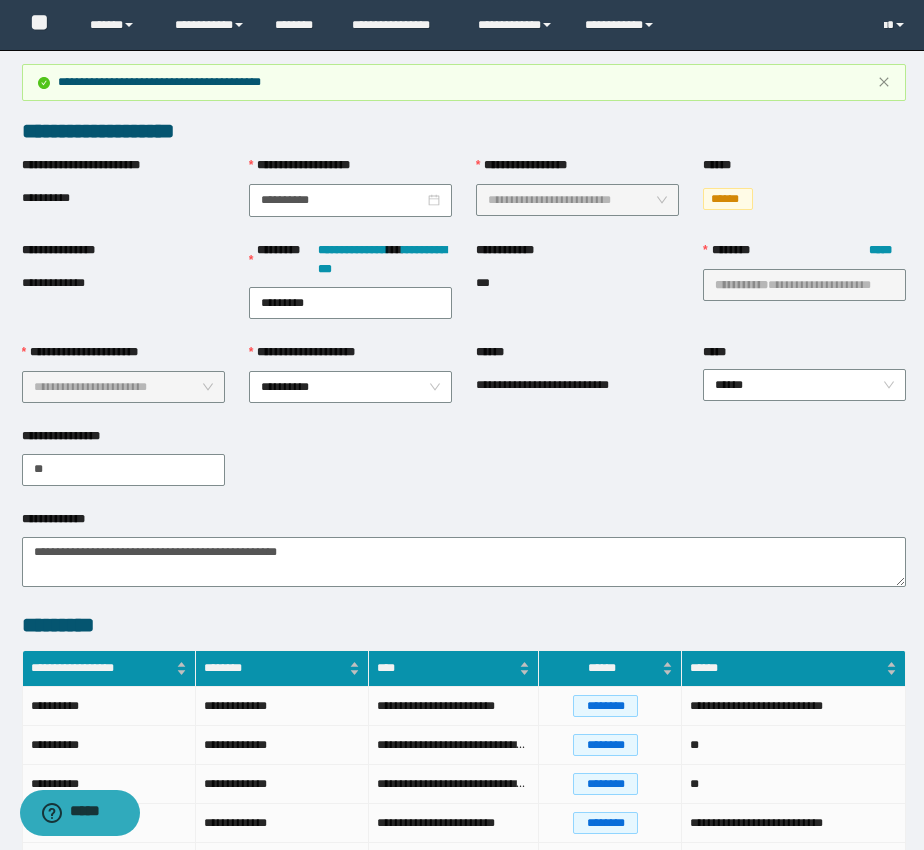 scroll, scrollTop: 0, scrollLeft: 0, axis: both 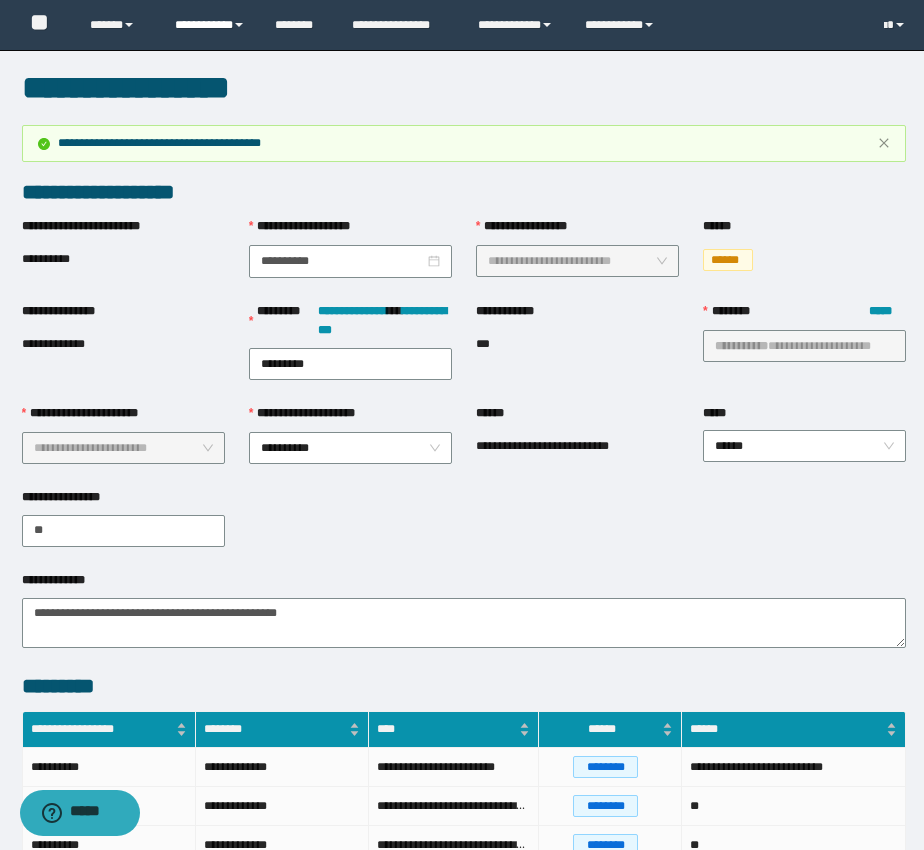 click on "**********" at bounding box center (210, 25) 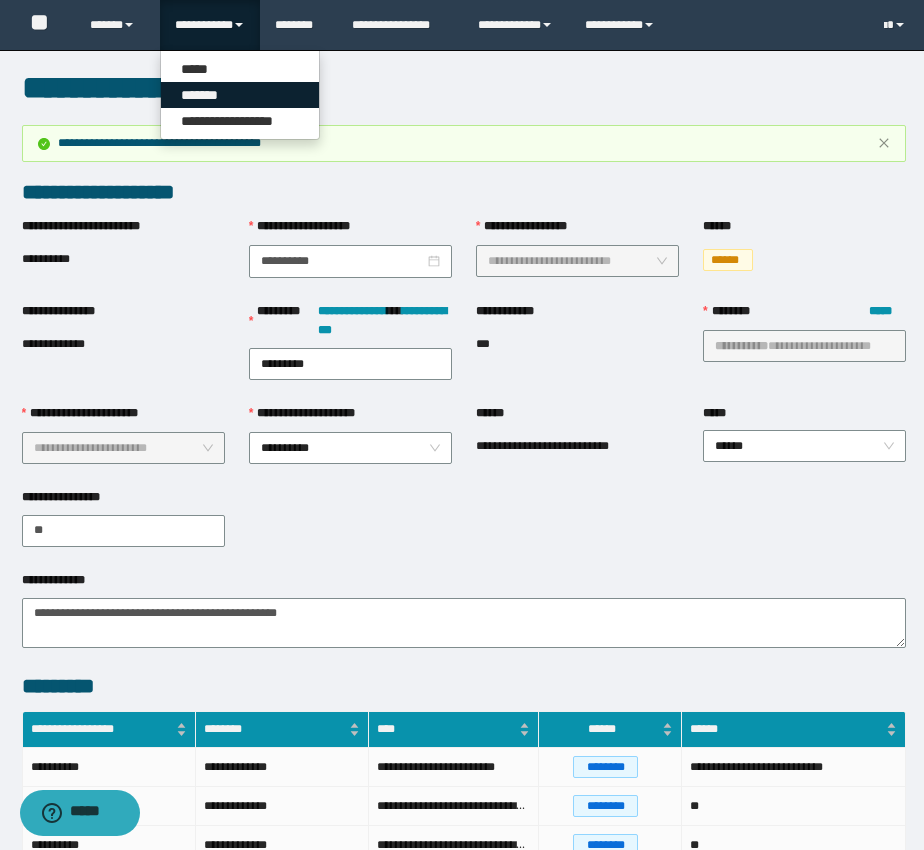 click on "*******" at bounding box center (240, 95) 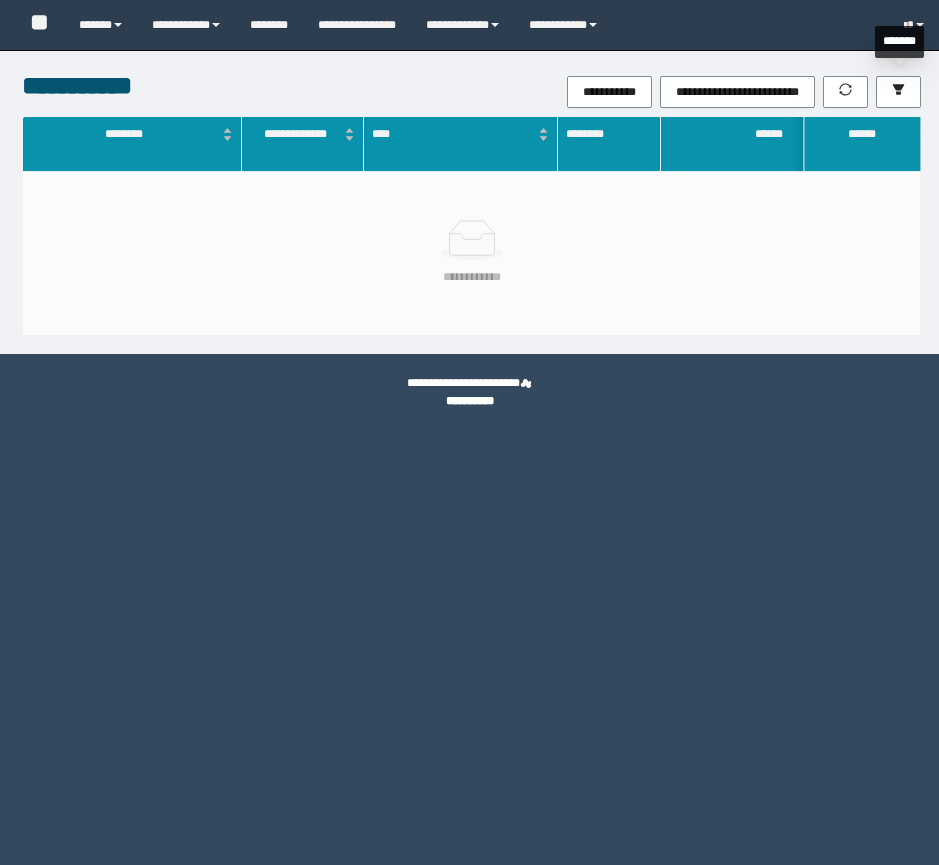 click at bounding box center [898, 92] 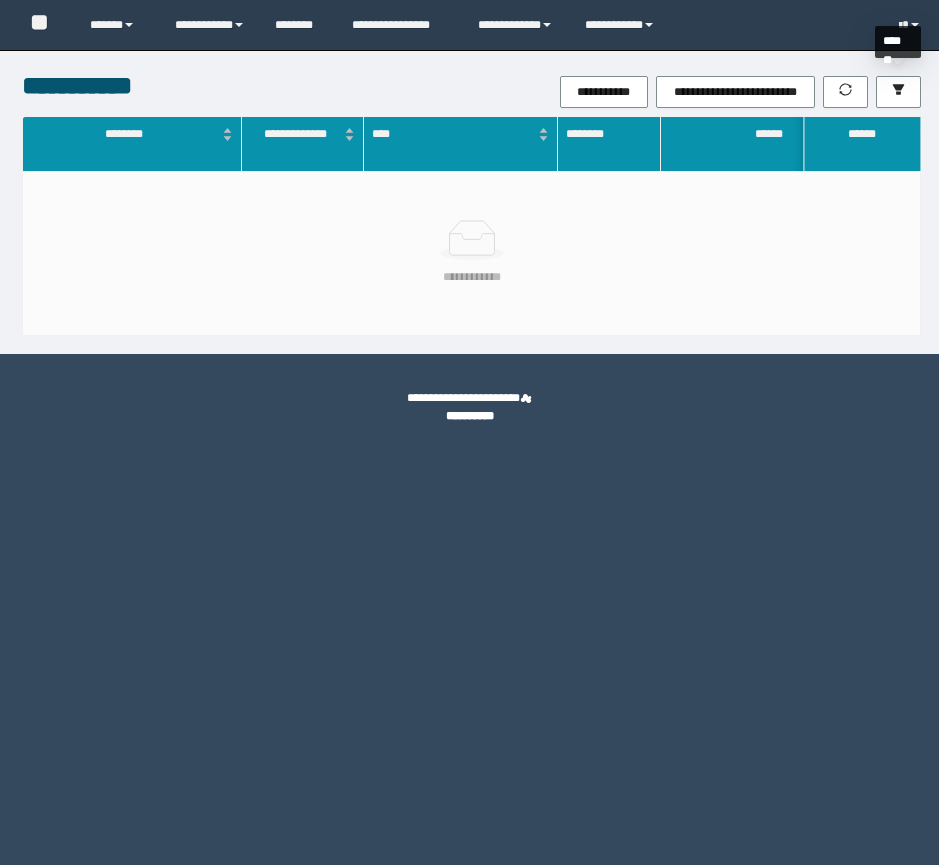 scroll, scrollTop: 0, scrollLeft: 0, axis: both 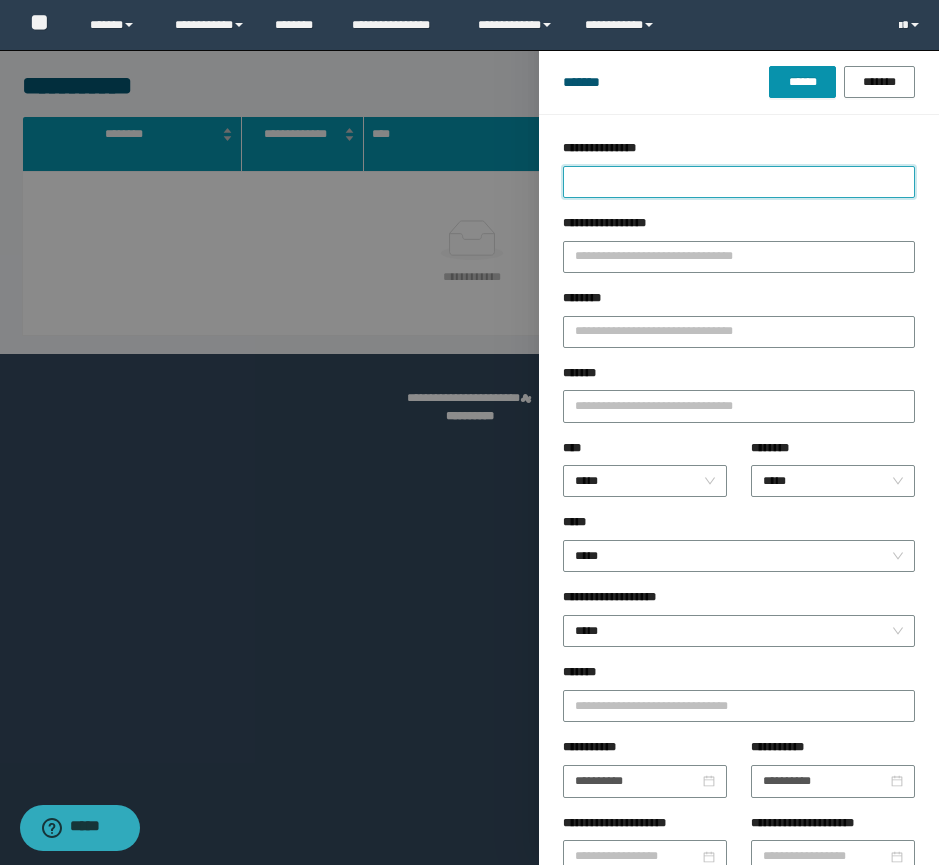 click on "**********" at bounding box center (739, 182) 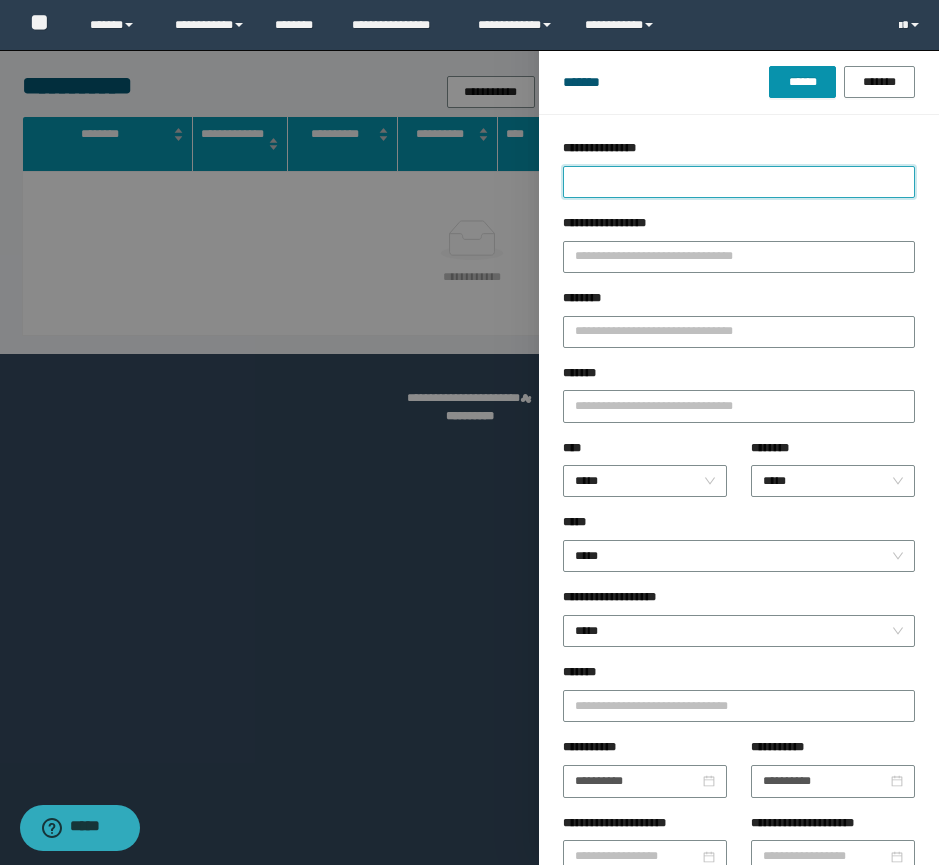 type on "*" 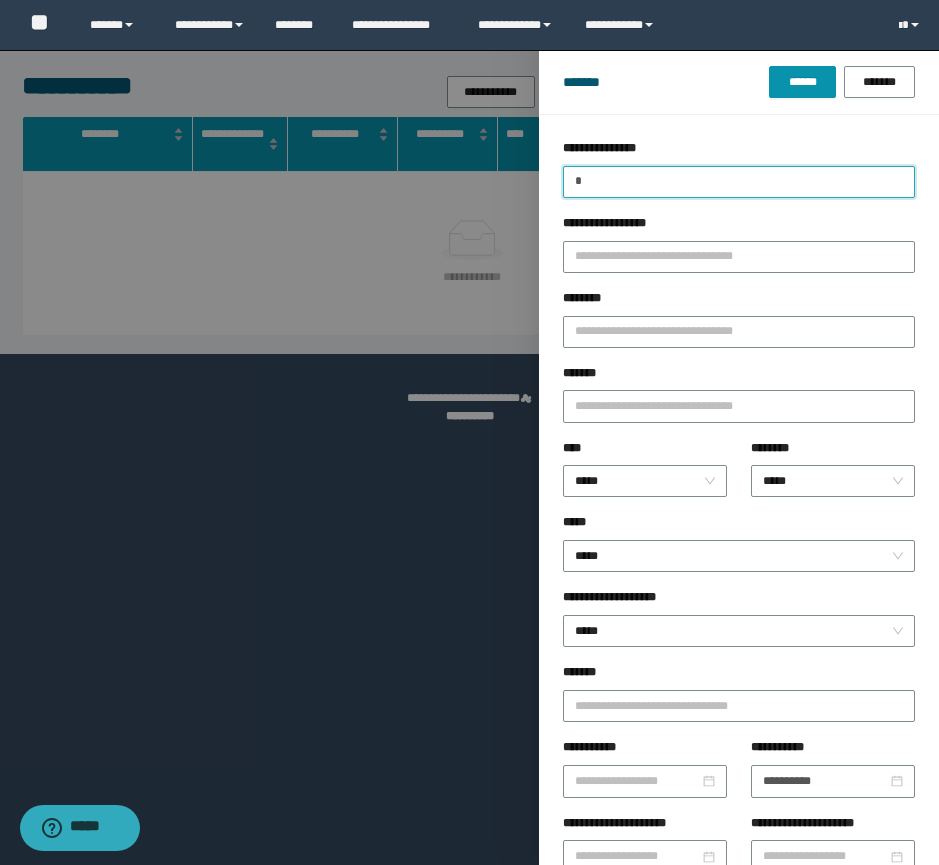 type 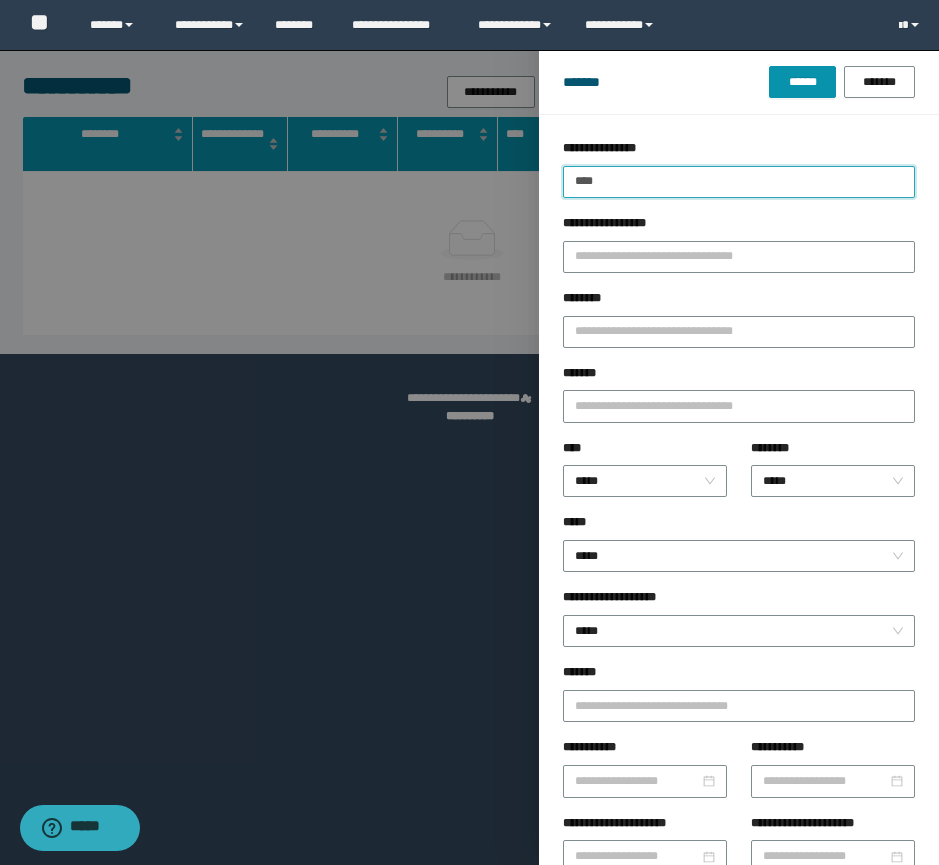 type on "****" 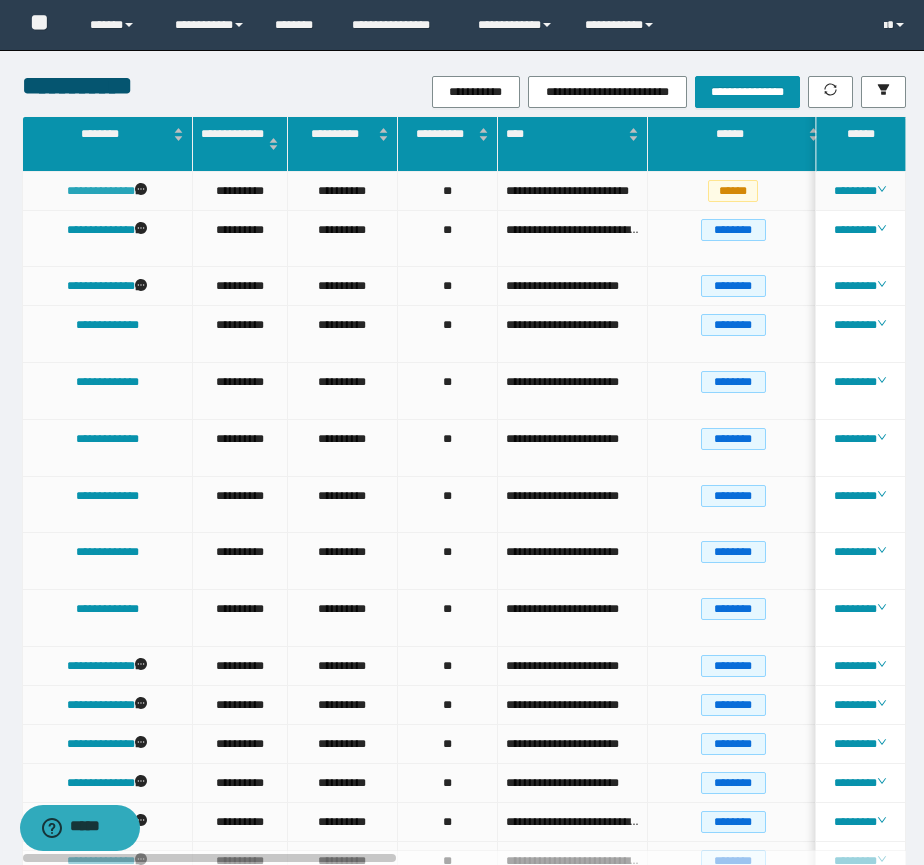 click on "**********" at bounding box center (101, 191) 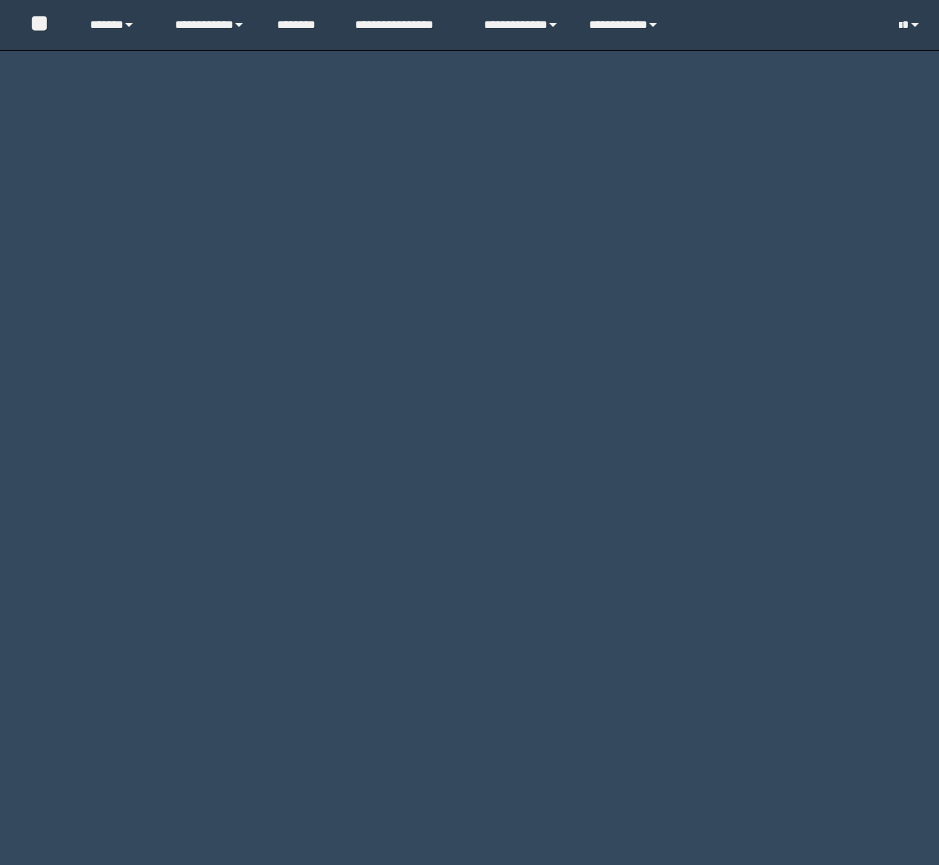 scroll, scrollTop: 0, scrollLeft: 0, axis: both 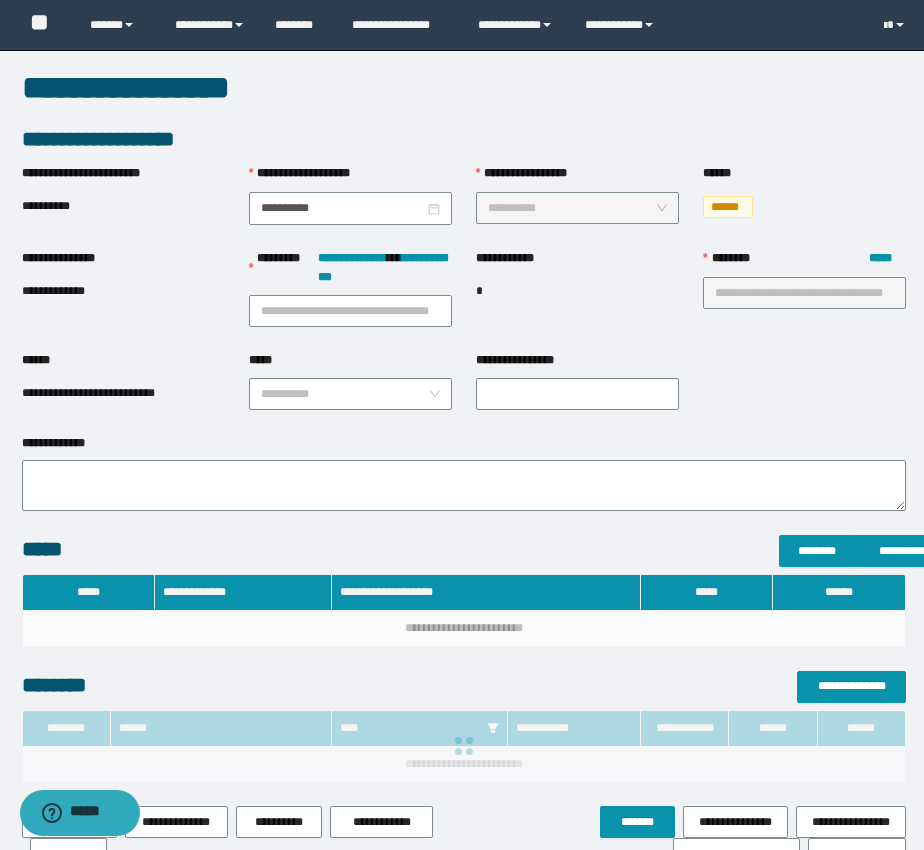 type on "**********" 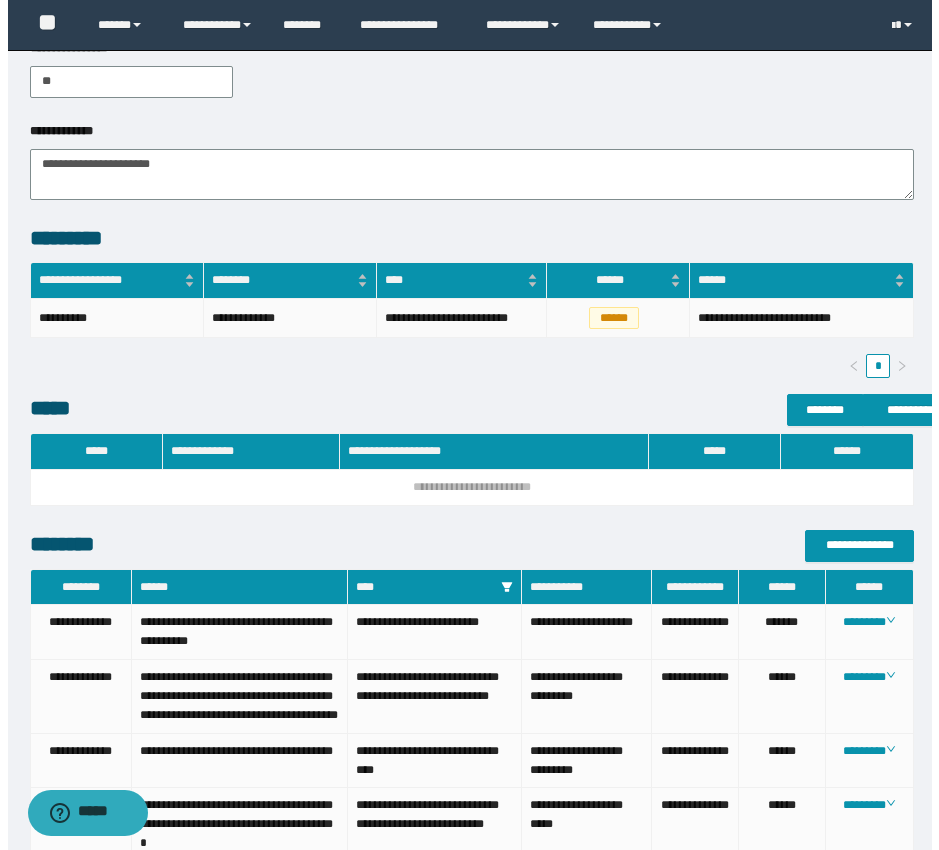 scroll, scrollTop: 500, scrollLeft: 0, axis: vertical 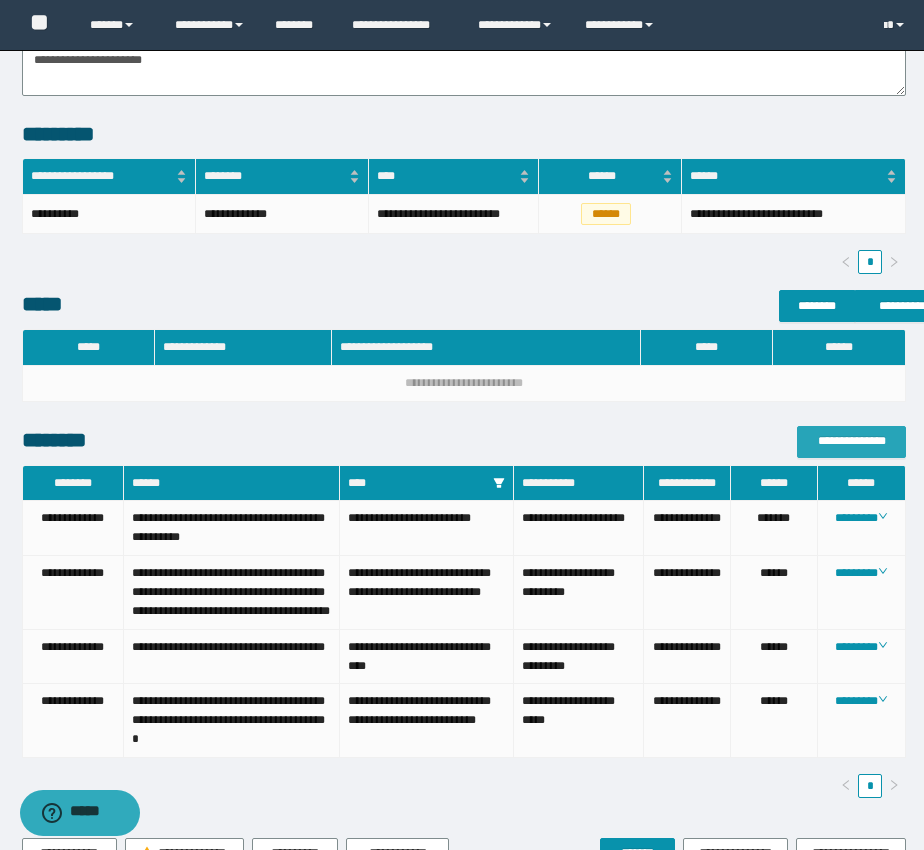 click on "**********" at bounding box center [851, 441] 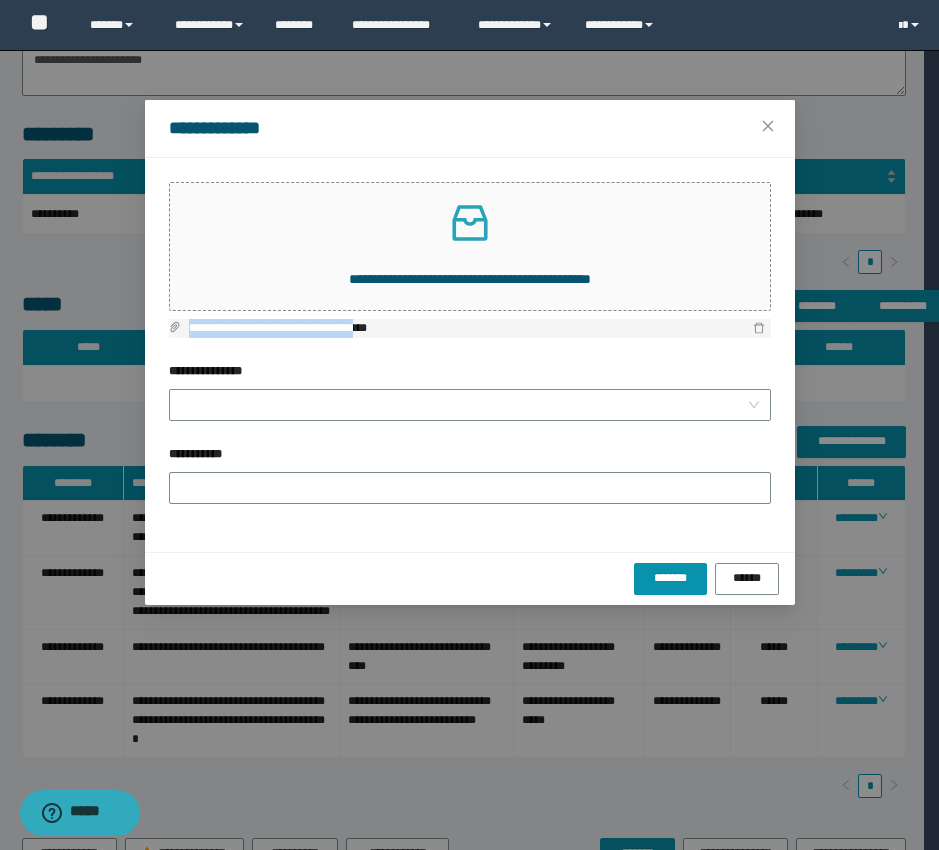 drag, startPoint x: 393, startPoint y: 325, endPoint x: 186, endPoint y: 329, distance: 207.03865 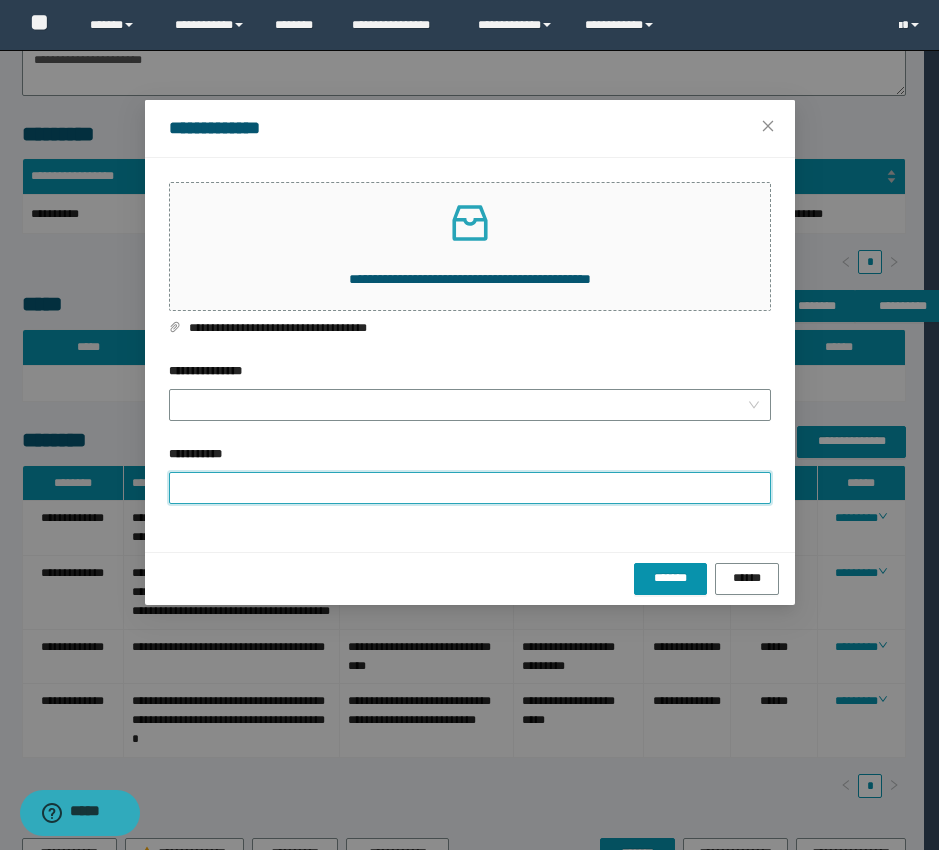 click on "**********" at bounding box center [470, 488] 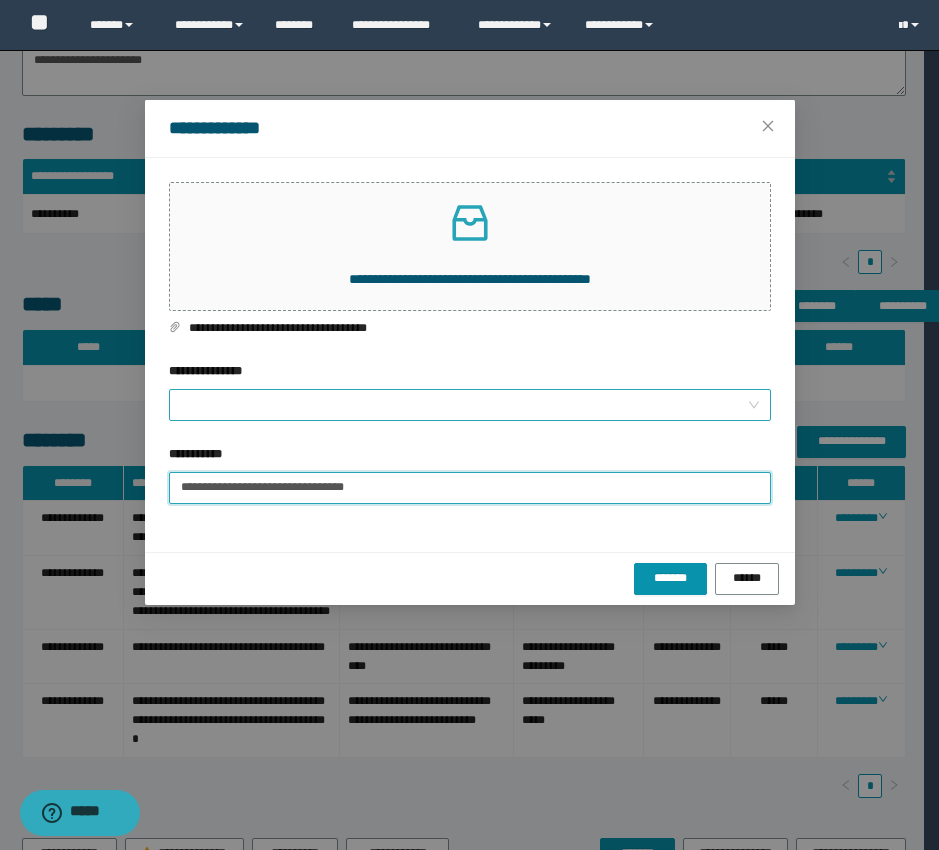 type on "**********" 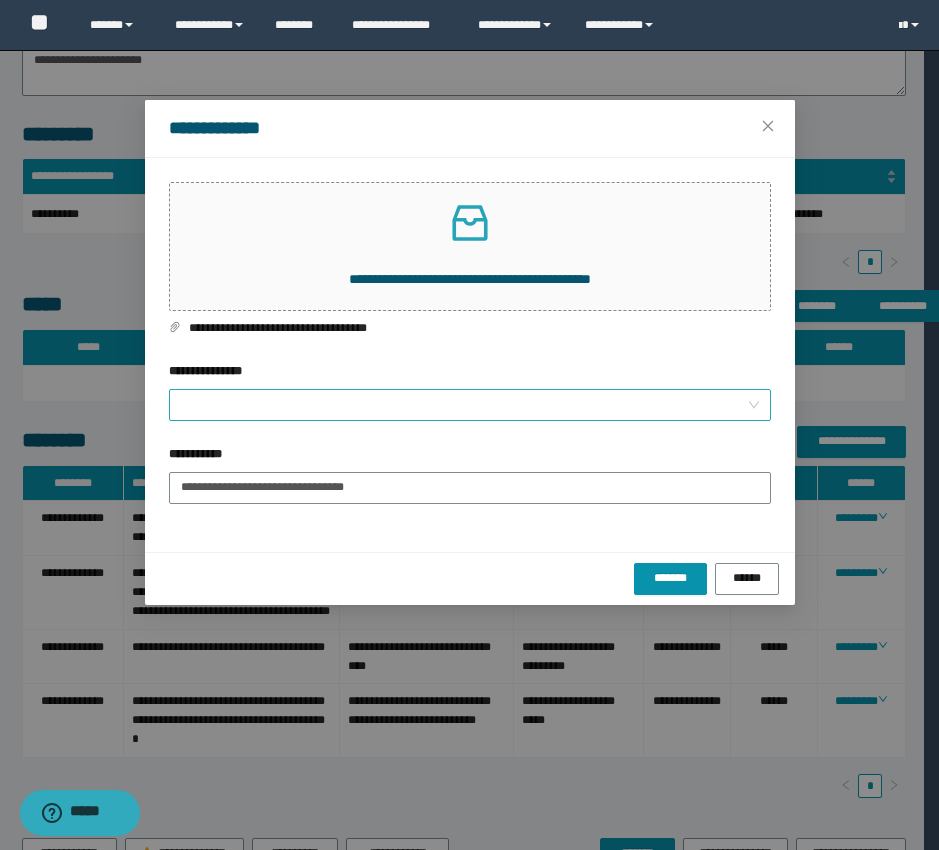 click on "**********" at bounding box center [464, 405] 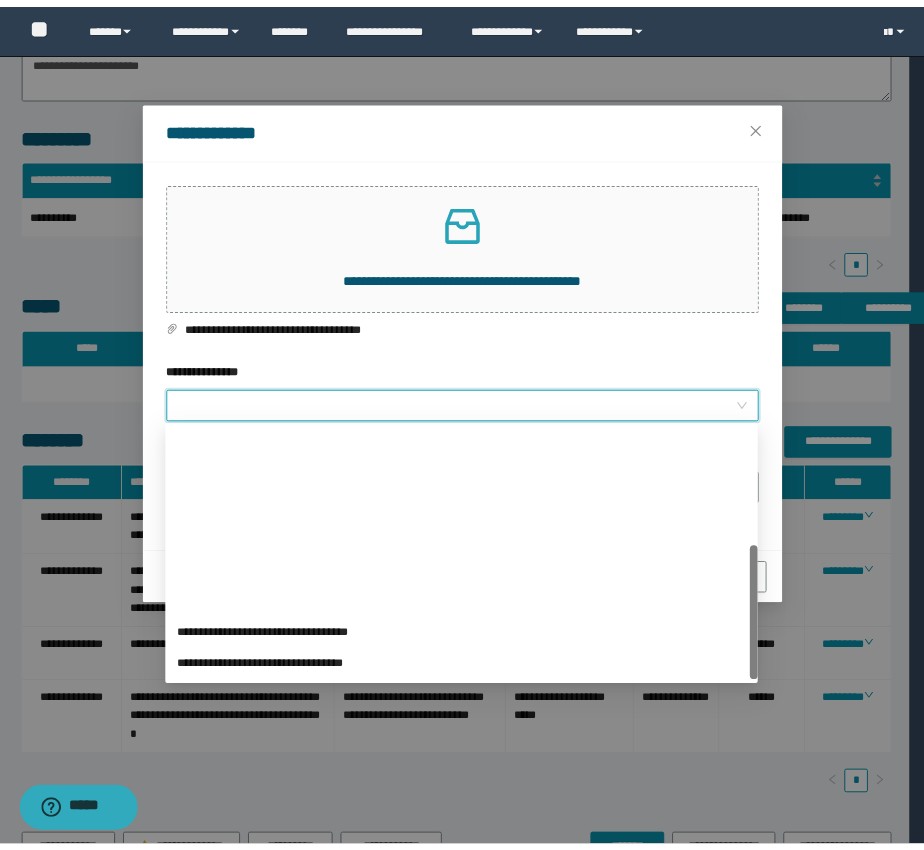 scroll, scrollTop: 224, scrollLeft: 0, axis: vertical 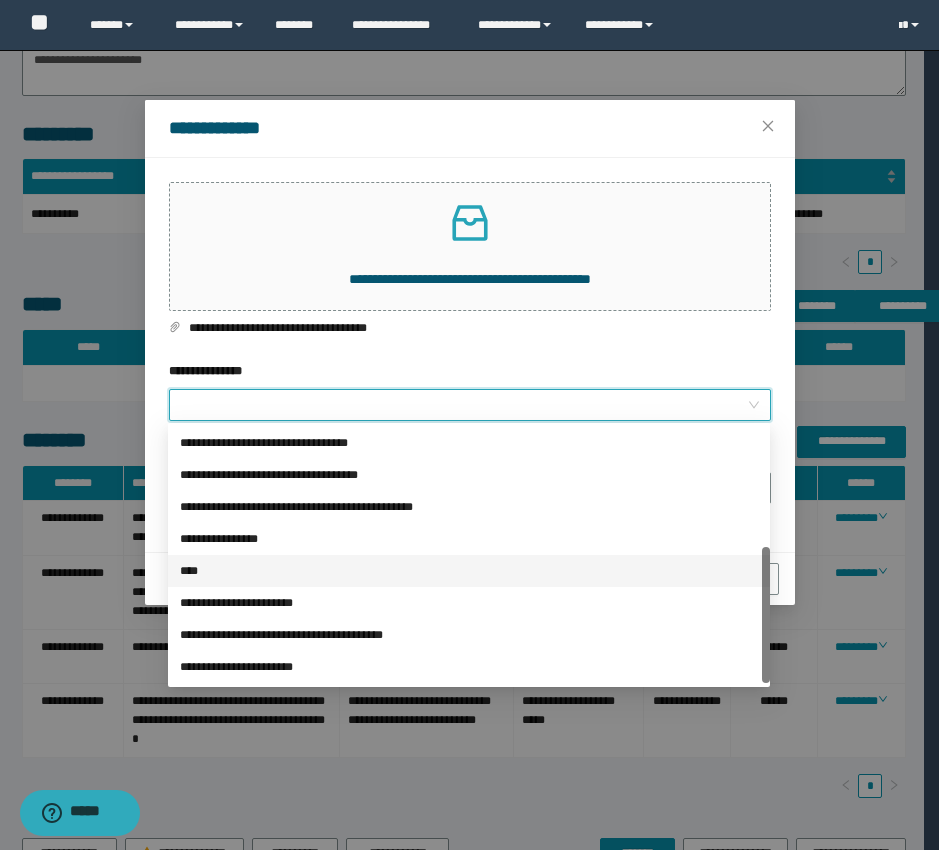 click on "****" at bounding box center (469, 571) 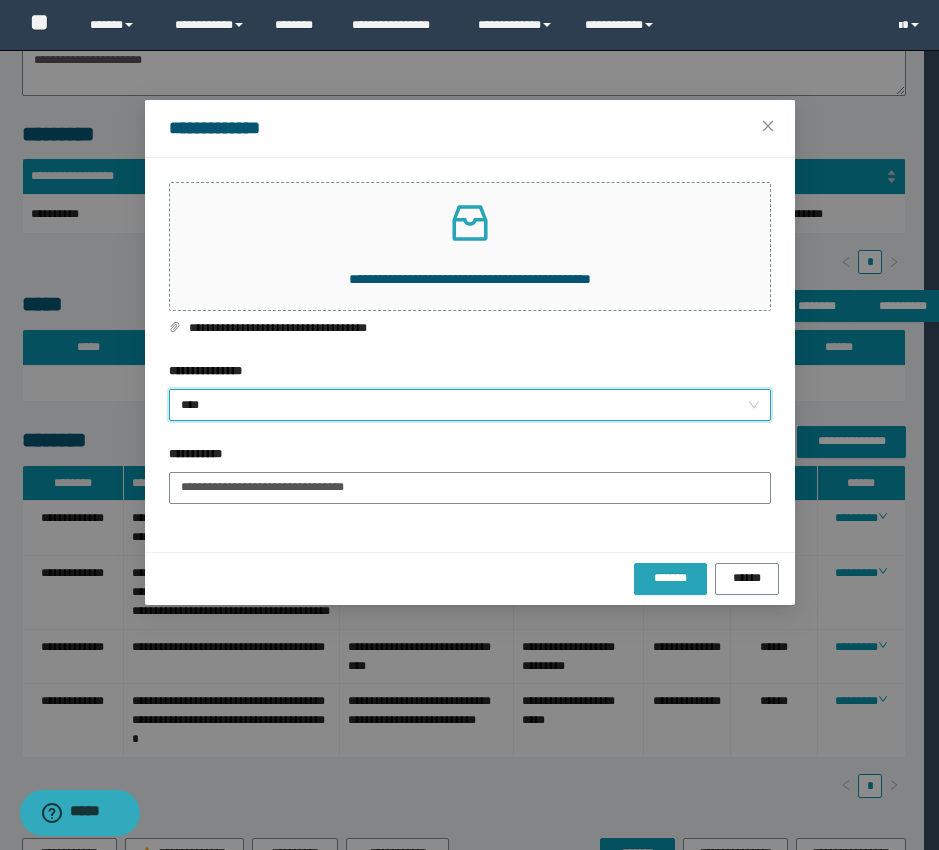 click on "*******" at bounding box center [670, 578] 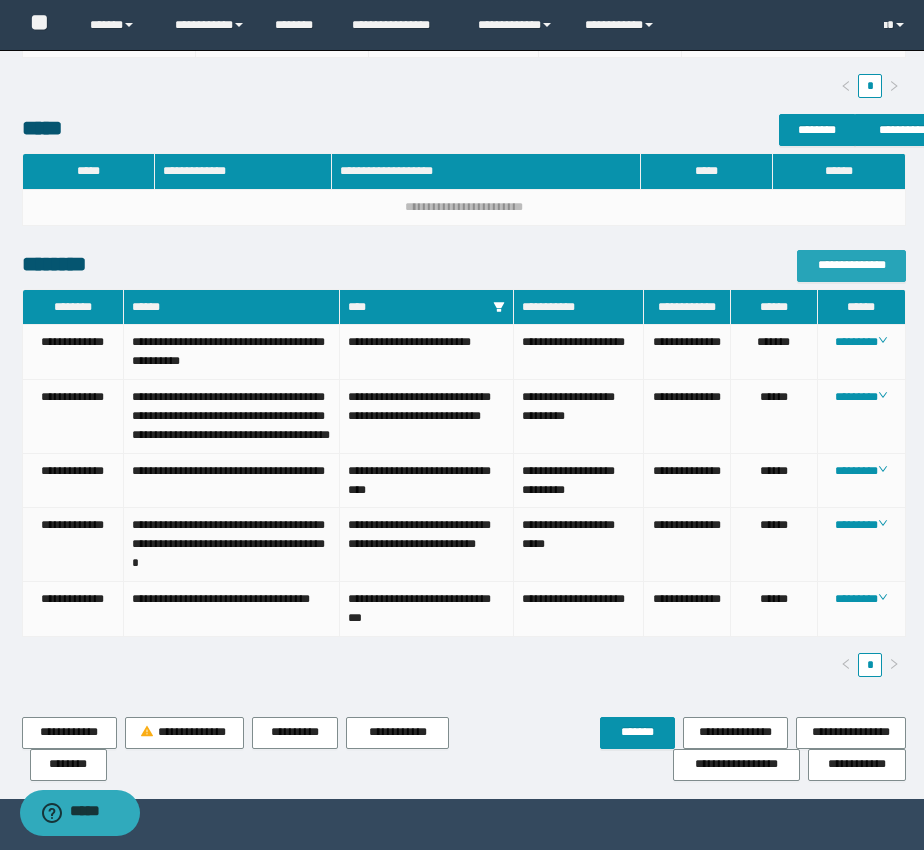 scroll, scrollTop: 757, scrollLeft: 0, axis: vertical 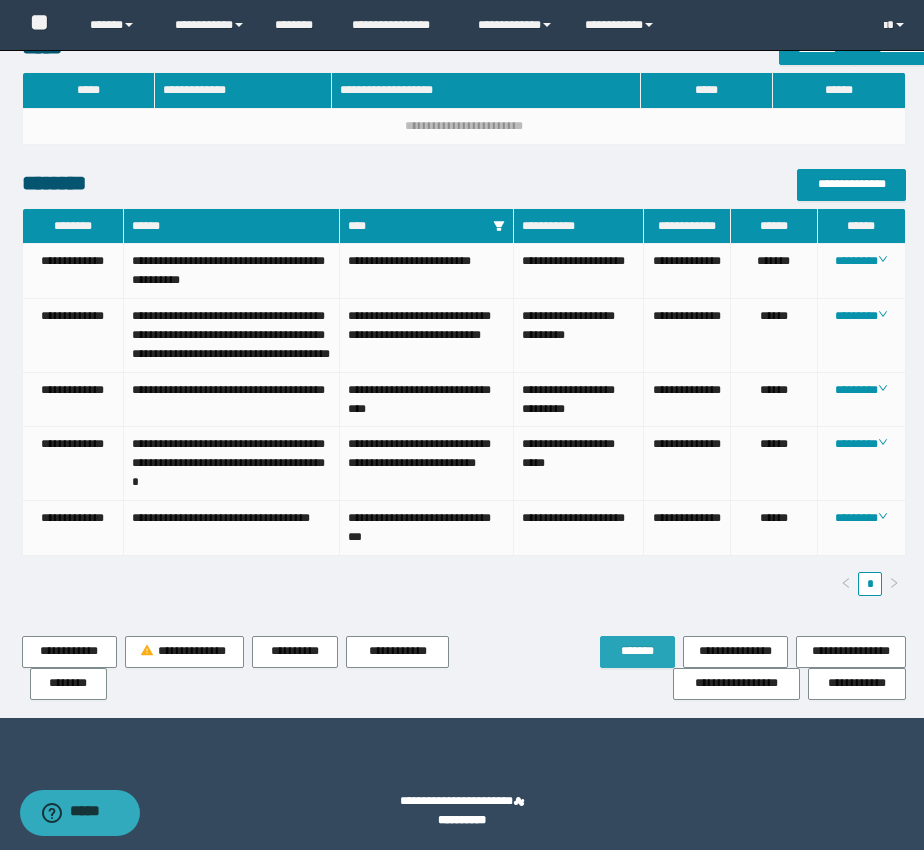 click on "*******" at bounding box center (637, 651) 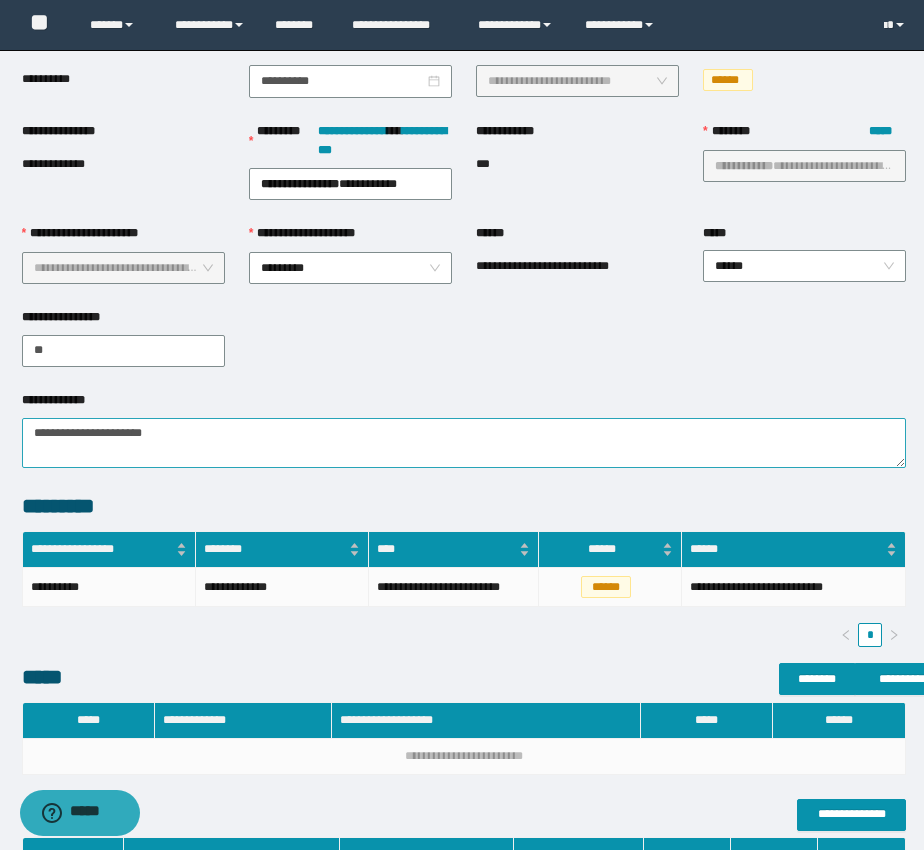 scroll, scrollTop: 0, scrollLeft: 0, axis: both 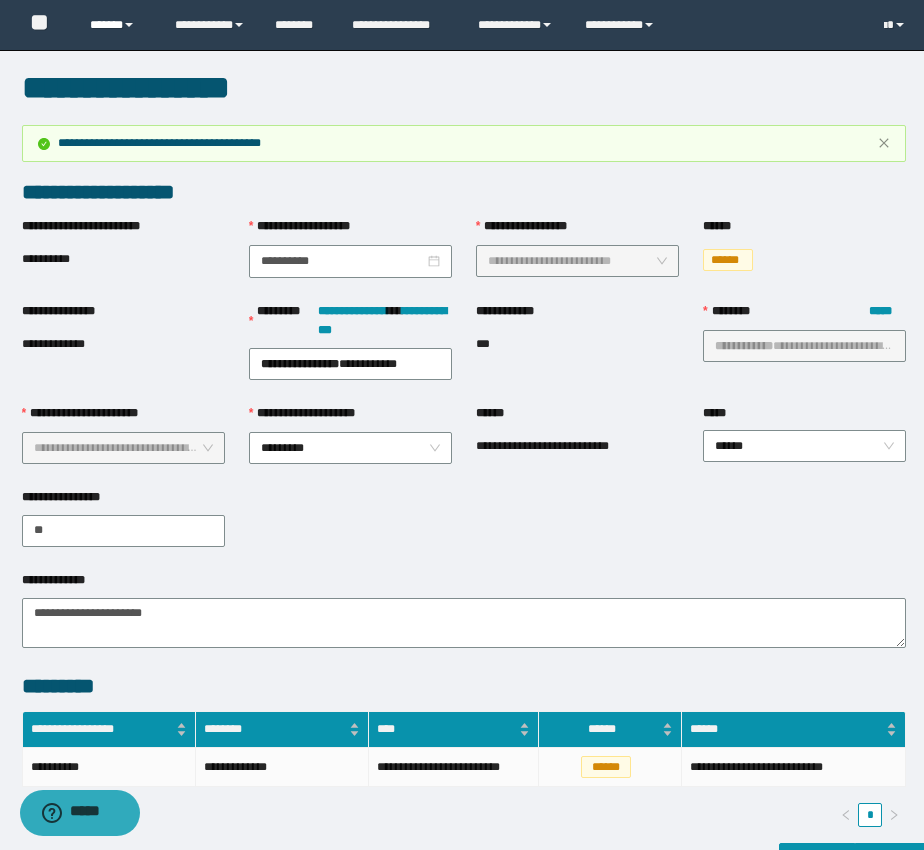 click on "******" at bounding box center (117, 25) 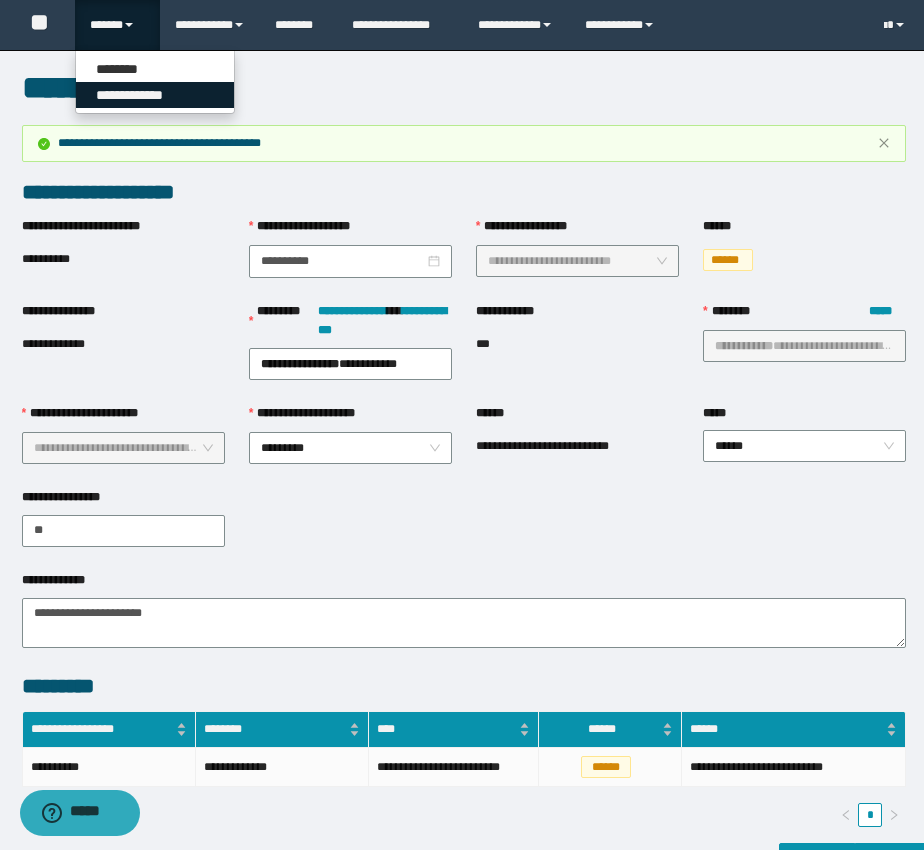 click on "**********" at bounding box center (155, 95) 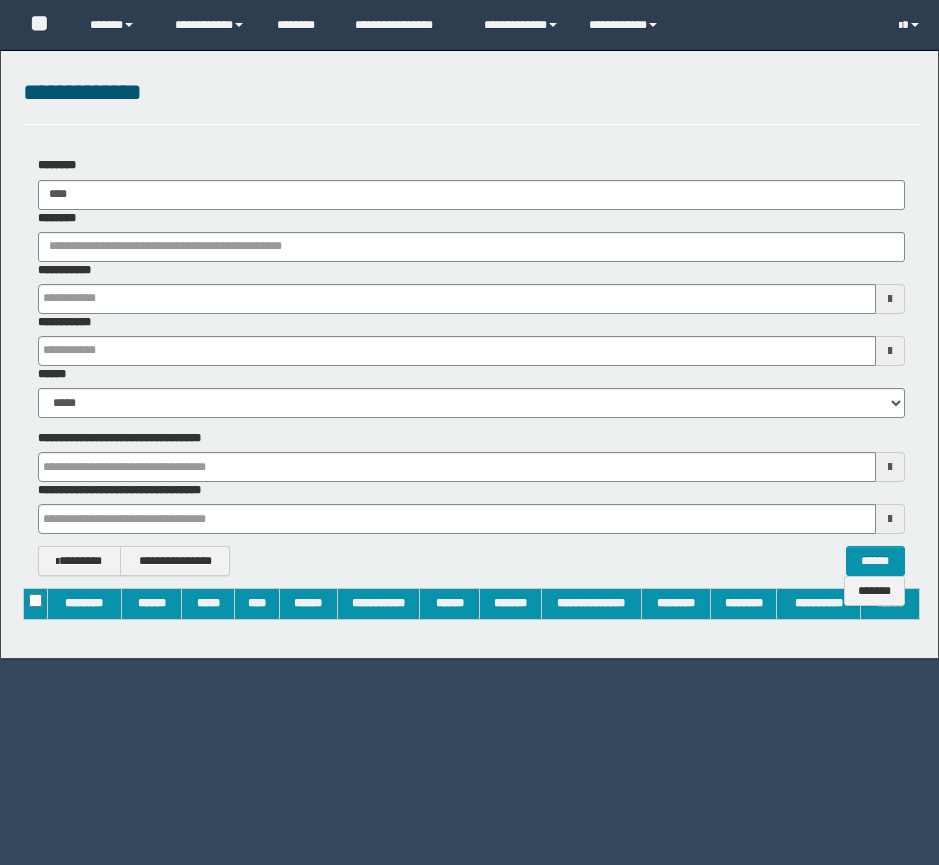scroll, scrollTop: 0, scrollLeft: 0, axis: both 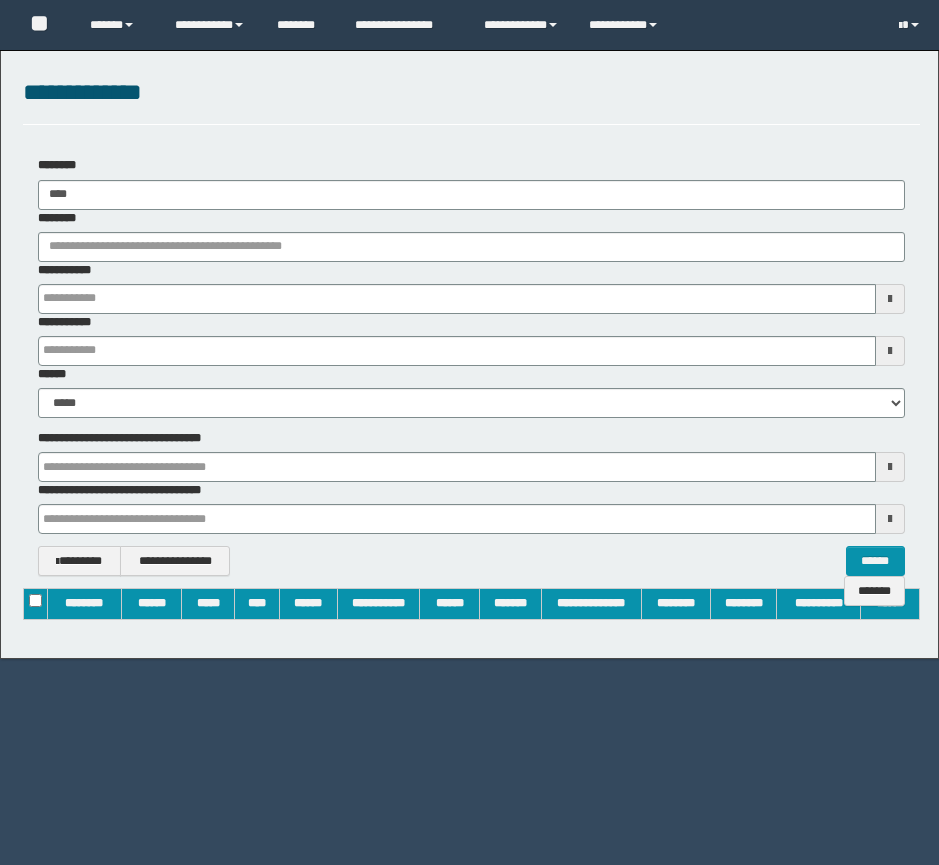 type 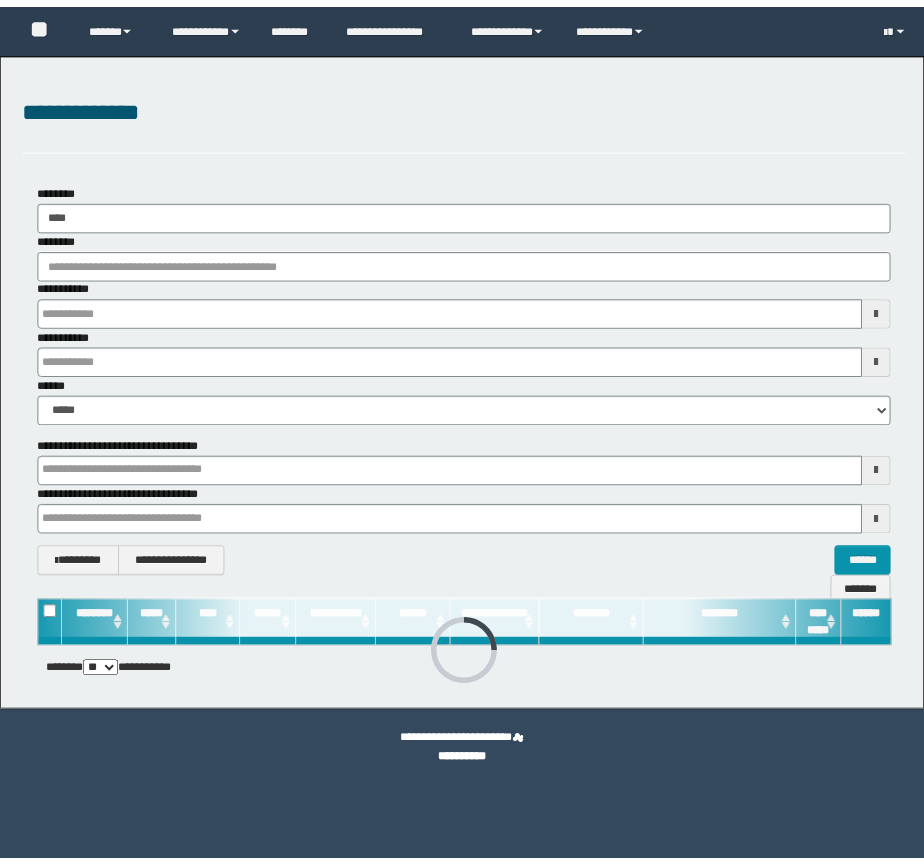 scroll, scrollTop: 0, scrollLeft: 0, axis: both 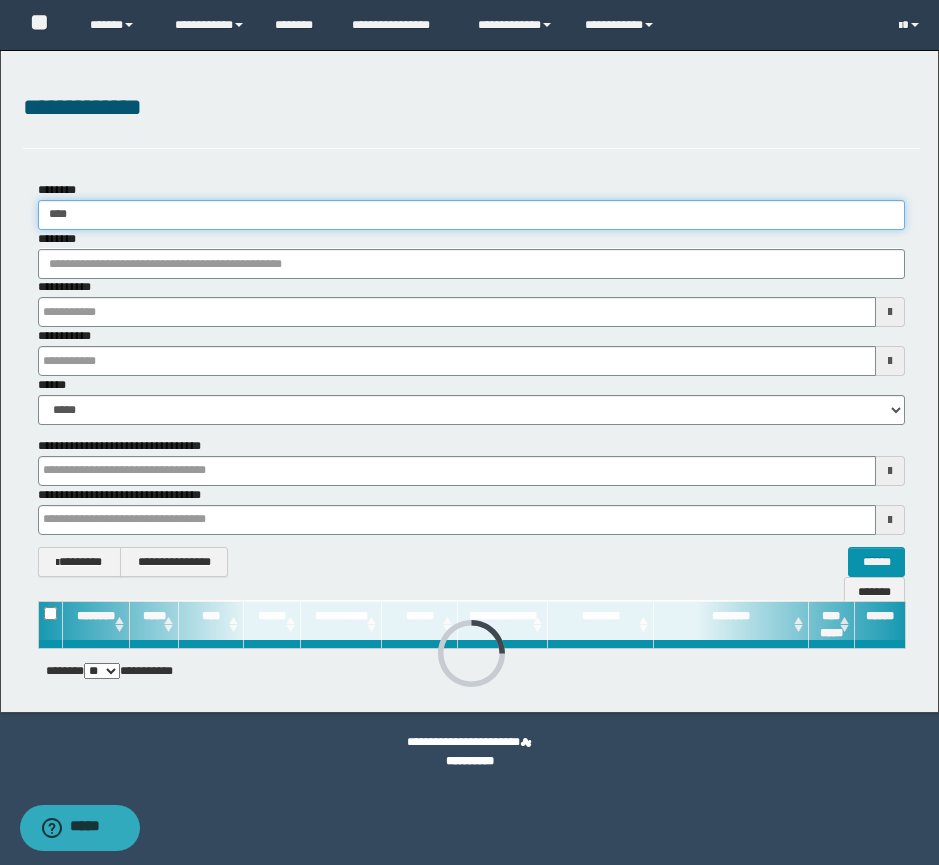 drag, startPoint x: 87, startPoint y: 204, endPoint x: 25, endPoint y: 202, distance: 62.03225 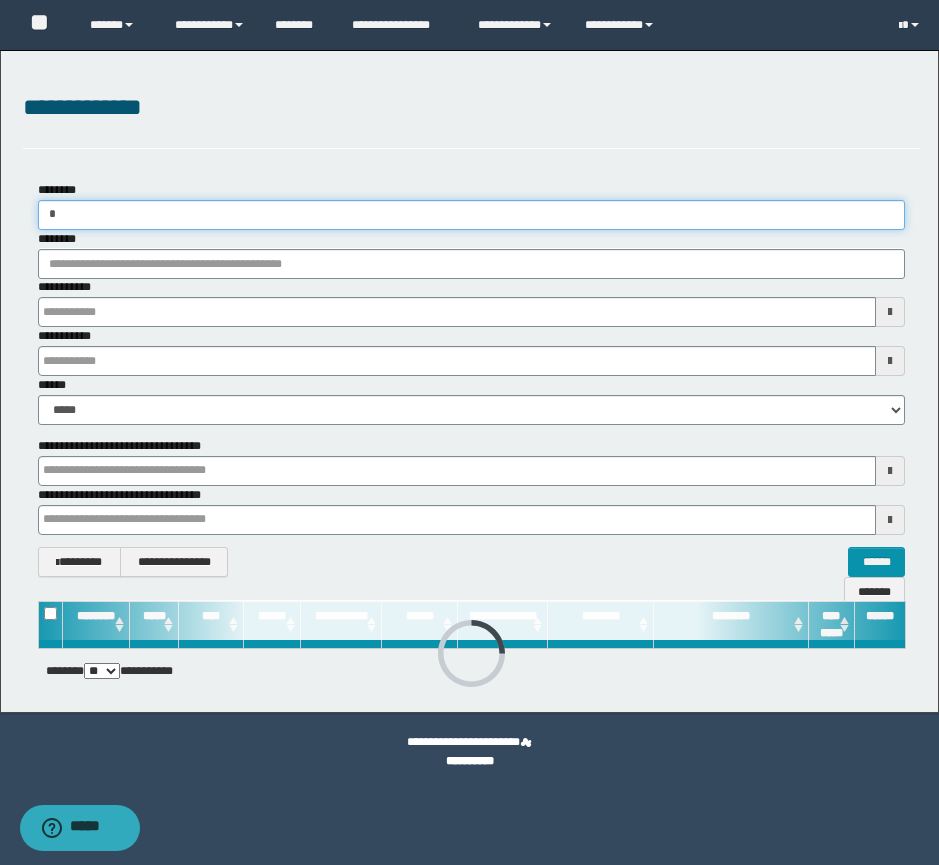type 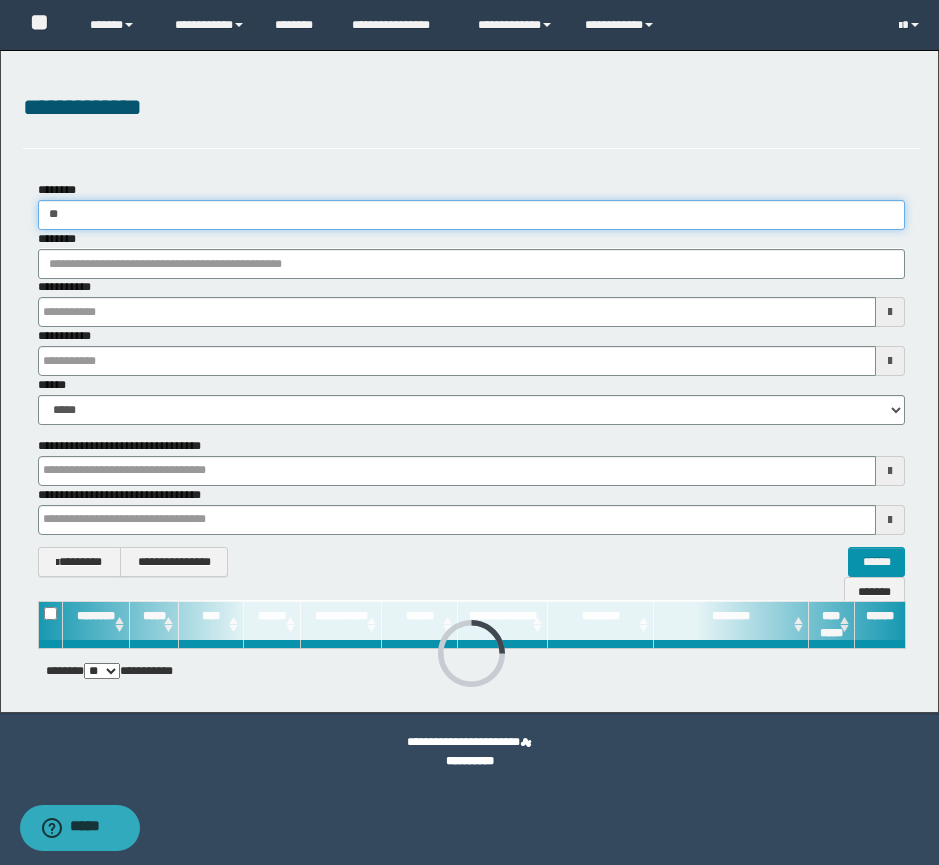 type 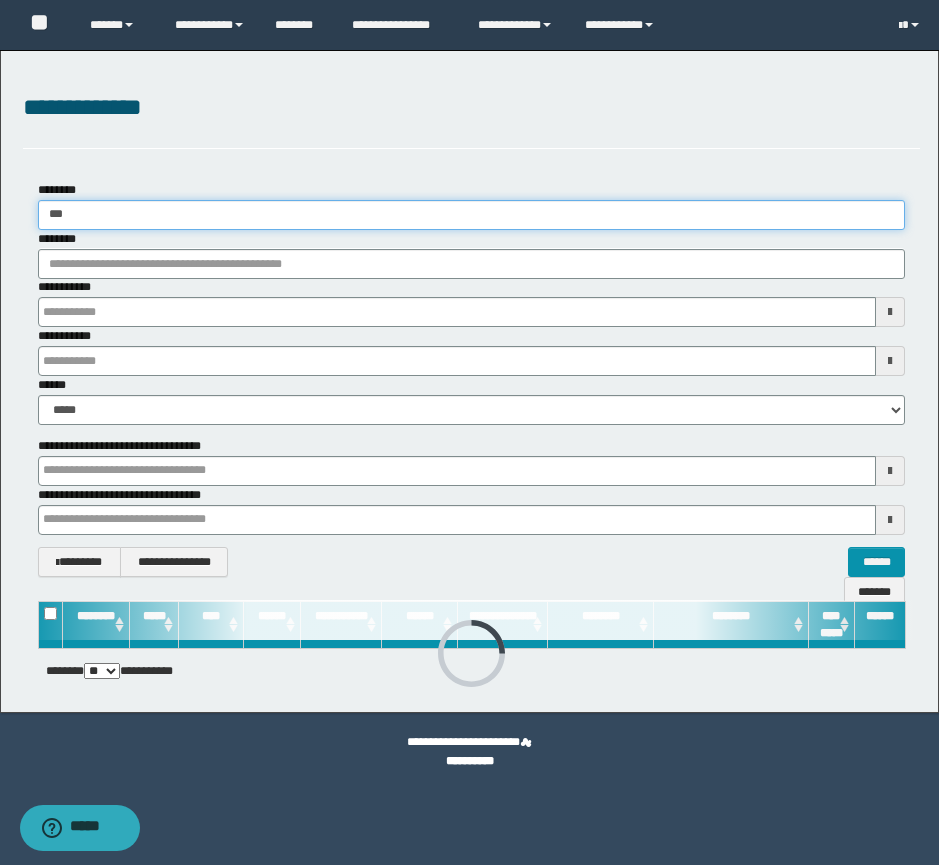 type 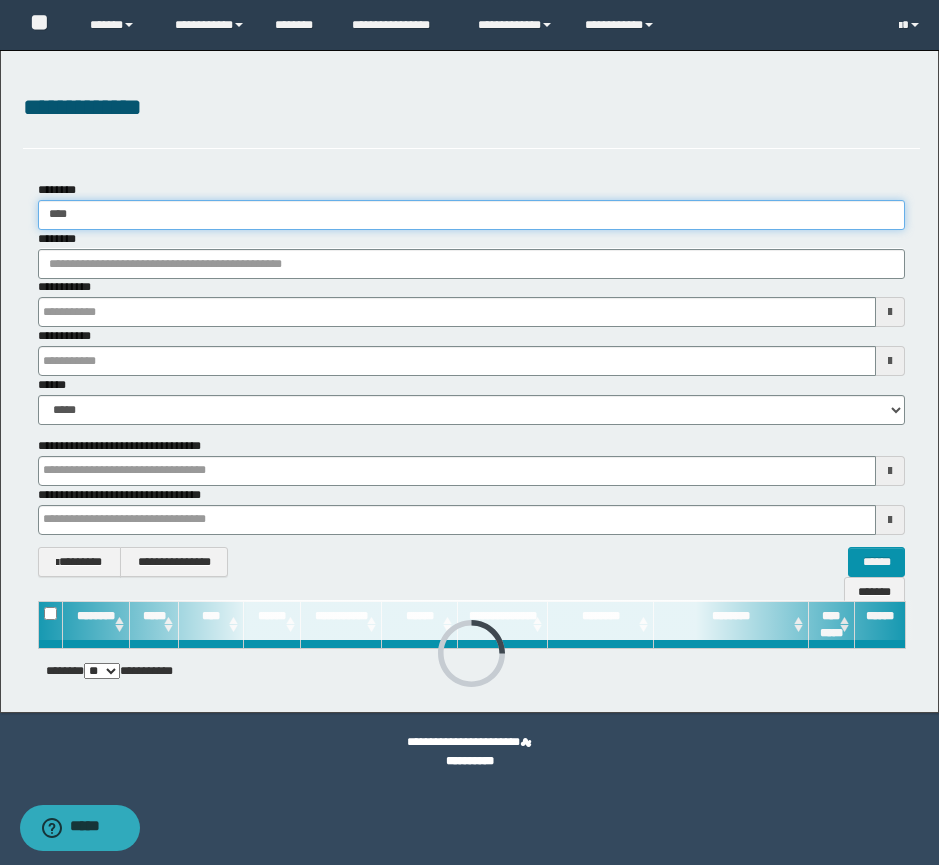 type 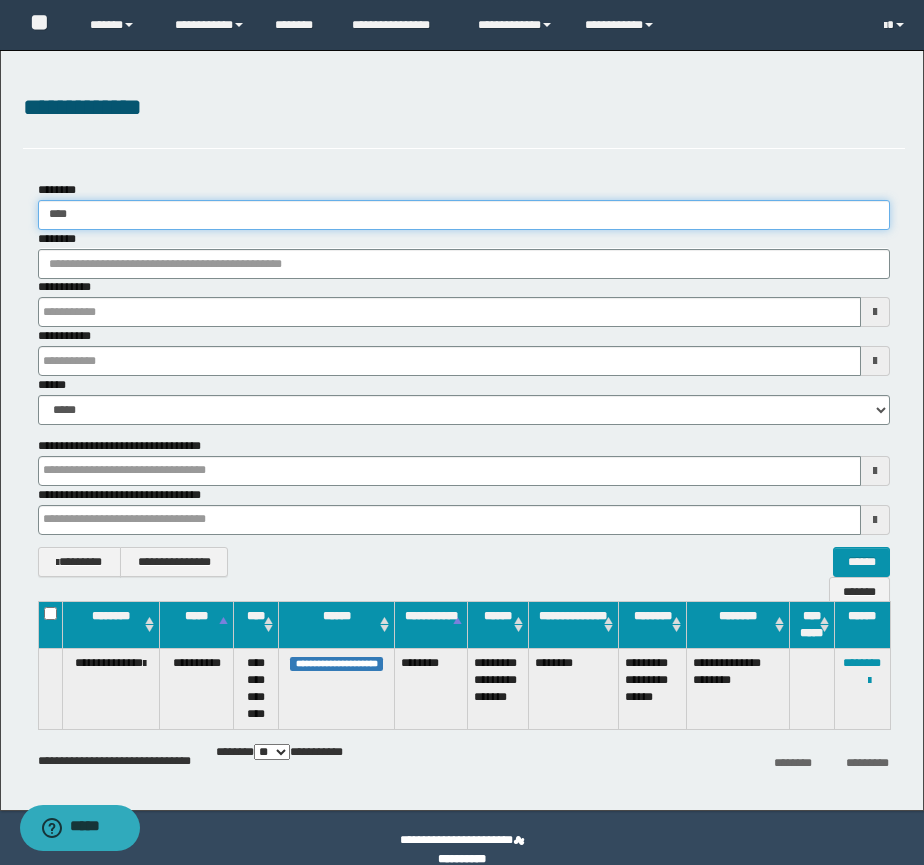 type 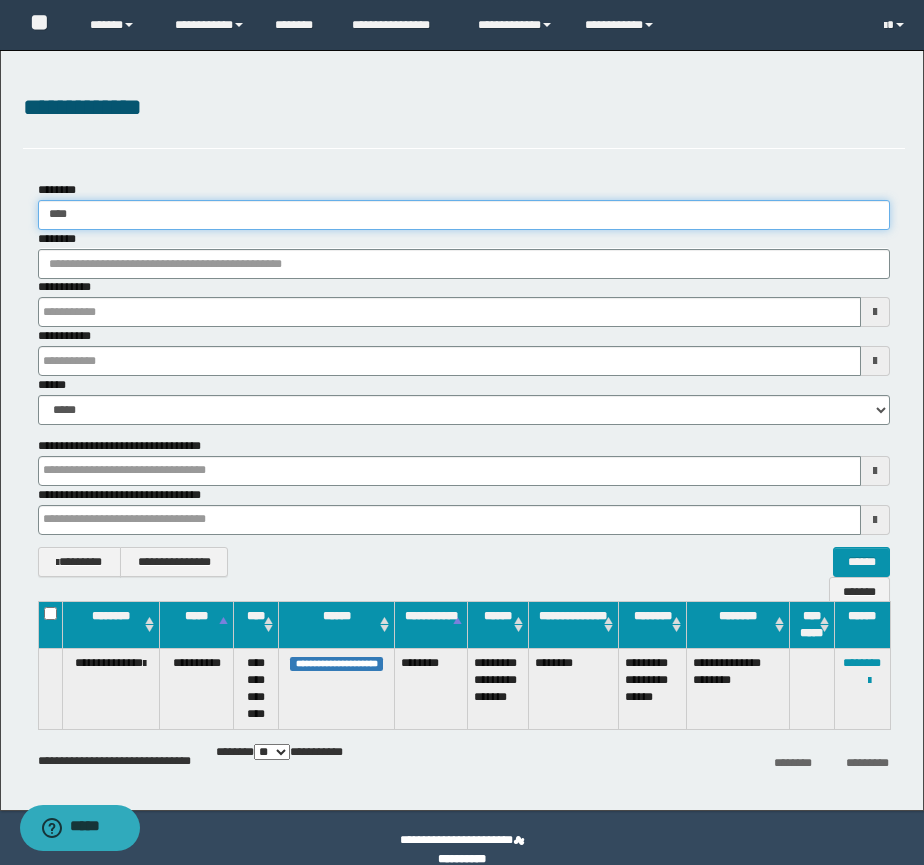 type 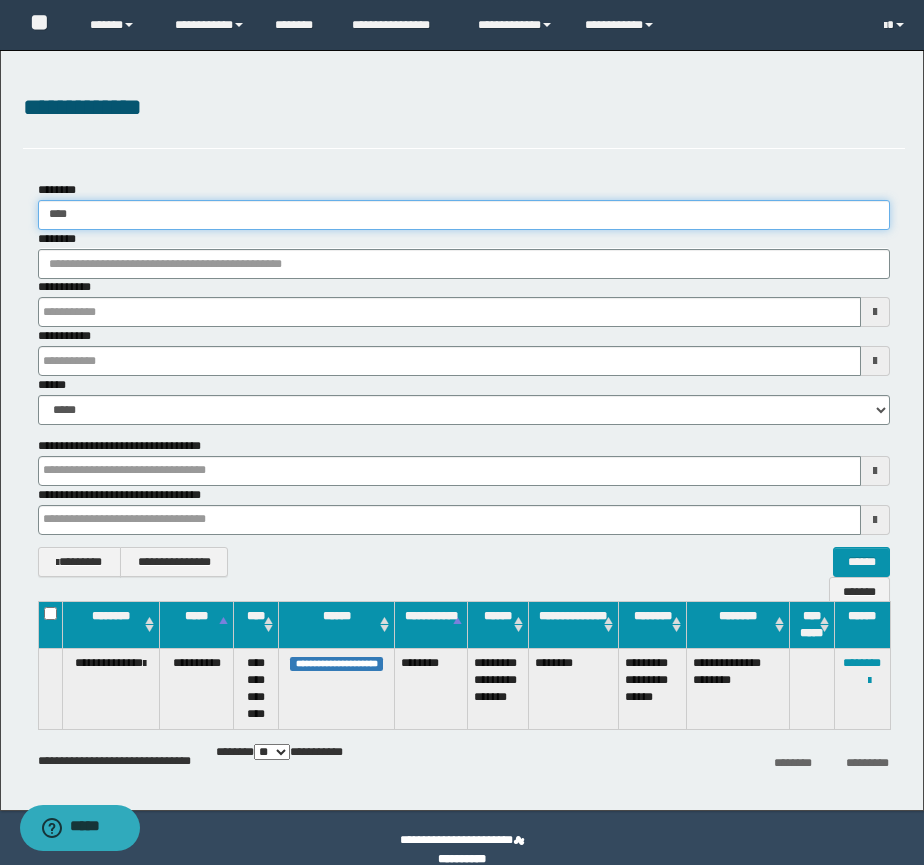 type 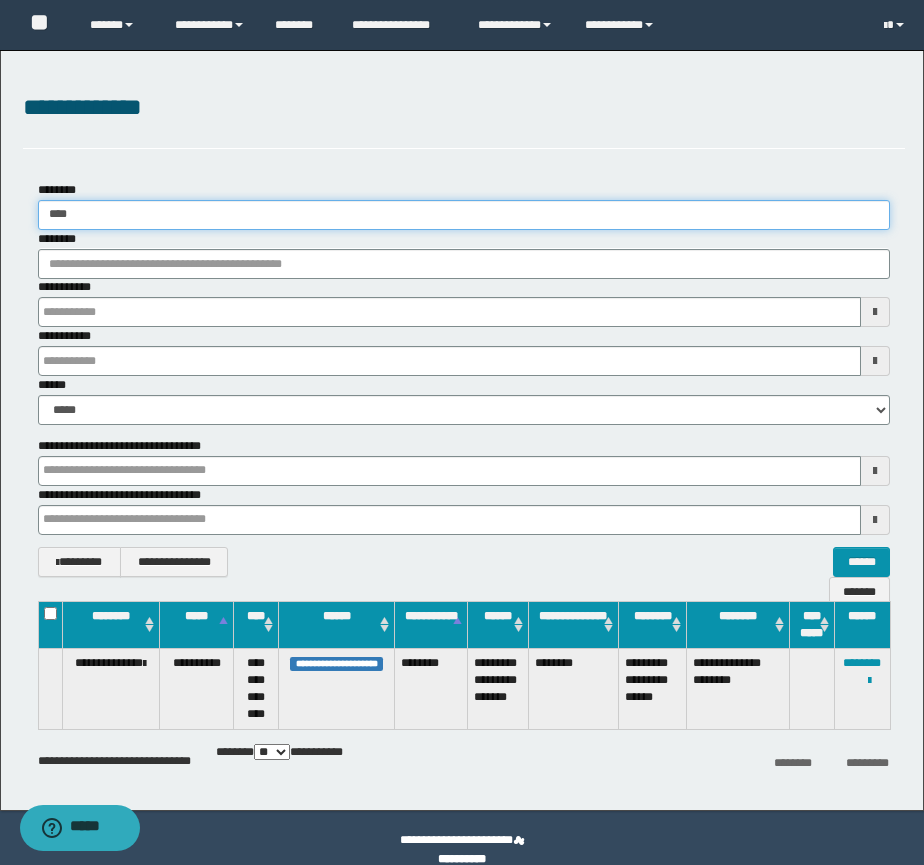 type 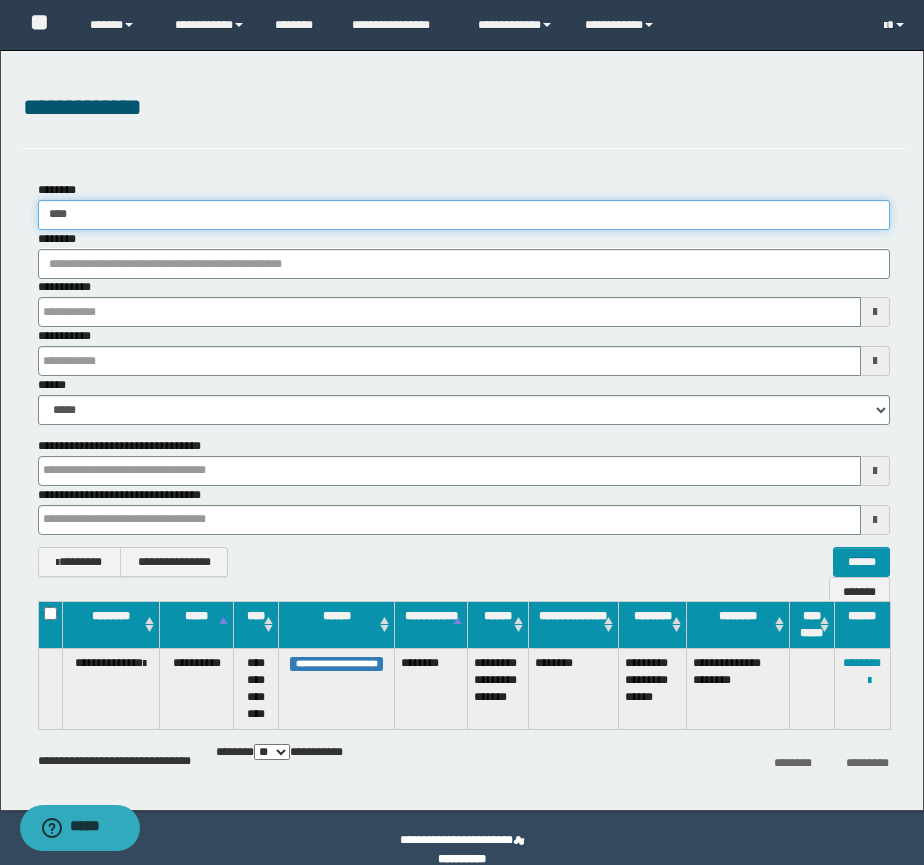type on "****" 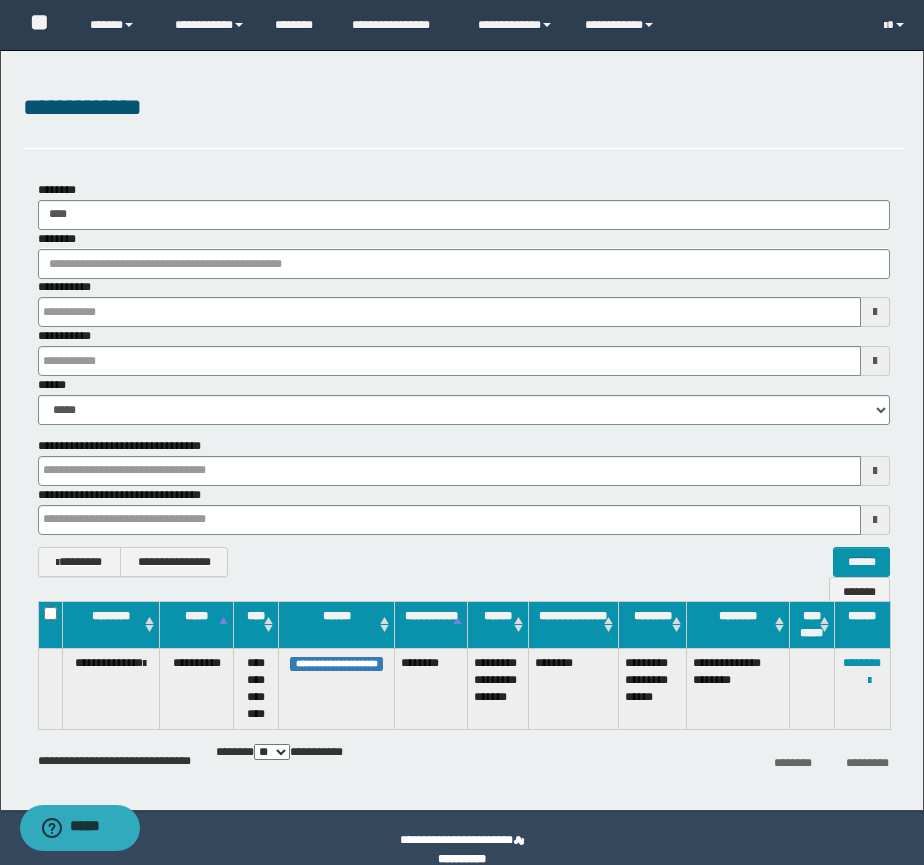 type 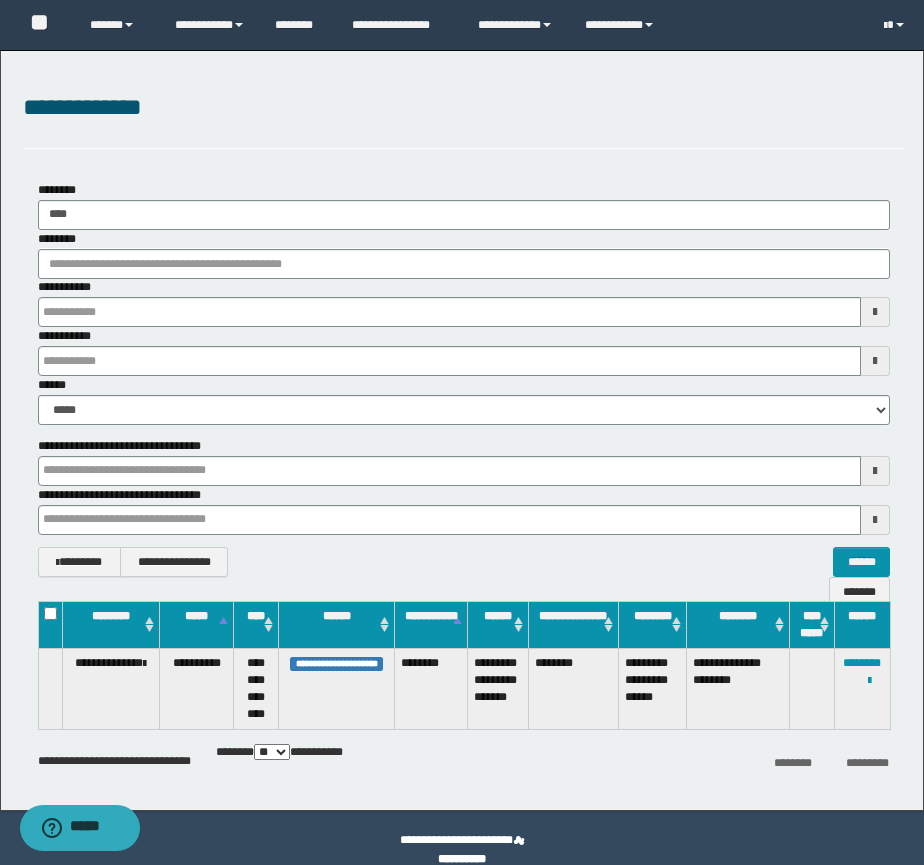 type 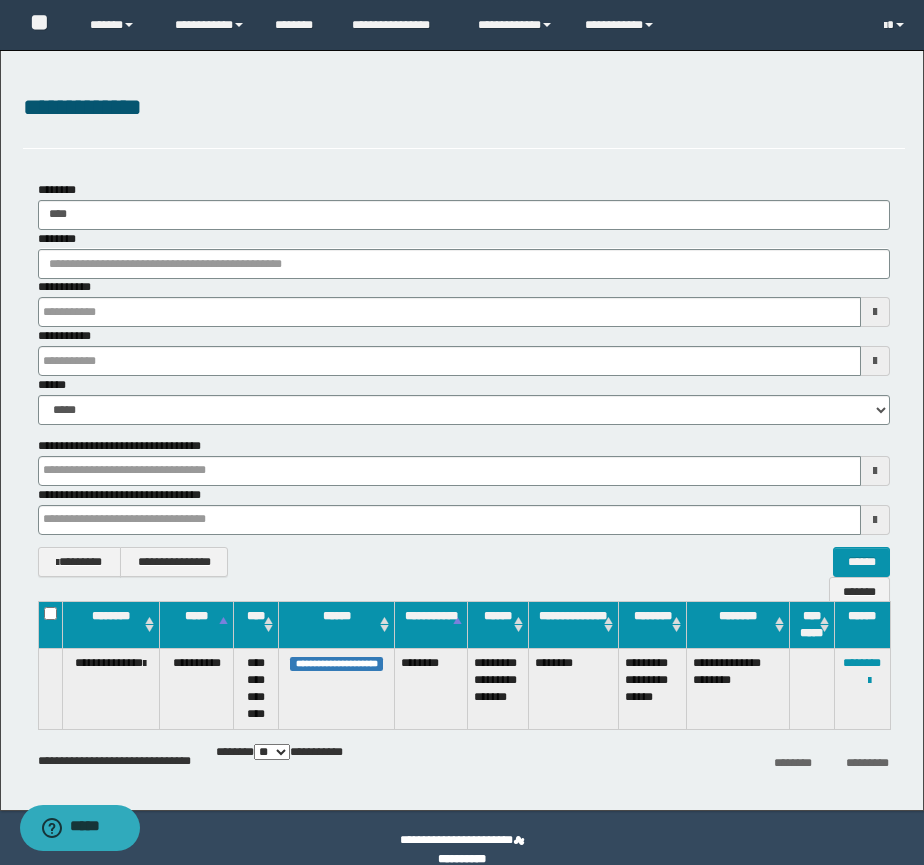 type 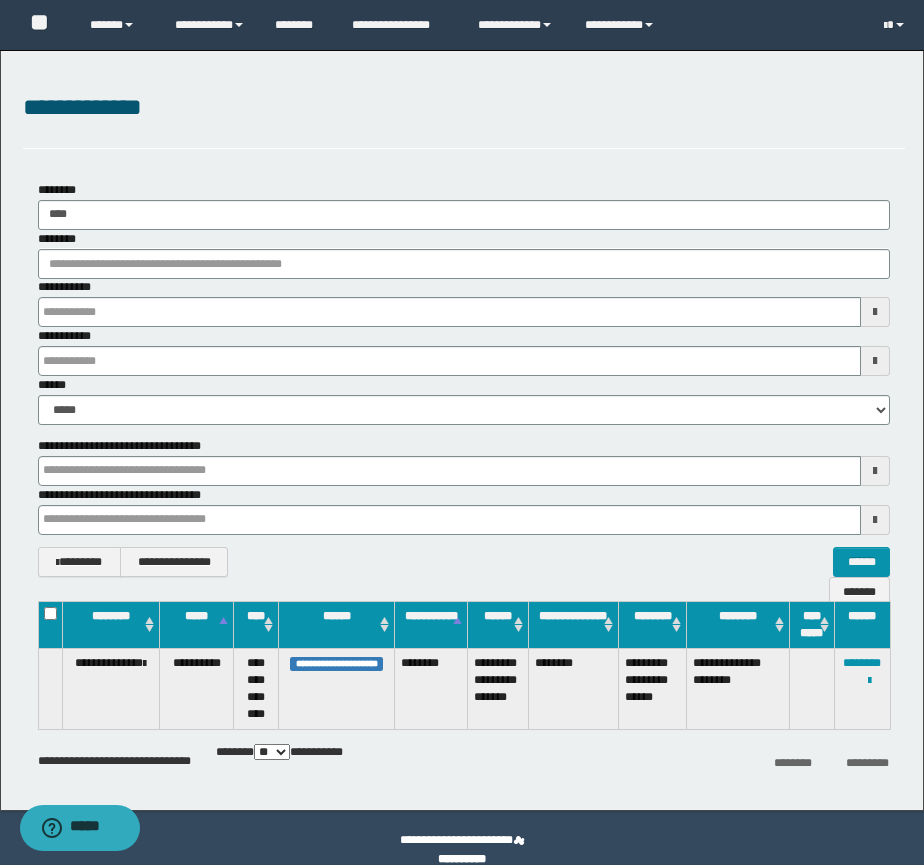 type 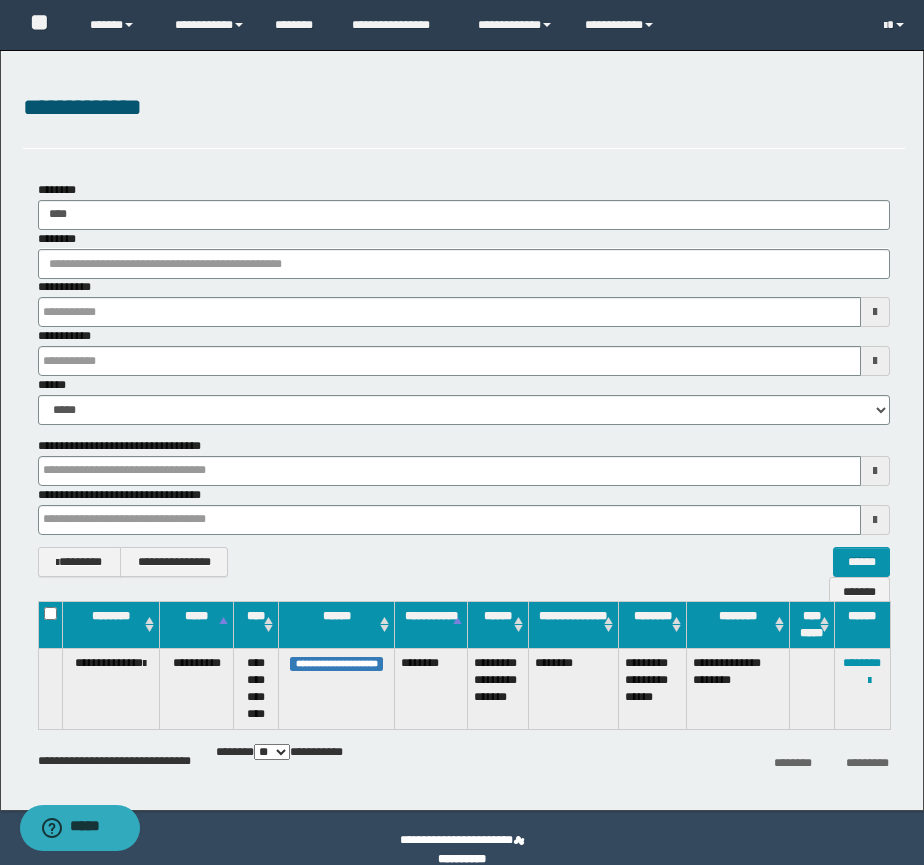 type 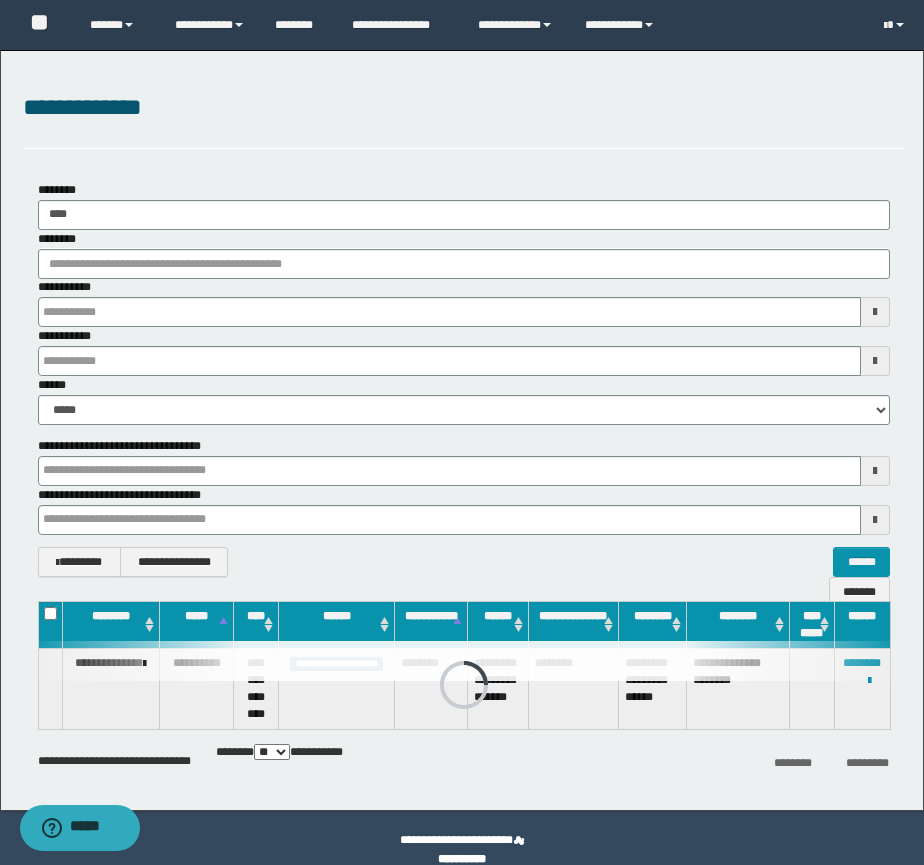 click at bounding box center (464, 661) 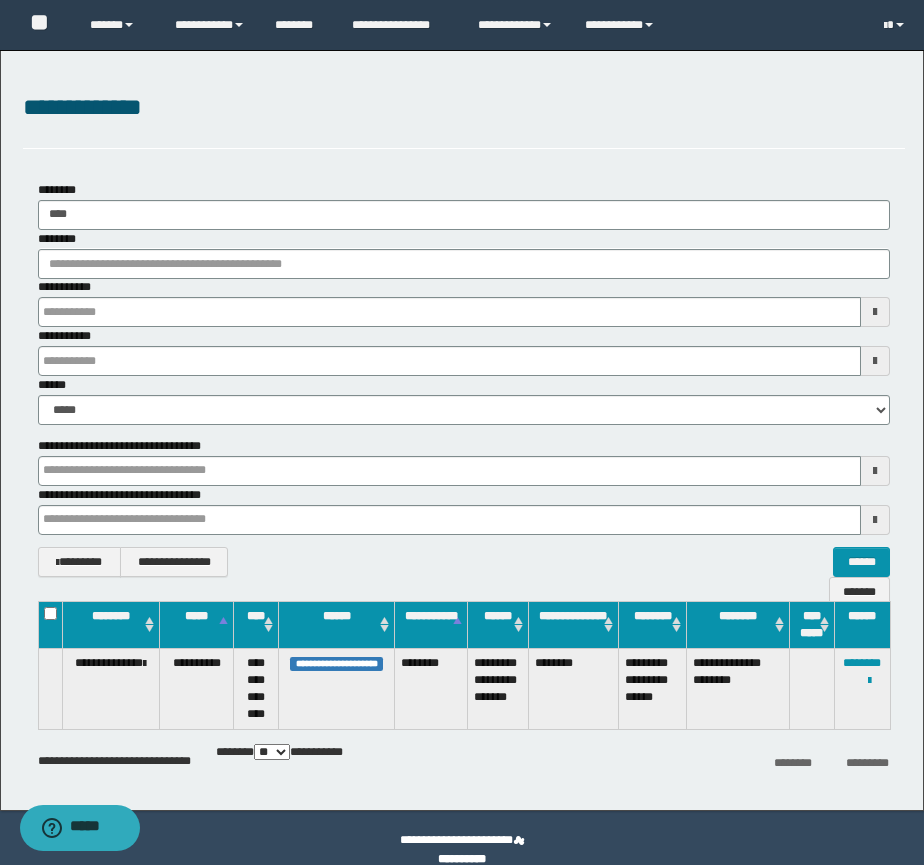 type 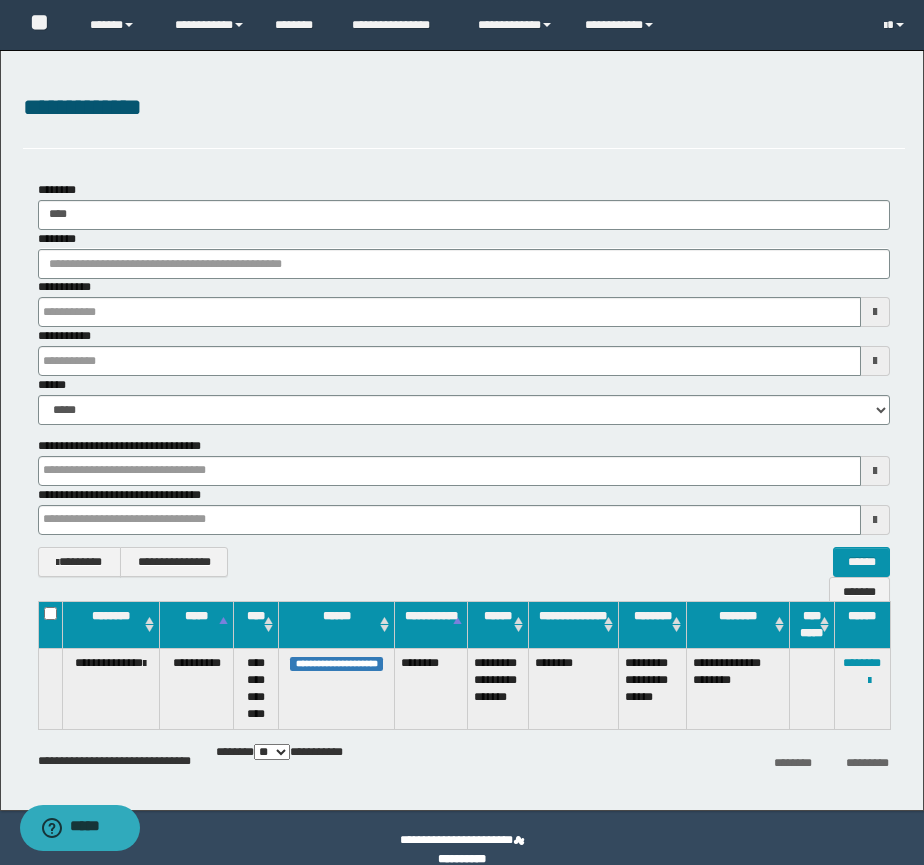type 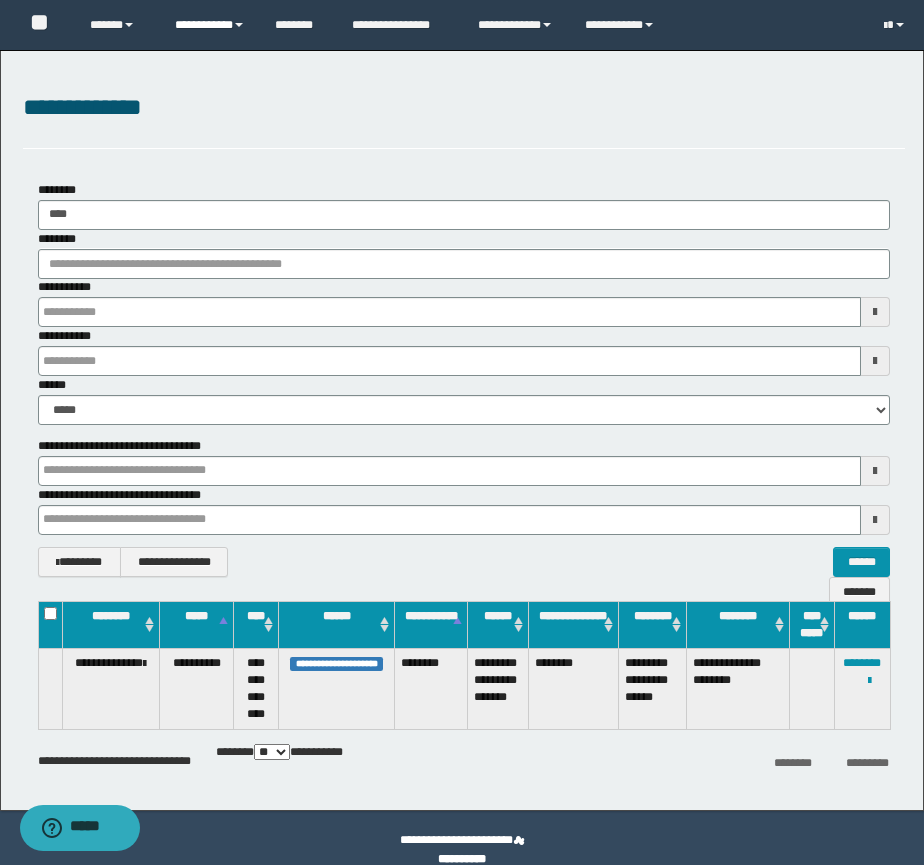 type 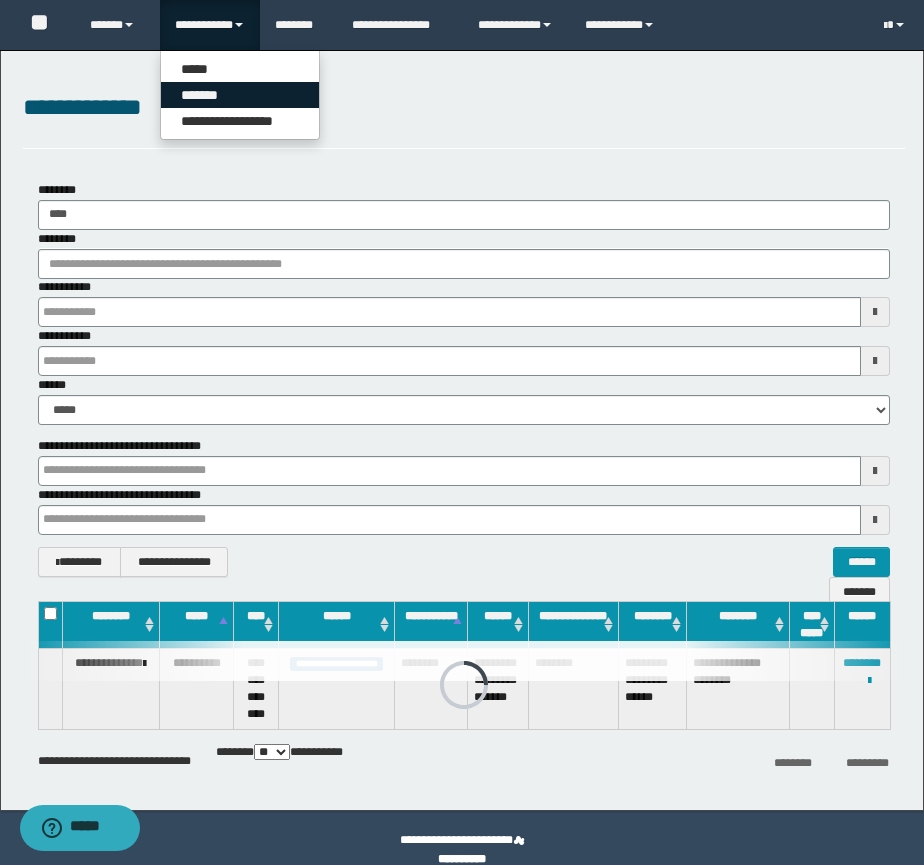 click on "*******" at bounding box center [240, 95] 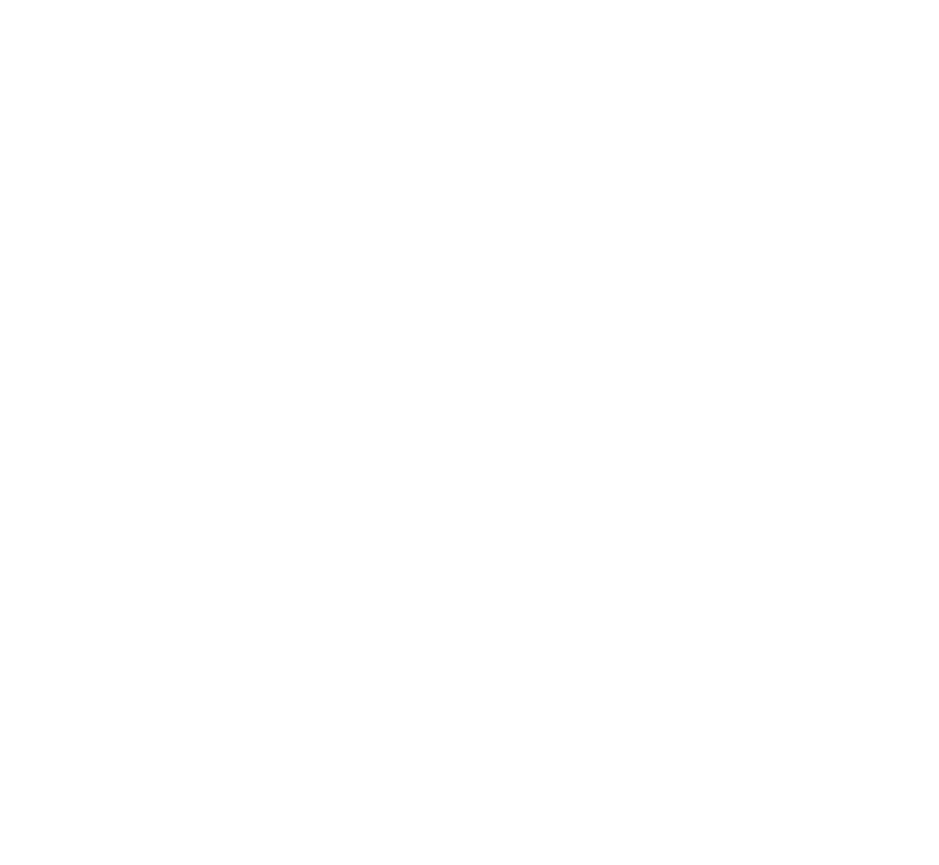 scroll, scrollTop: 0, scrollLeft: 0, axis: both 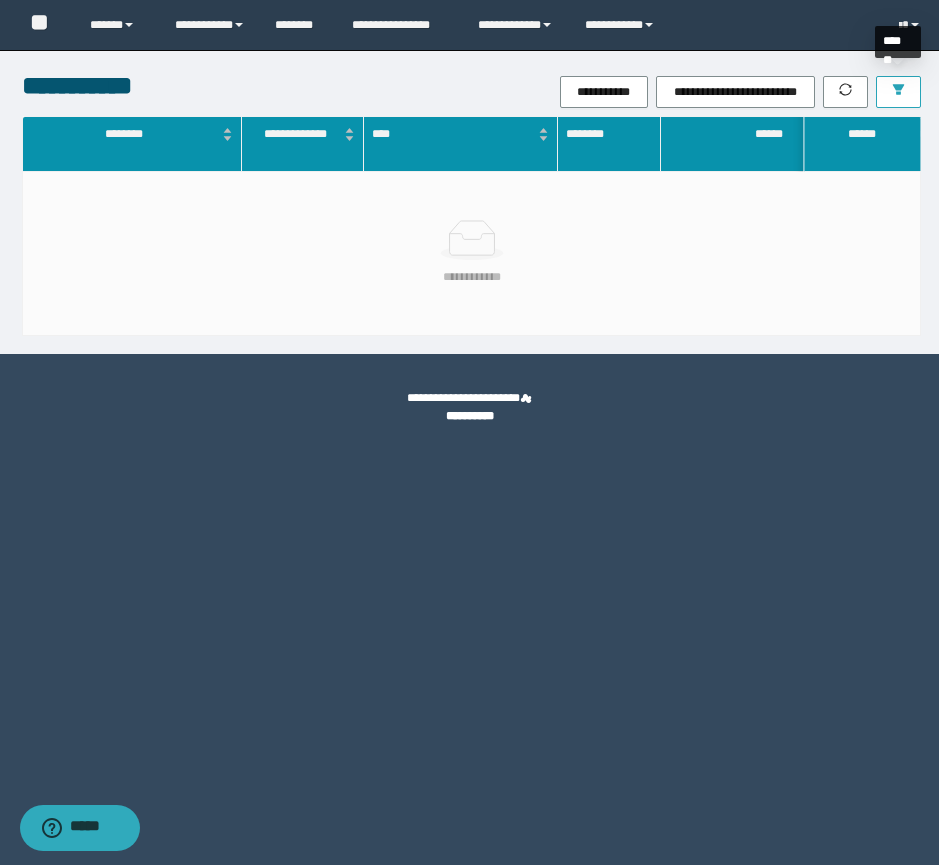 click 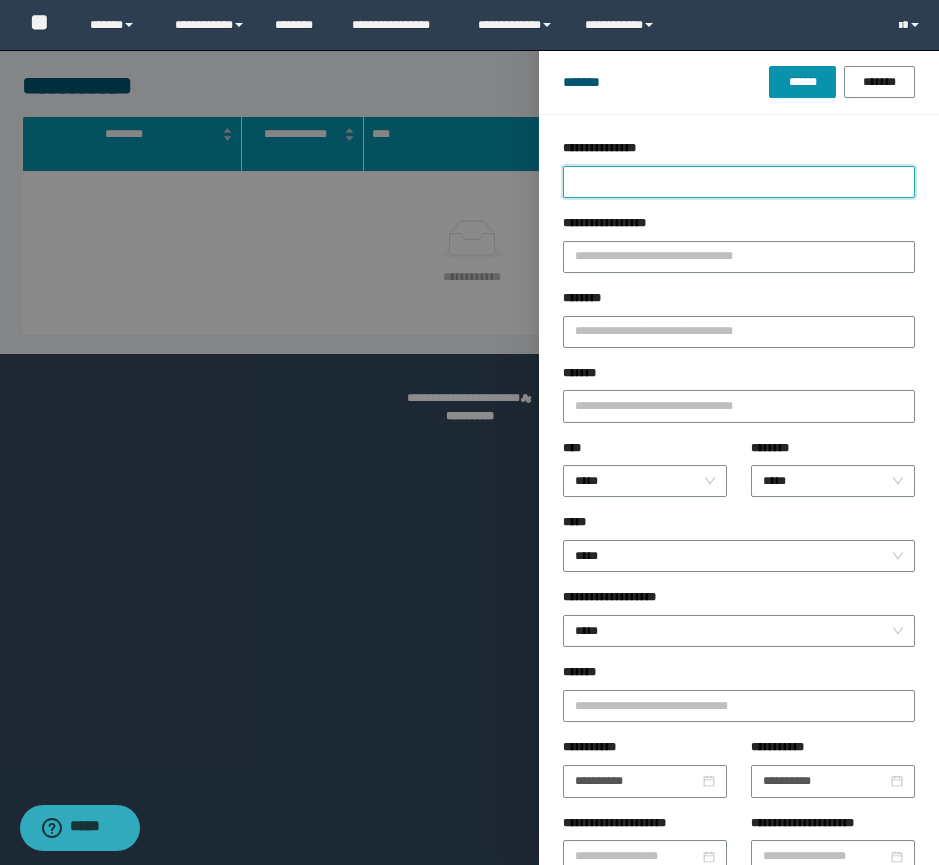 click on "**********" at bounding box center (739, 182) 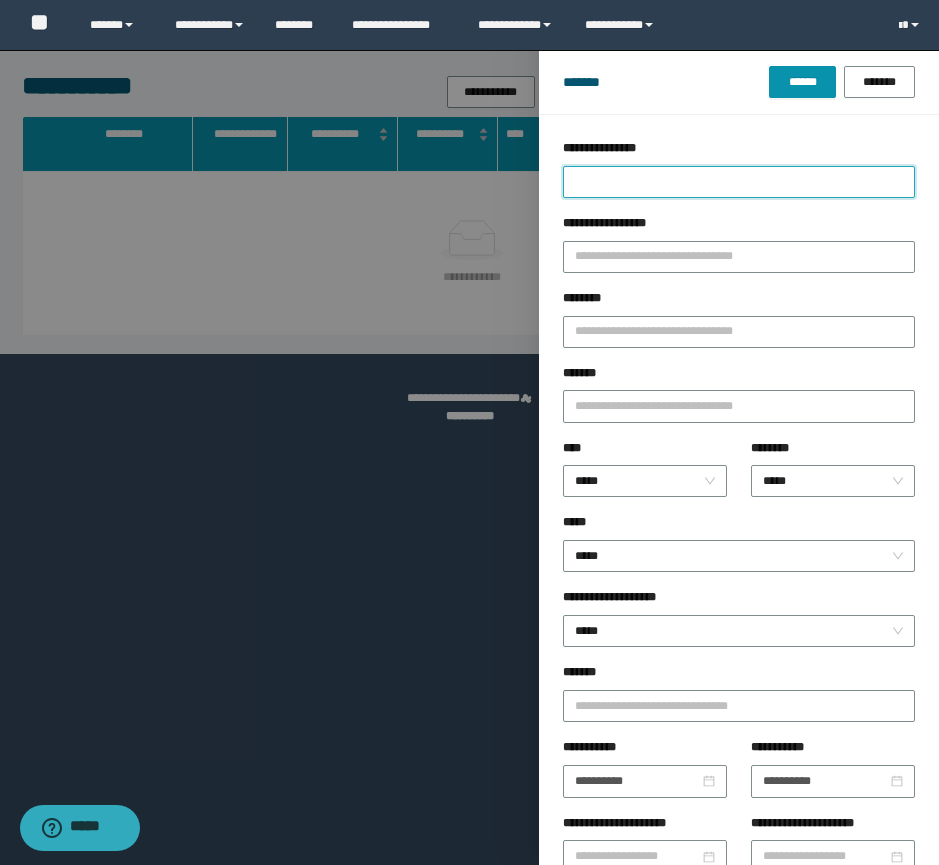 type on "*" 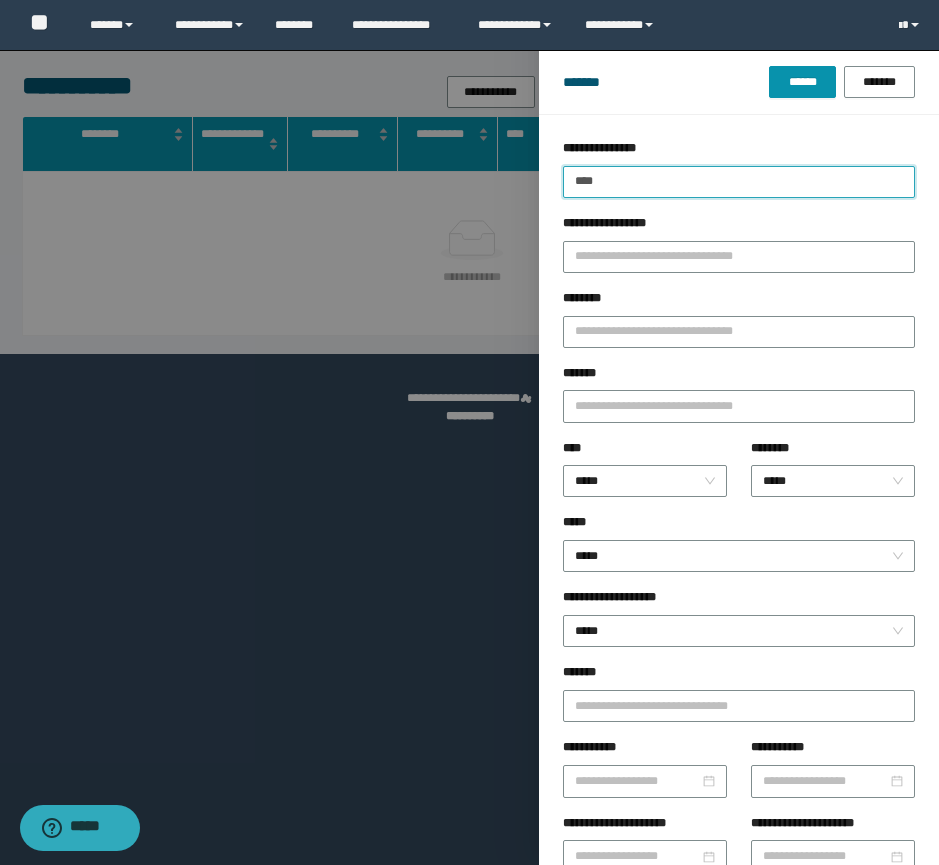 type on "****" 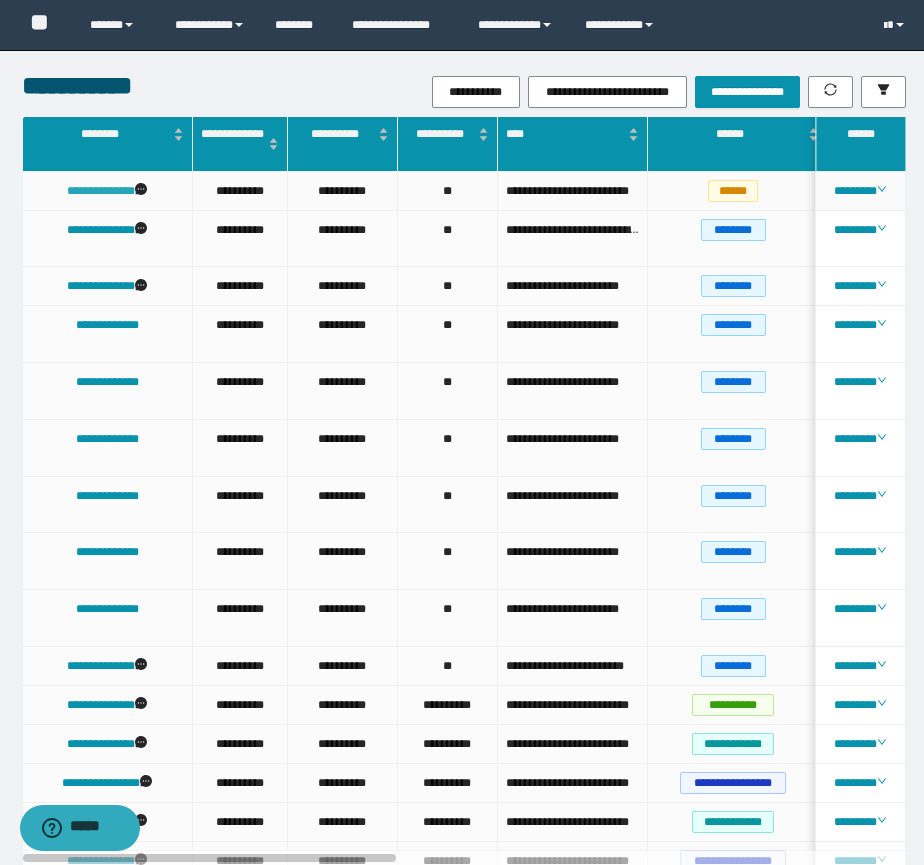 click on "**********" at bounding box center (101, 191) 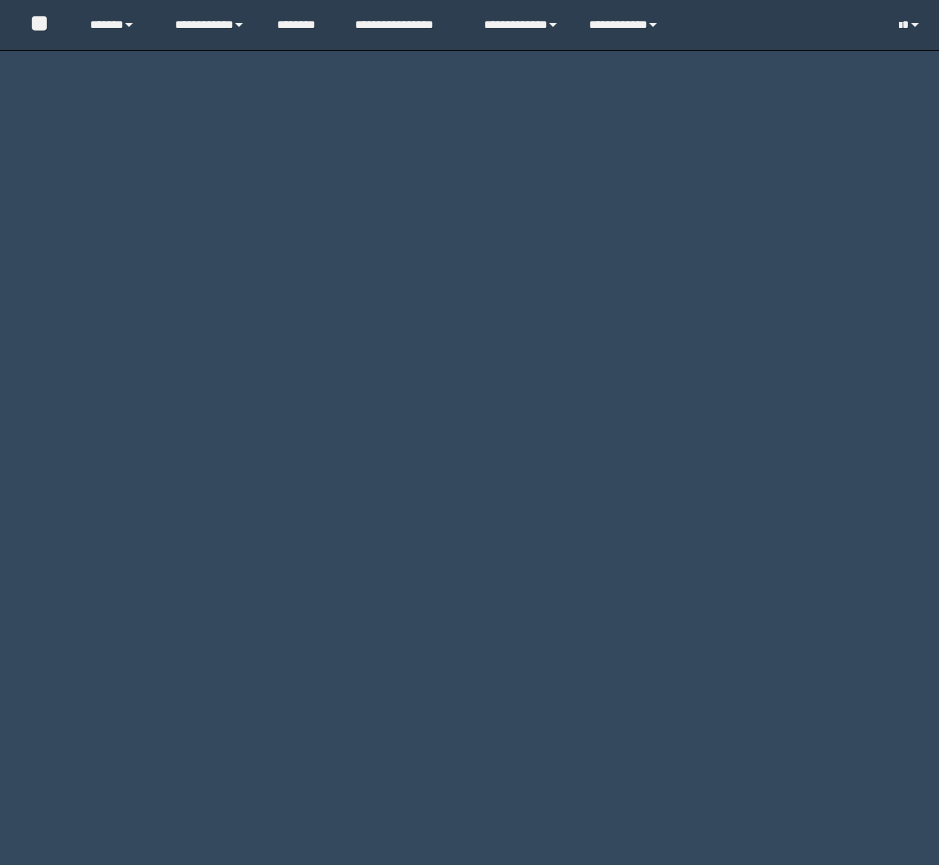 scroll, scrollTop: 0, scrollLeft: 0, axis: both 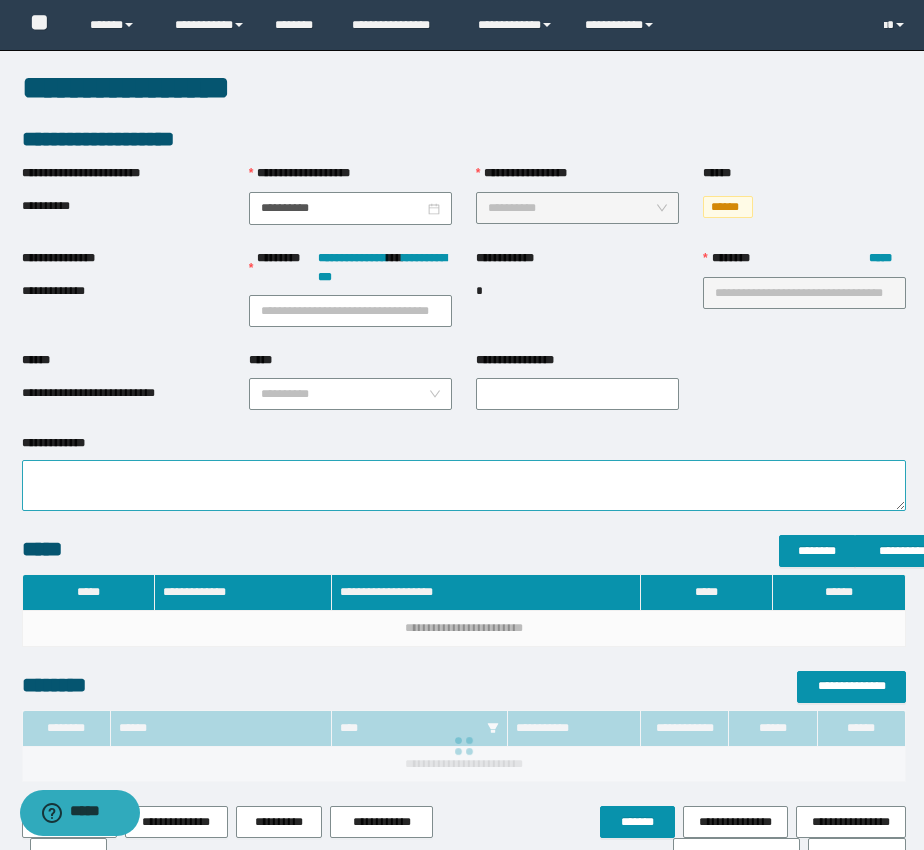 type on "**********" 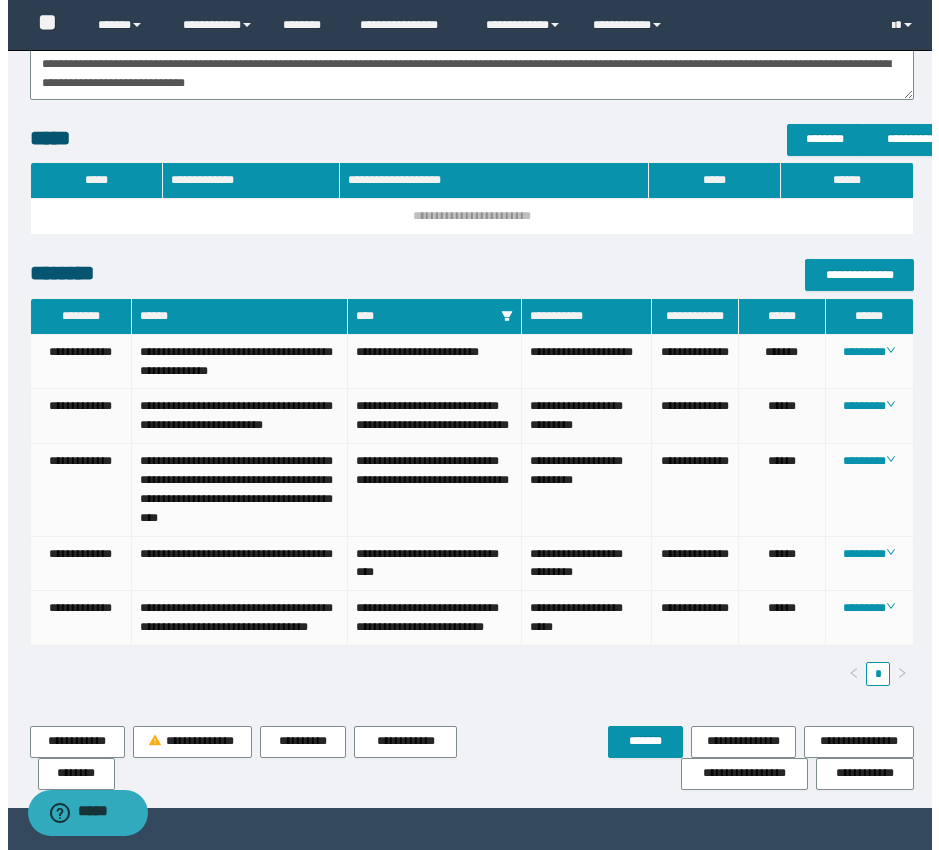 scroll, scrollTop: 500, scrollLeft: 0, axis: vertical 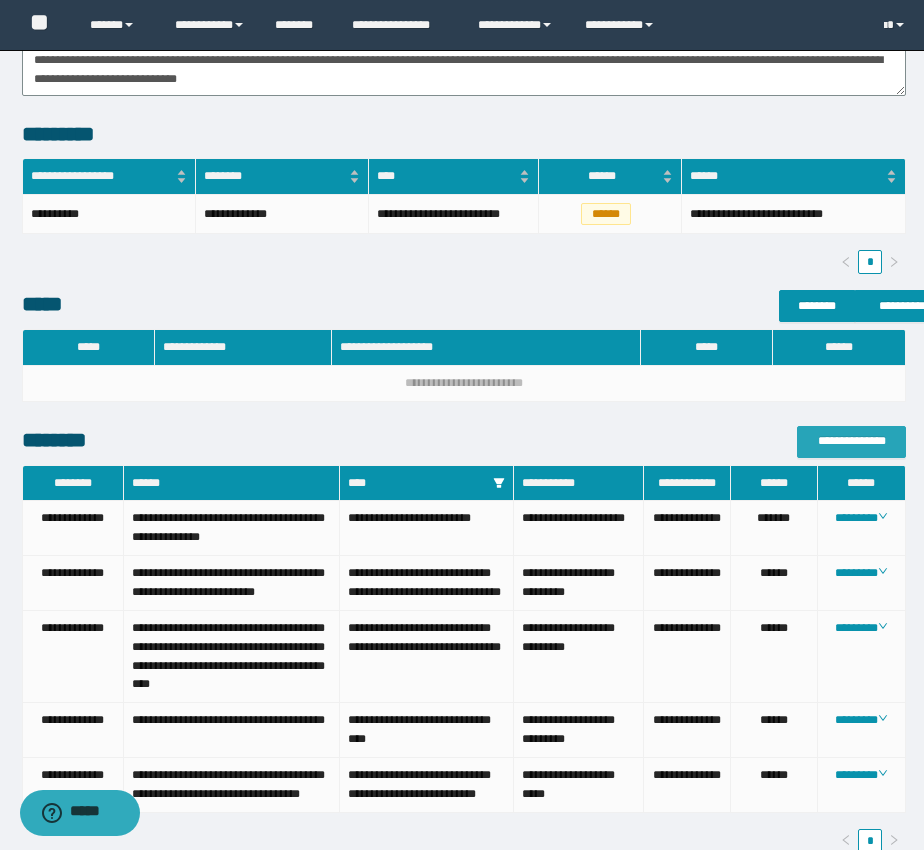 click on "**********" at bounding box center (851, 441) 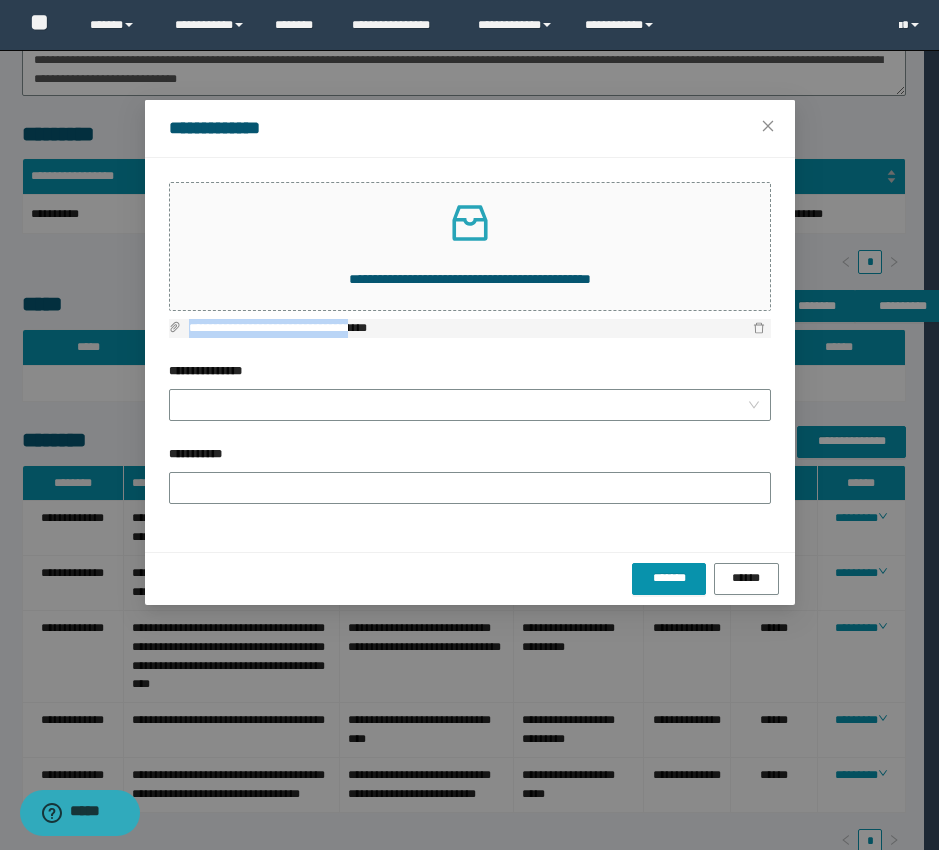 drag, startPoint x: 391, startPoint y: 327, endPoint x: 189, endPoint y: 327, distance: 202 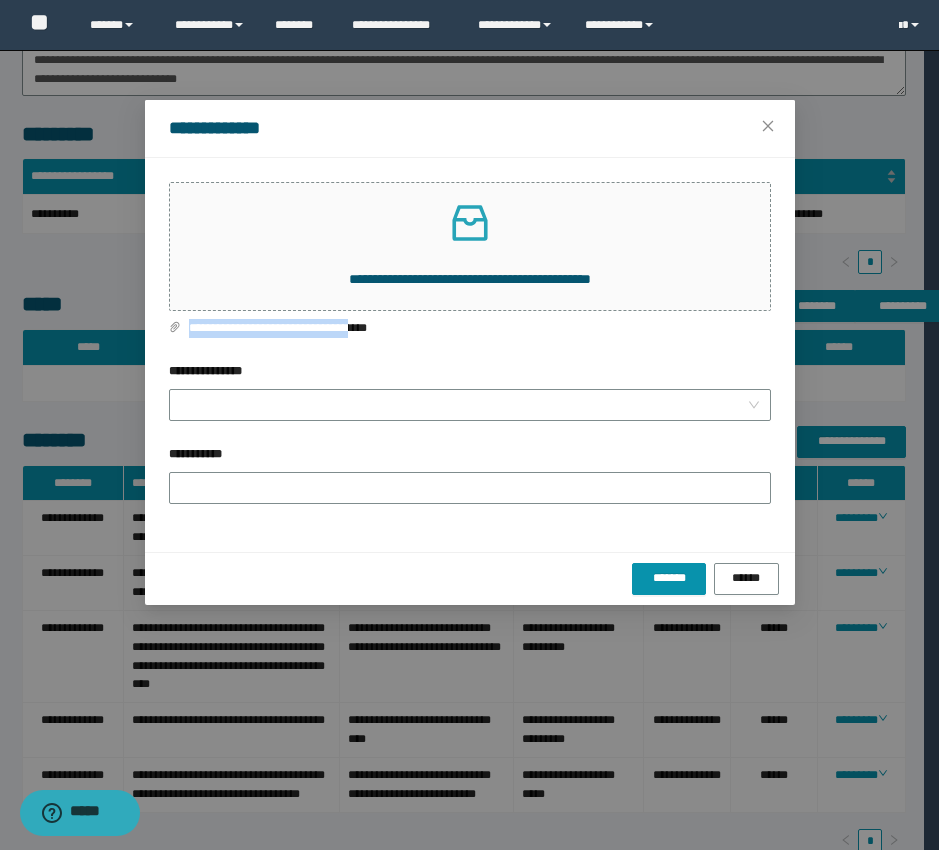 copy on "**********" 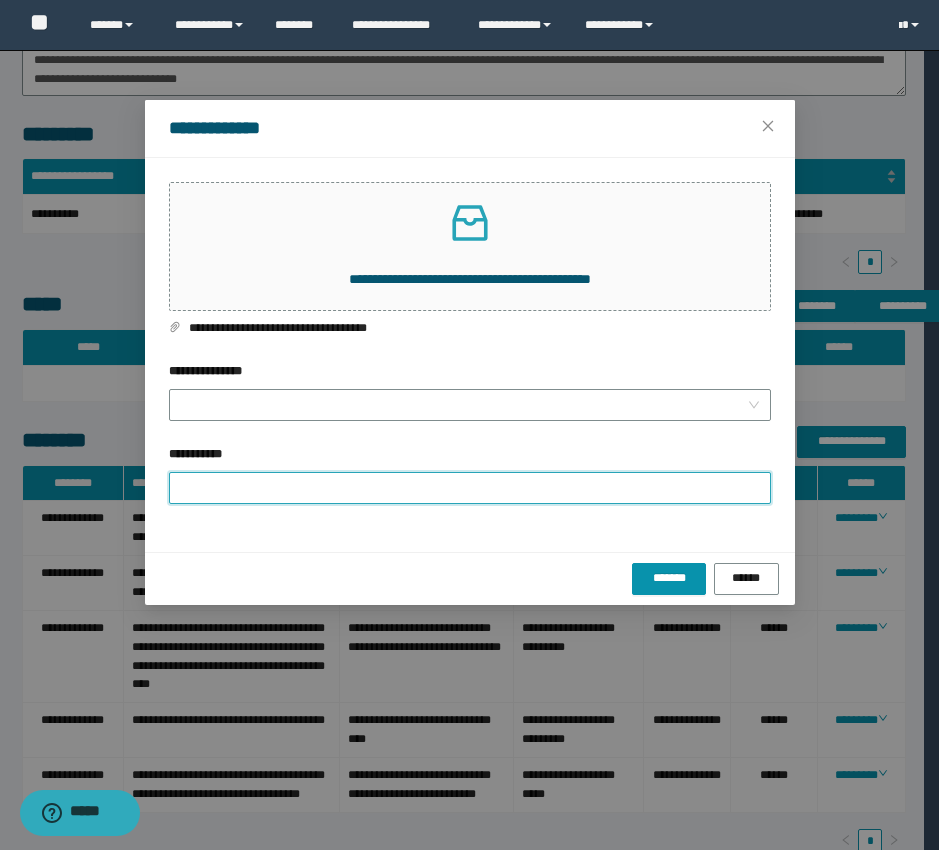 click on "**********" at bounding box center (470, 488) 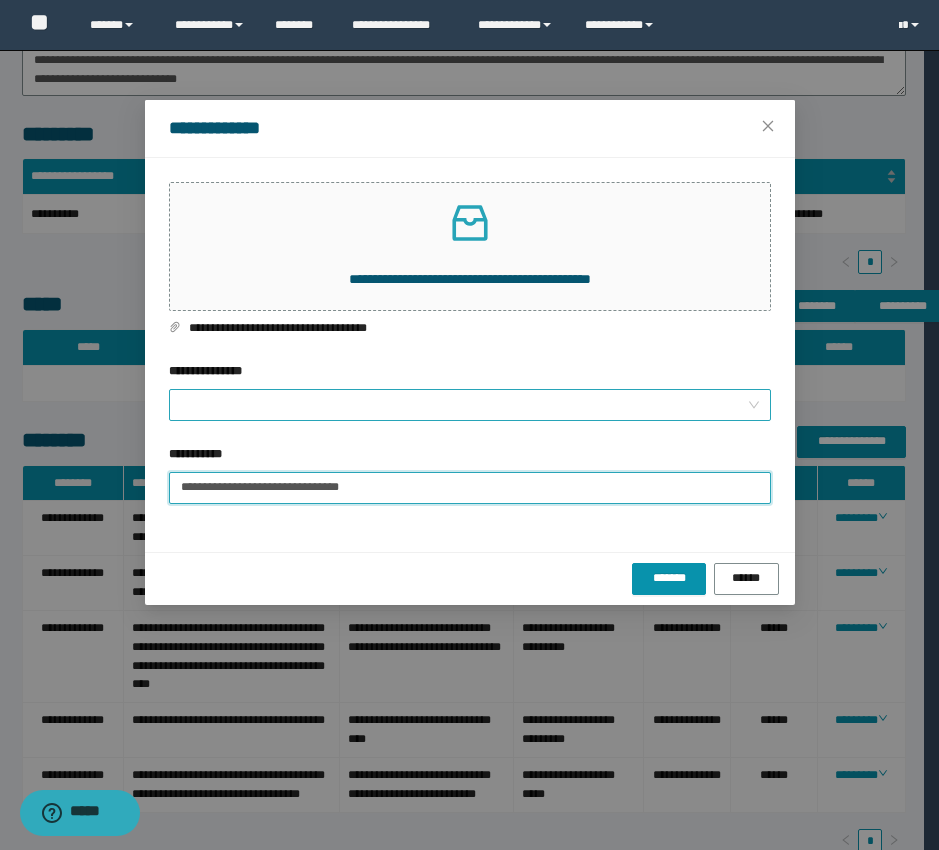 type on "**********" 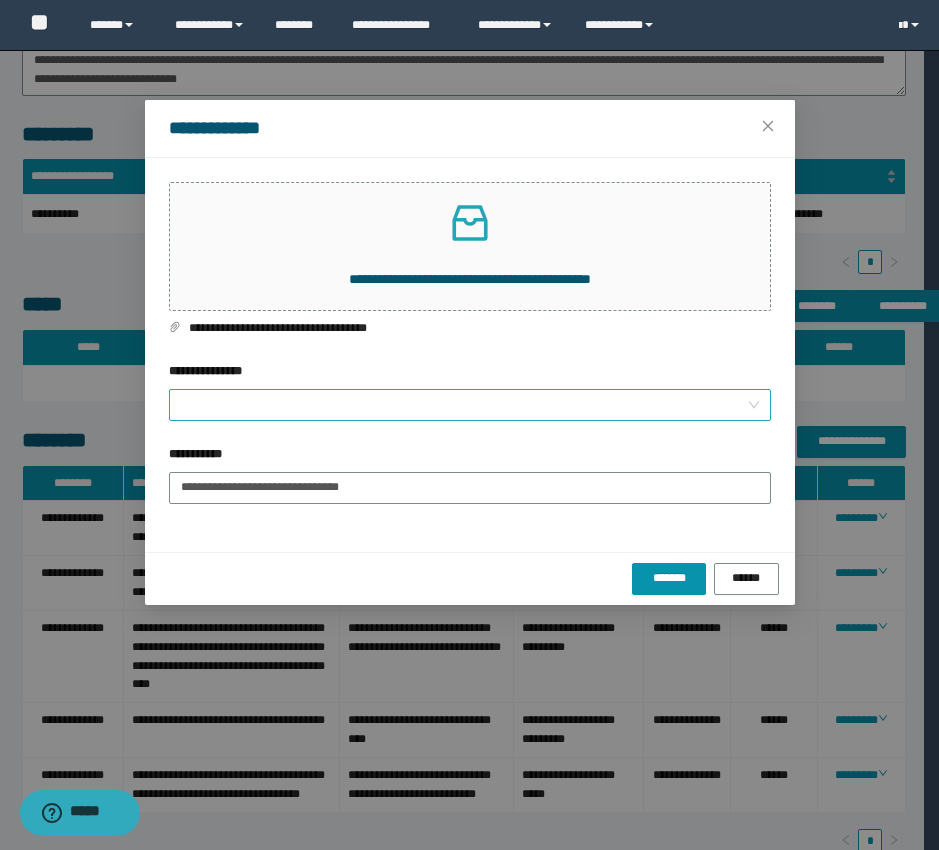 click on "**********" at bounding box center (464, 405) 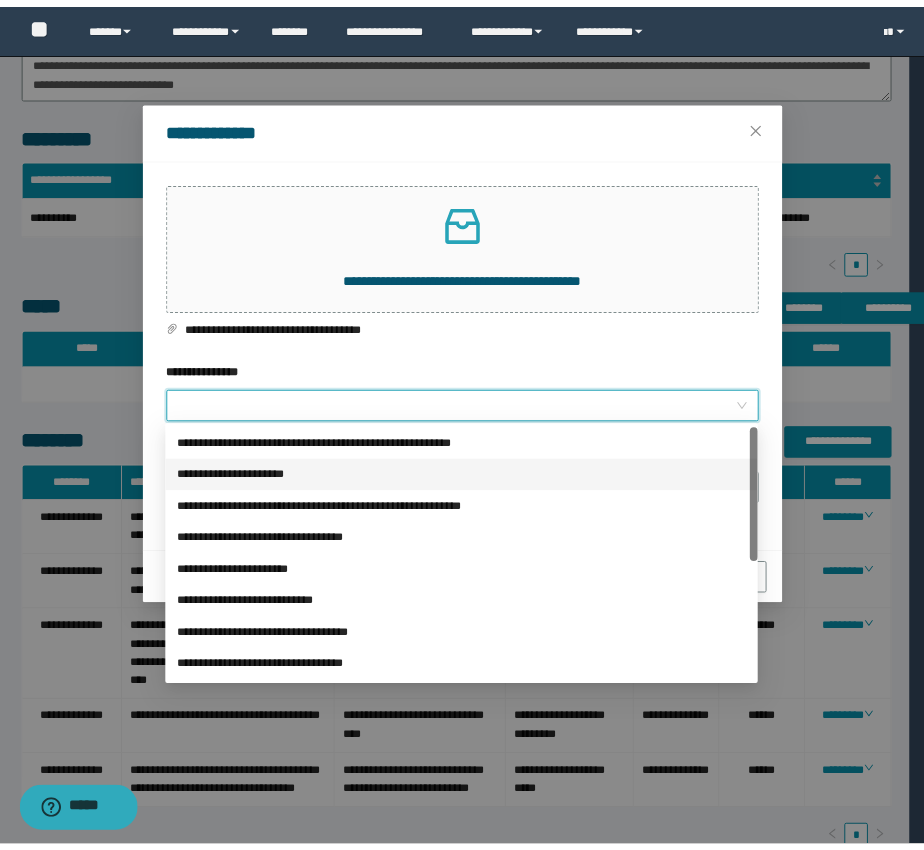 scroll, scrollTop: 224, scrollLeft: 0, axis: vertical 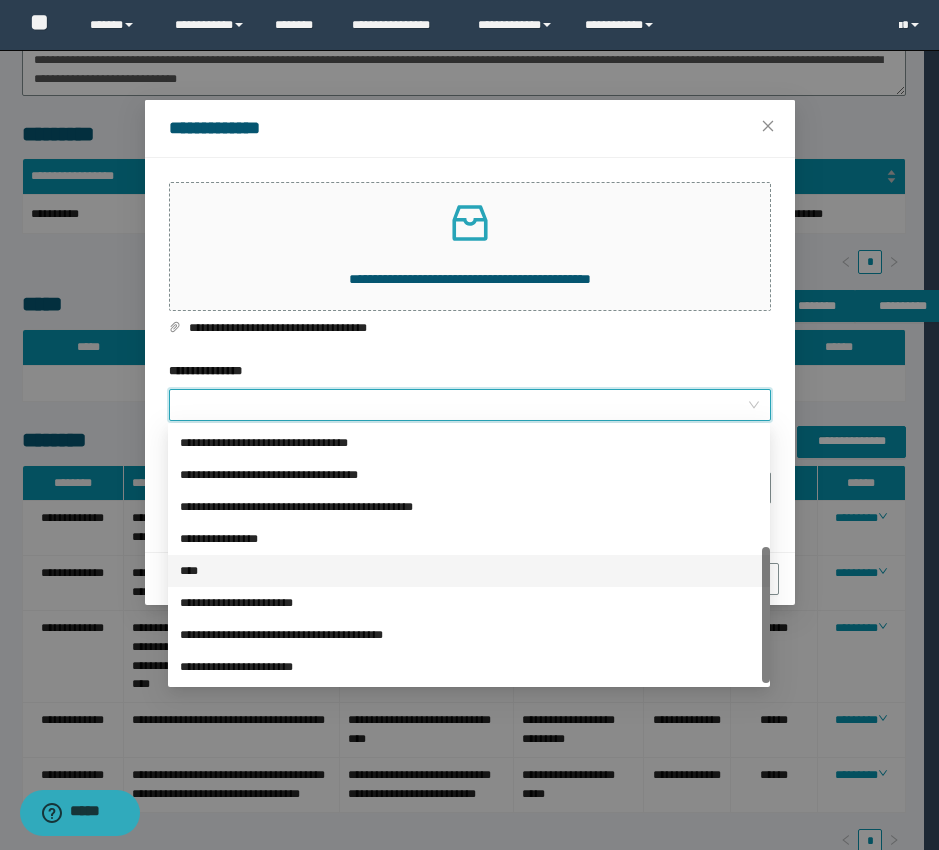 drag, startPoint x: 196, startPoint y: 581, endPoint x: 201, endPoint y: 572, distance: 10.29563 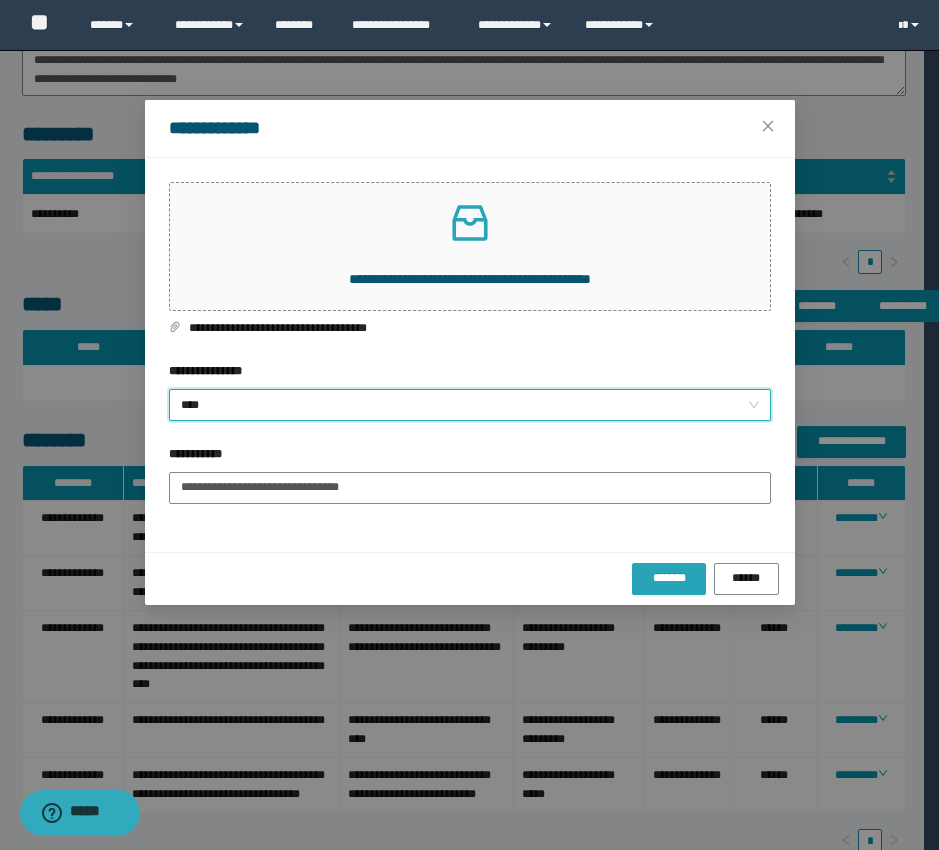 click on "*******" at bounding box center [669, 579] 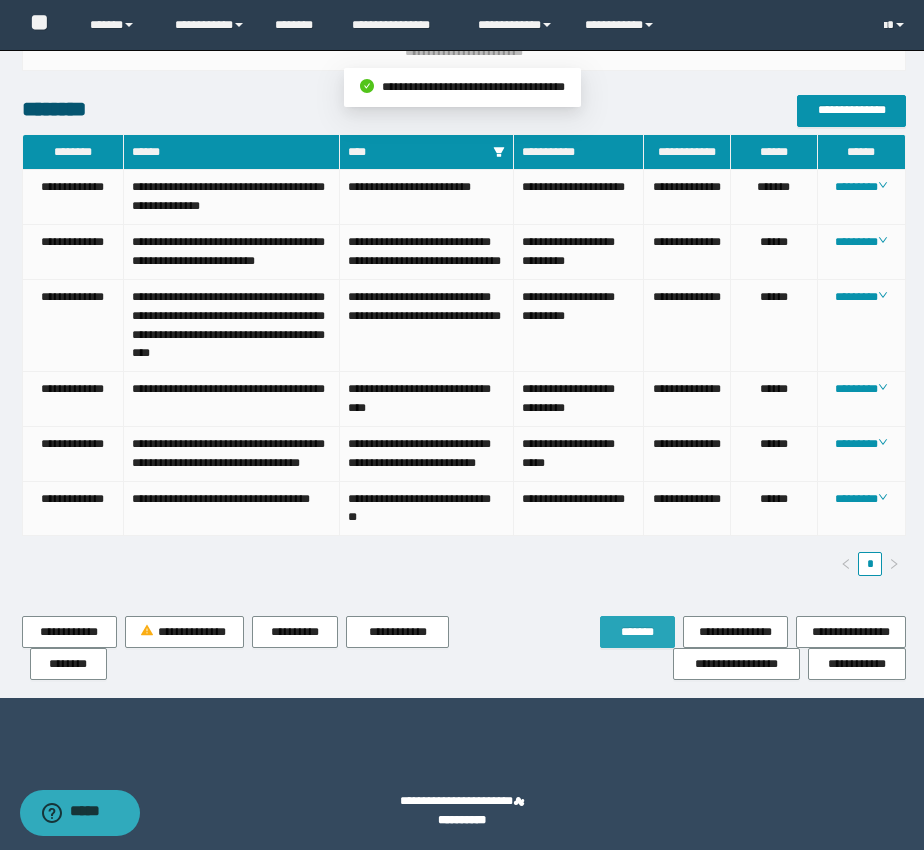 drag, startPoint x: 626, startPoint y: 711, endPoint x: 611, endPoint y: 697, distance: 20.518284 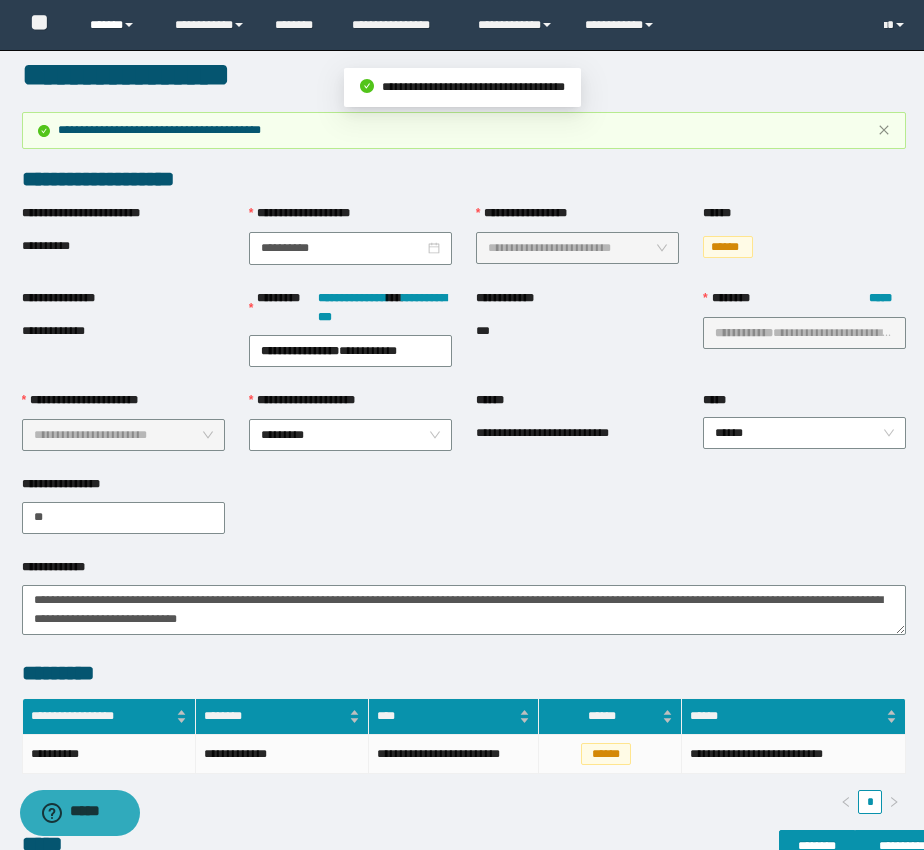 scroll, scrollTop: 0, scrollLeft: 0, axis: both 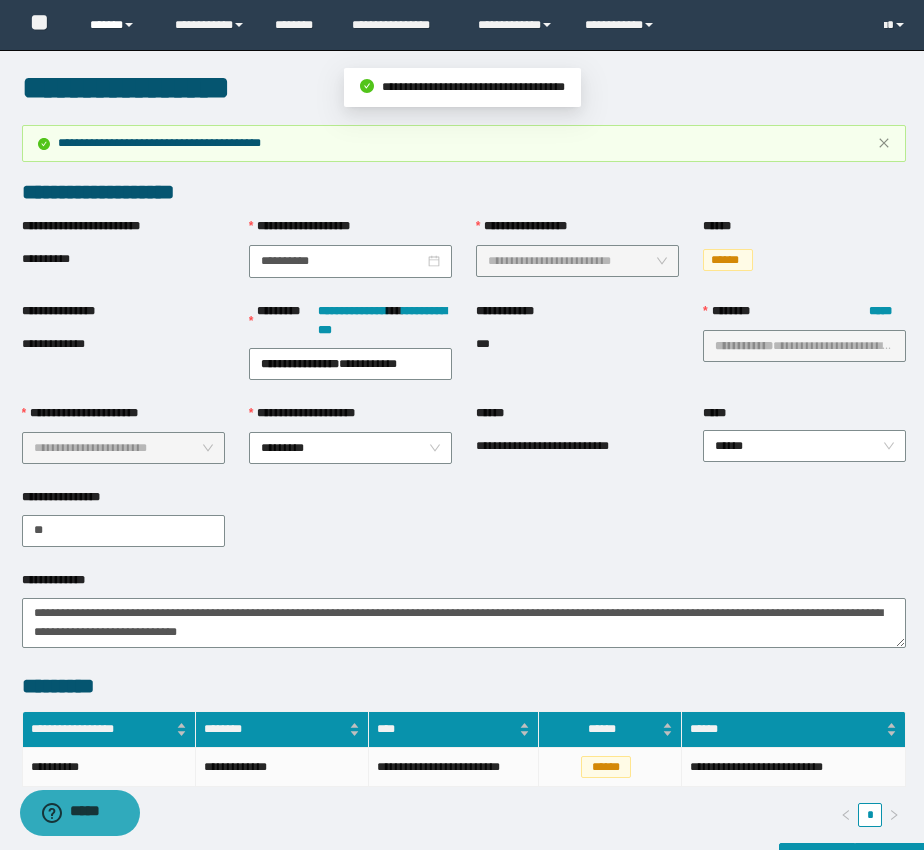 click on "******" at bounding box center [117, 25] 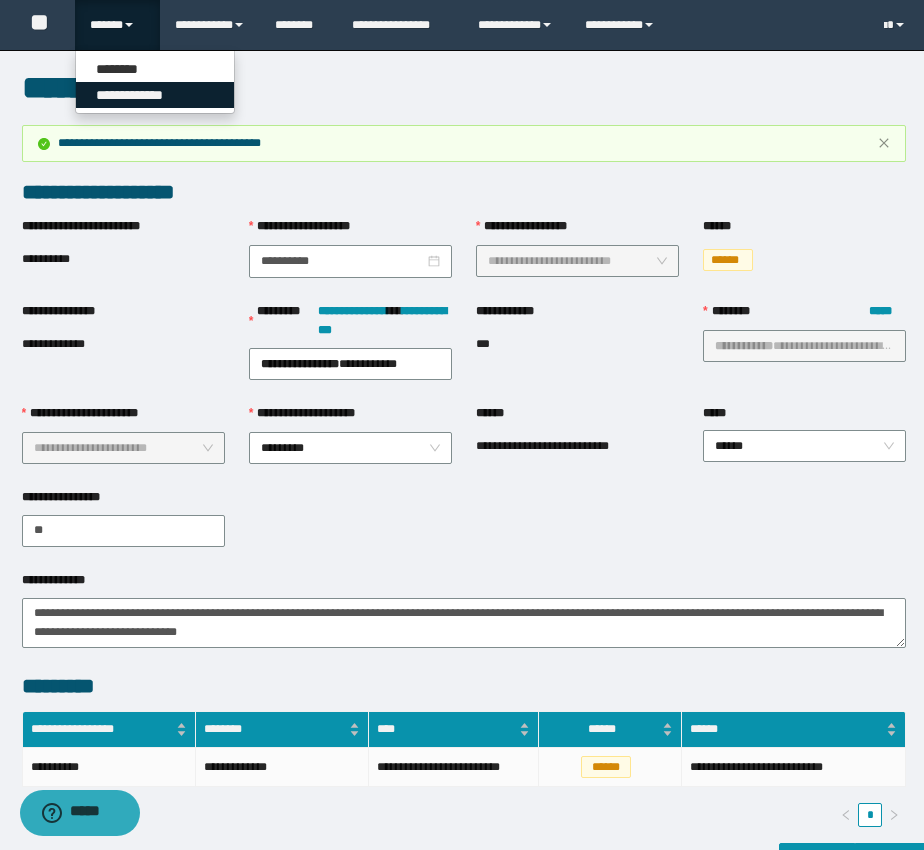 click on "**********" at bounding box center (155, 95) 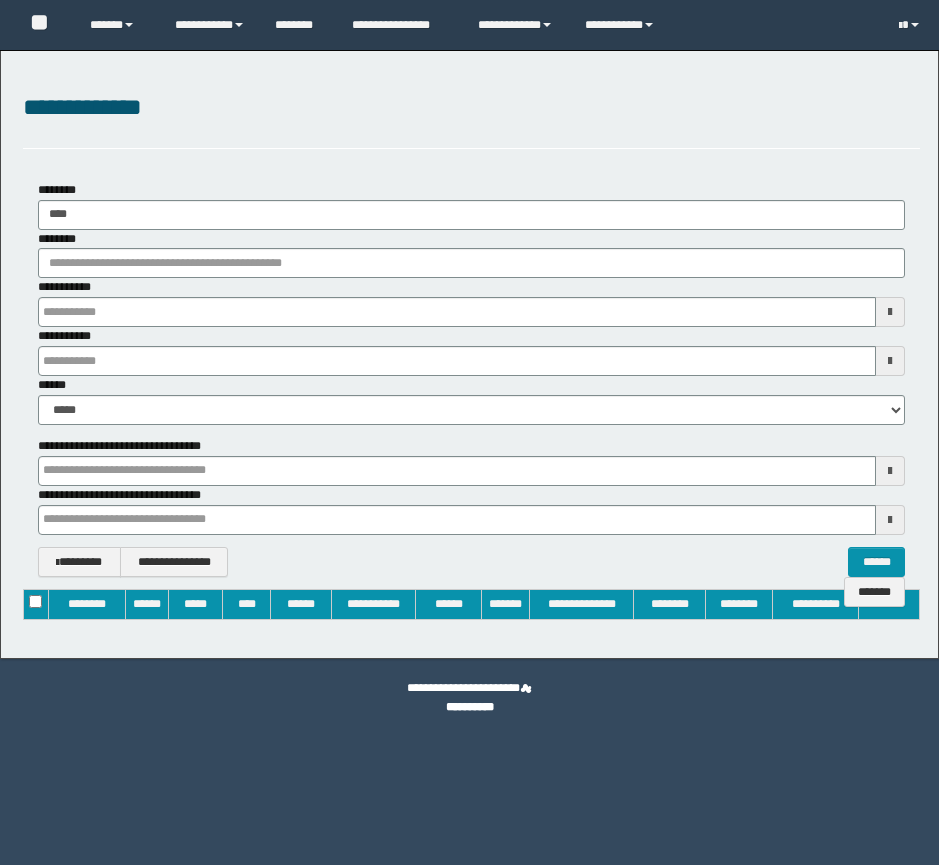type 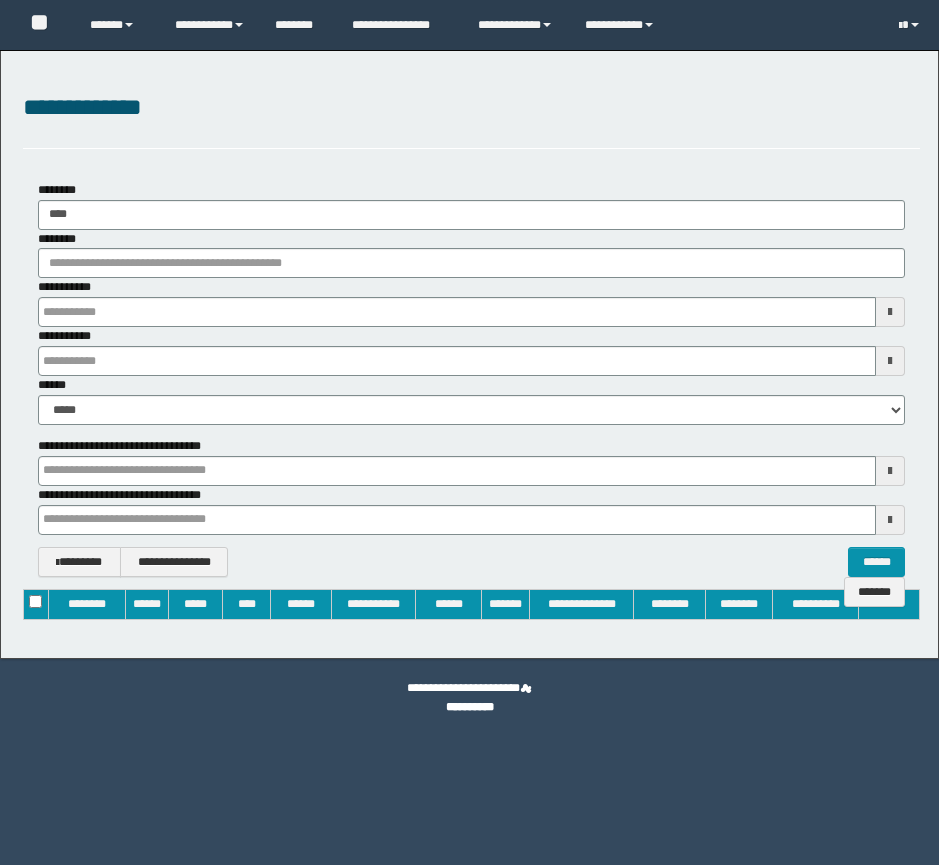 type 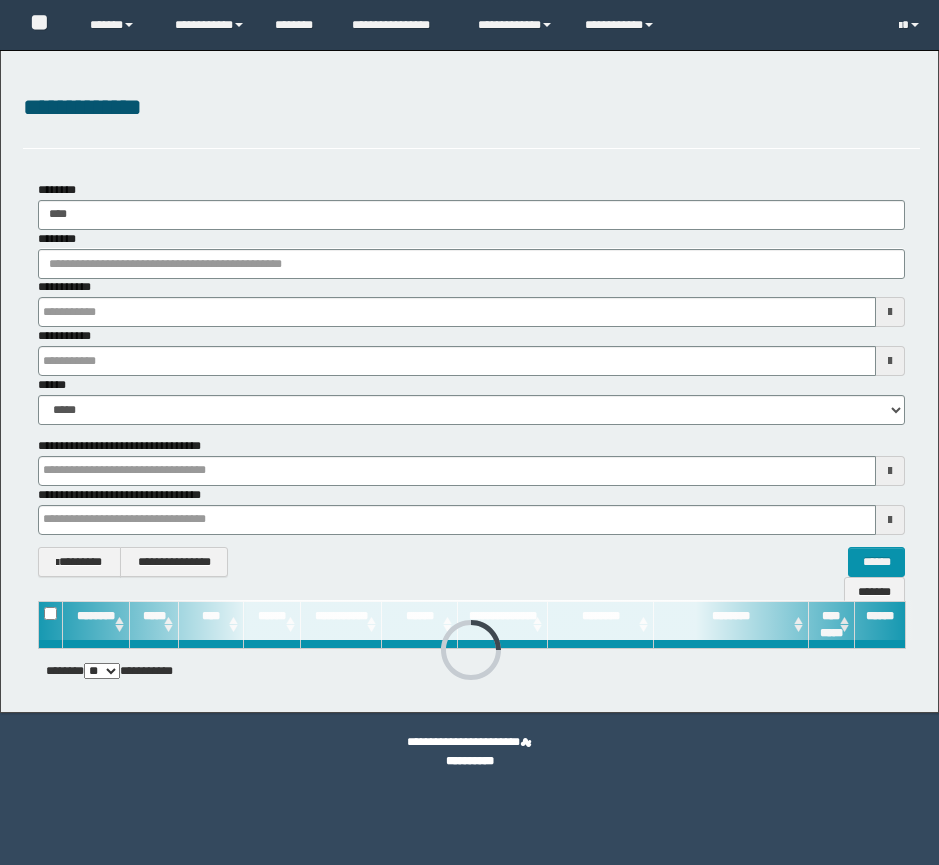 type 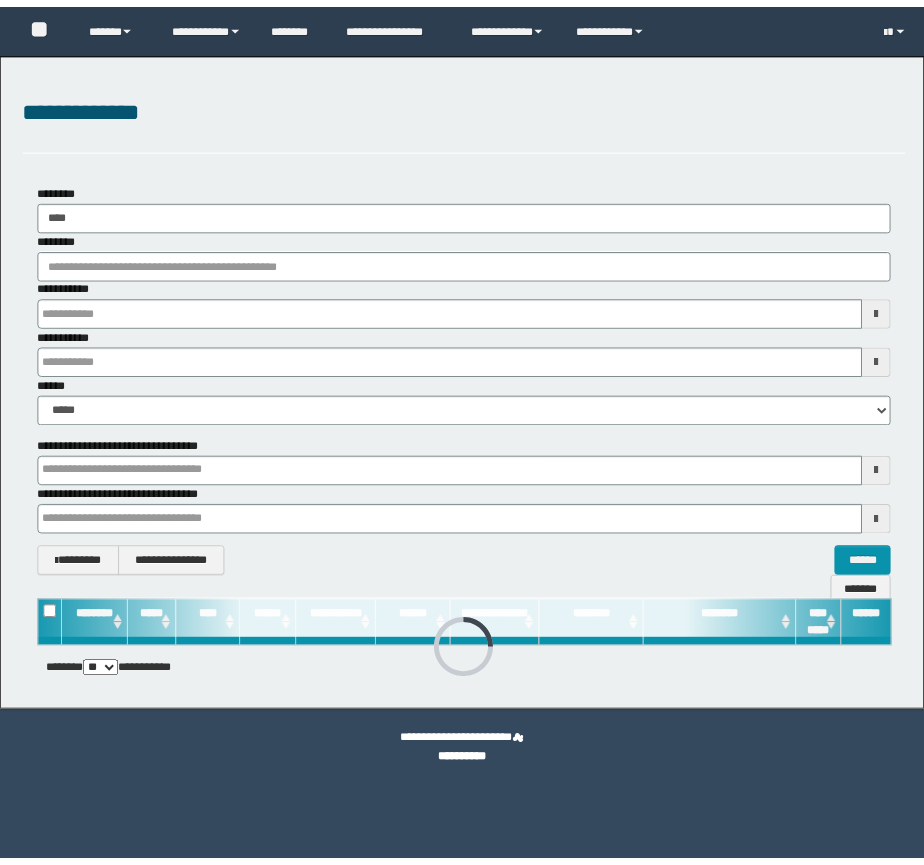 scroll, scrollTop: 0, scrollLeft: 0, axis: both 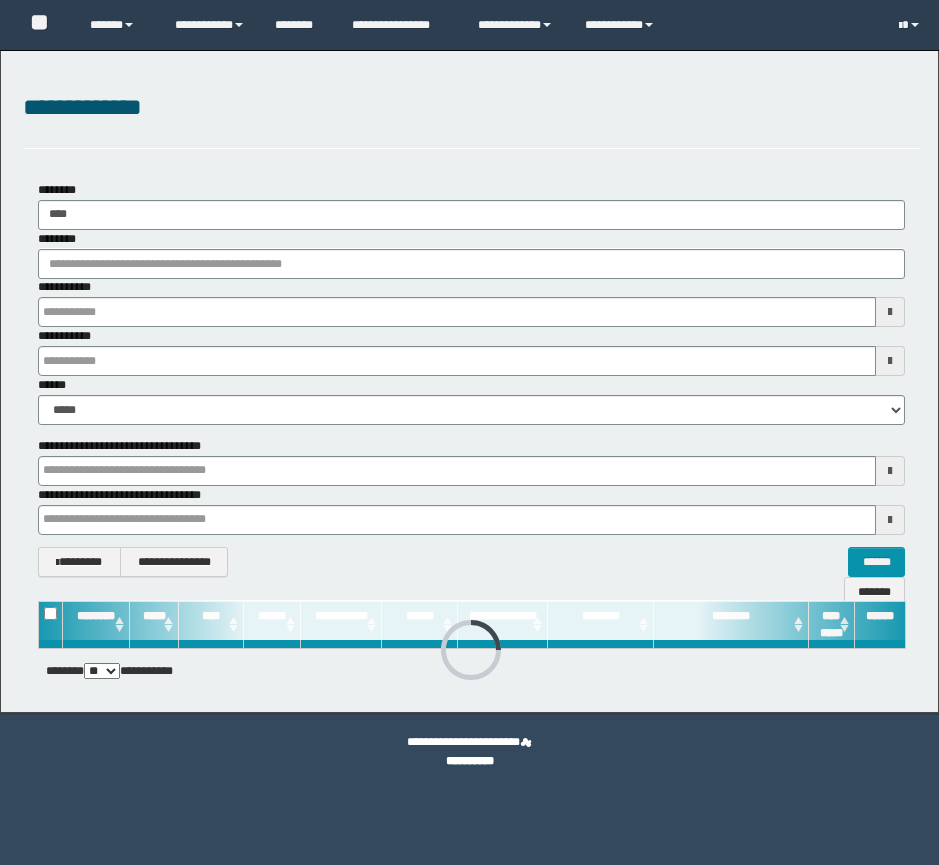 type 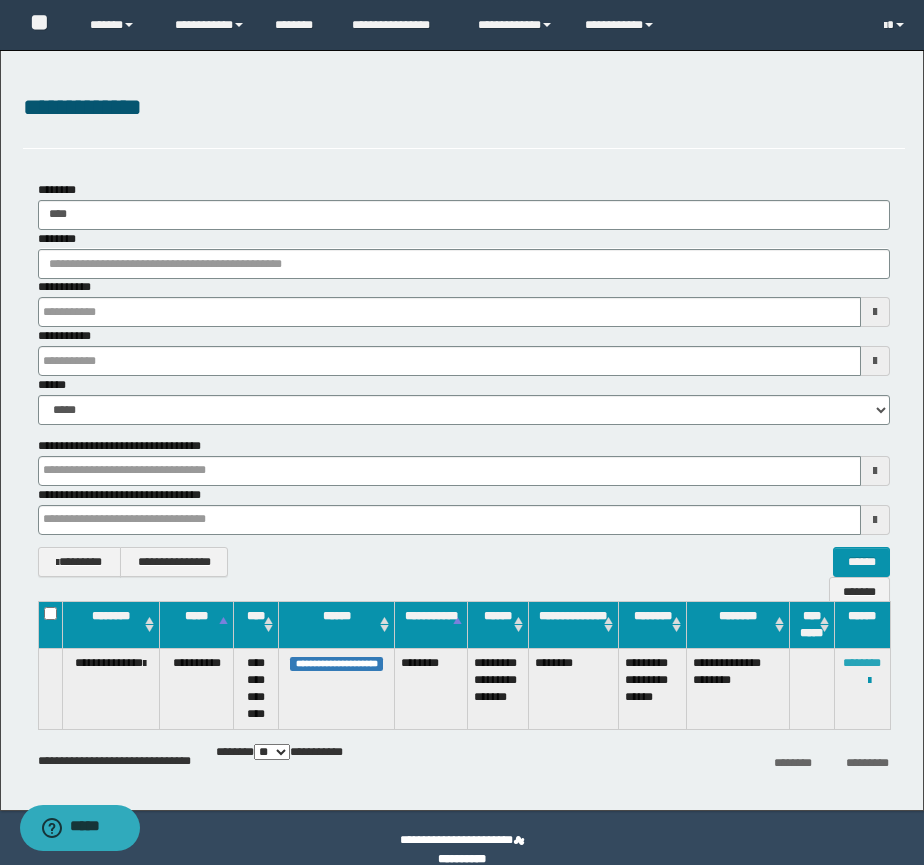 click on "********" at bounding box center (862, 663) 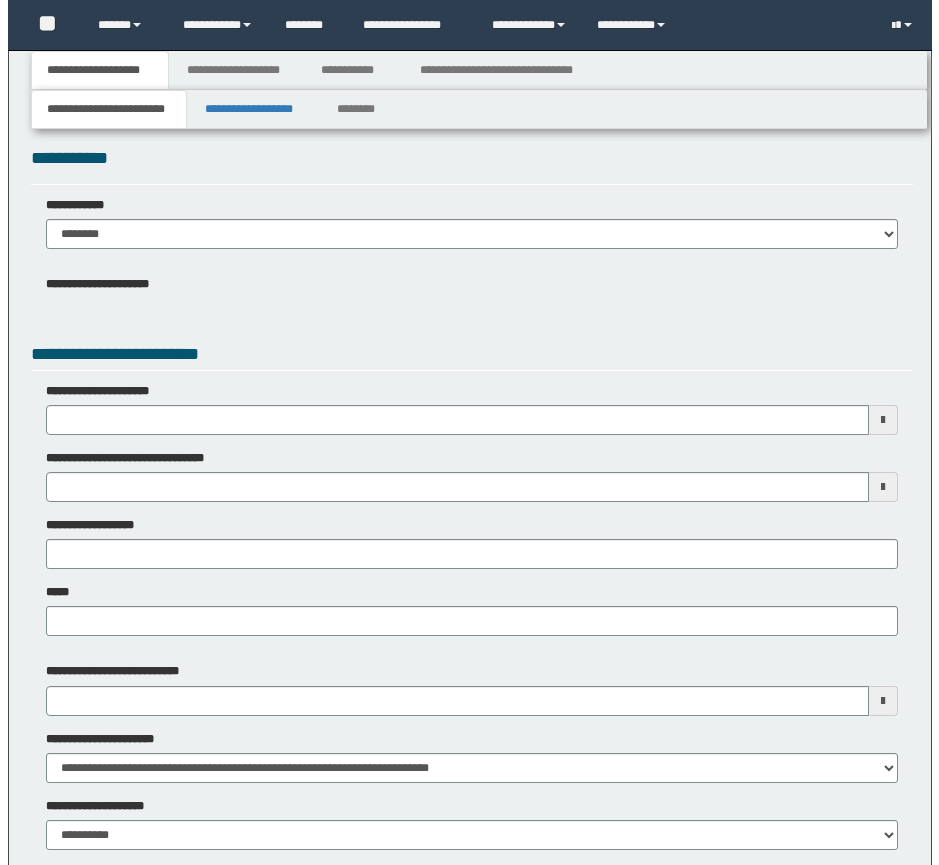 scroll, scrollTop: 0, scrollLeft: 0, axis: both 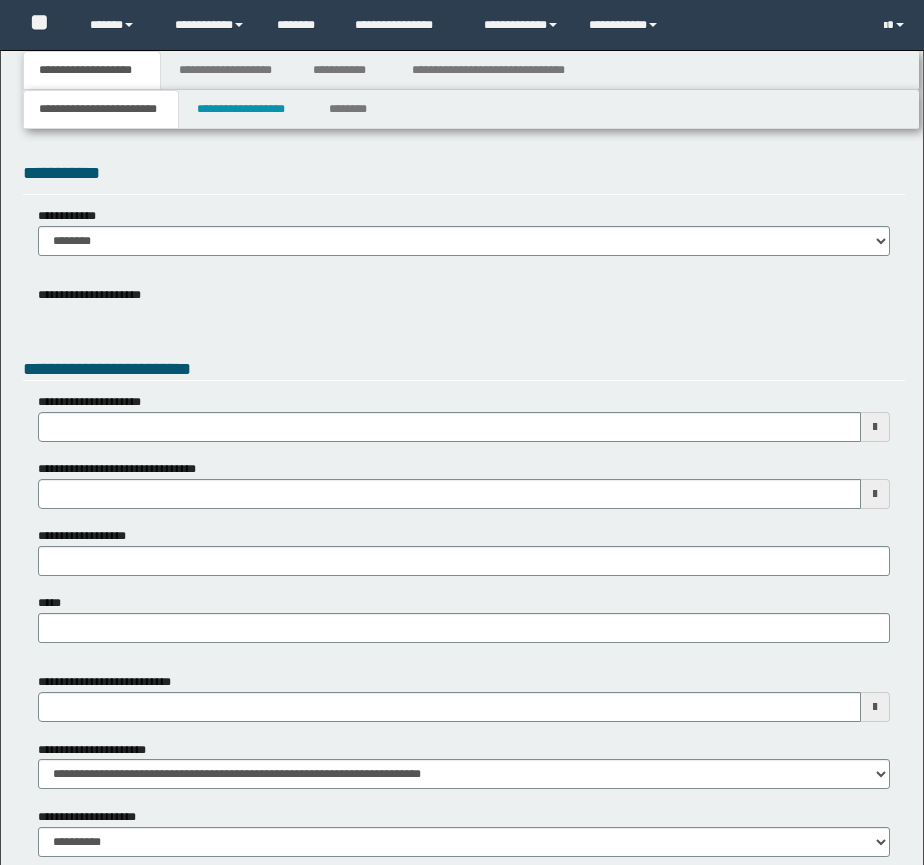 type 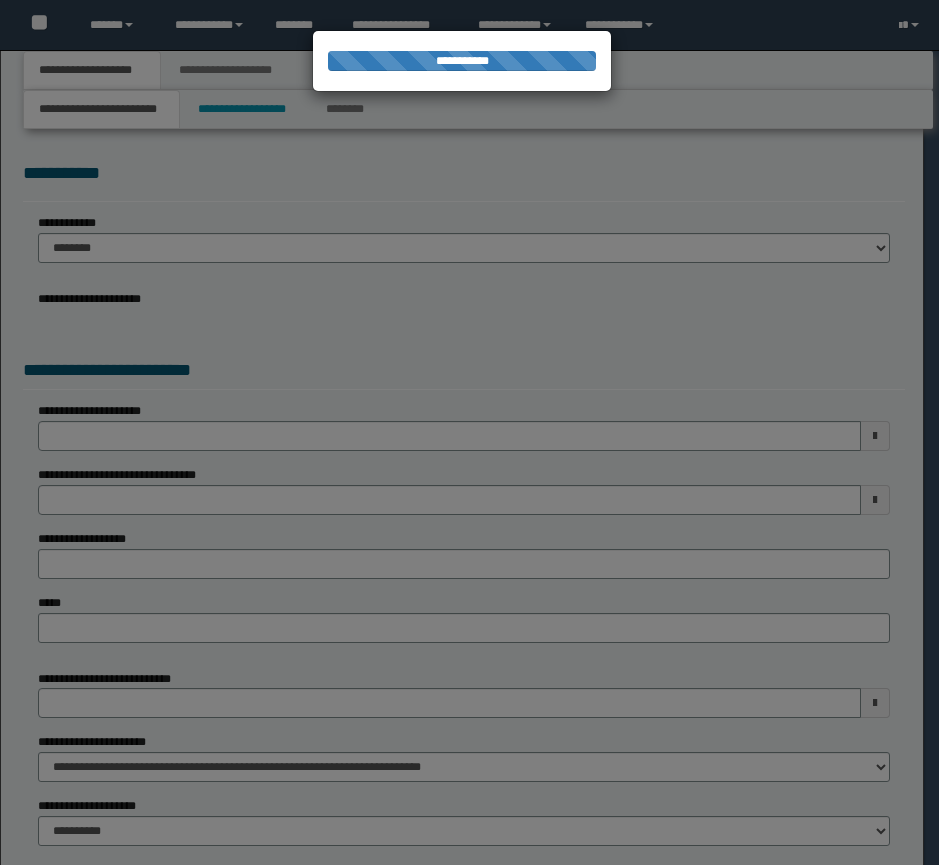 scroll, scrollTop: 0, scrollLeft: 0, axis: both 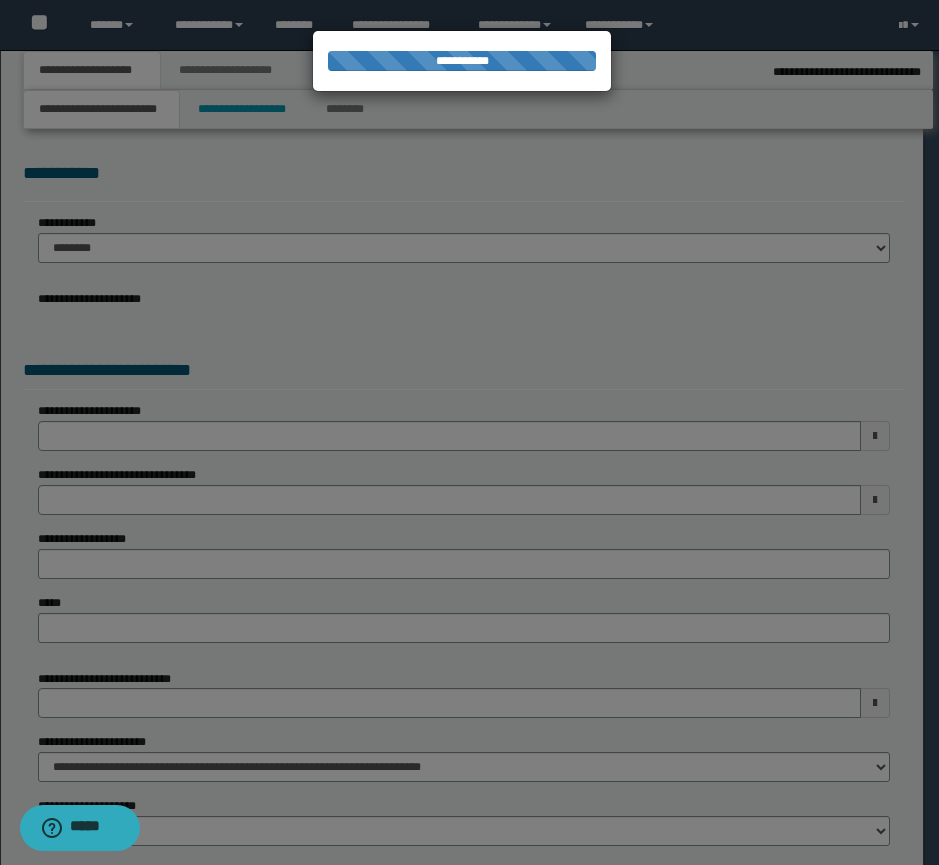 type on "**********" 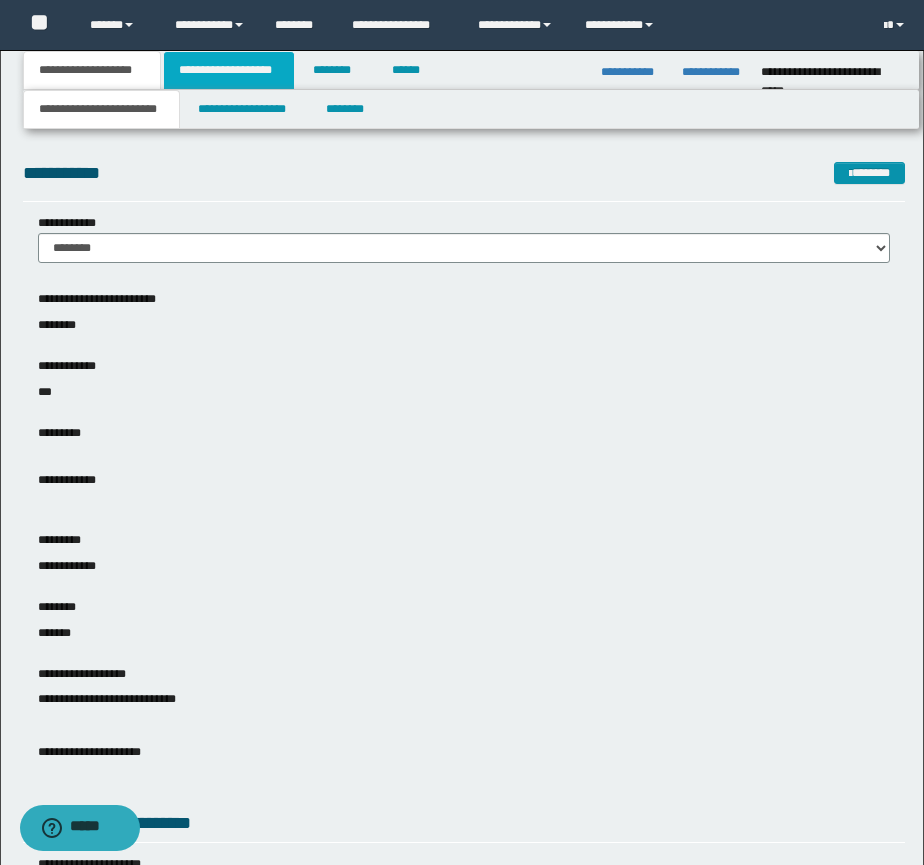 click on "**********" at bounding box center (229, 70) 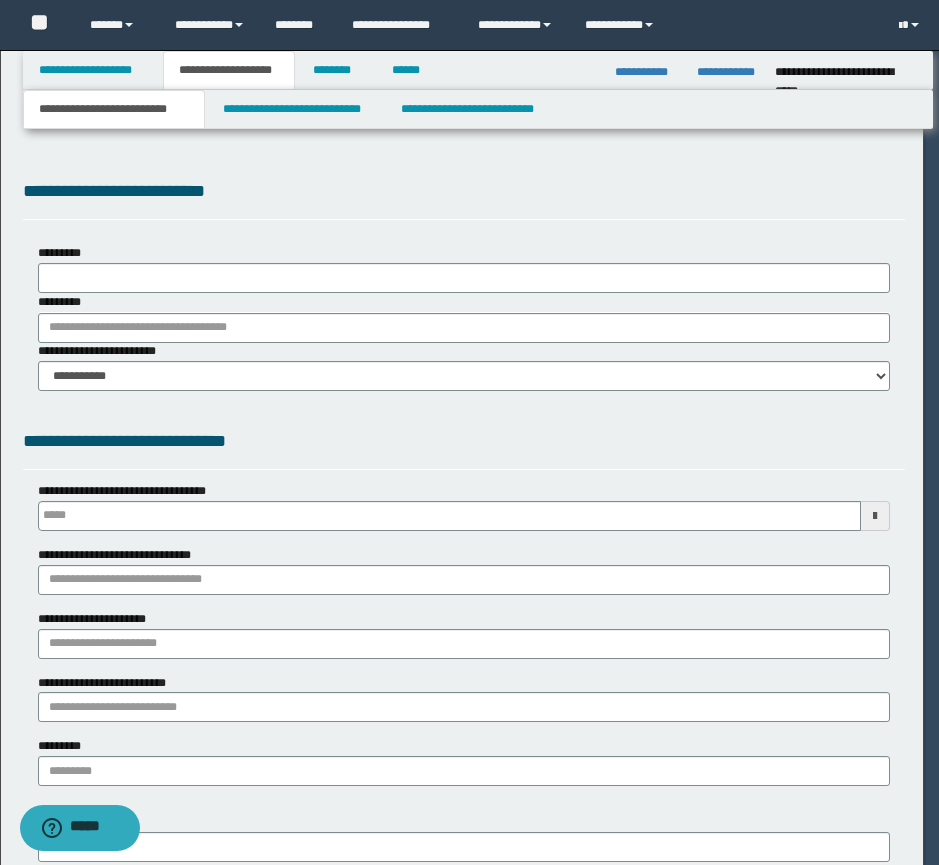 scroll, scrollTop: 0, scrollLeft: 0, axis: both 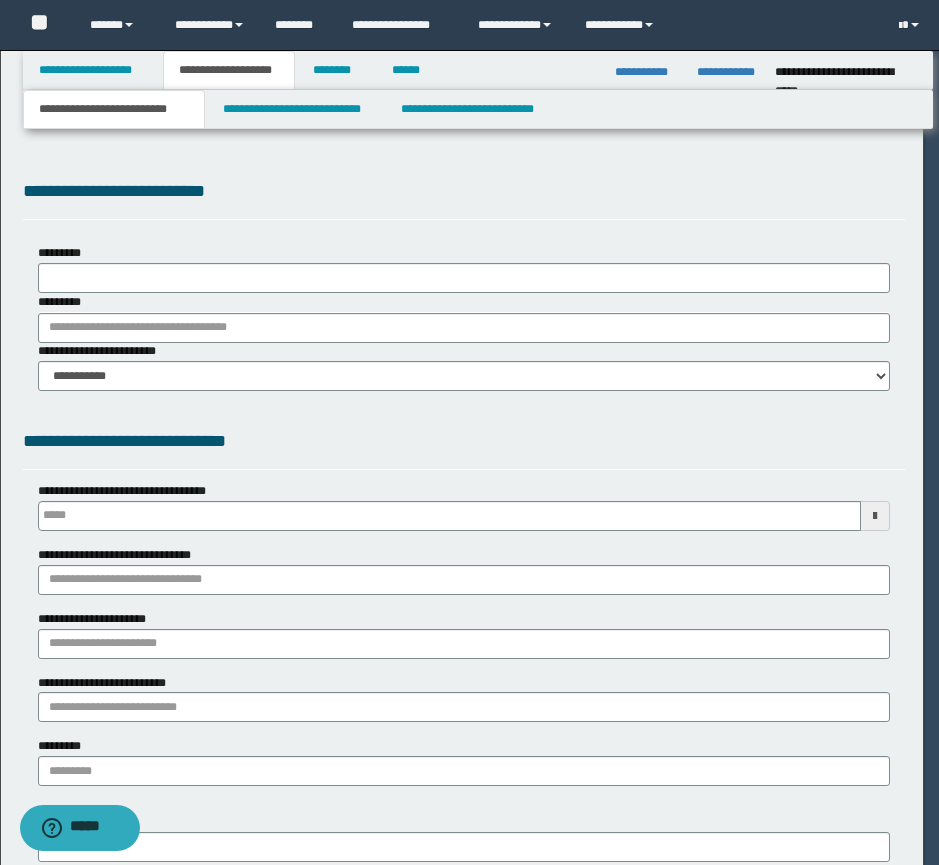 select on "*" 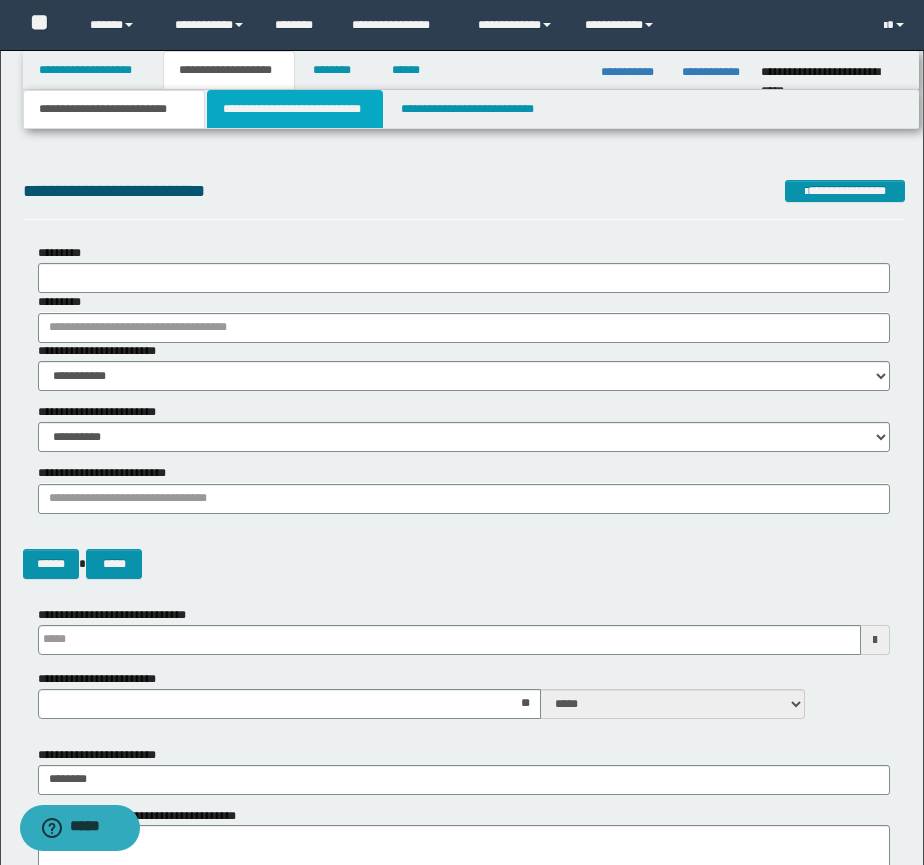 click on "**********" at bounding box center [295, 109] 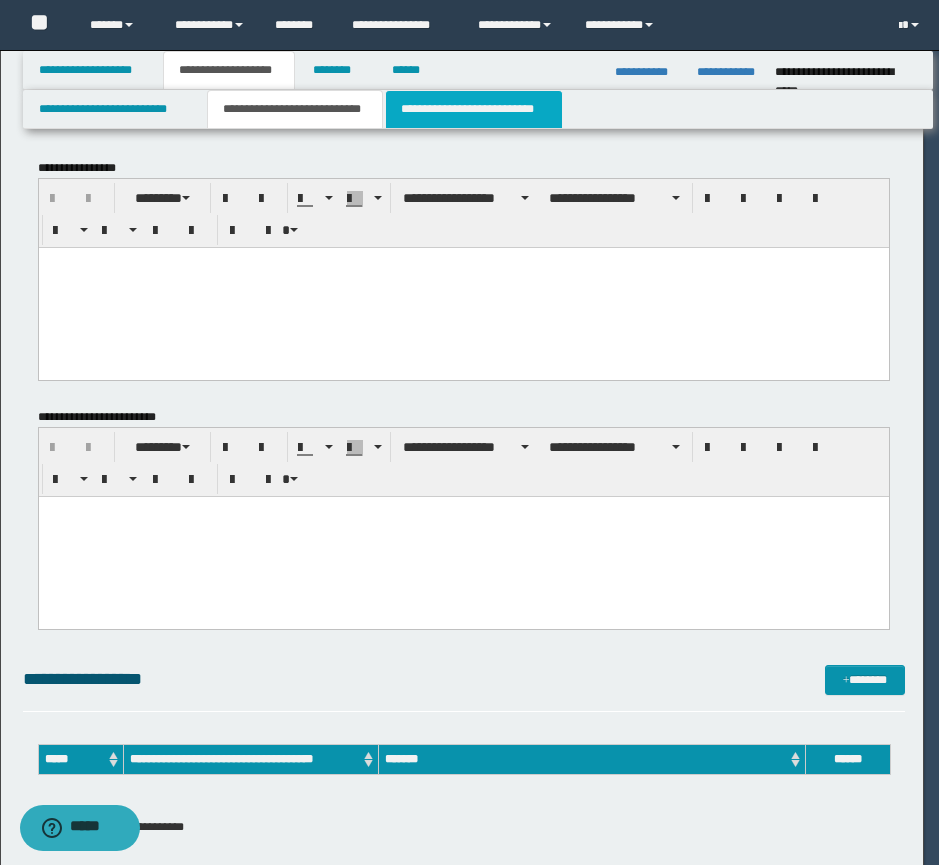 scroll, scrollTop: 0, scrollLeft: 0, axis: both 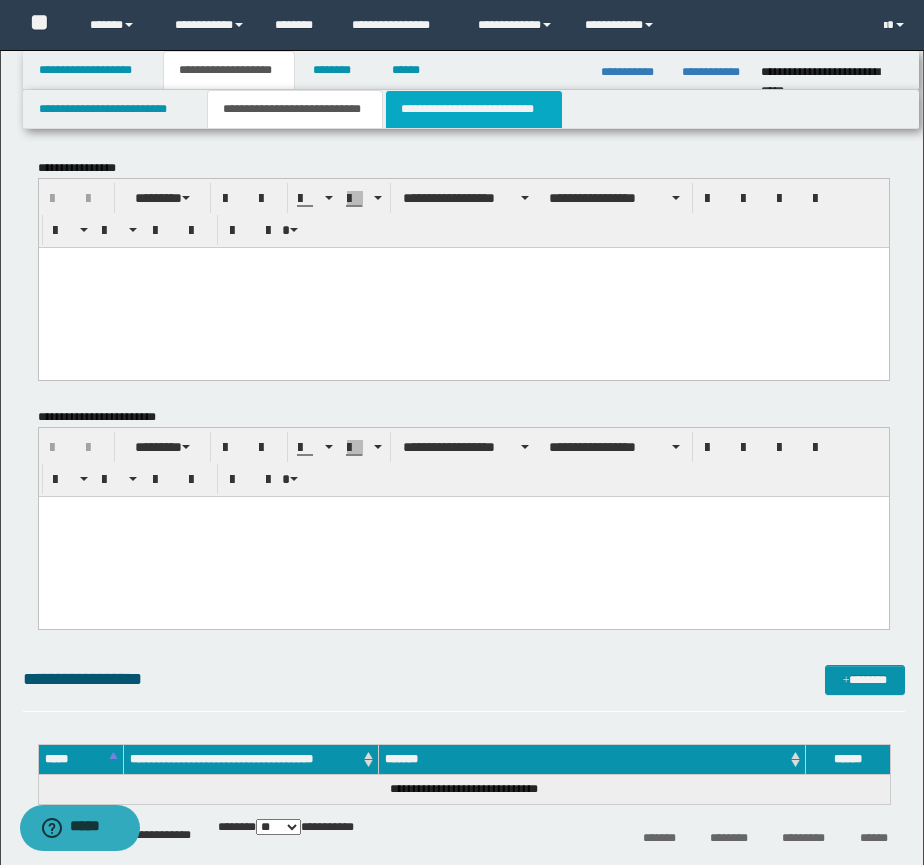 click on "**********" at bounding box center [474, 109] 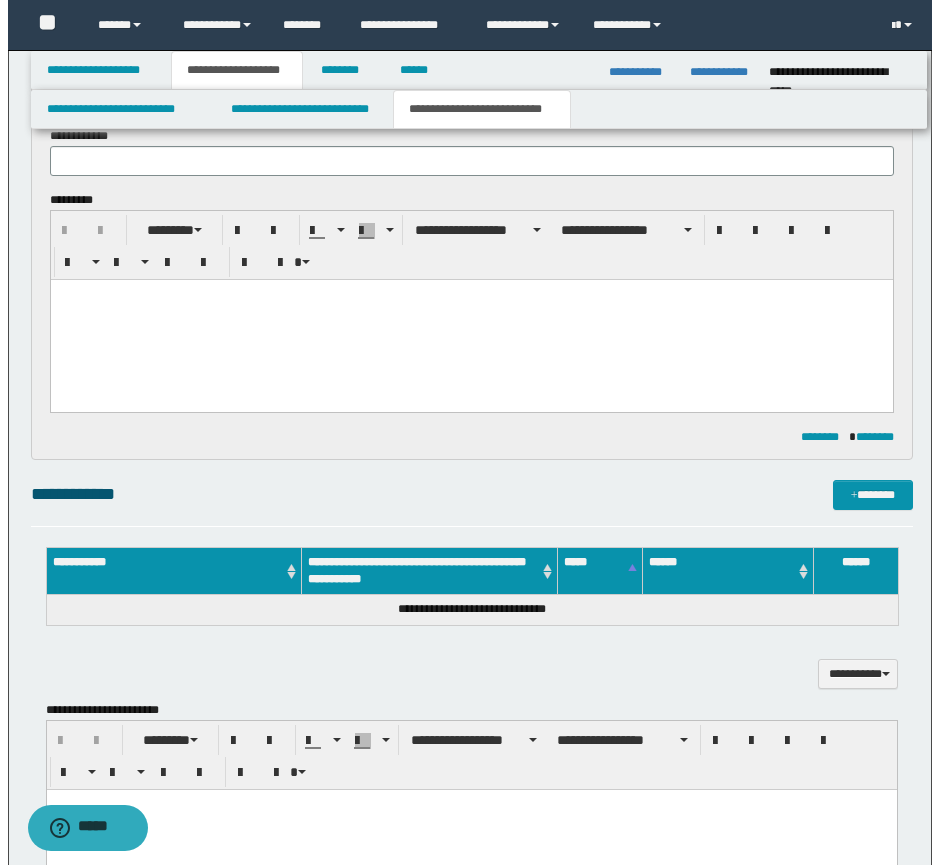 scroll, scrollTop: 333, scrollLeft: 0, axis: vertical 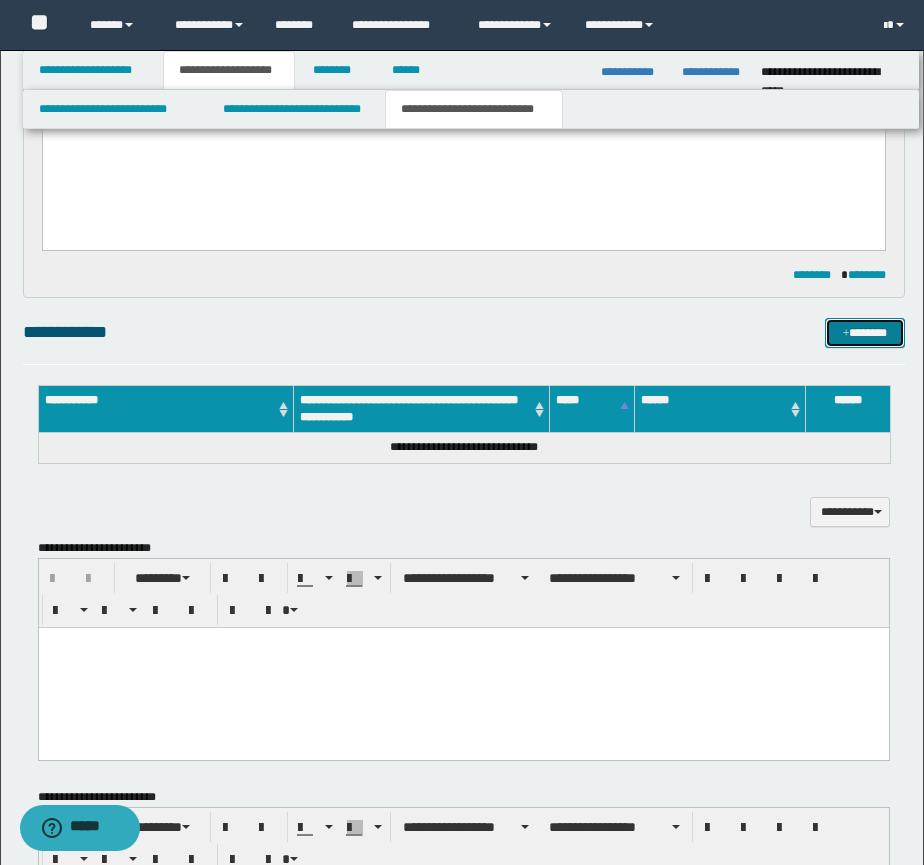 click on "*******" at bounding box center [865, 333] 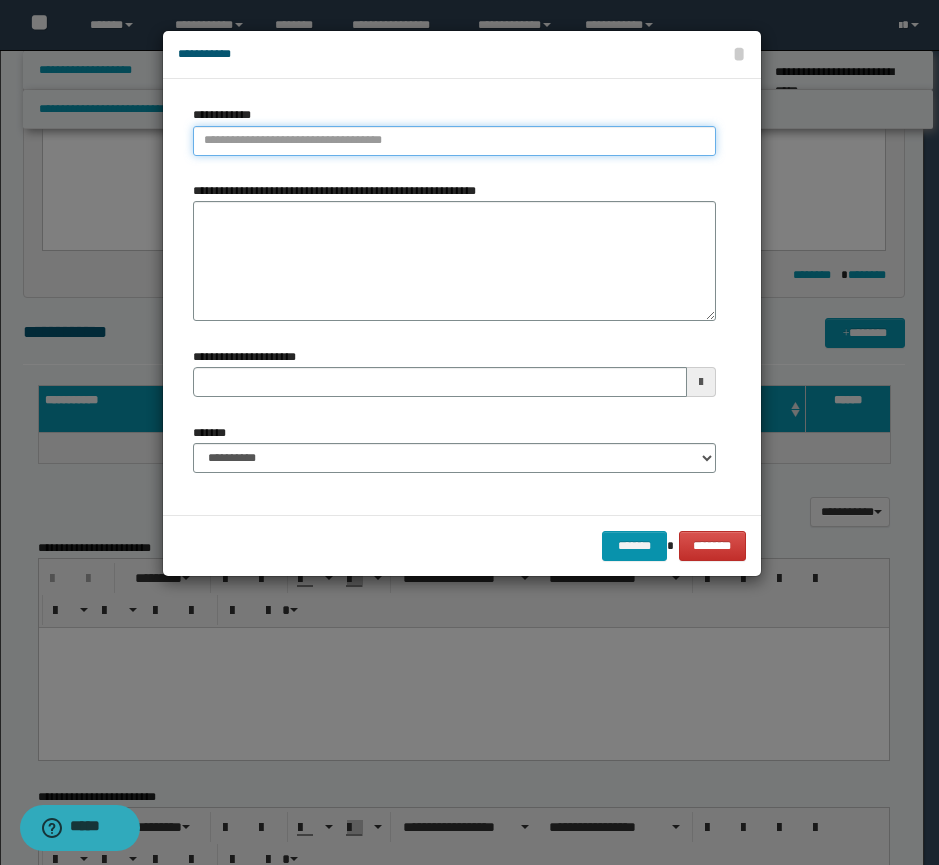 click on "**********" at bounding box center [454, 141] 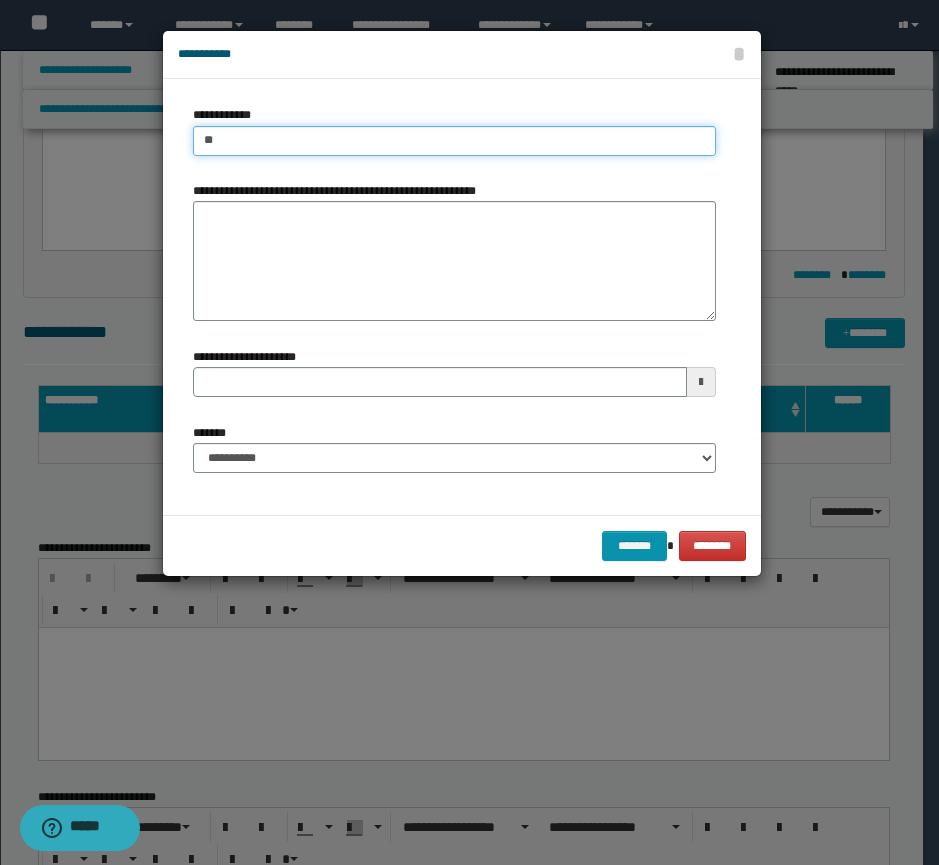 type on "***" 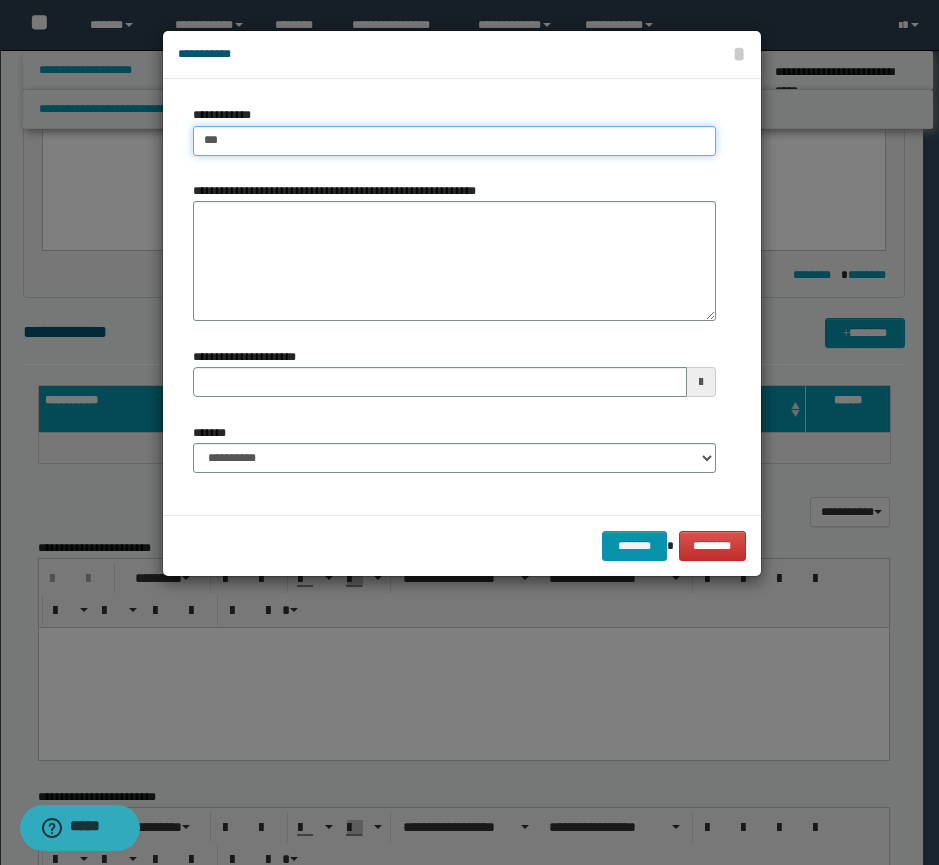 type on "***" 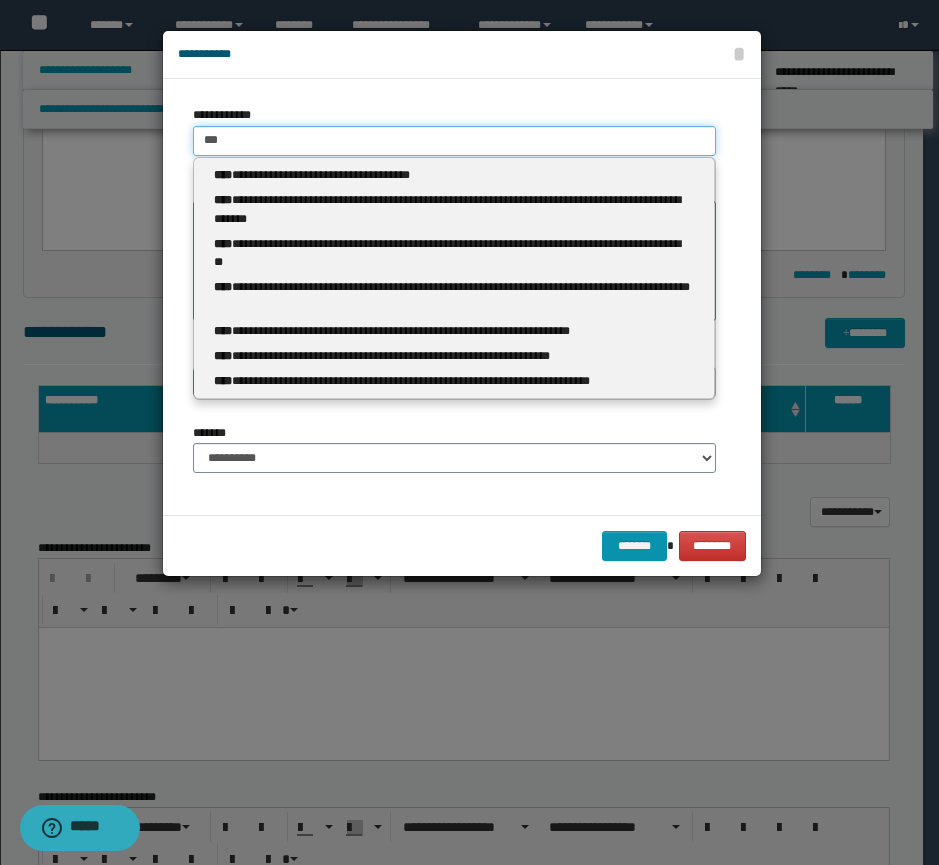 type 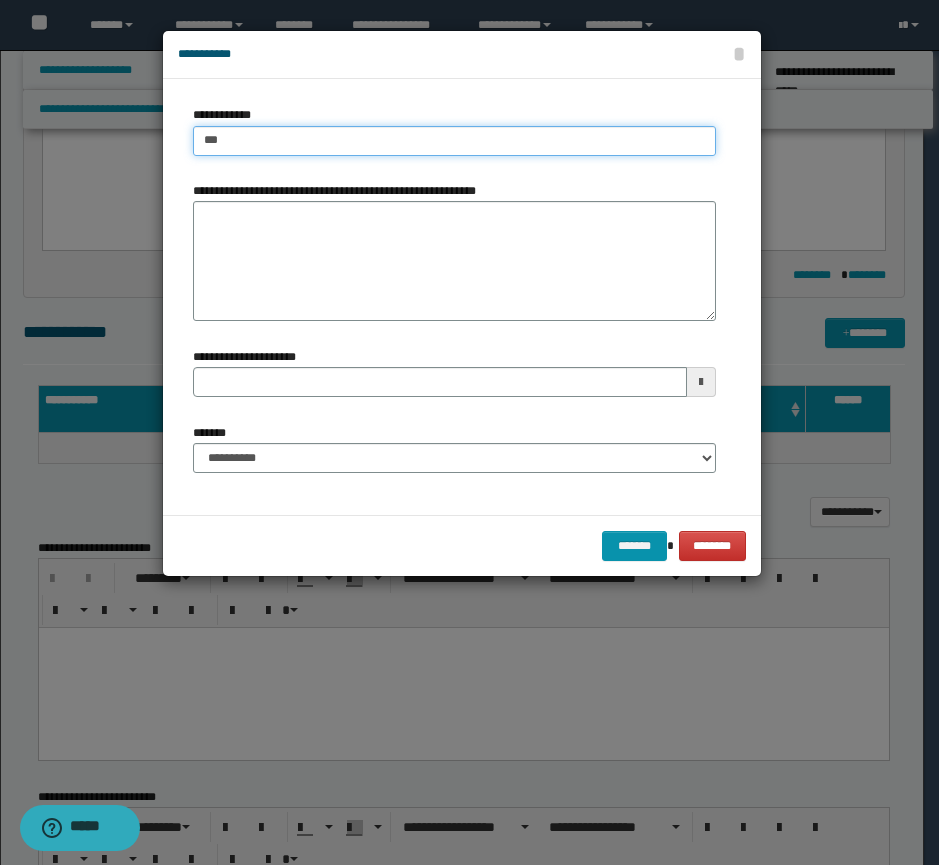 type on "****" 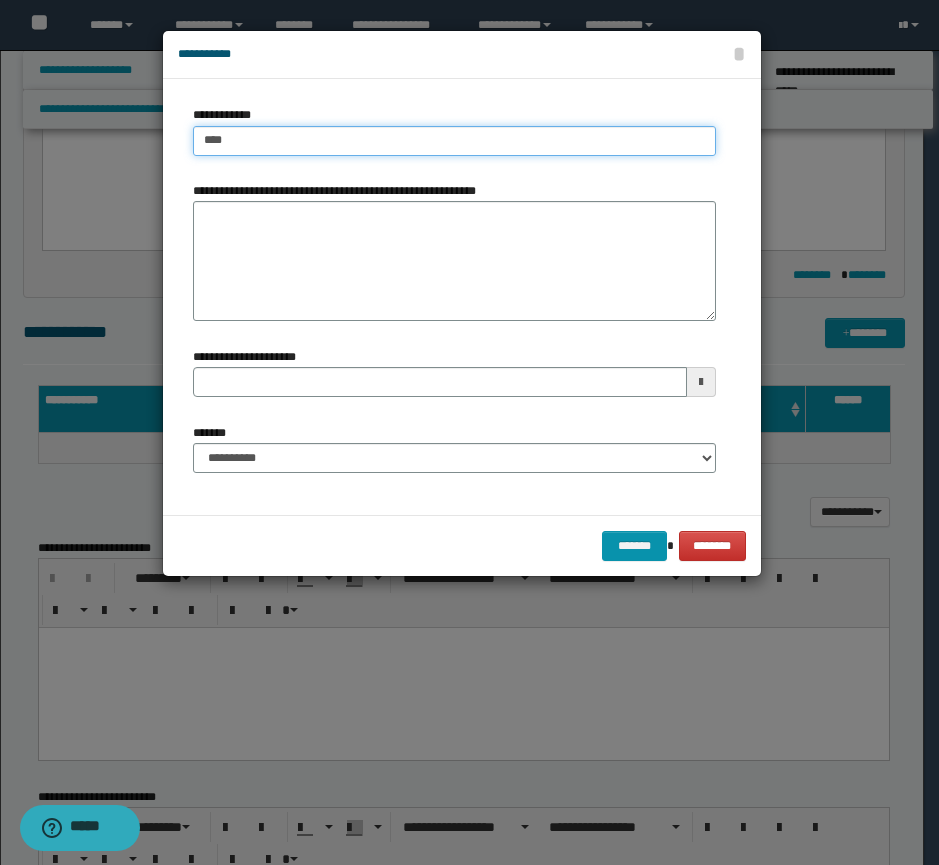 type on "****" 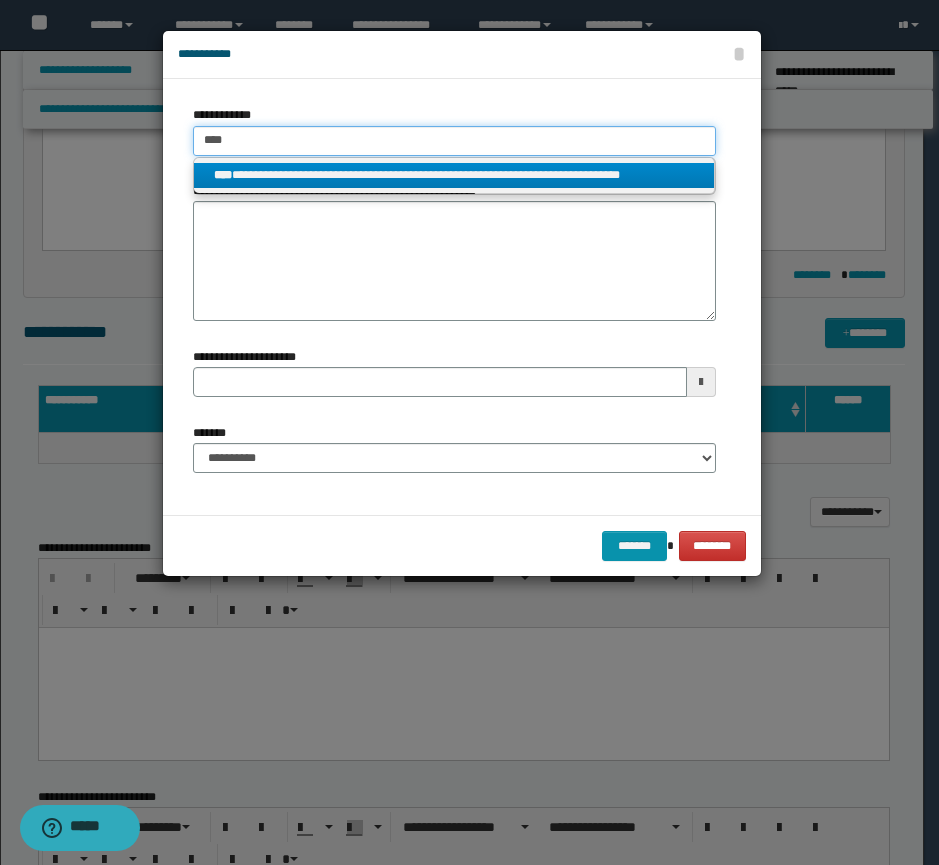 type on "****" 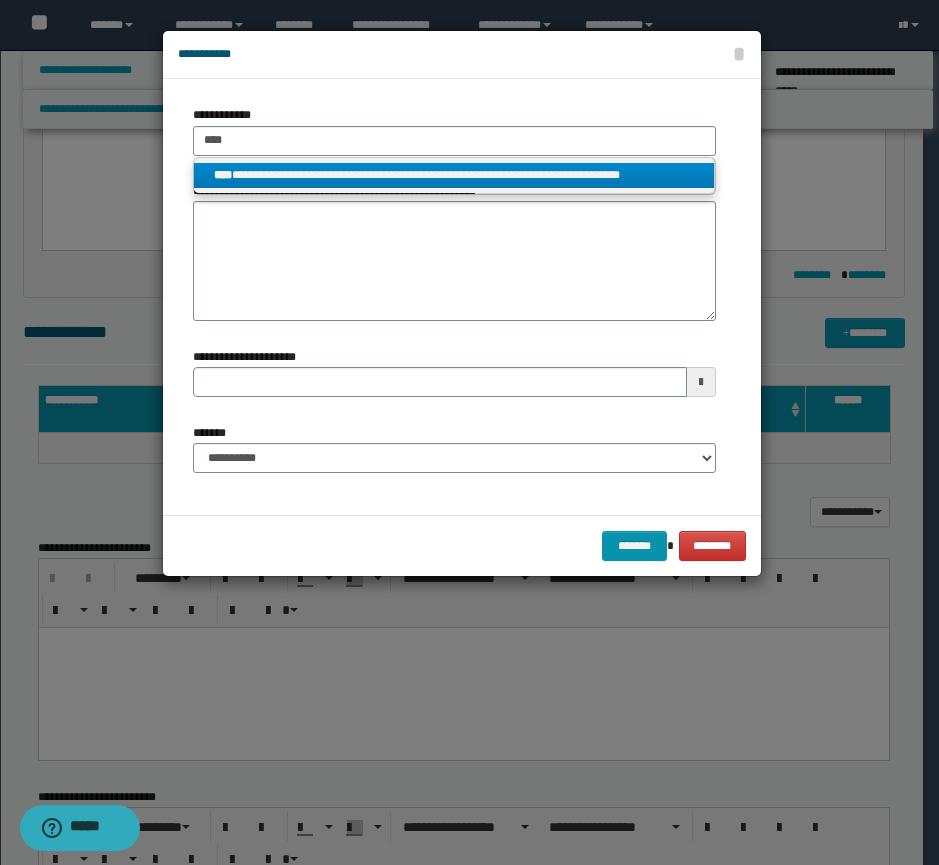 click on "**********" at bounding box center (454, 175) 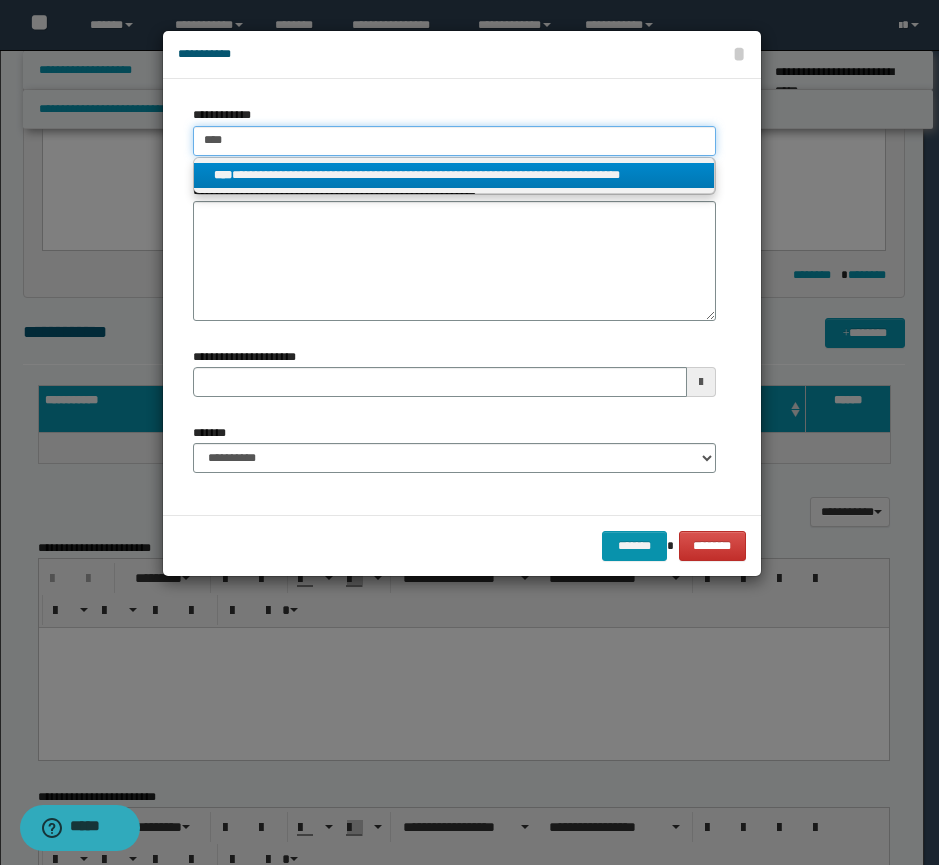 type 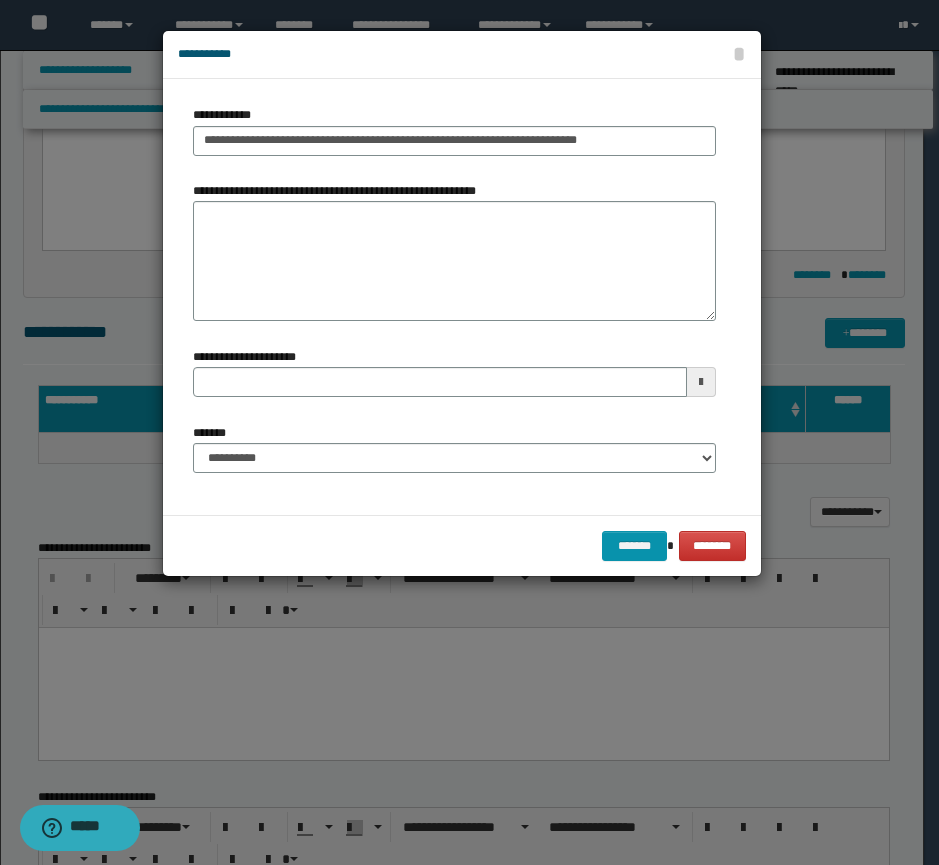 type 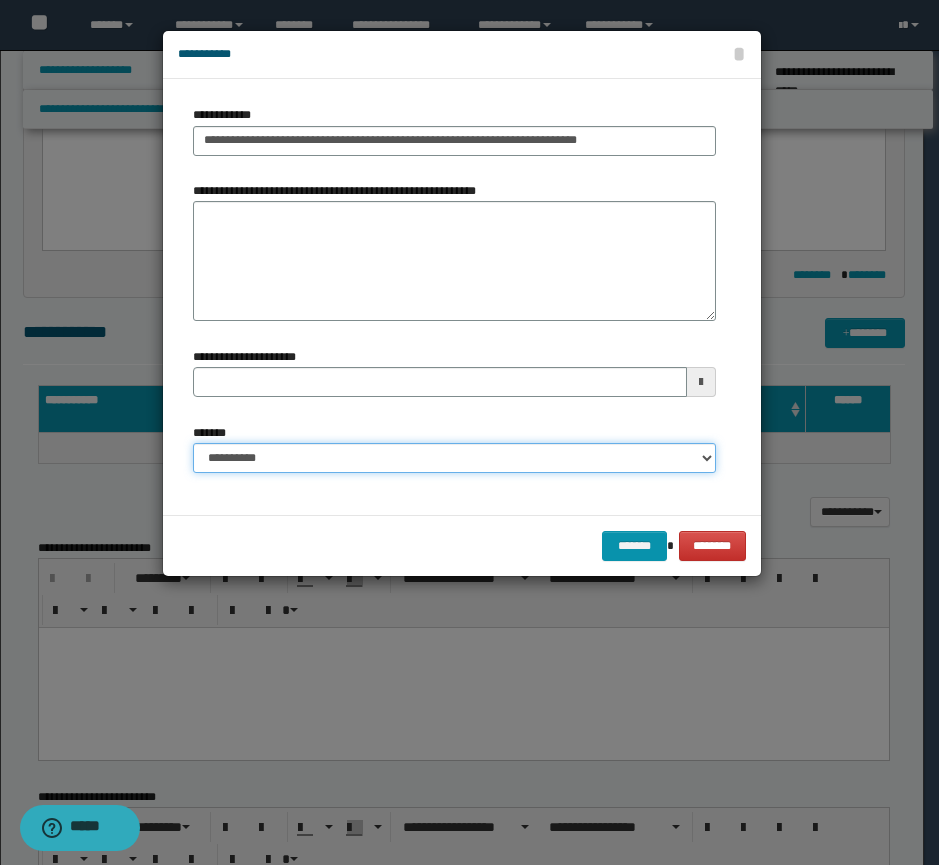type 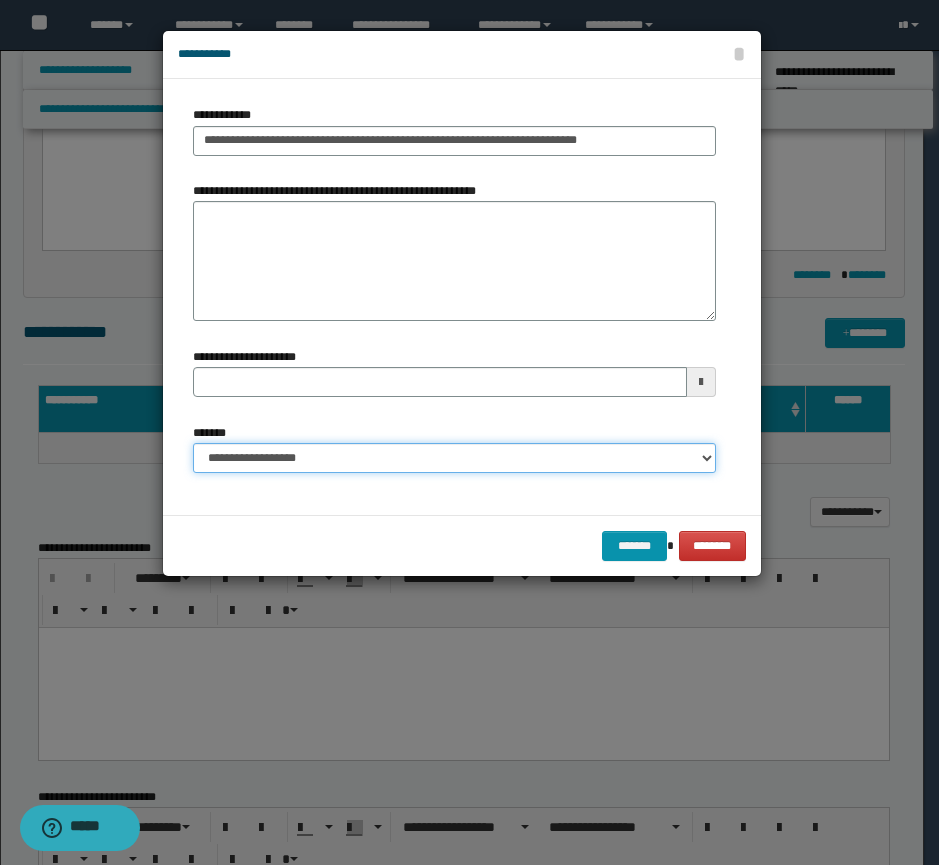 click on "**********" at bounding box center [454, 458] 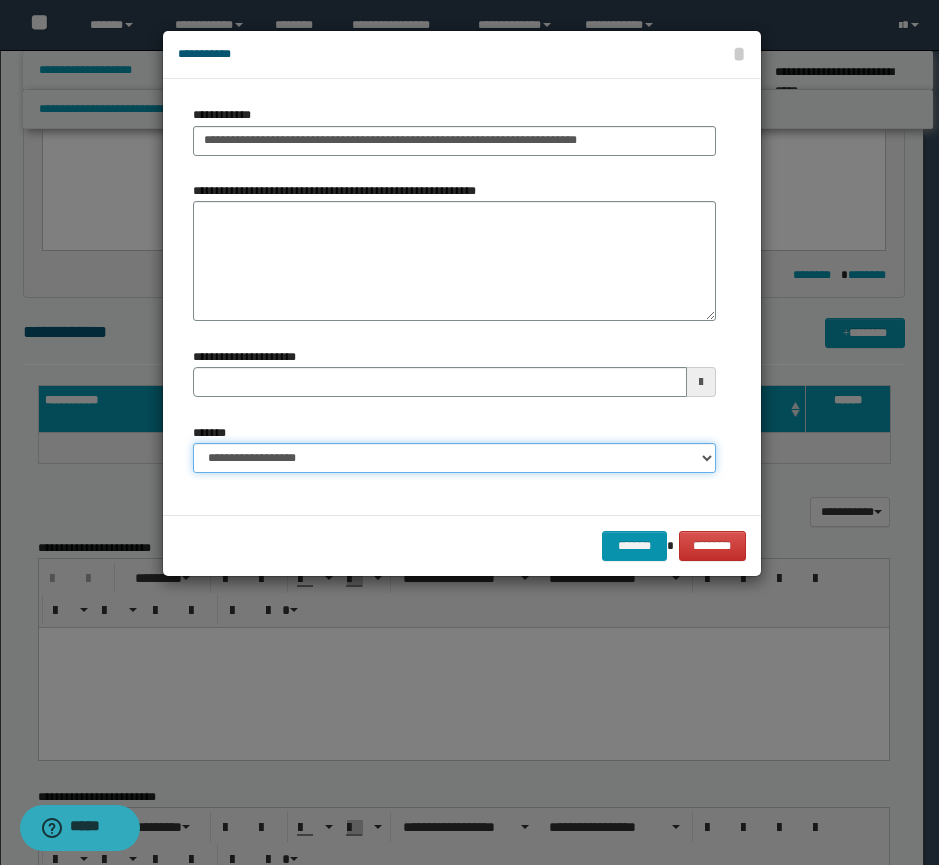 type 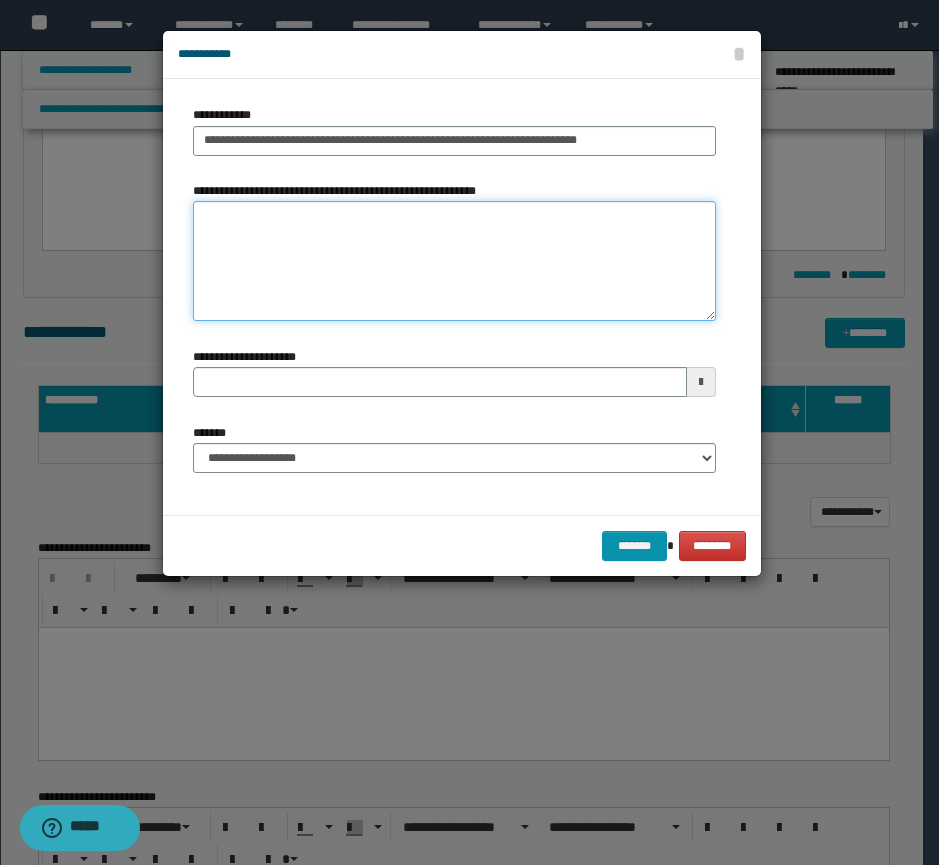 click on "**********" at bounding box center [454, 261] 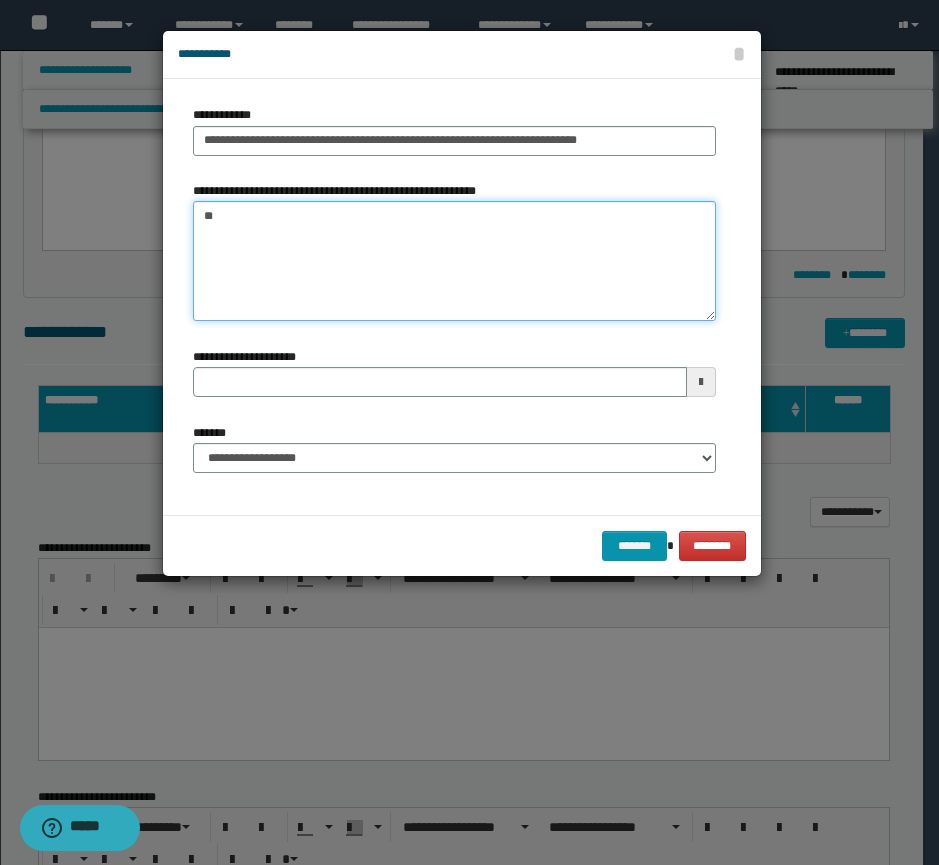 type on "*" 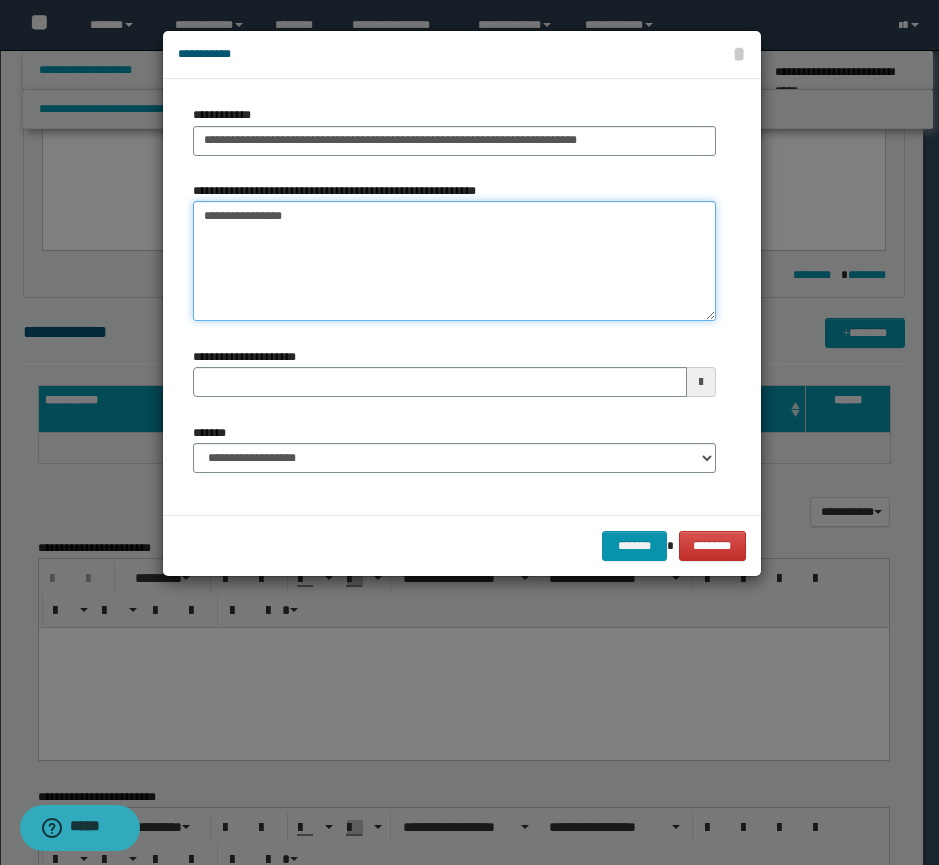 type on "**********" 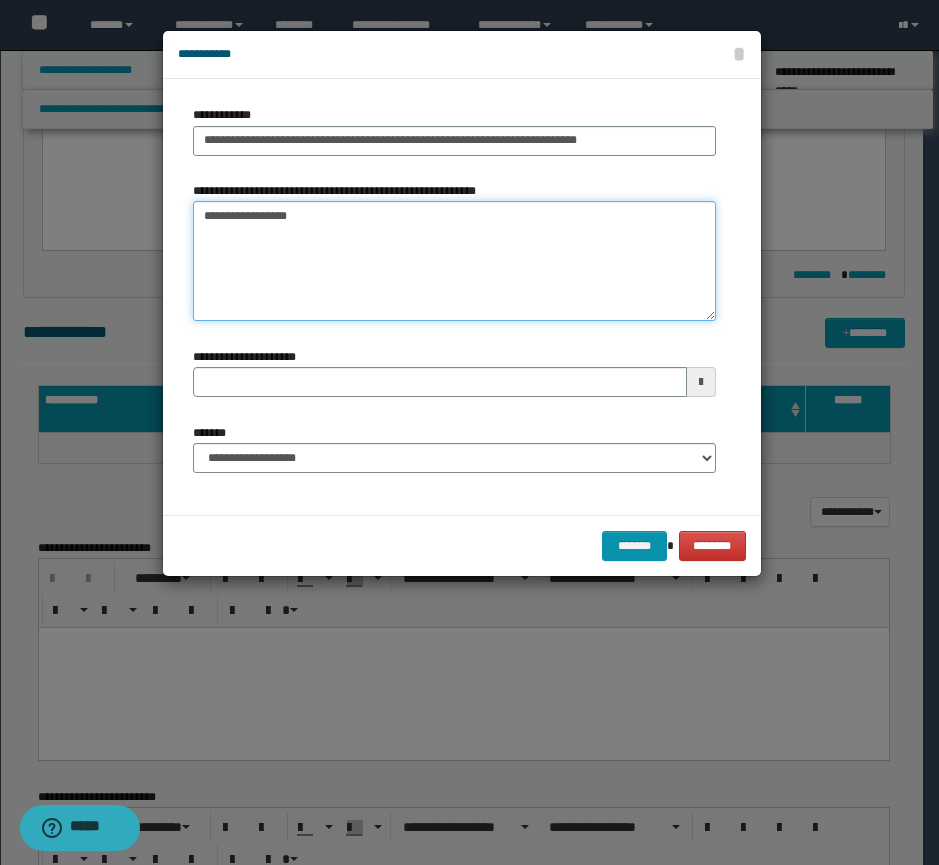 type 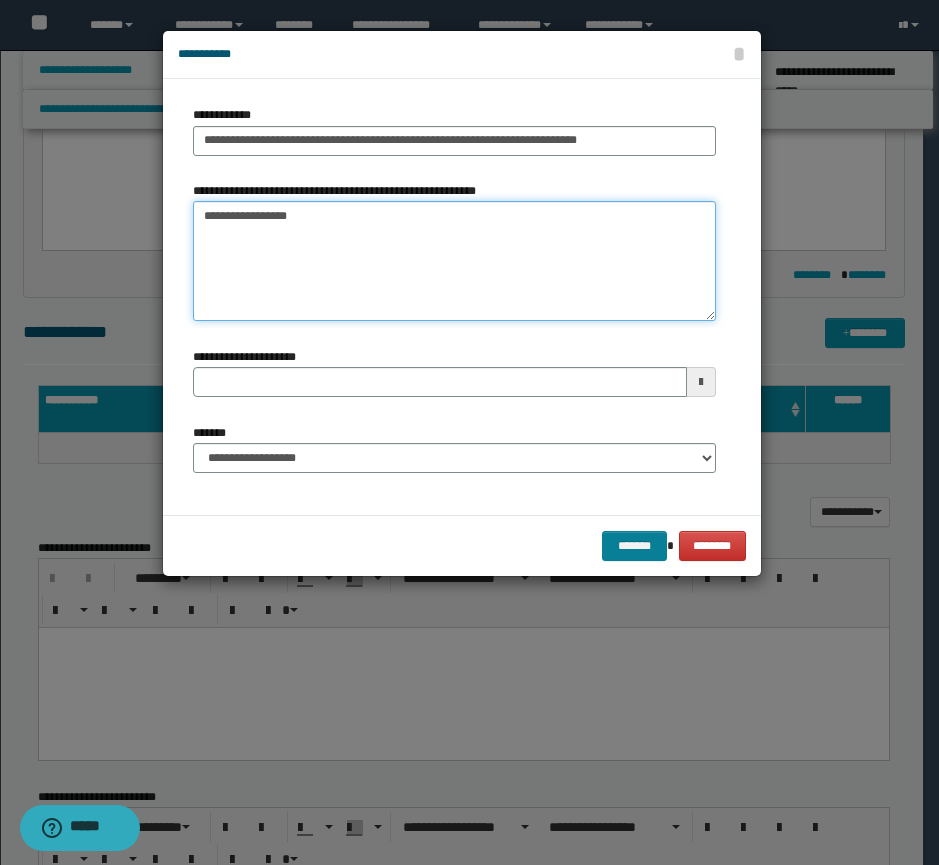 type on "**********" 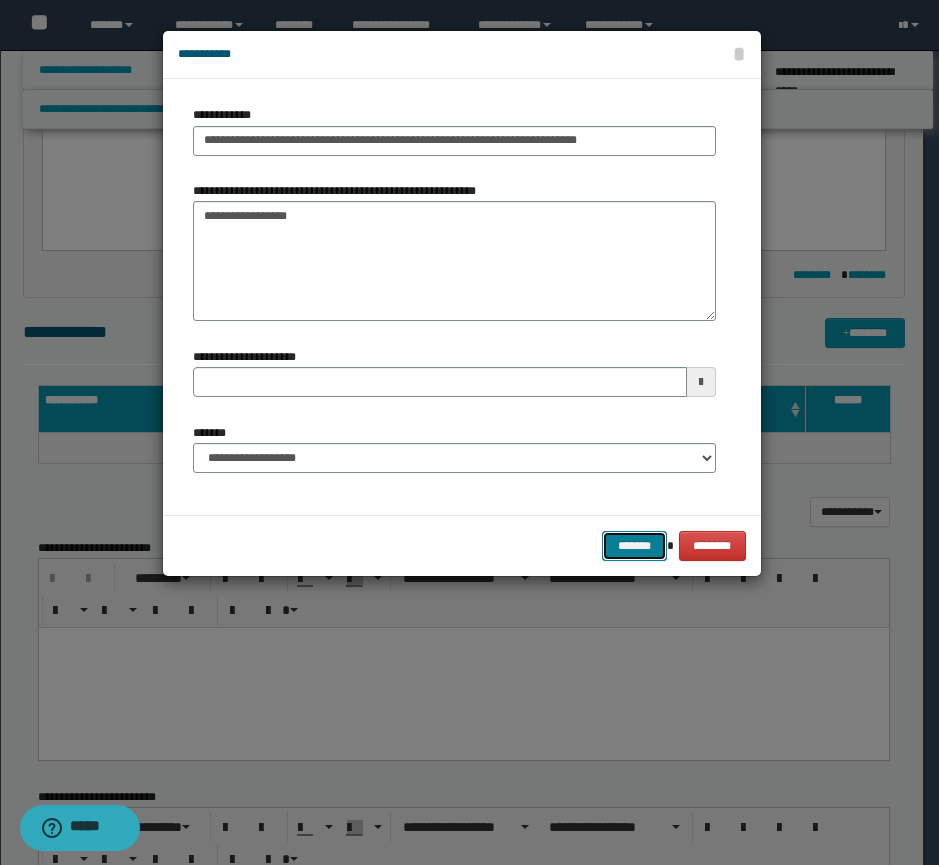 click on "*******" at bounding box center (634, 546) 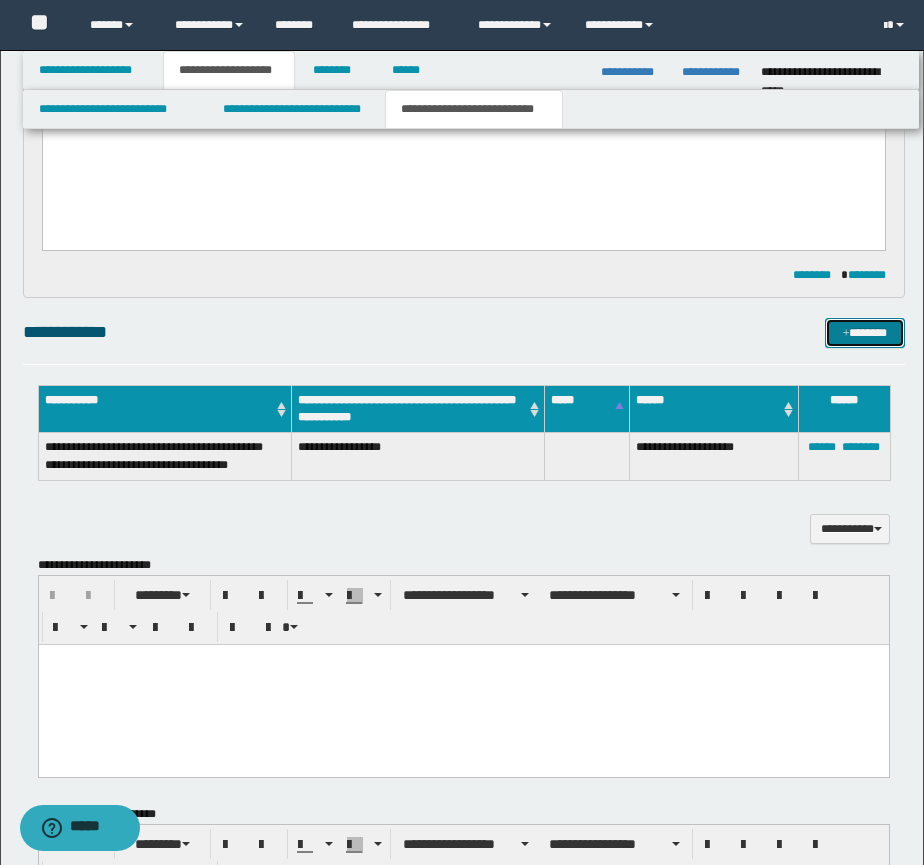 click at bounding box center [846, 334] 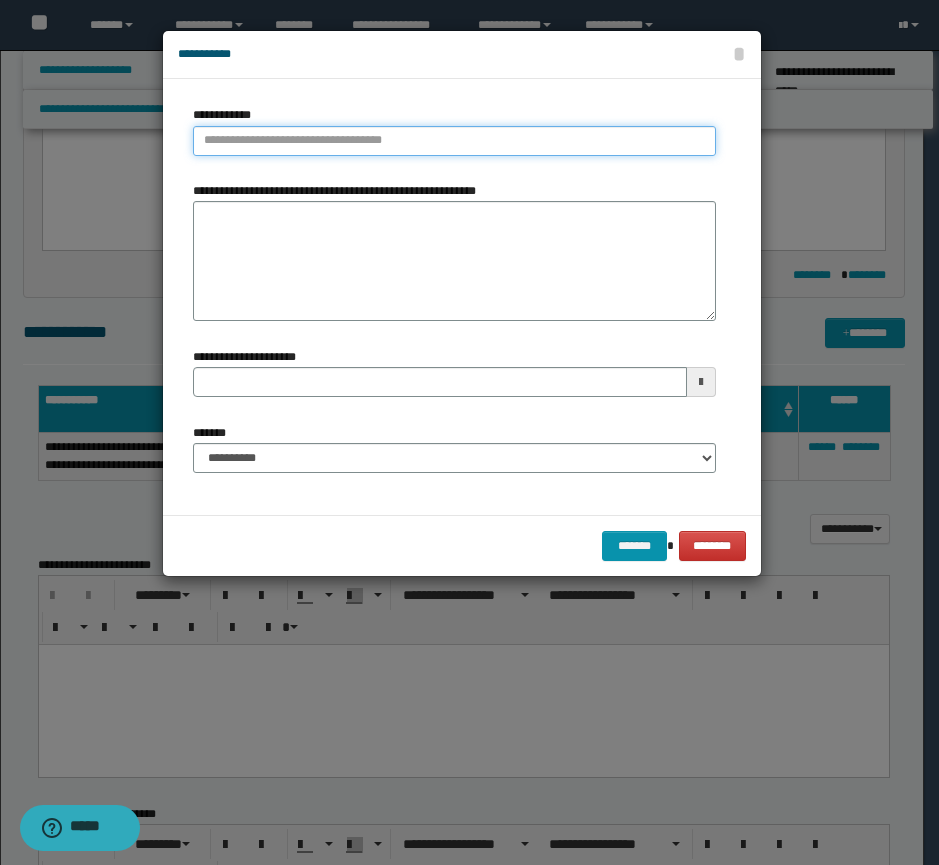 type on "**********" 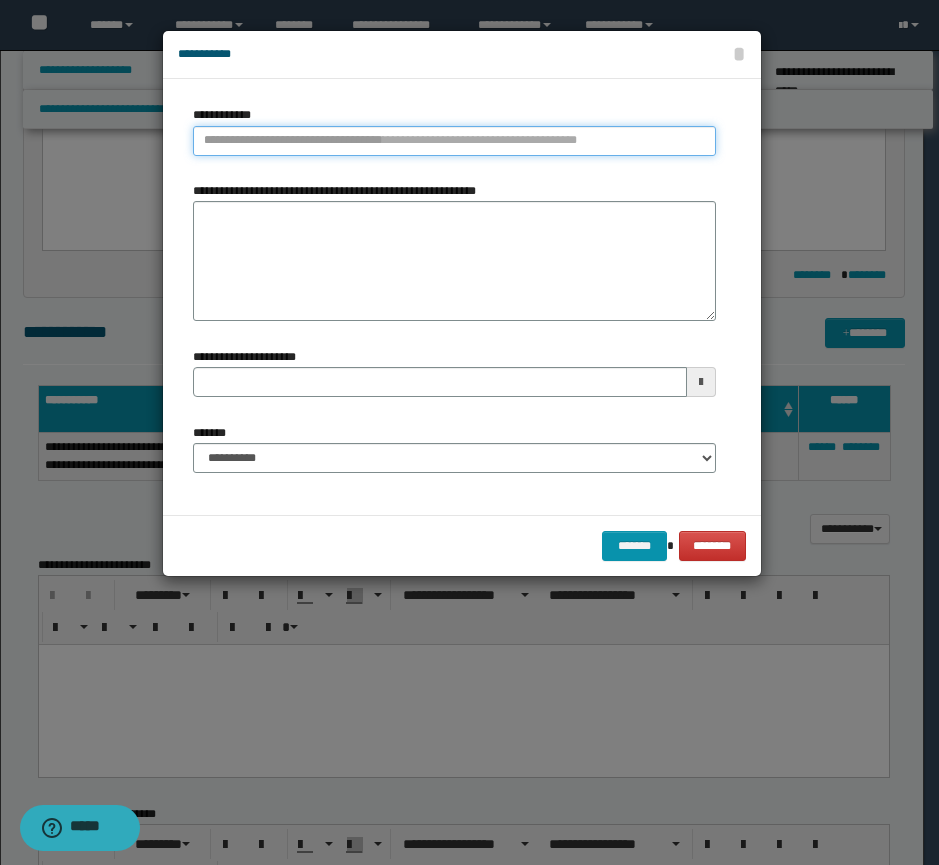 click on "**********" at bounding box center (454, 141) 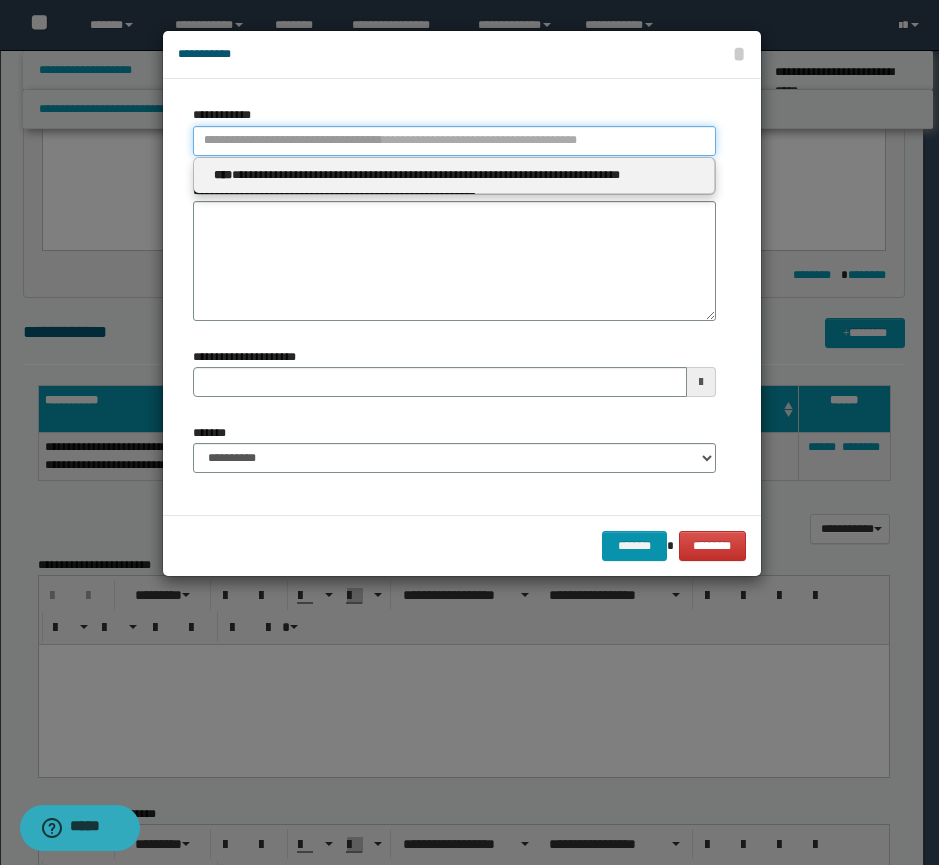 type 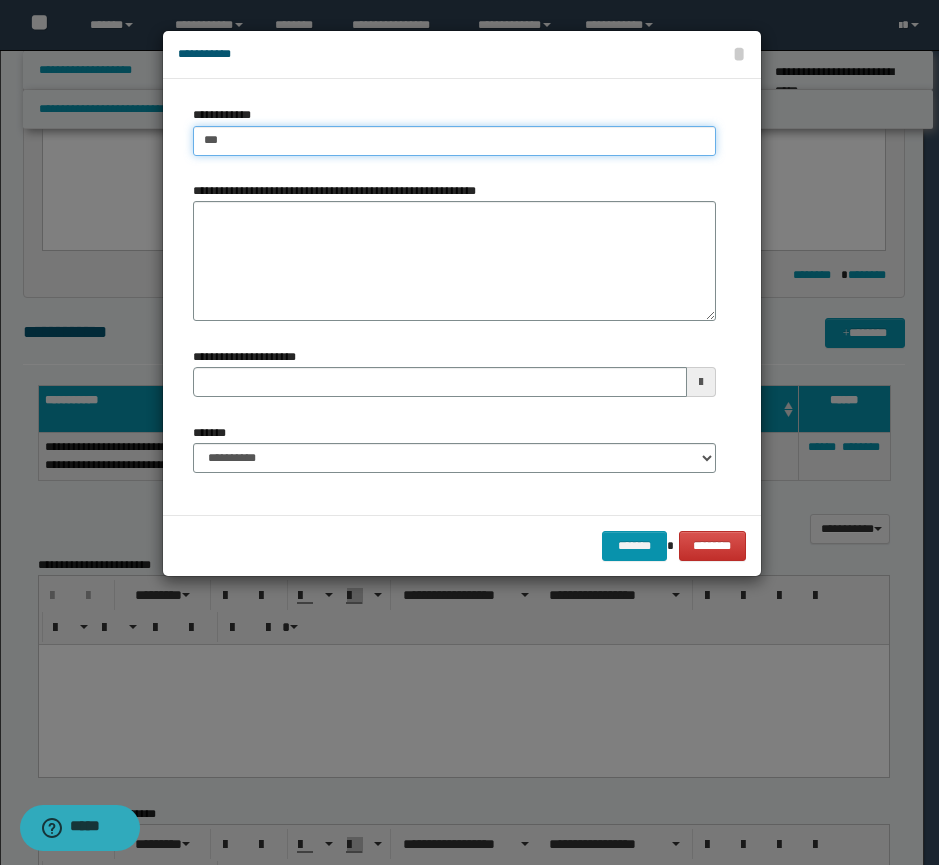 type on "****" 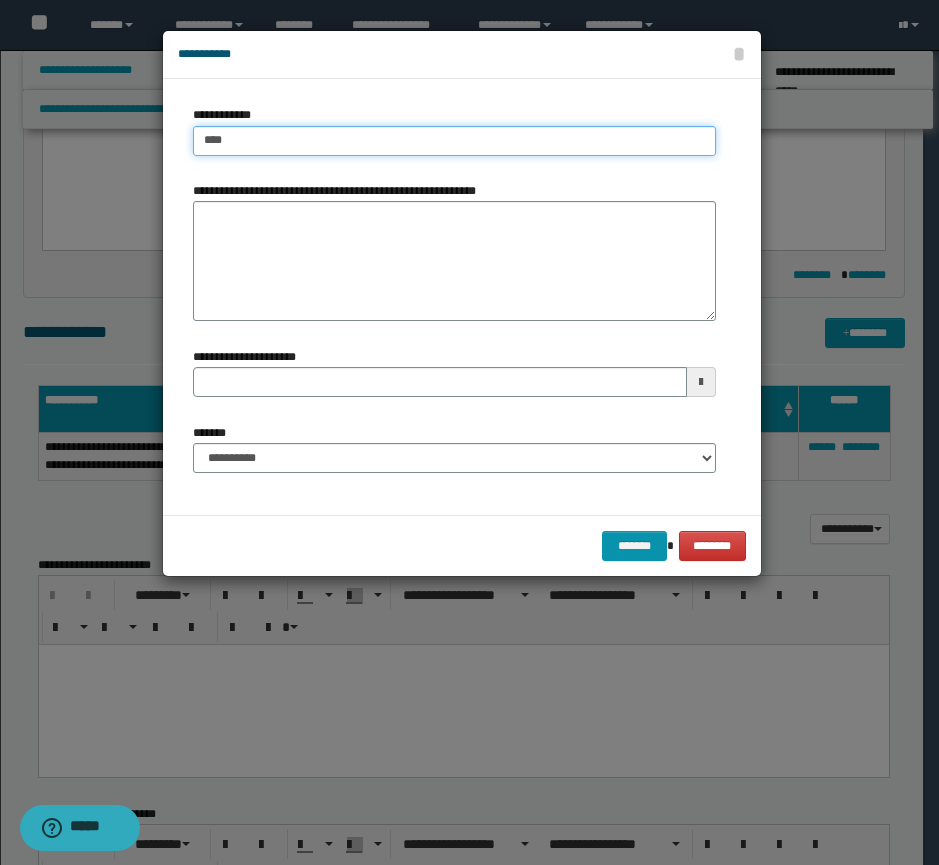 type on "****" 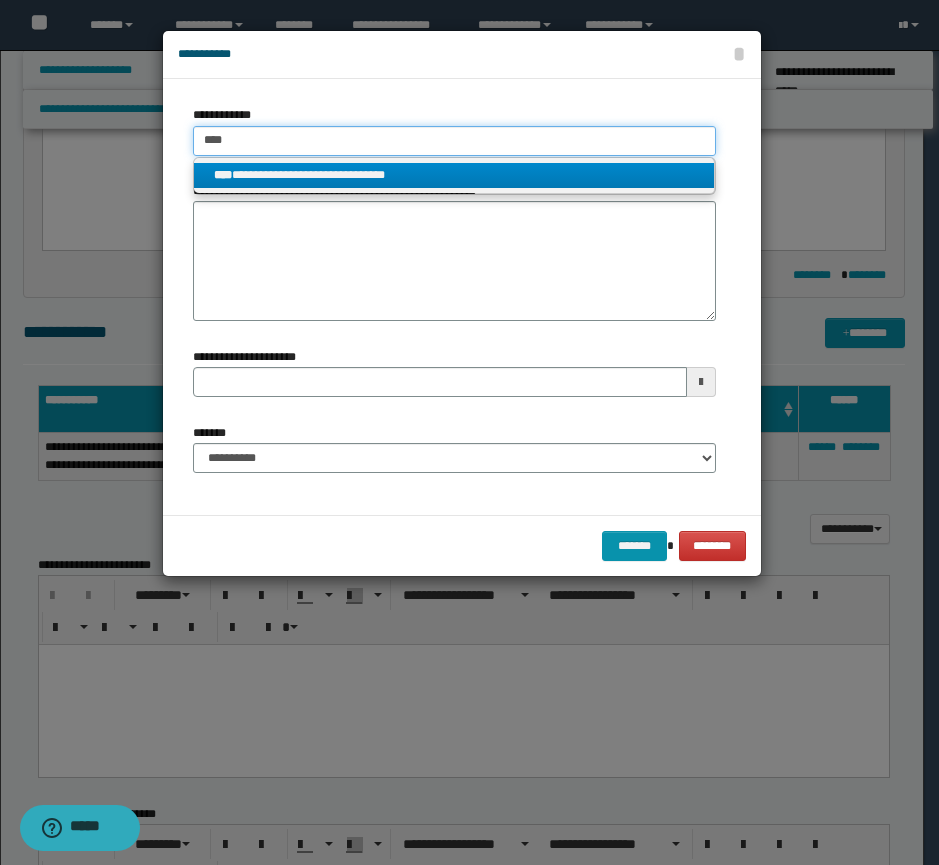 type on "****" 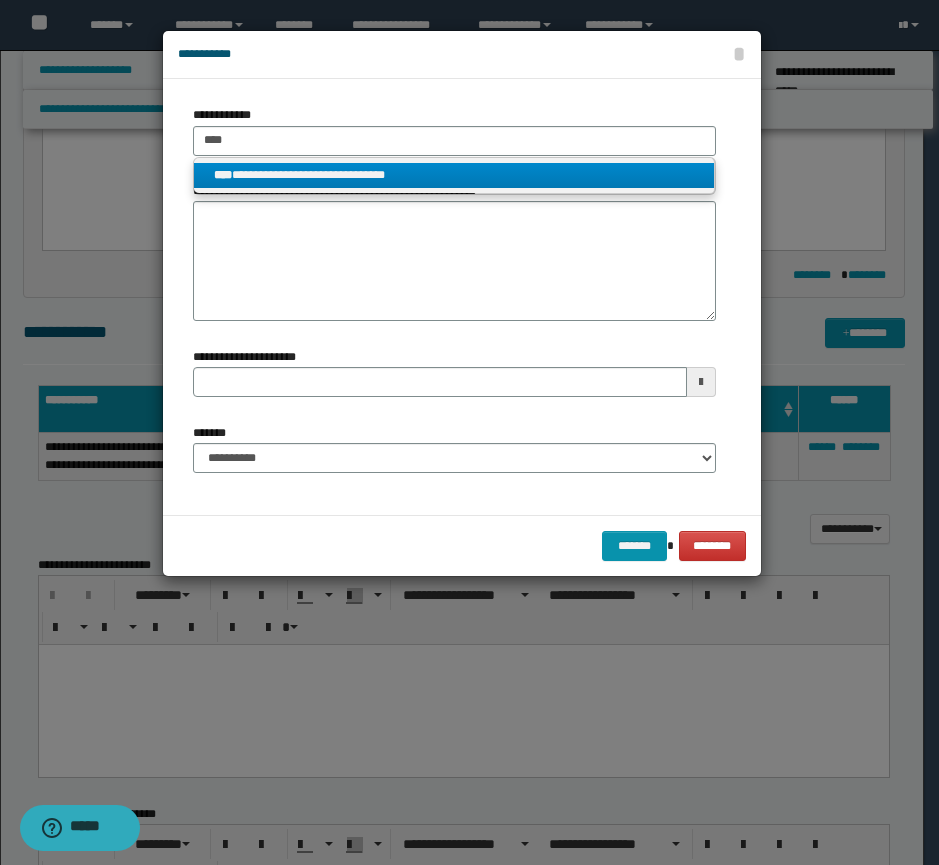 click on "**********" at bounding box center (454, 175) 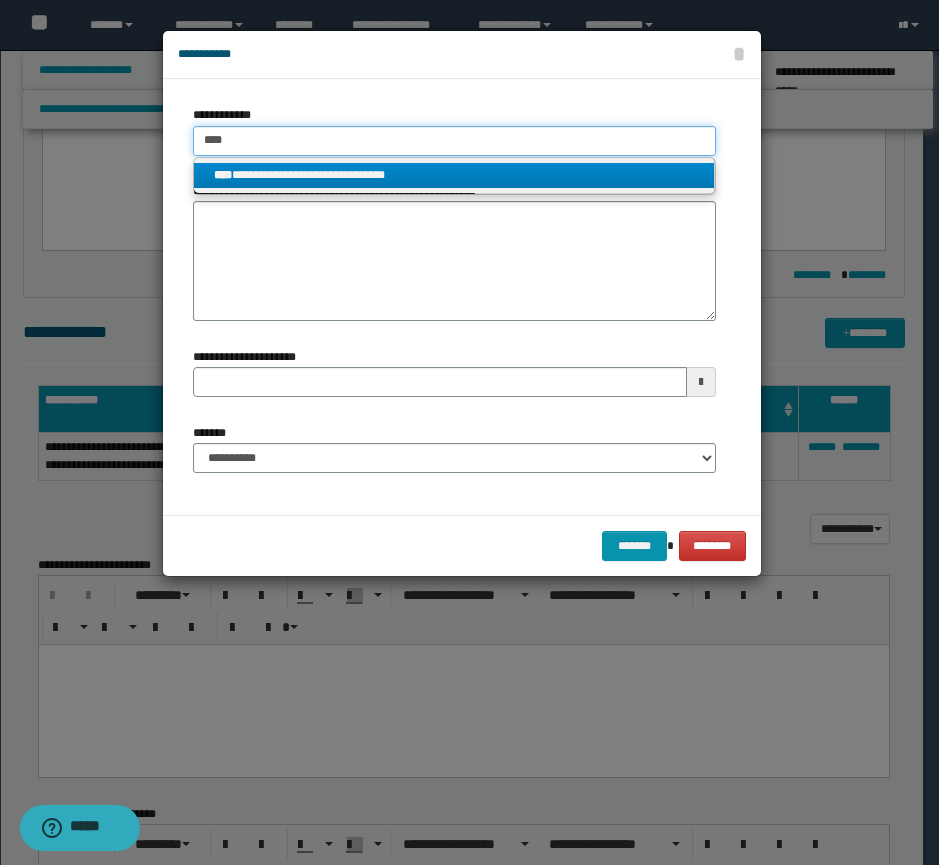 type 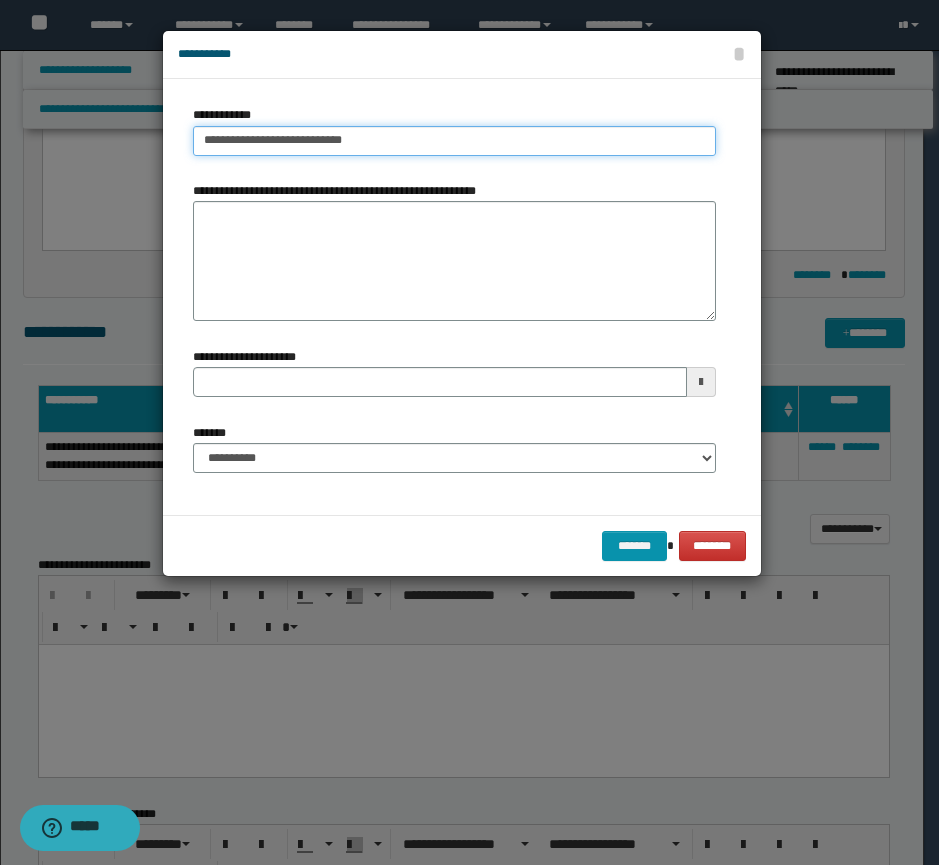 type 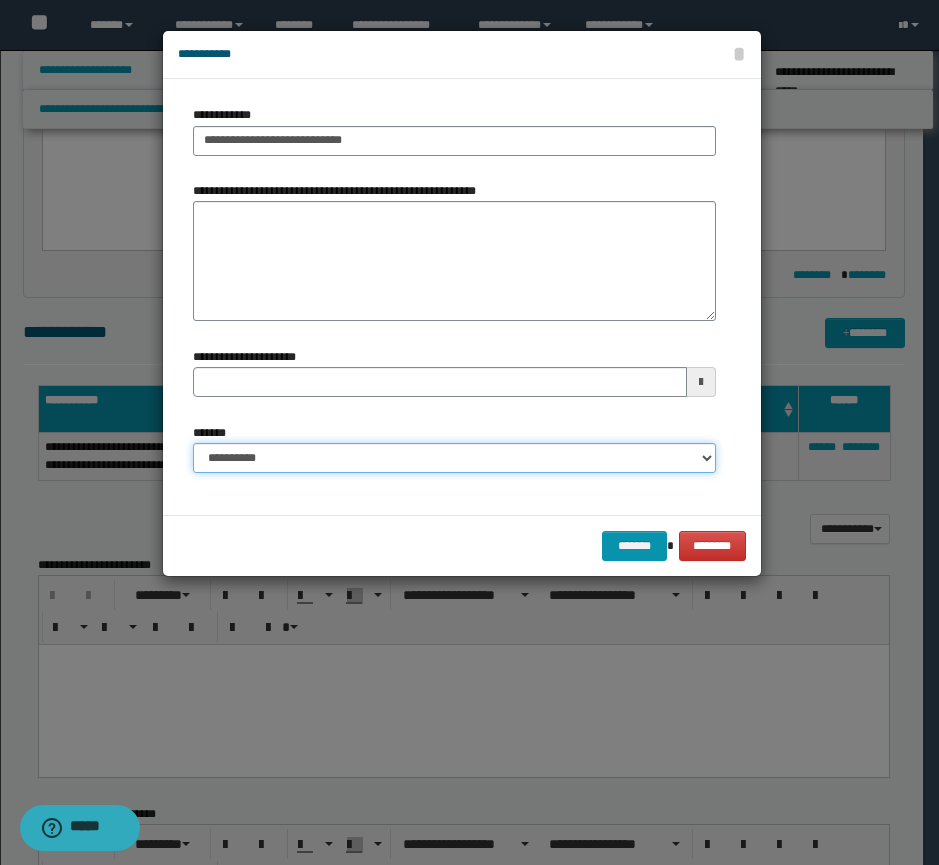 click on "**********" at bounding box center (454, 458) 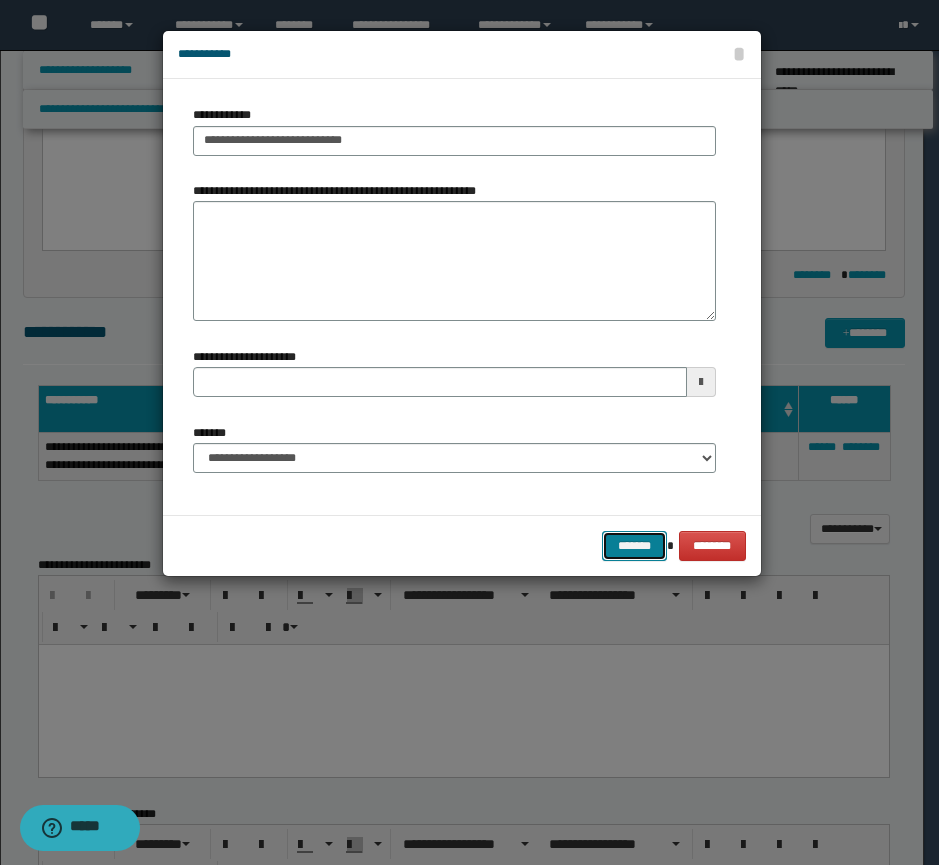 click on "*******" at bounding box center [634, 546] 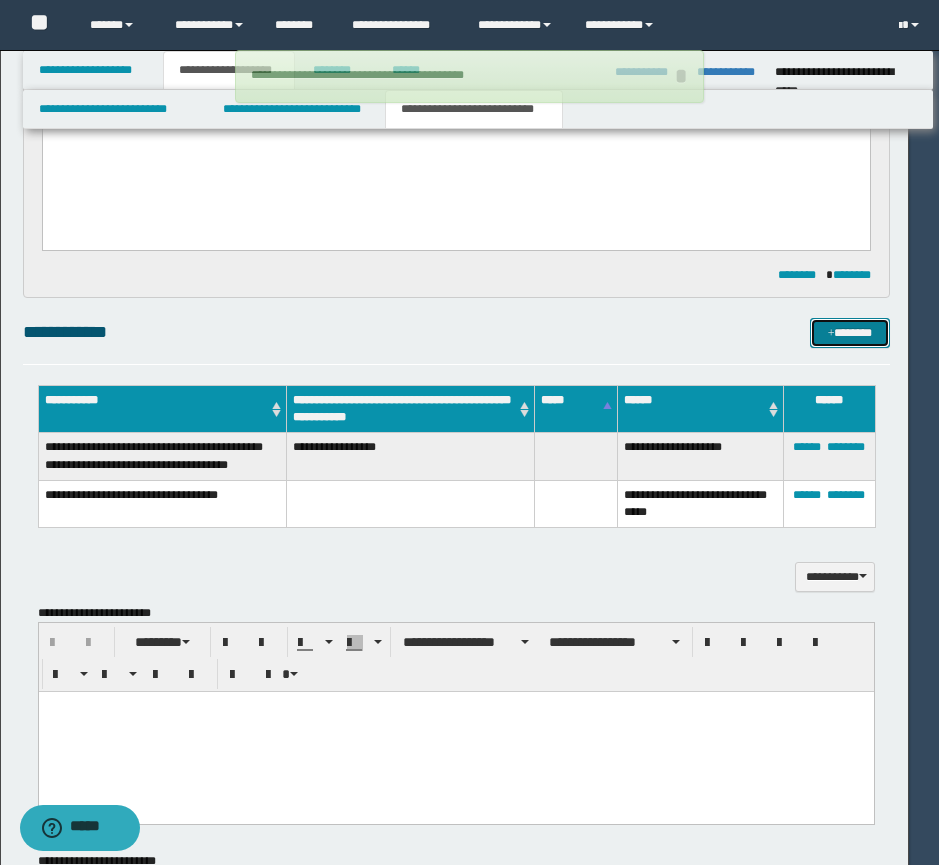 type 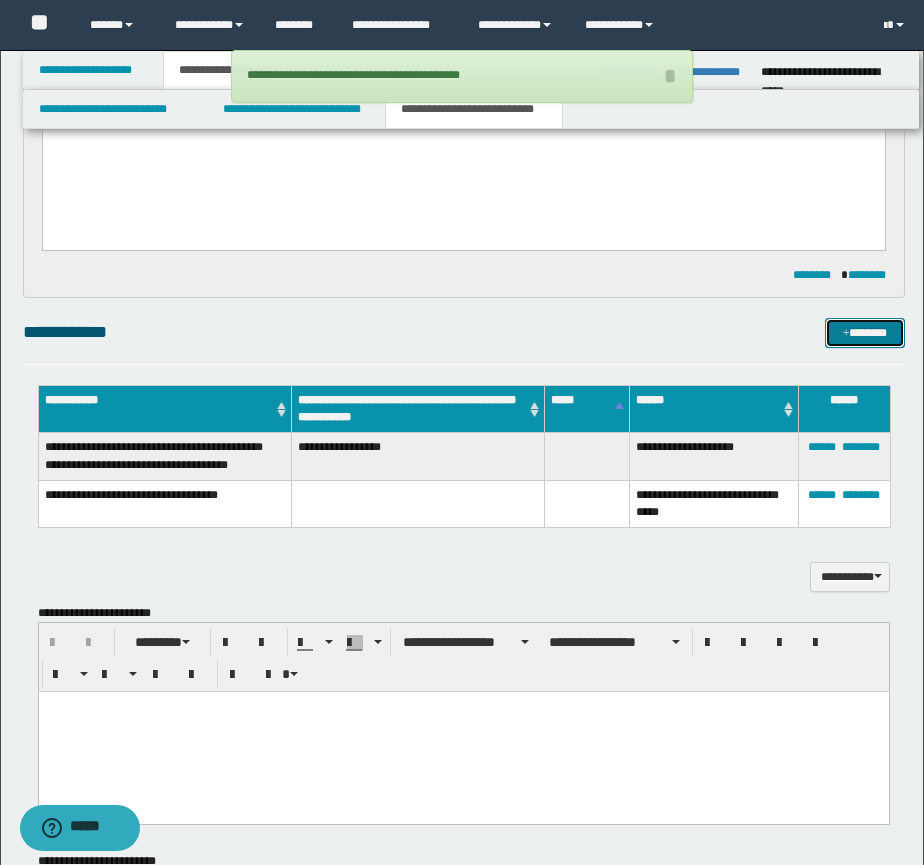 click on "*******" at bounding box center (865, 333) 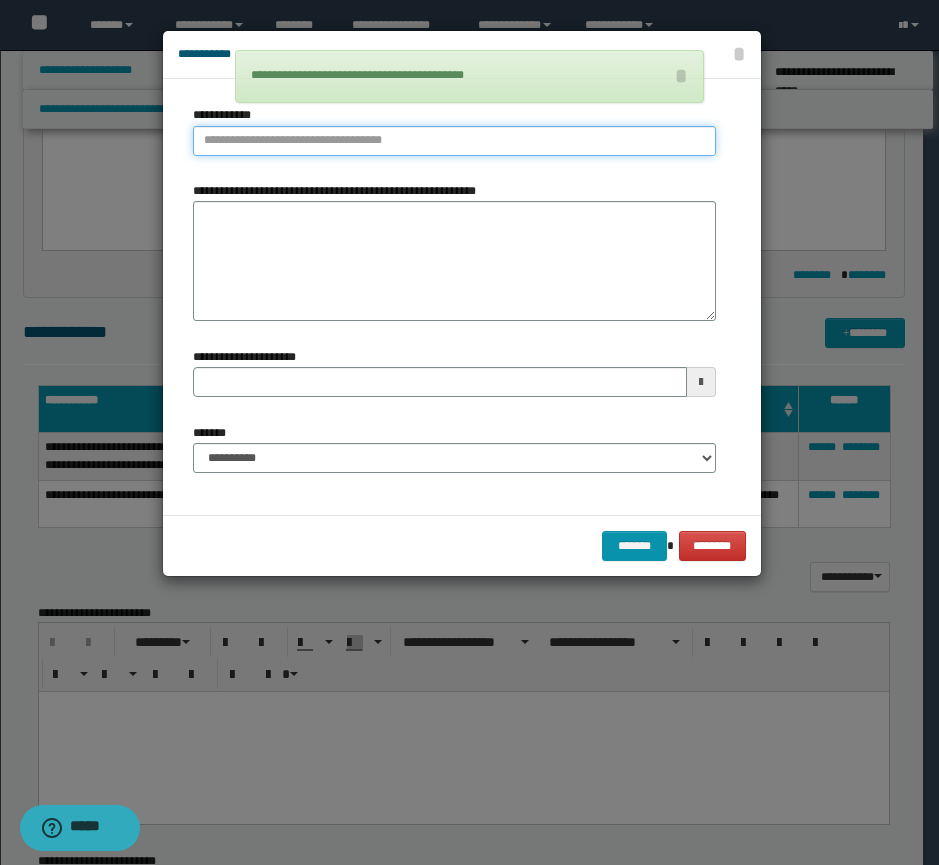type on "**********" 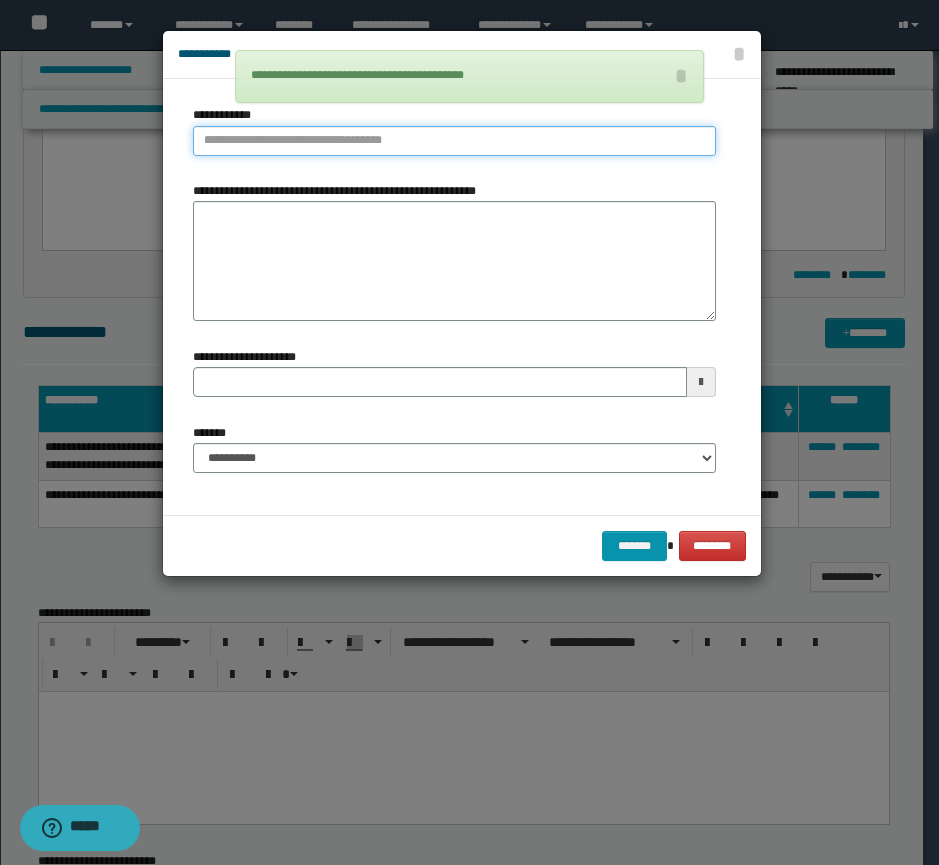 click on "**********" at bounding box center (454, 141) 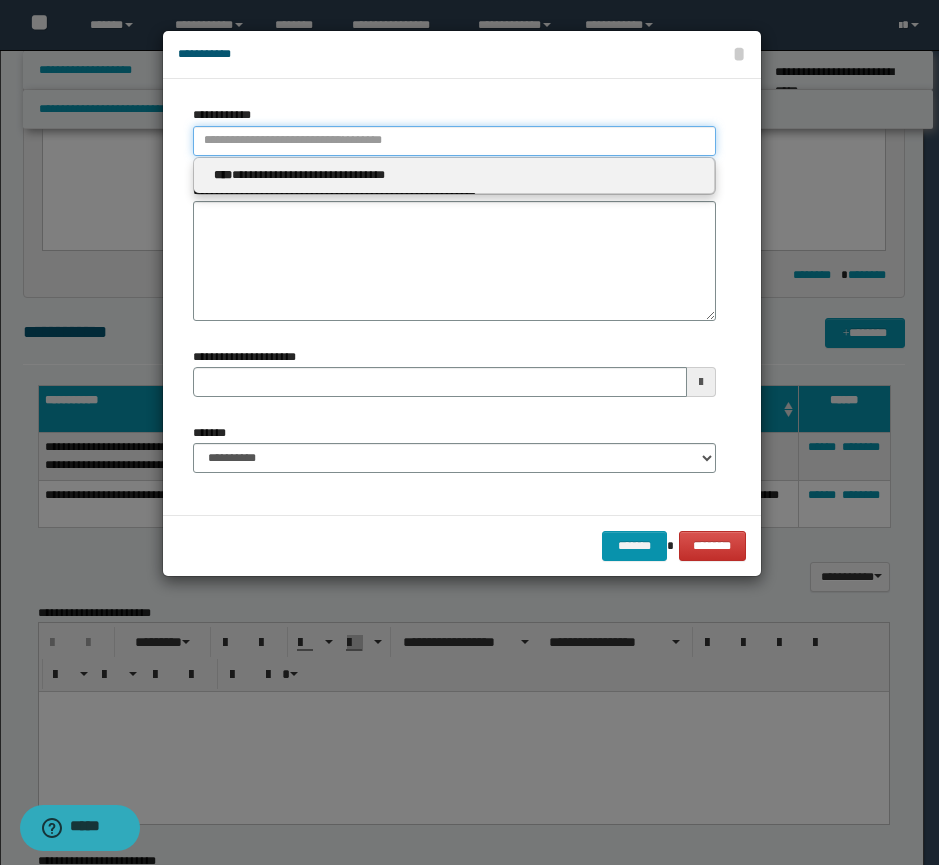 type 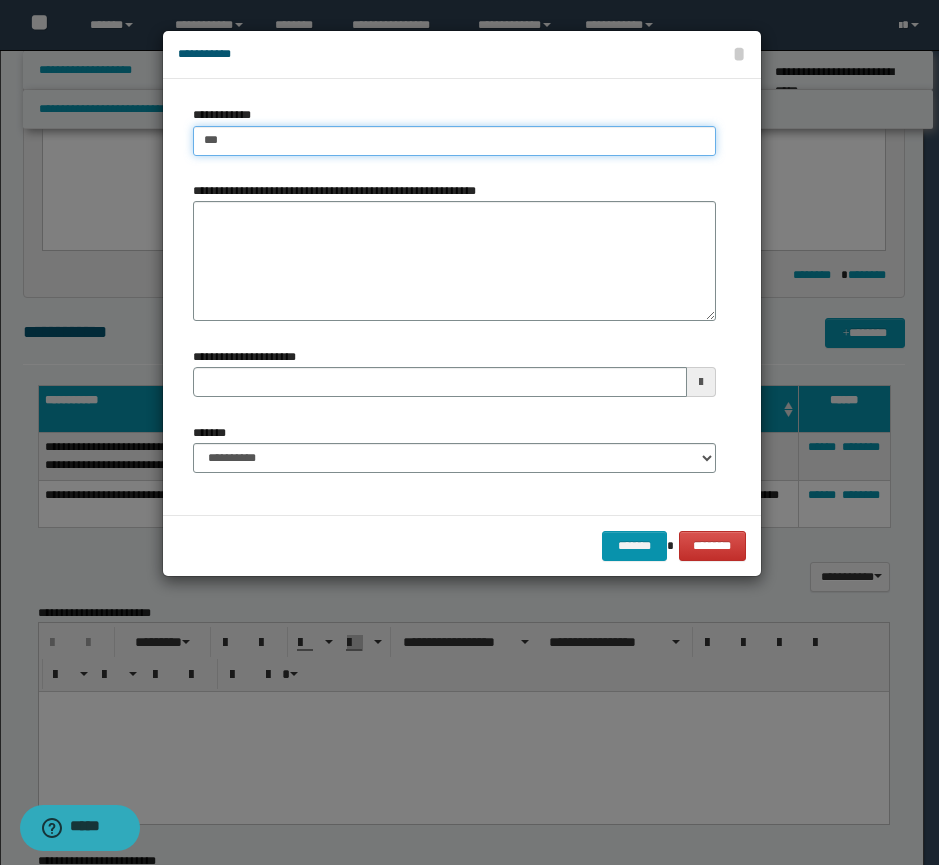 type on "****" 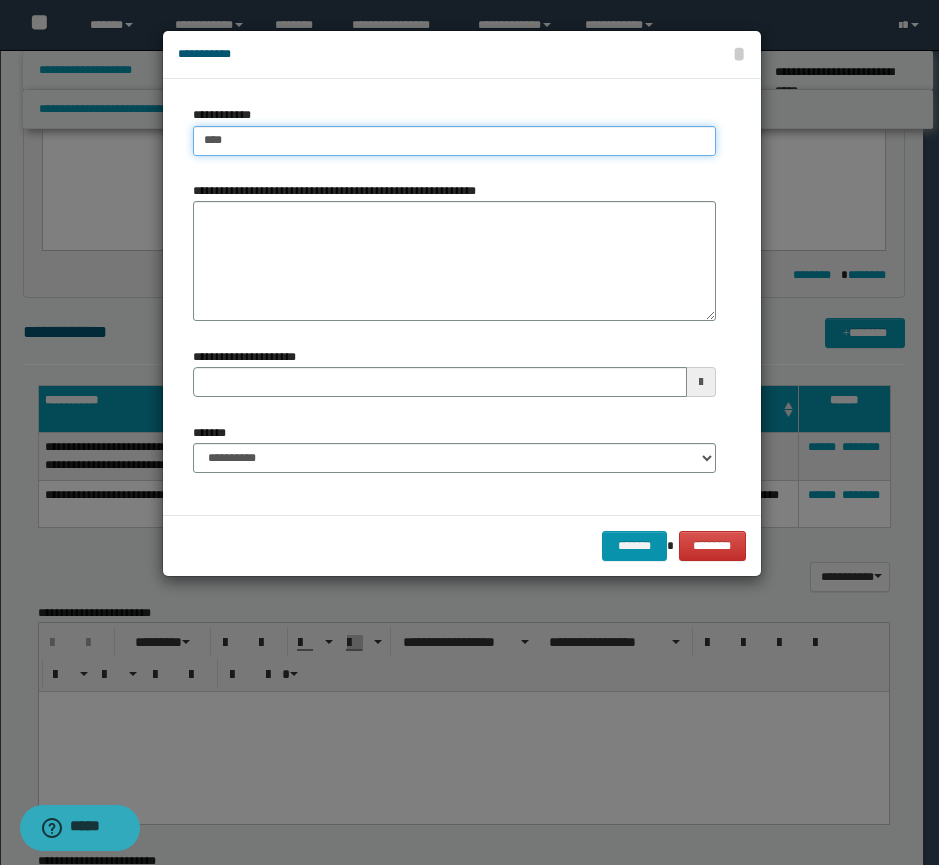 type on "****" 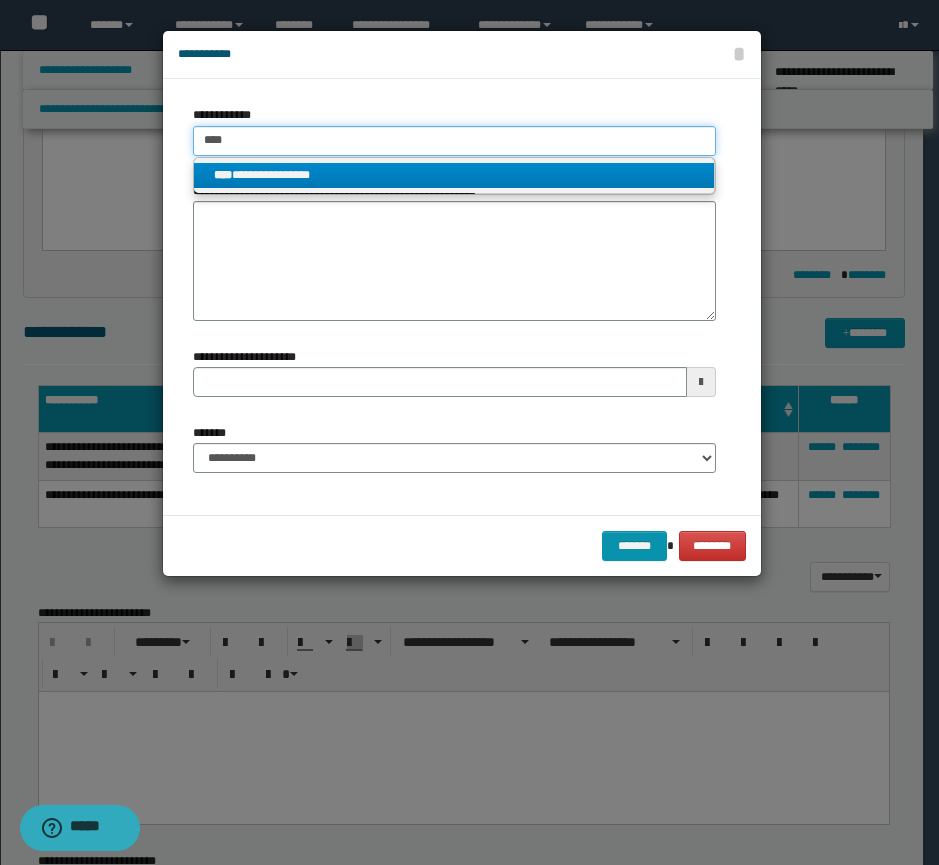type on "****" 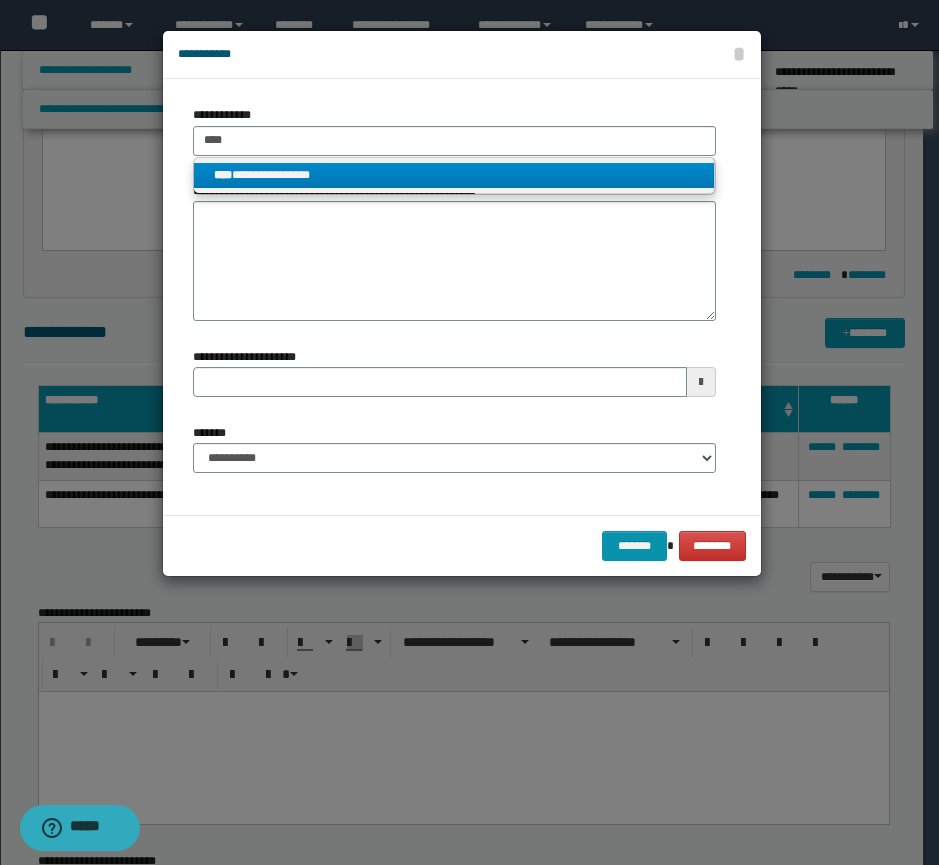 click on "**********" at bounding box center [454, 175] 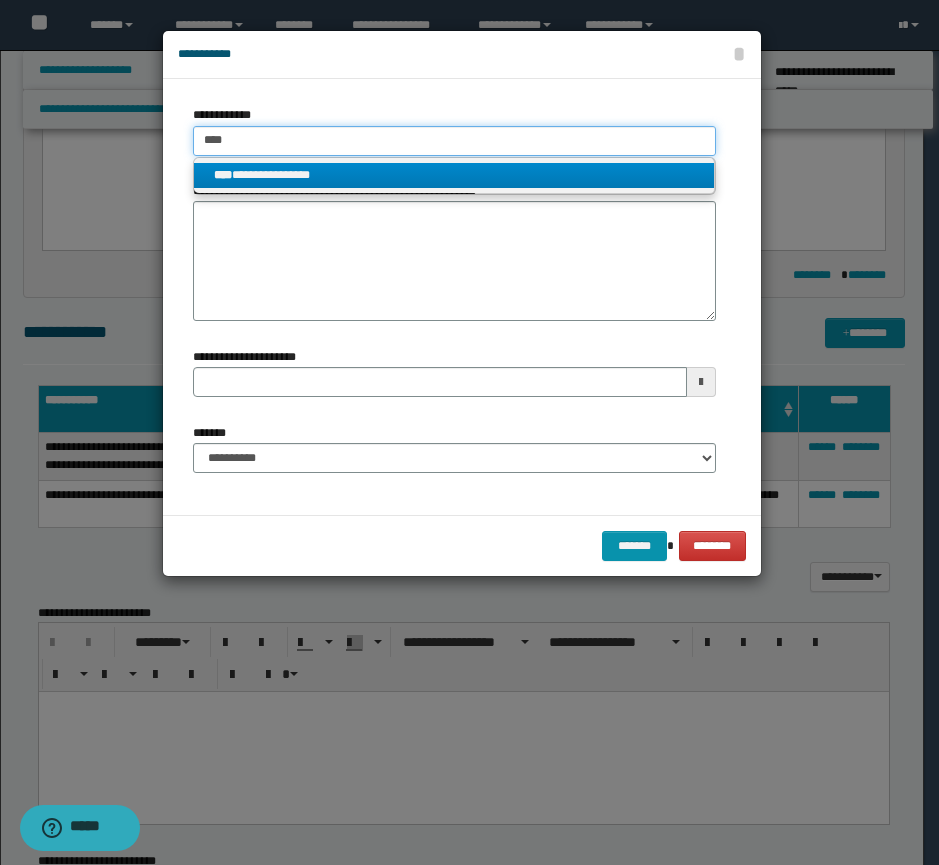 type 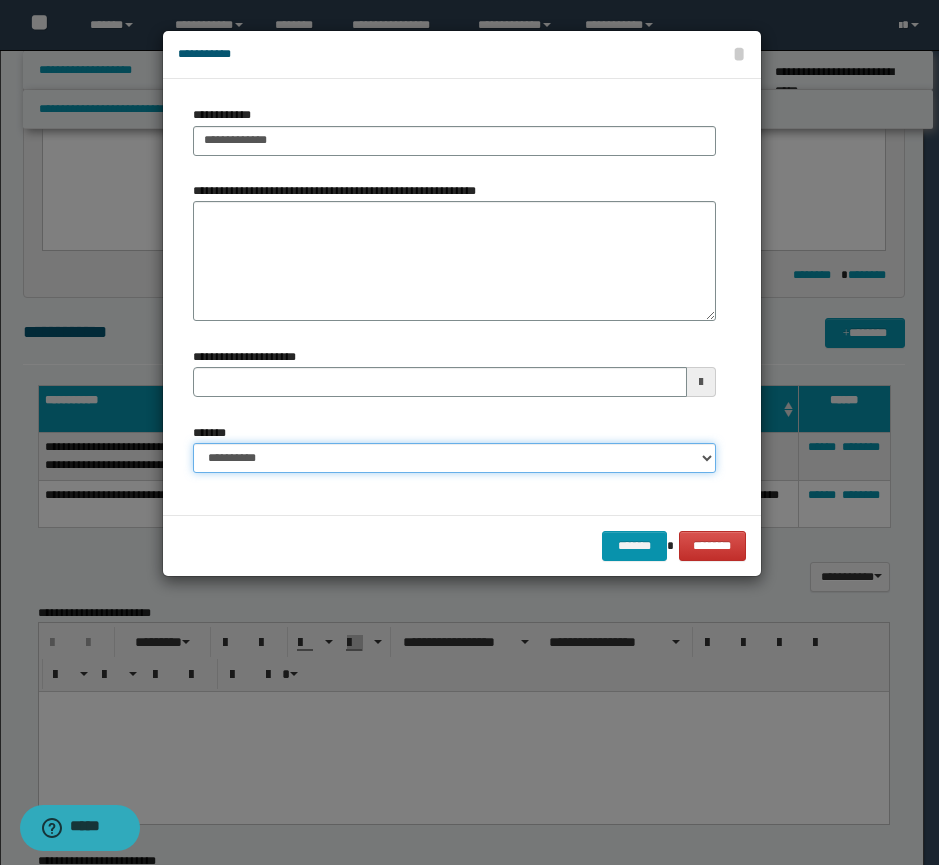 click on "**********" at bounding box center [454, 458] 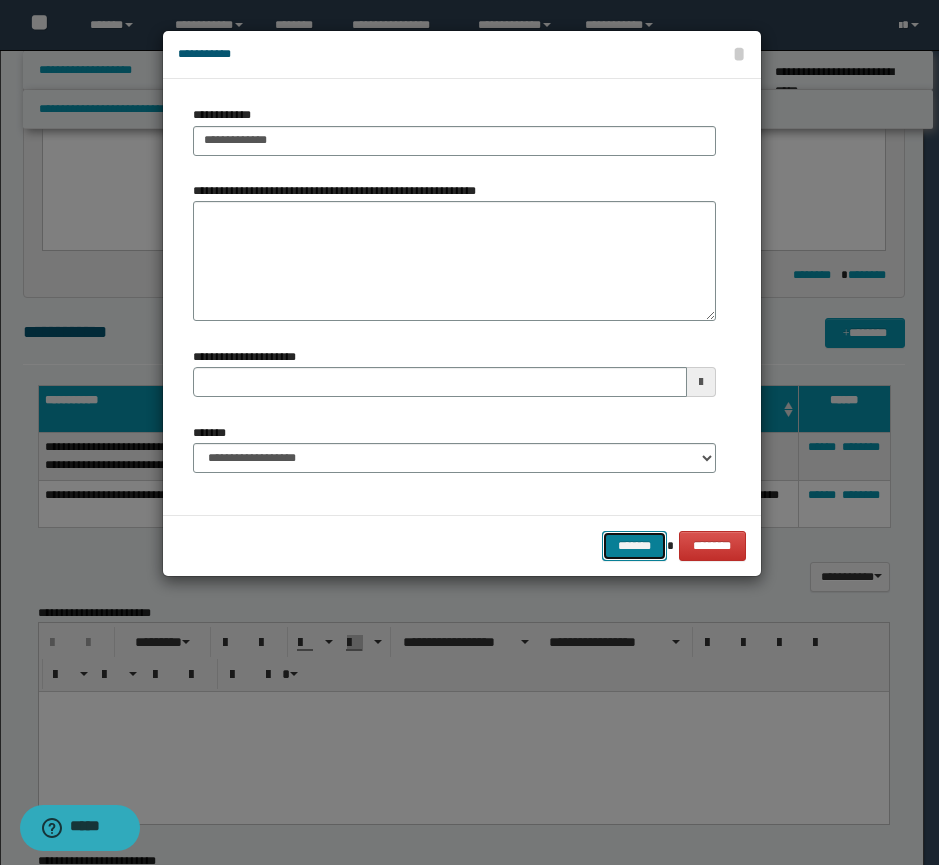 click on "*******" at bounding box center (634, 546) 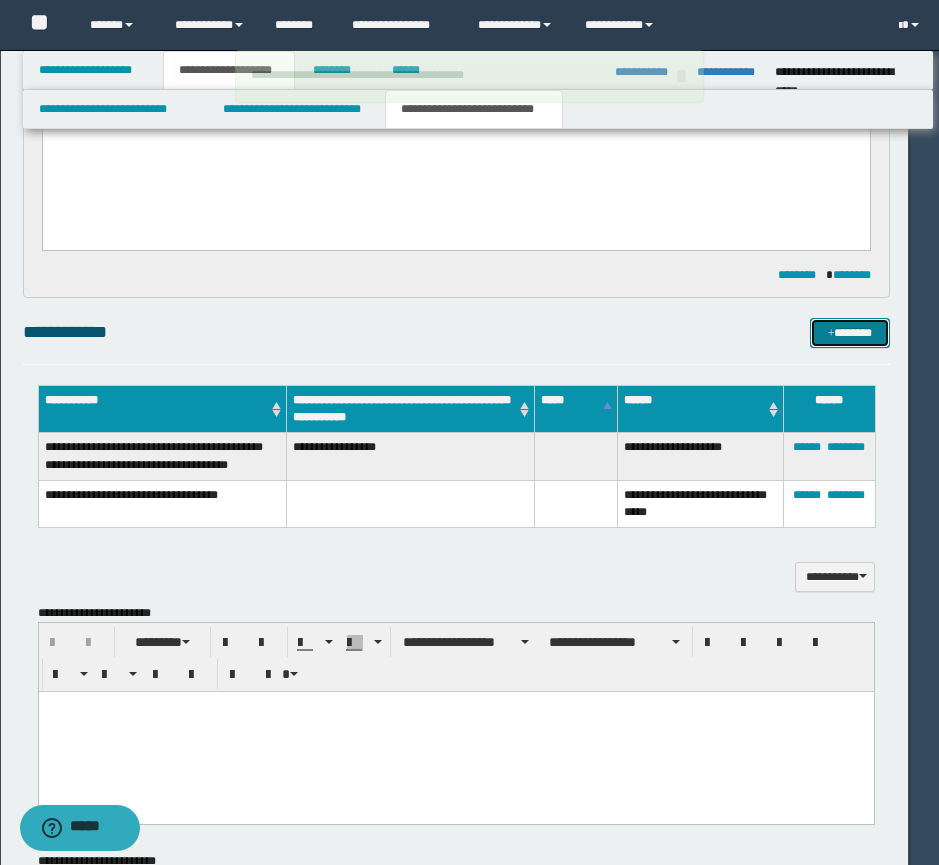 type 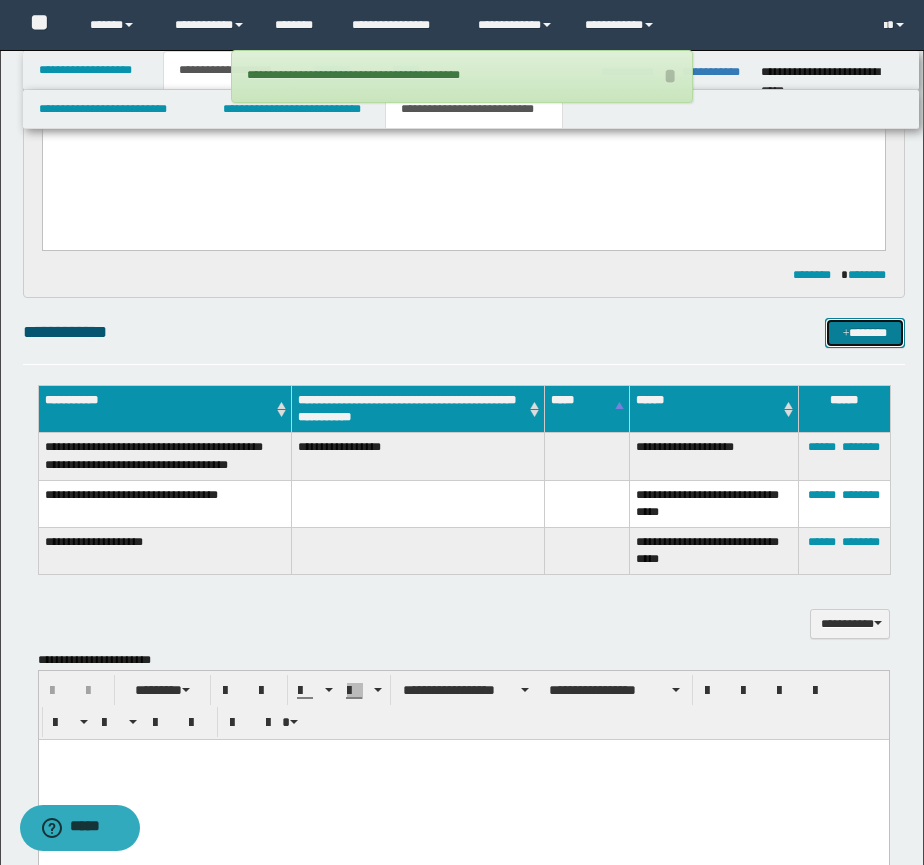 click on "*******" at bounding box center [865, 333] 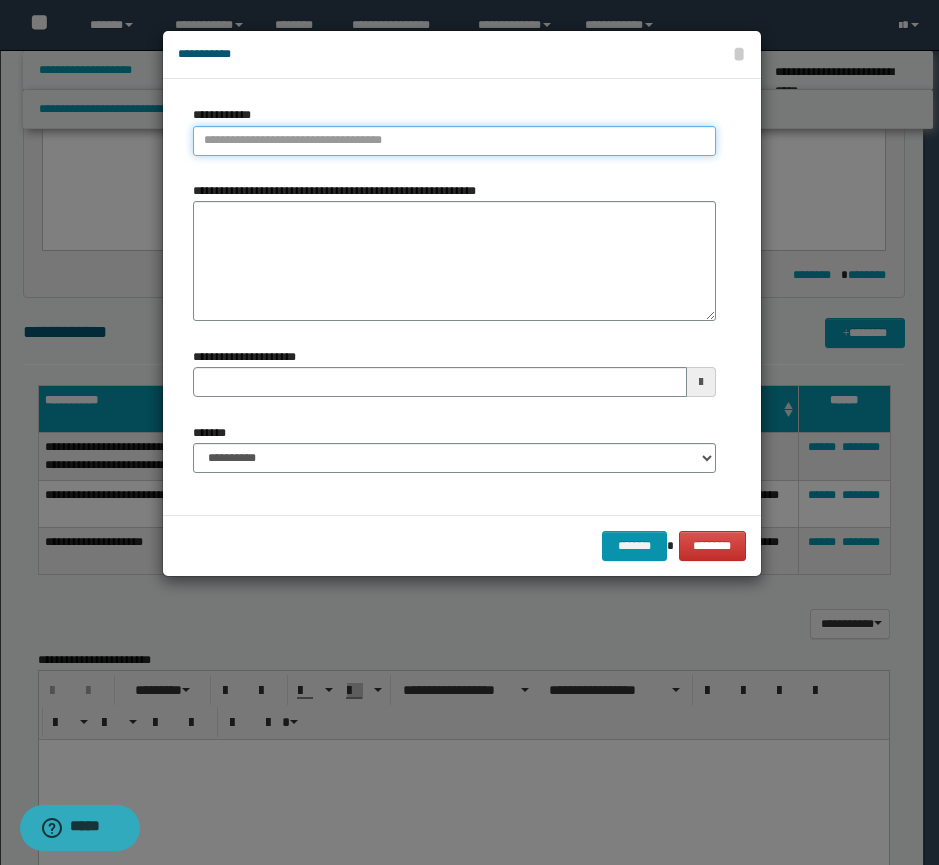 type on "**********" 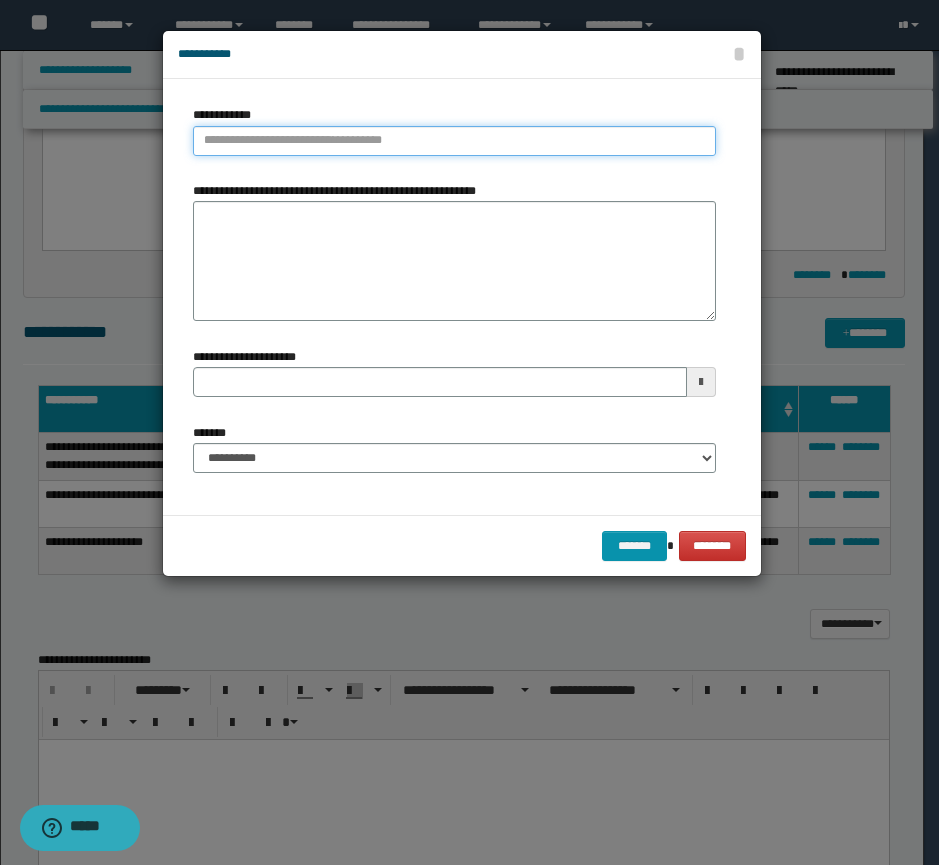click on "**********" at bounding box center (454, 141) 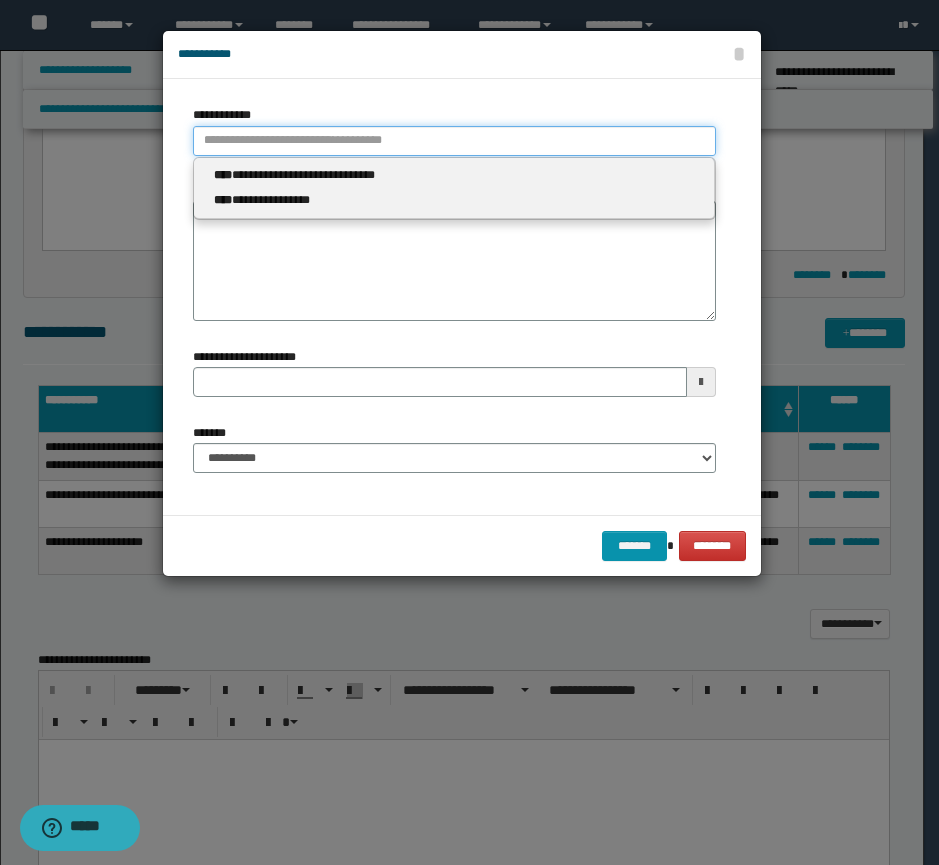type 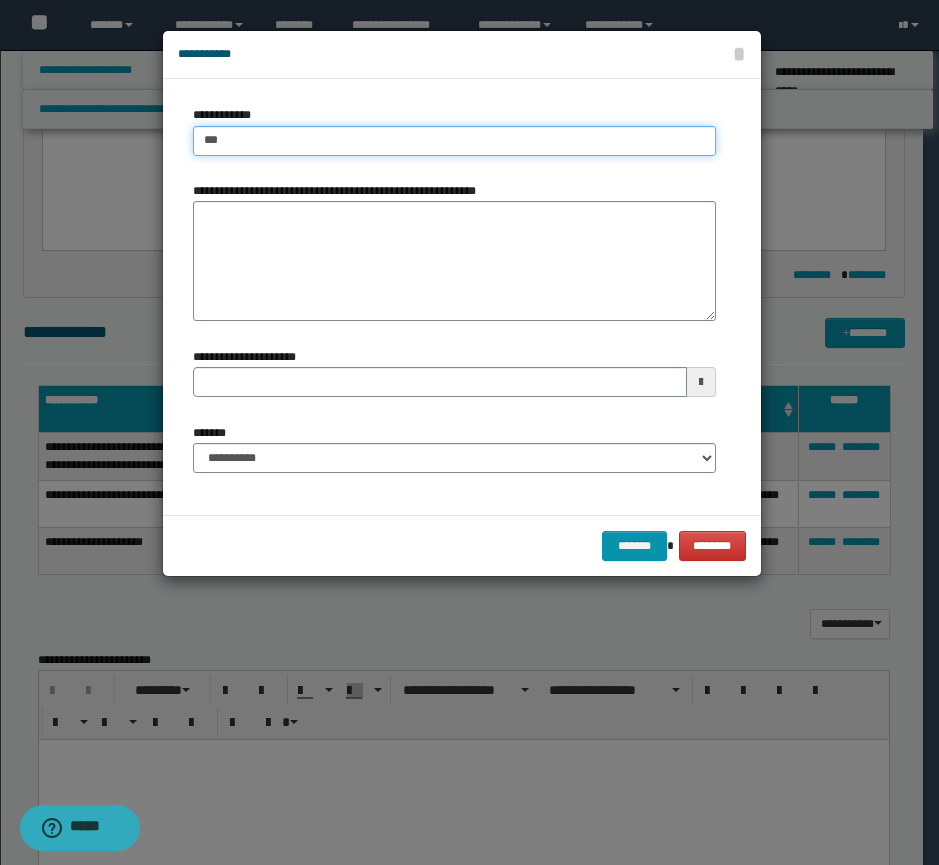 type on "****" 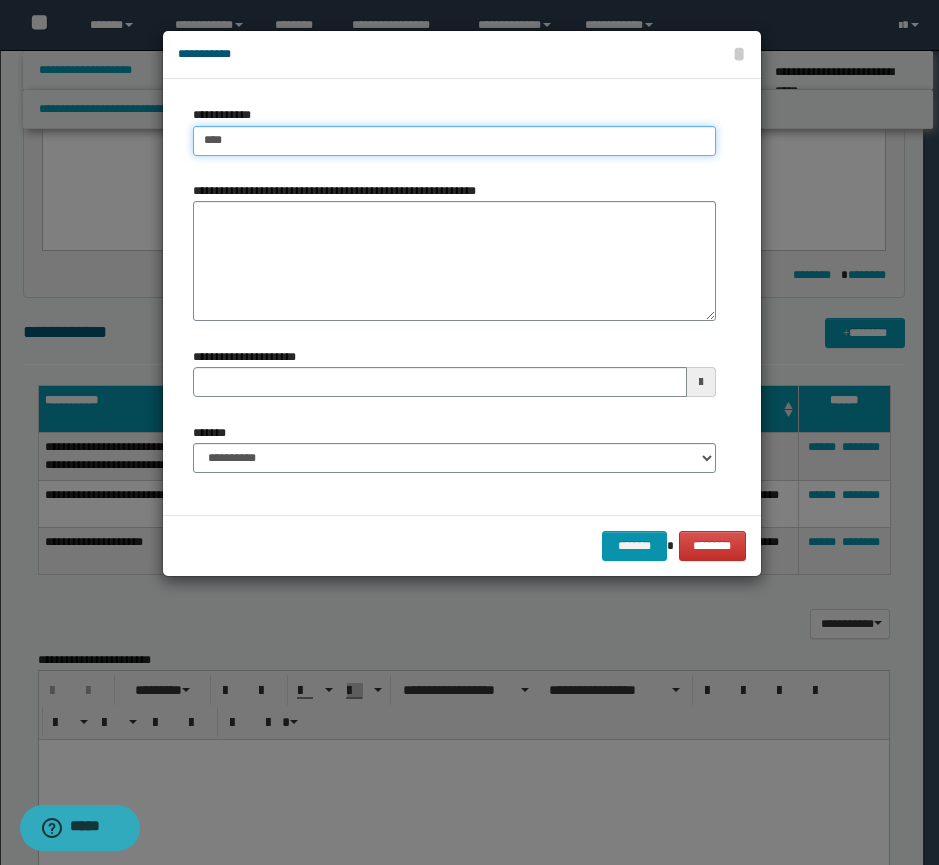 type on "****" 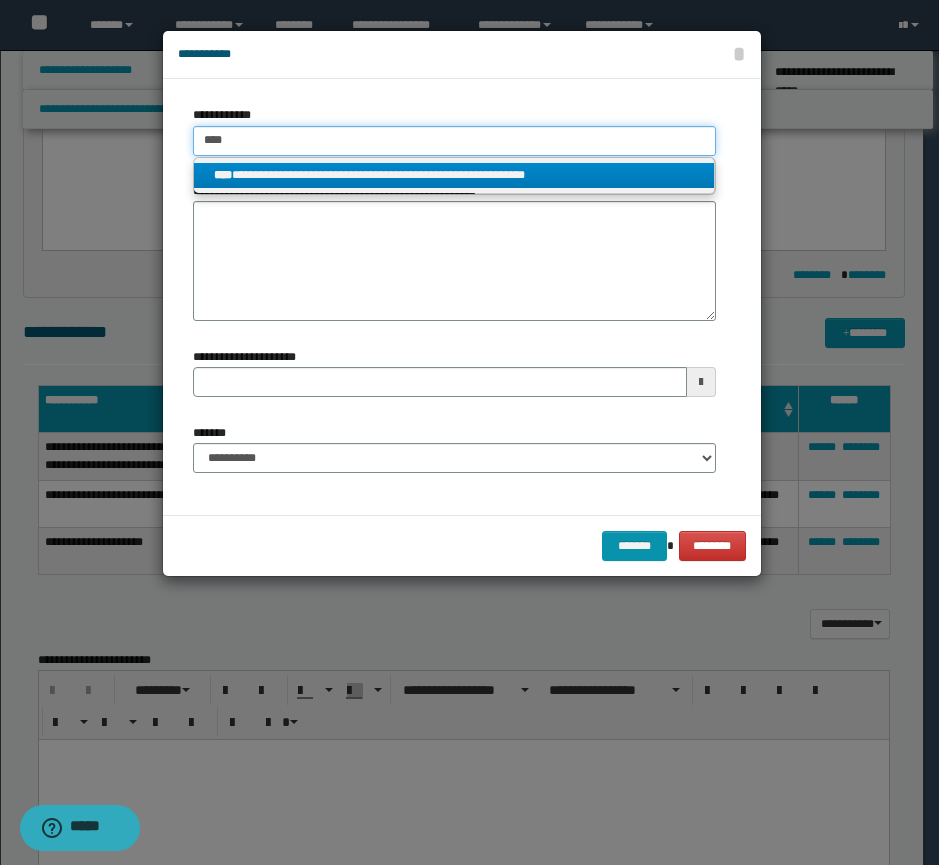 type on "****" 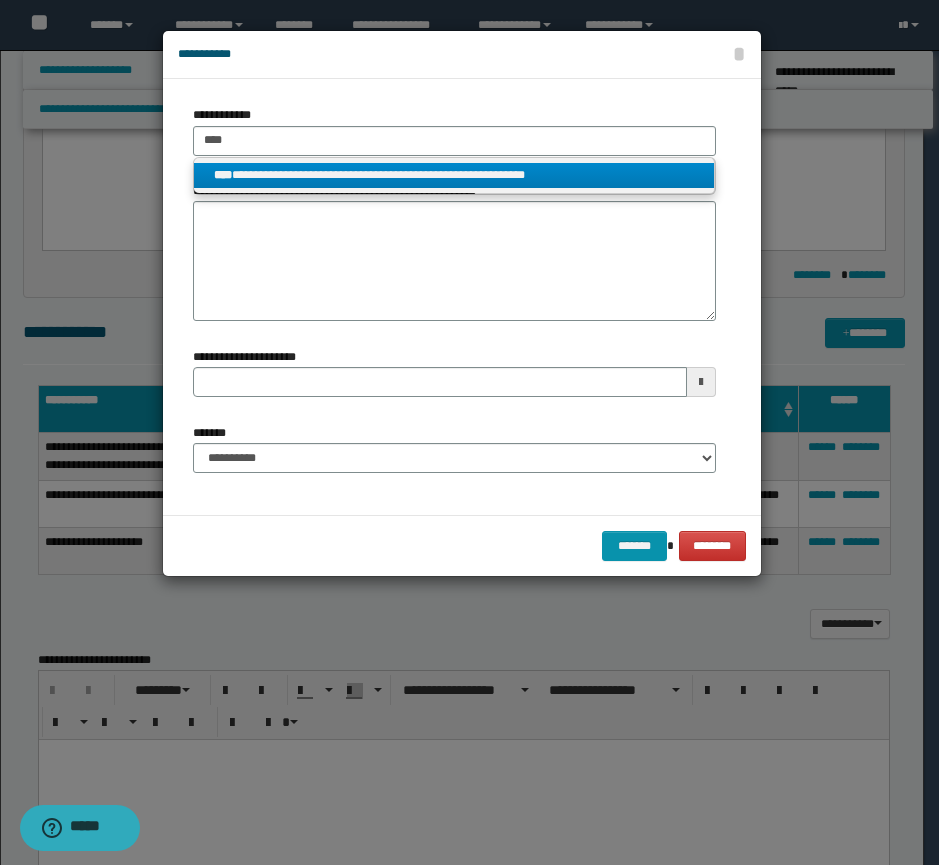 click on "**********" at bounding box center [454, 175] 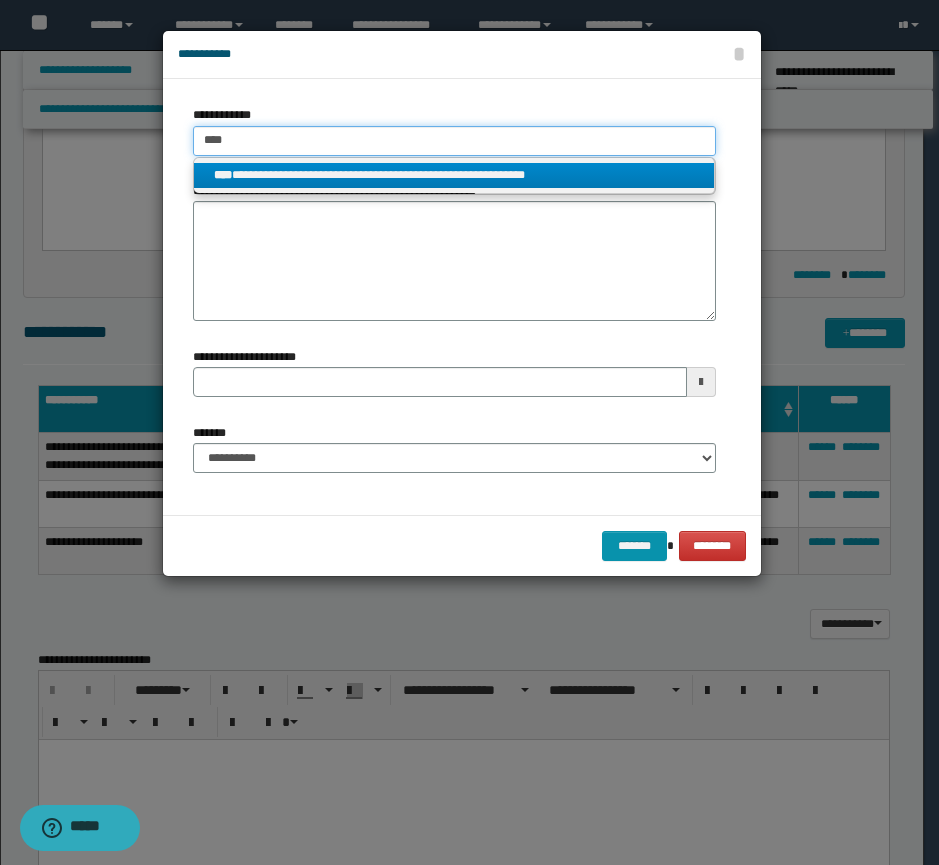 type 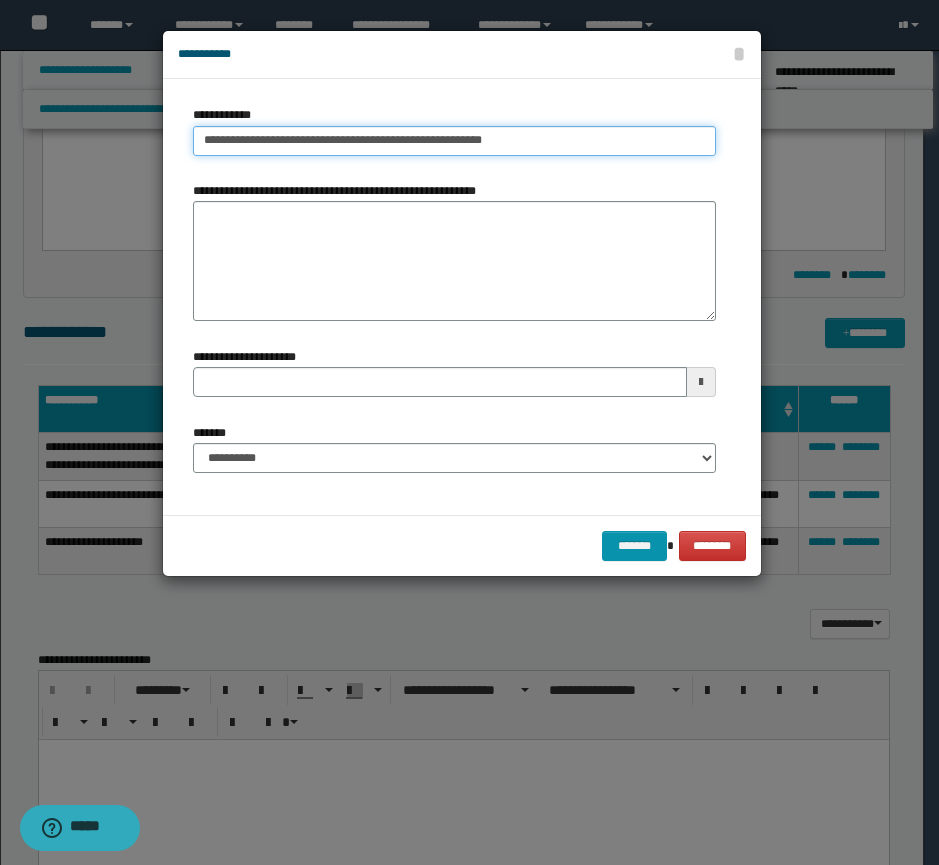 type 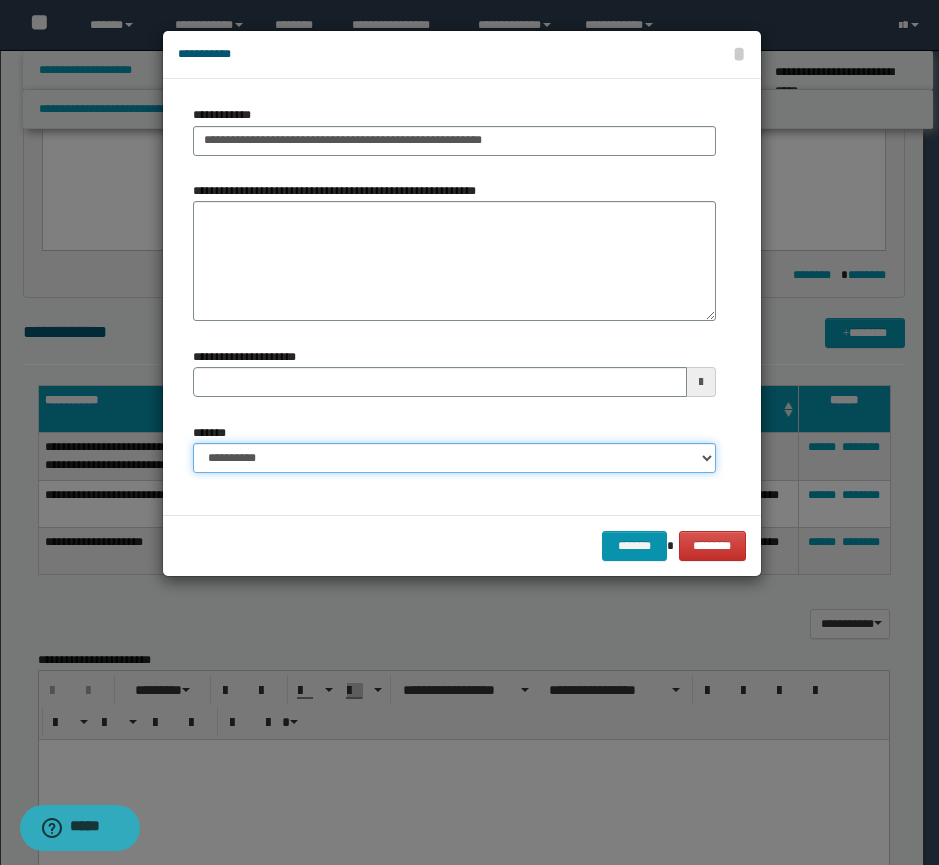 click on "**********" at bounding box center (454, 458) 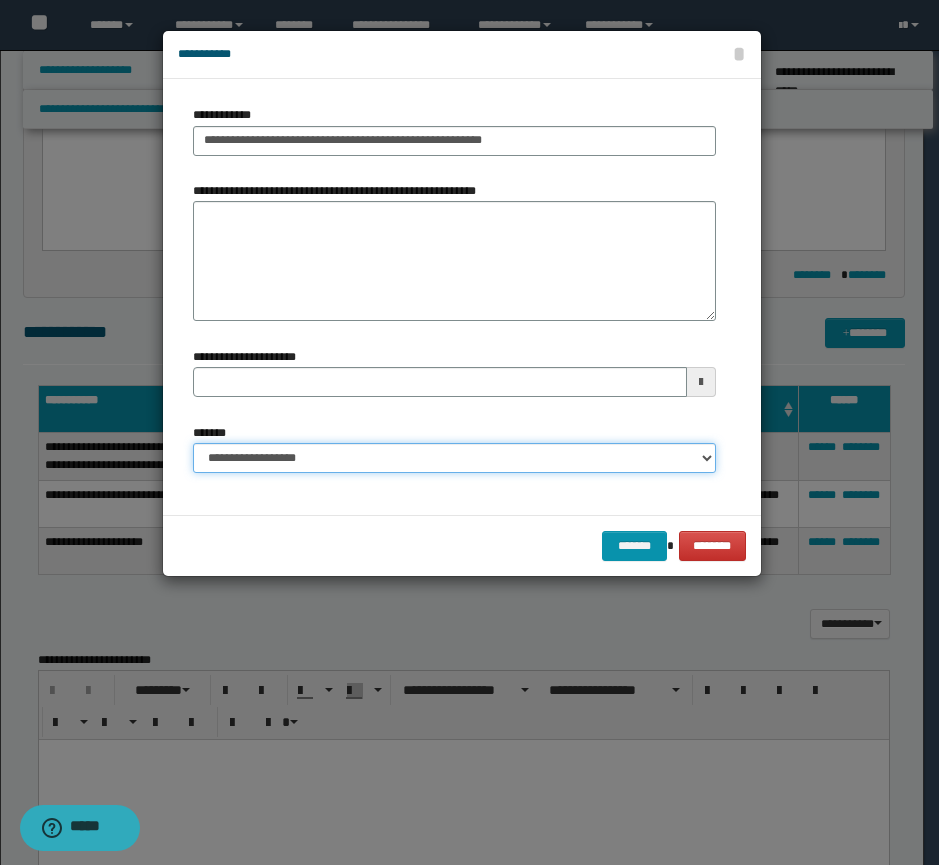 click on "**********" at bounding box center (454, 458) 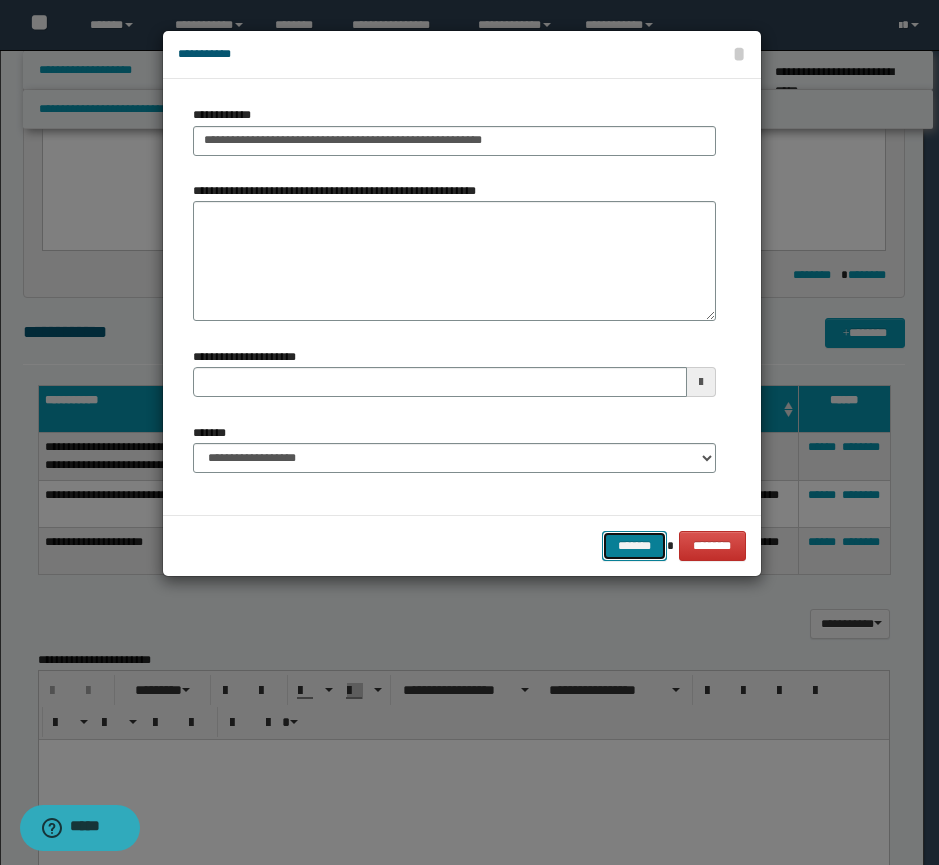 click on "*******" at bounding box center (634, 546) 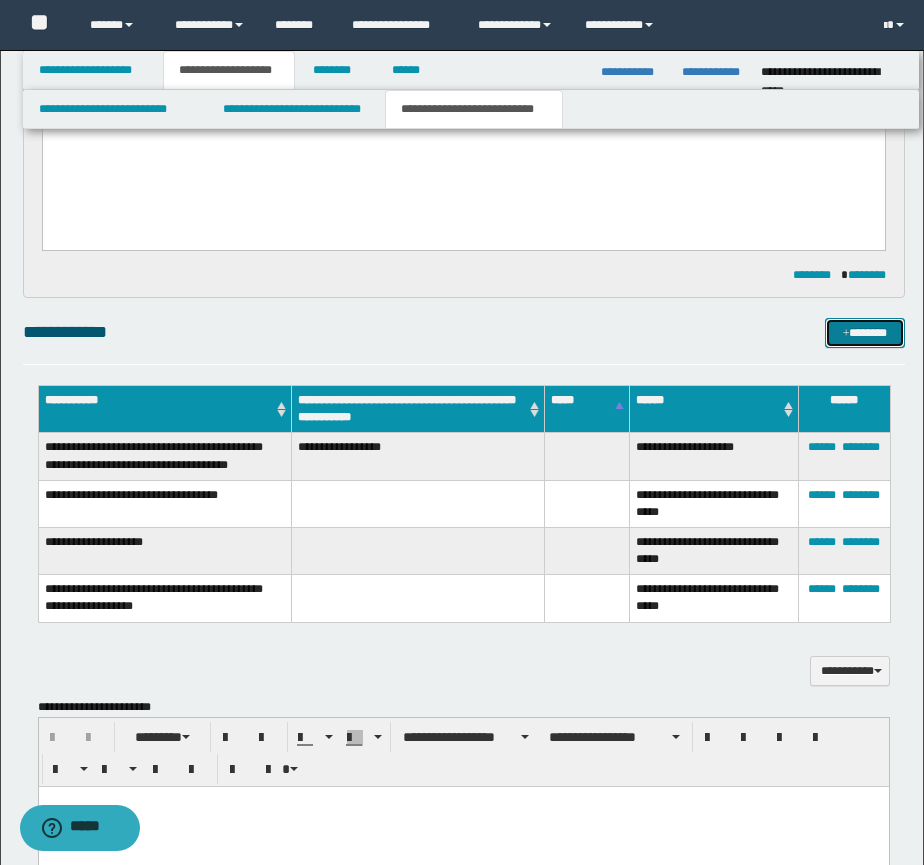 click at bounding box center (846, 334) 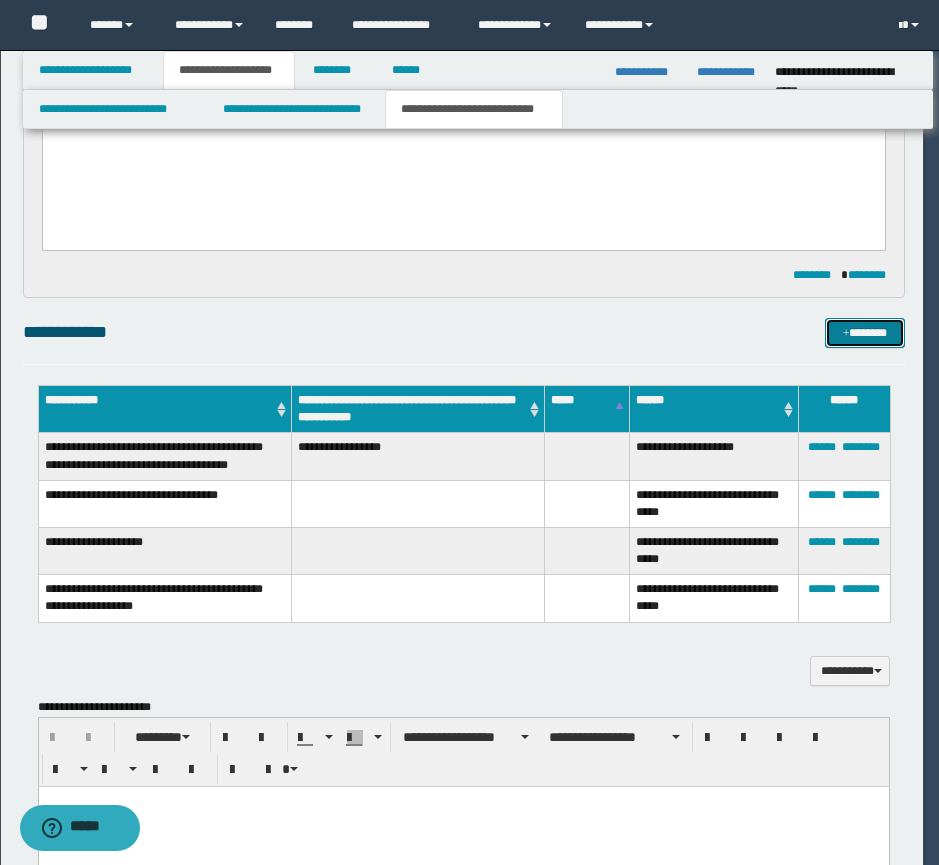 type 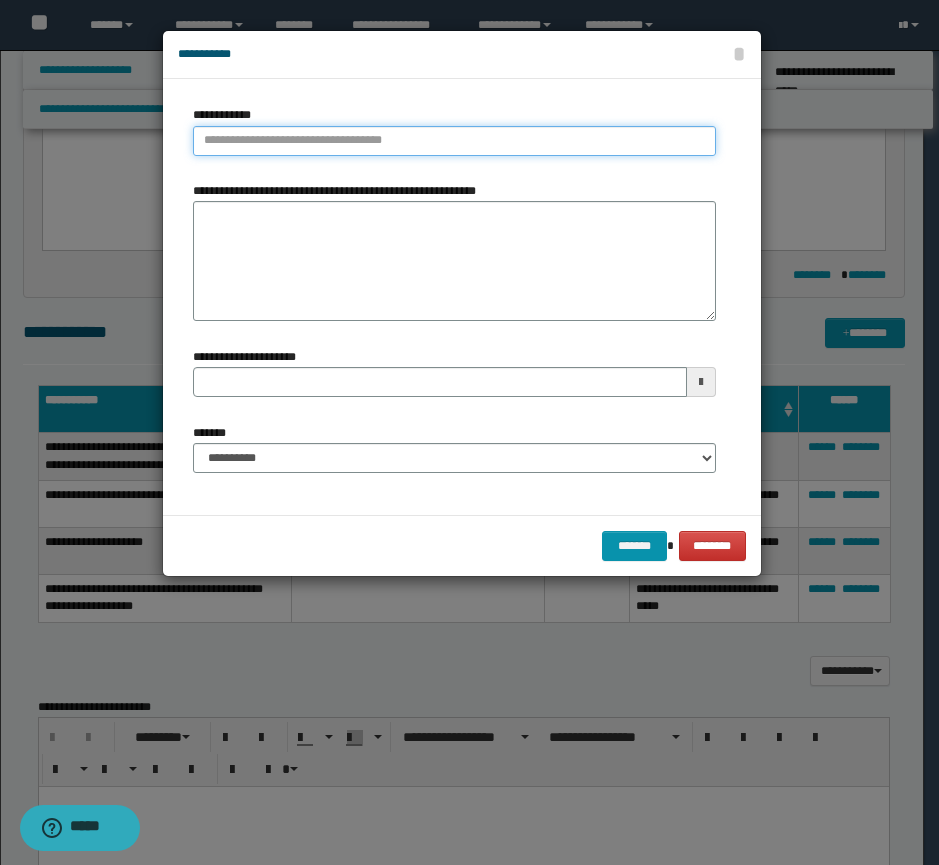 type on "**********" 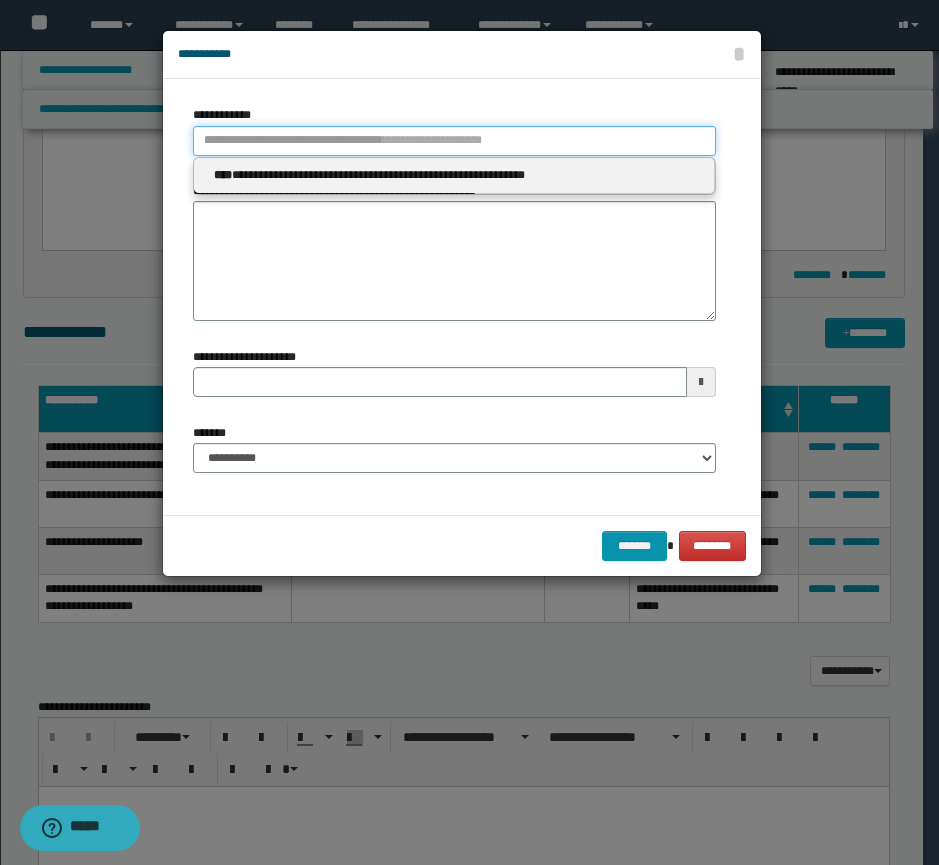 click on "**********" at bounding box center (454, 141) 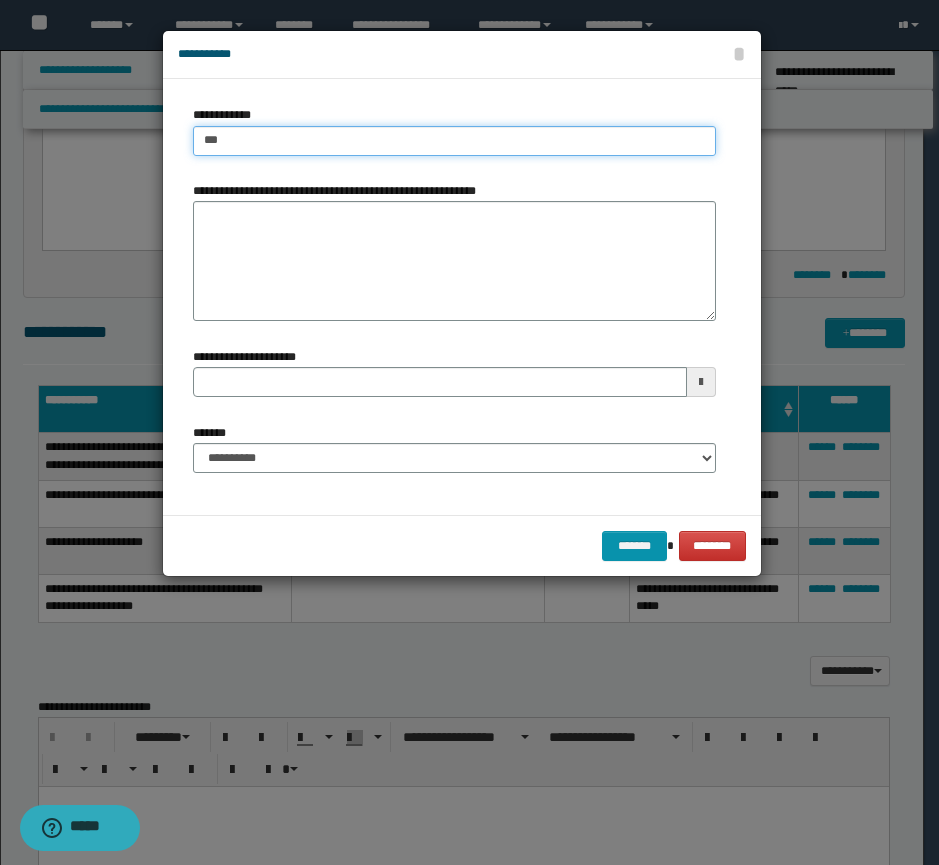 type on "****" 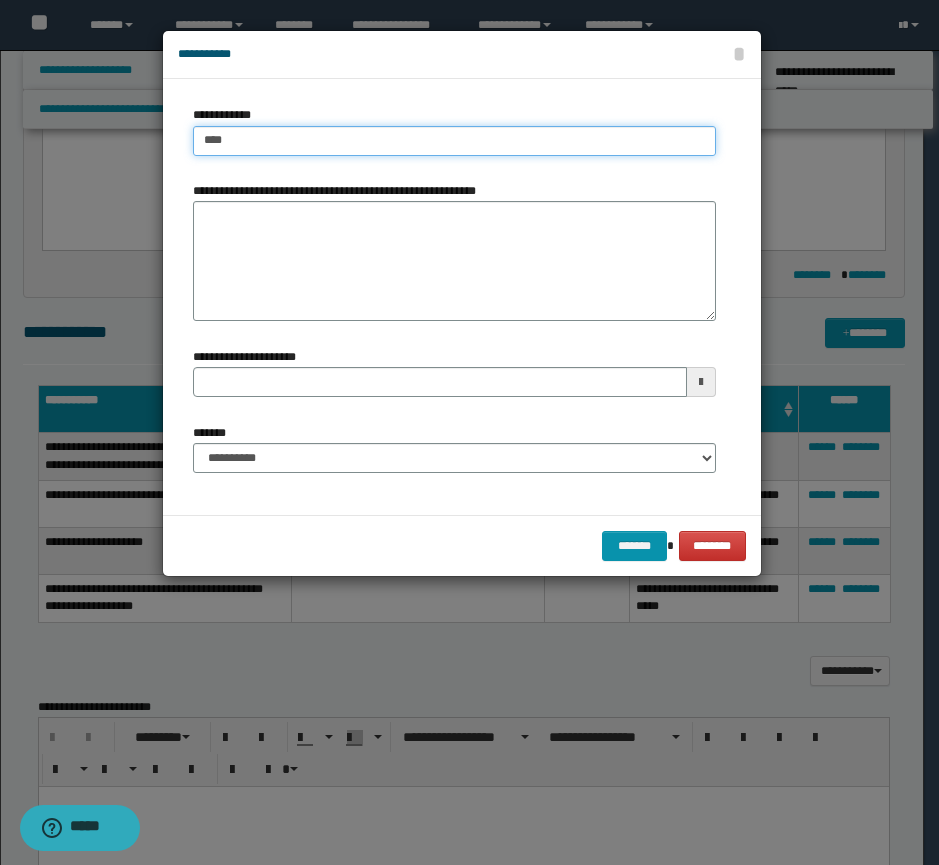 type on "****" 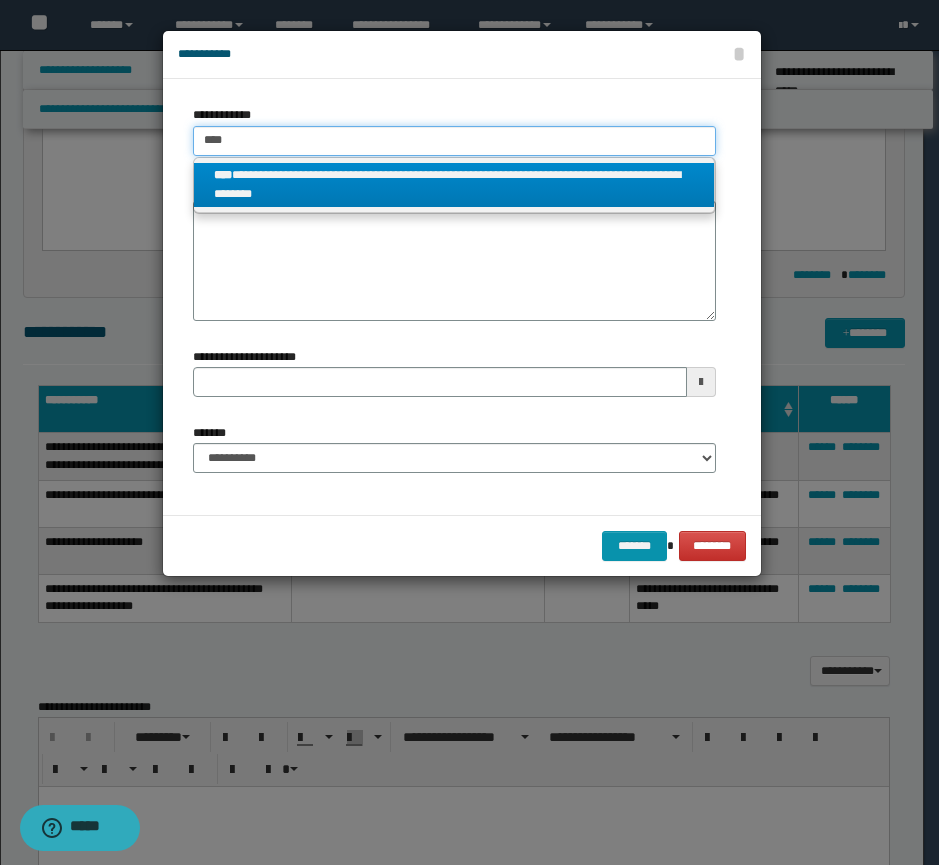 type on "****" 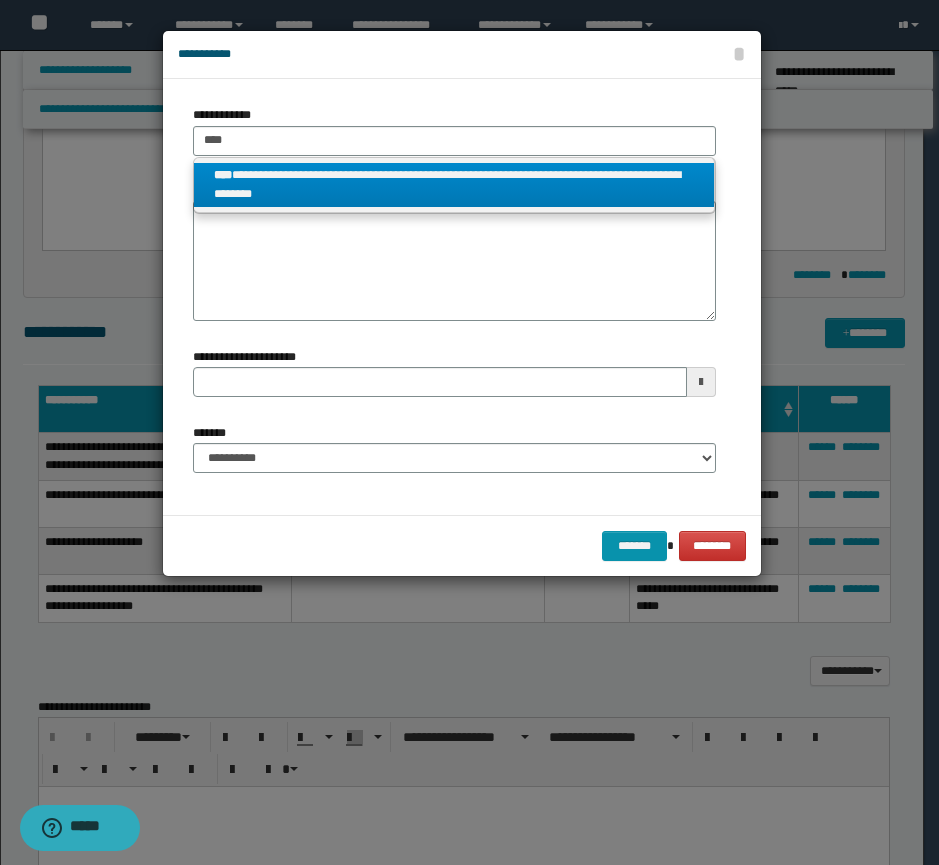 click on "**********" at bounding box center [454, 185] 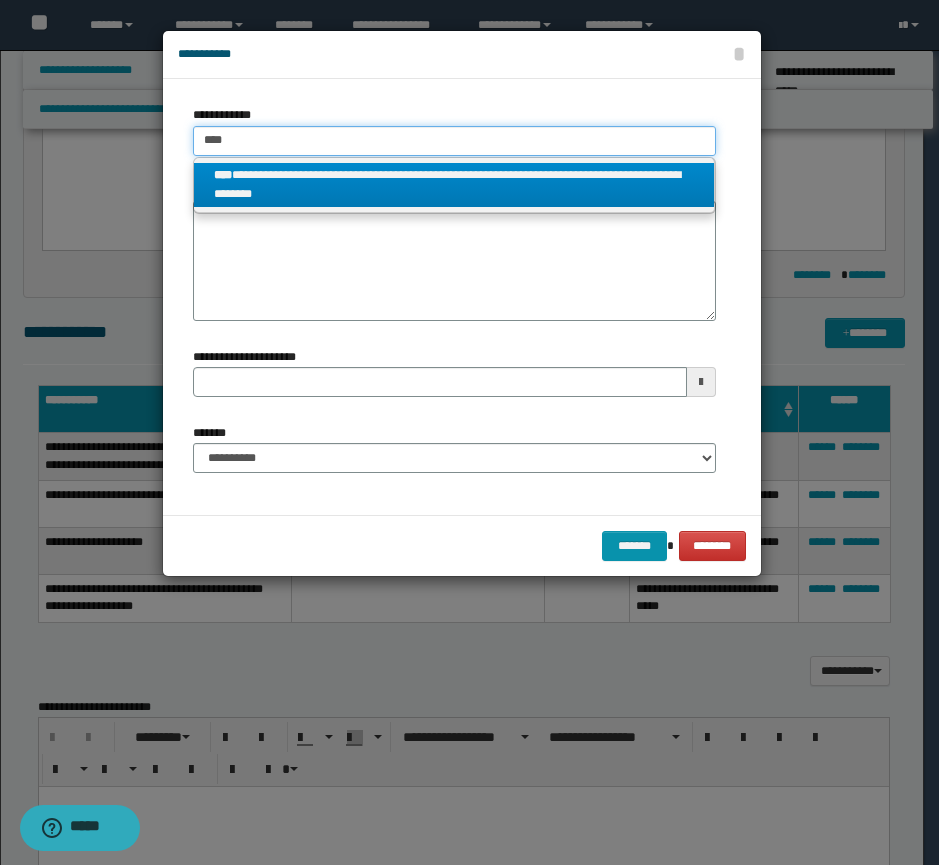 type 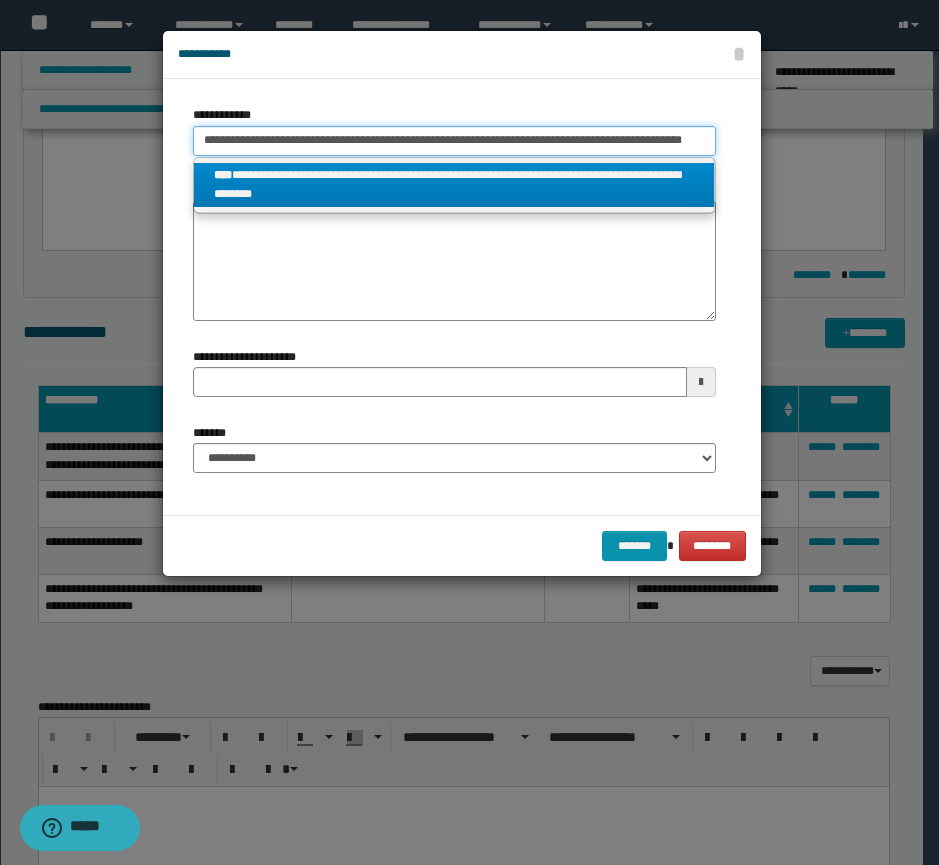 scroll, scrollTop: 0, scrollLeft: 11, axis: horizontal 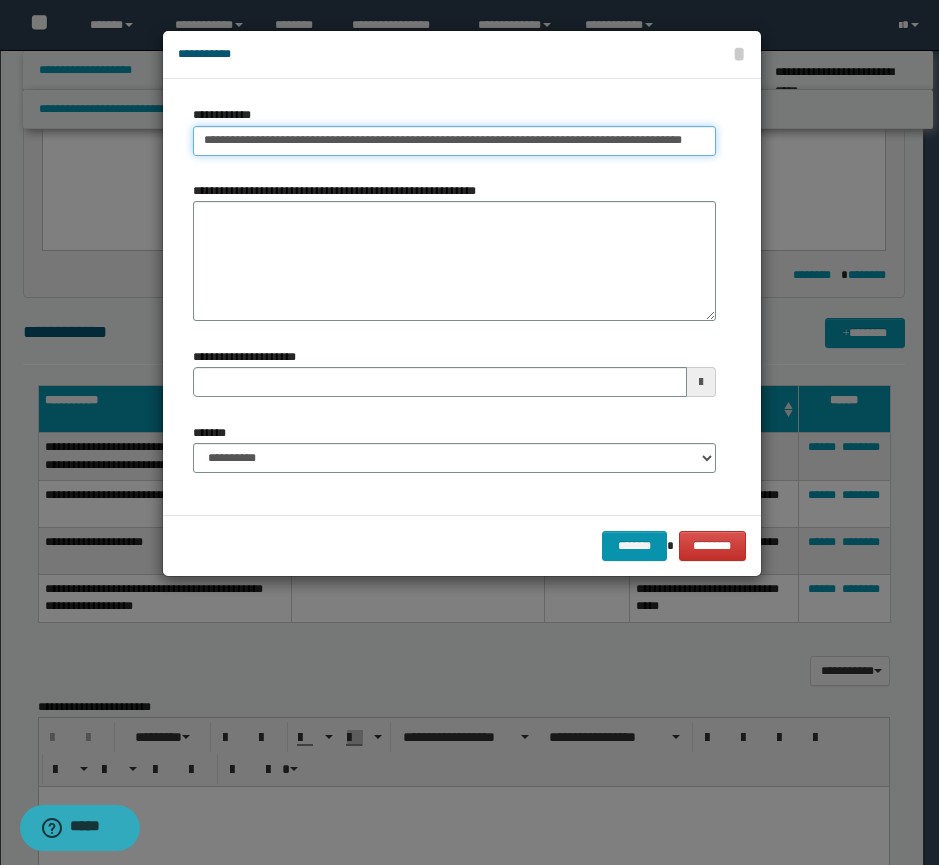 type 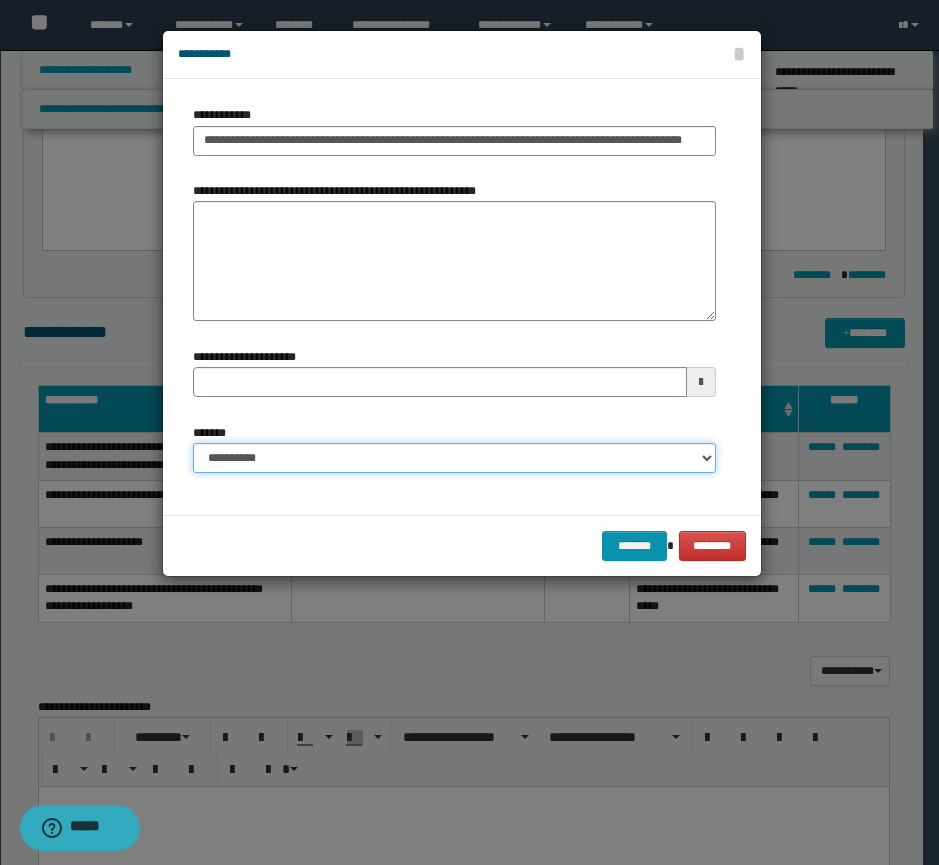 click on "**********" at bounding box center [454, 458] 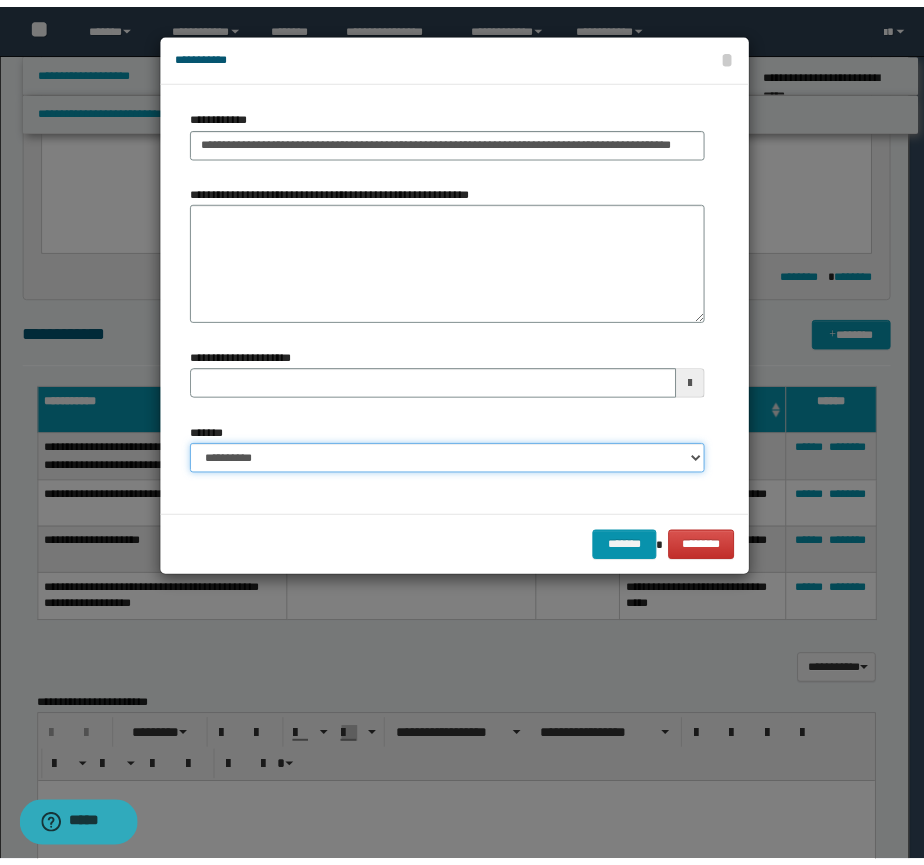 scroll, scrollTop: 0, scrollLeft: 0, axis: both 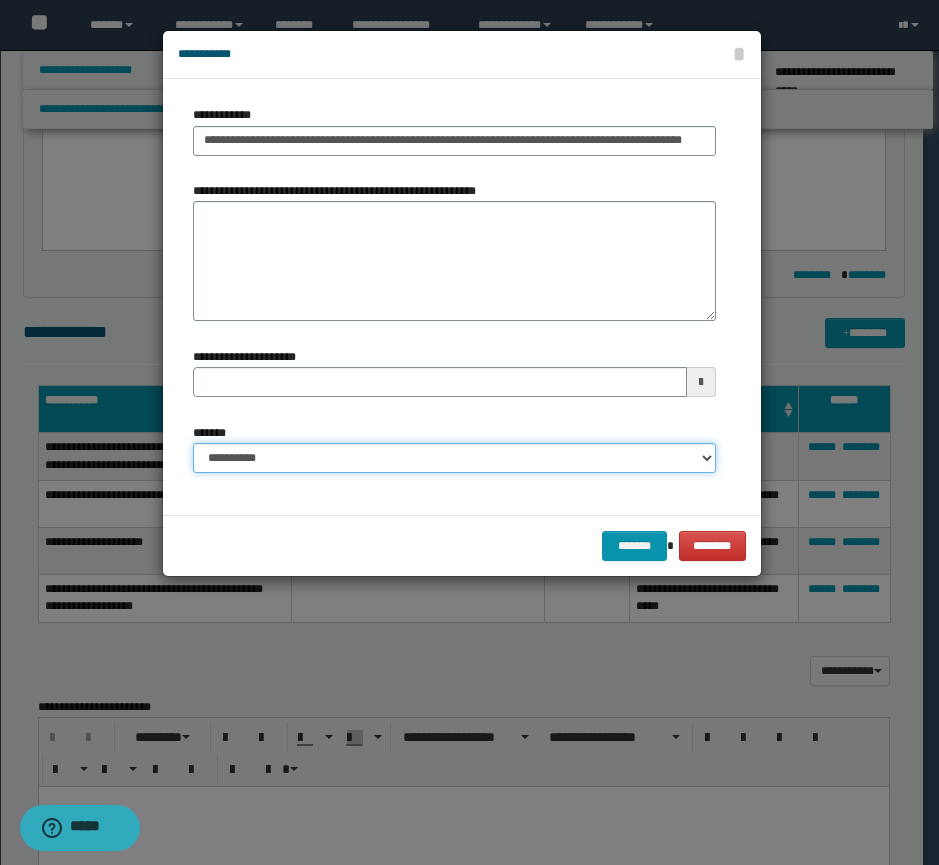 select on "*" 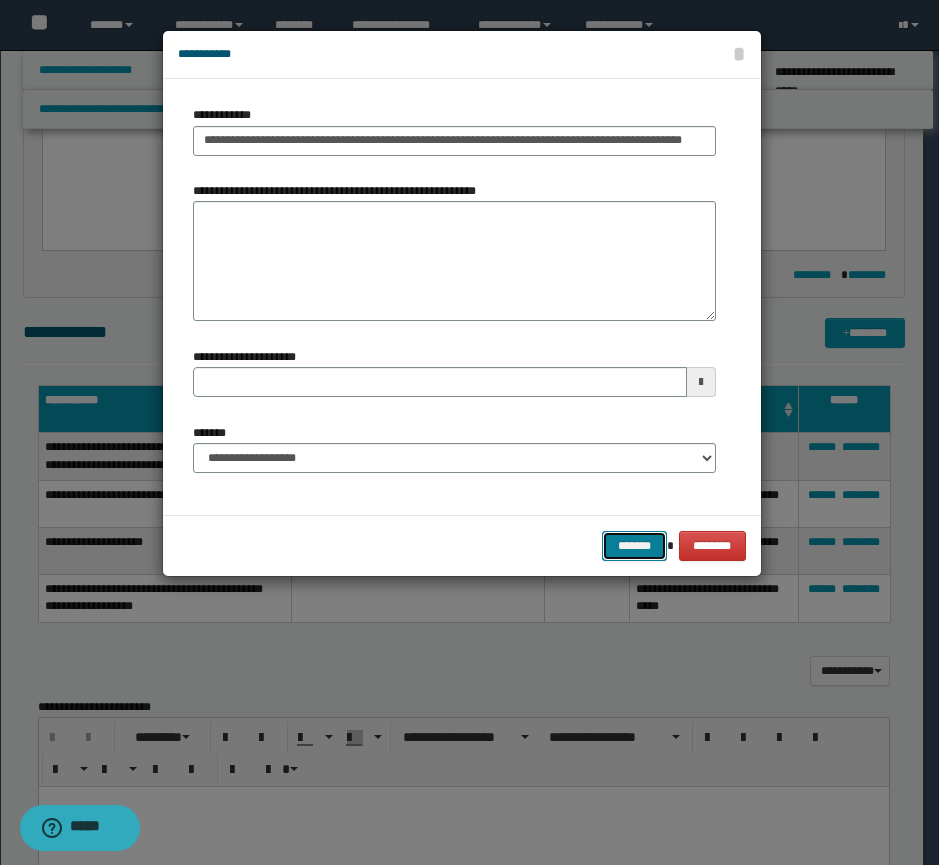 click on "*******" at bounding box center (634, 546) 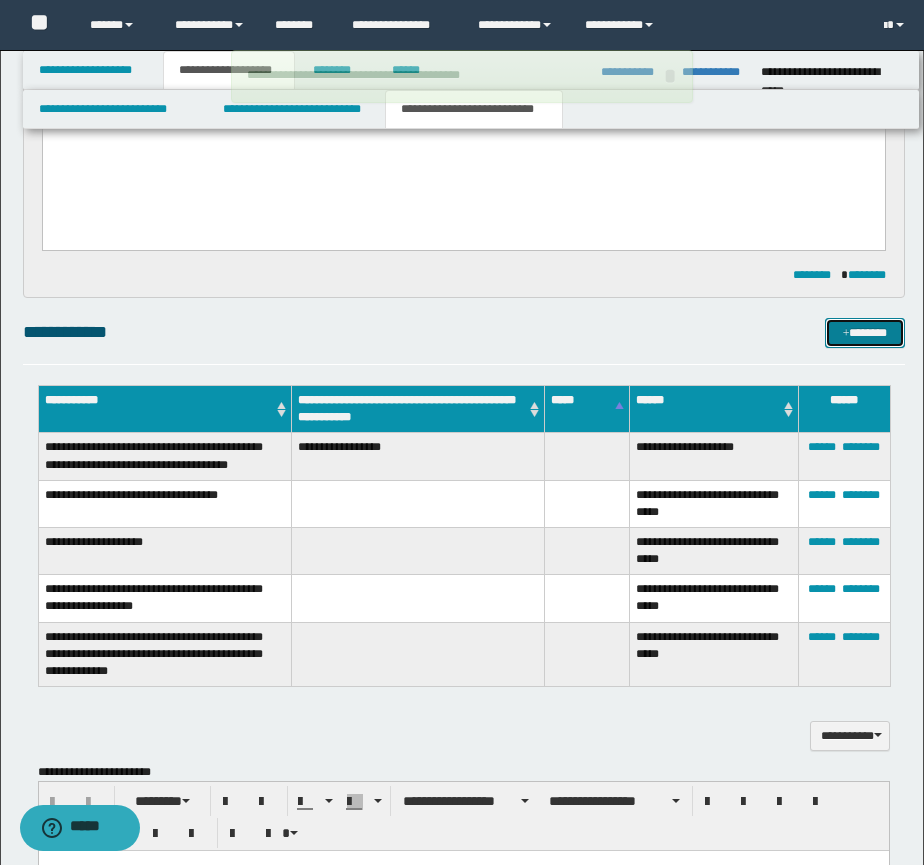 click on "*******" at bounding box center (865, 333) 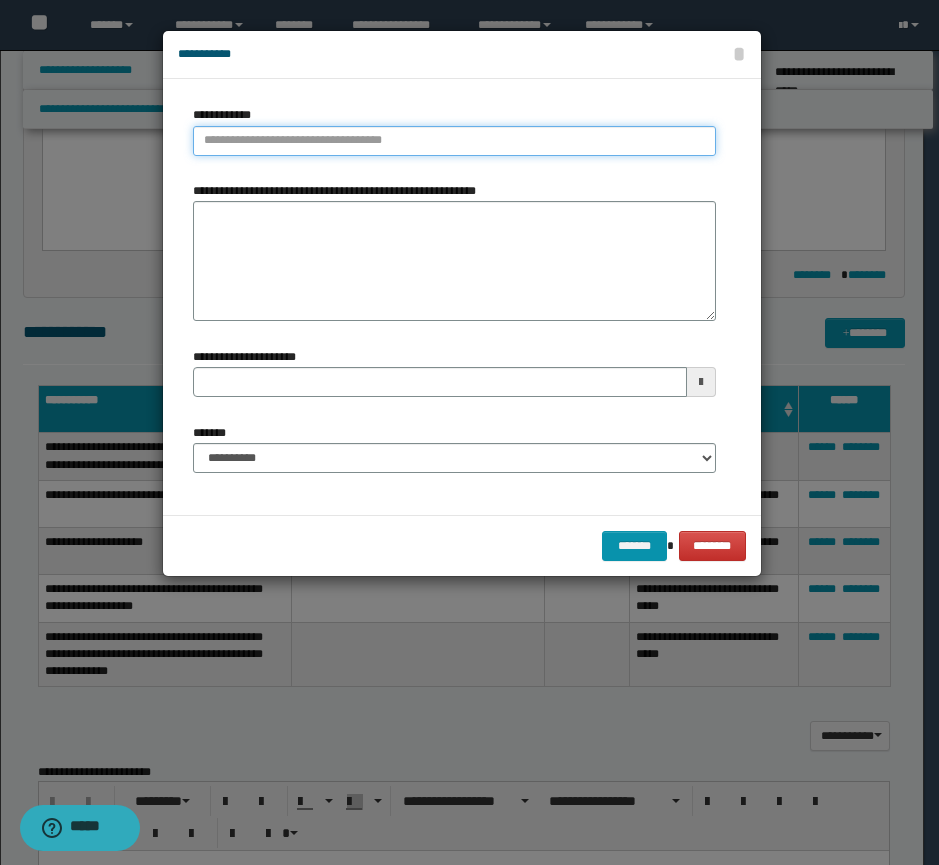type on "**********" 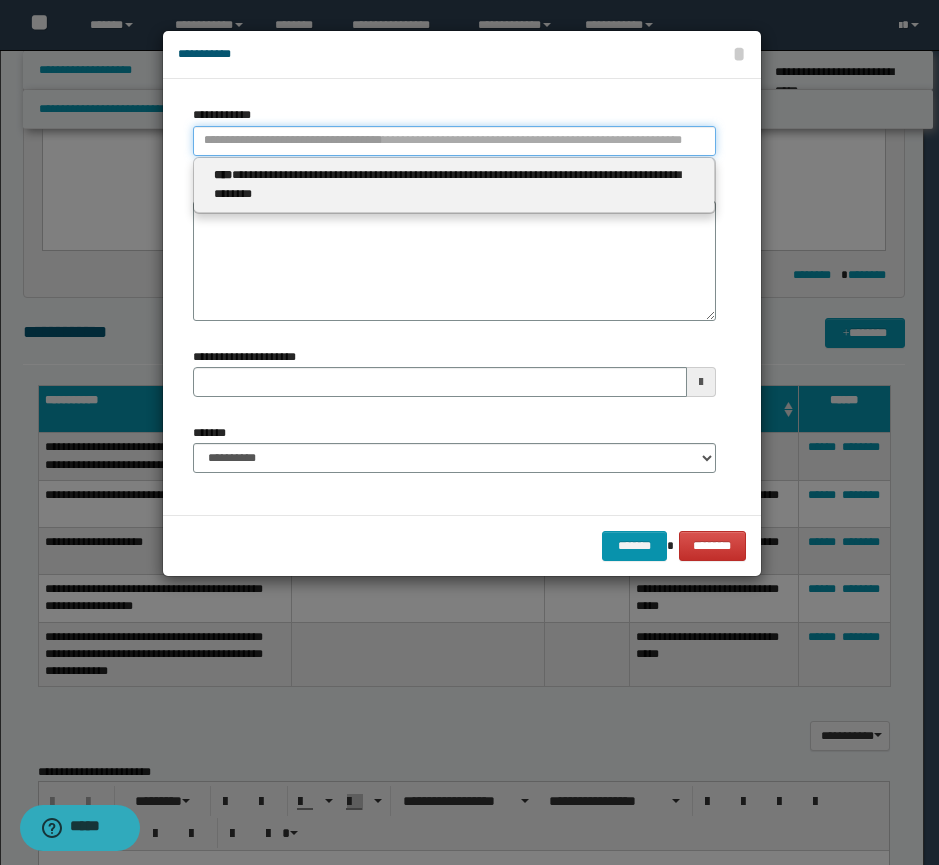 click on "**********" at bounding box center (454, 141) 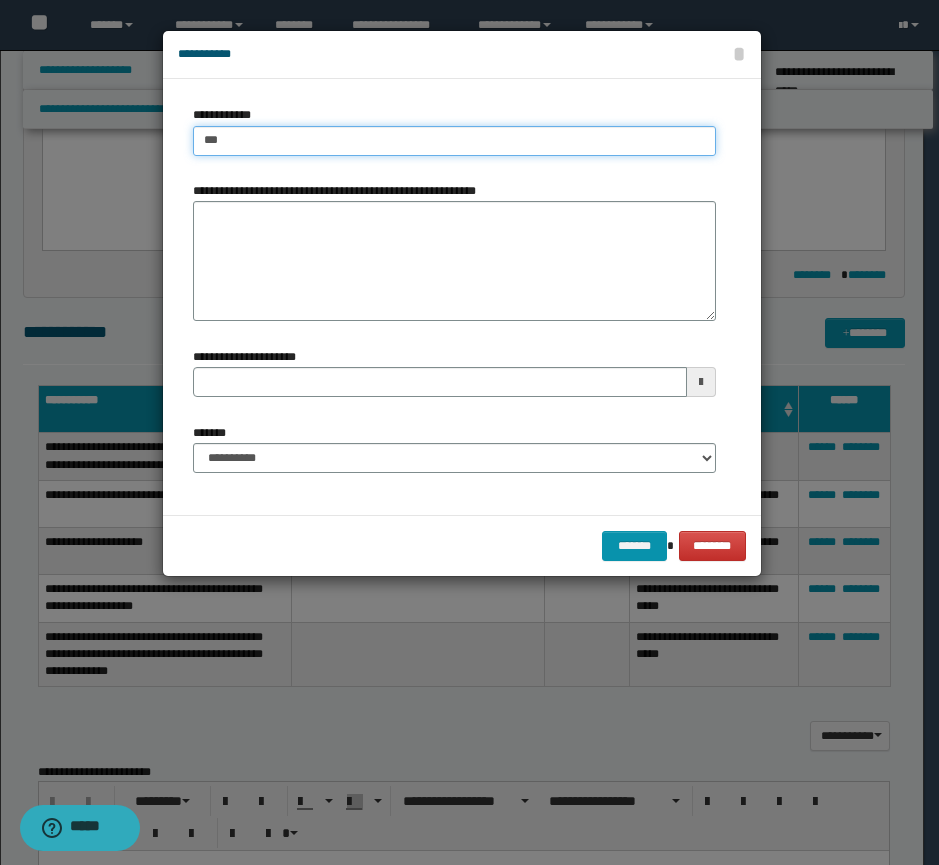 type on "****" 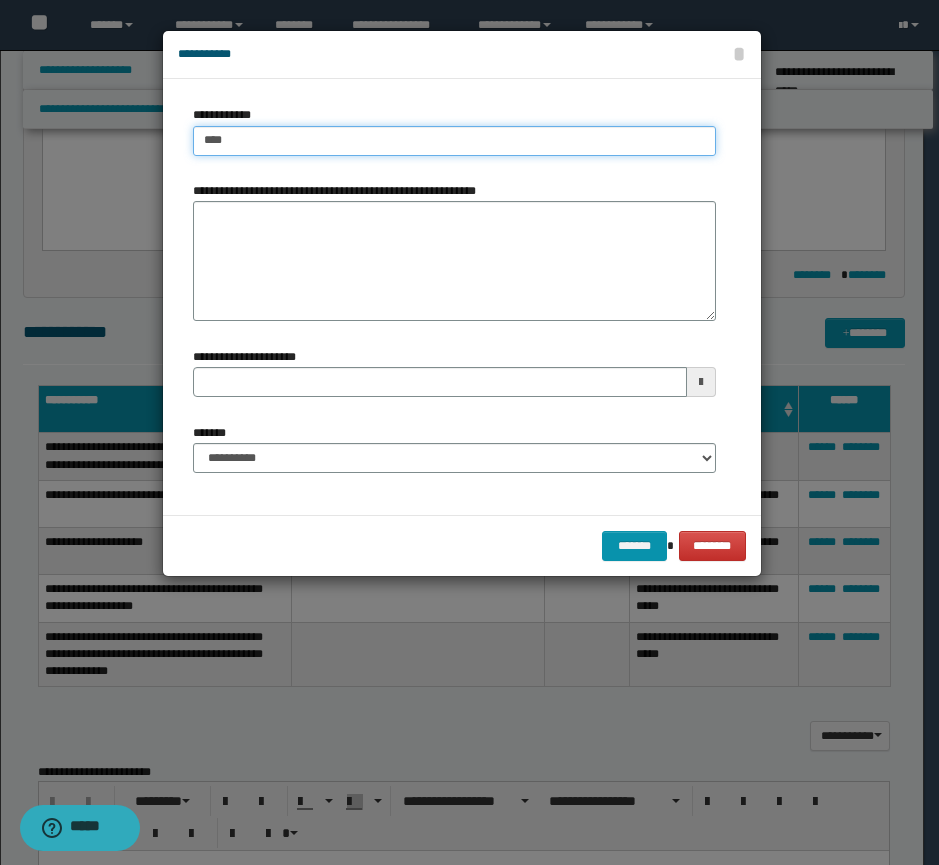 type on "****" 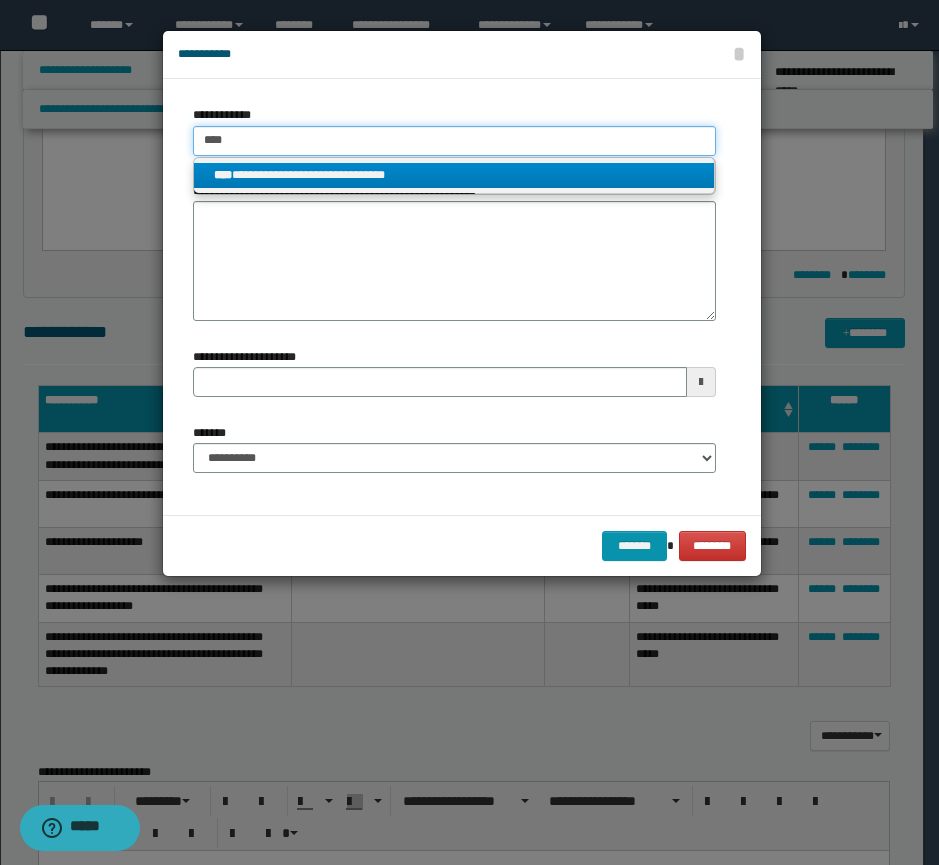 type on "****" 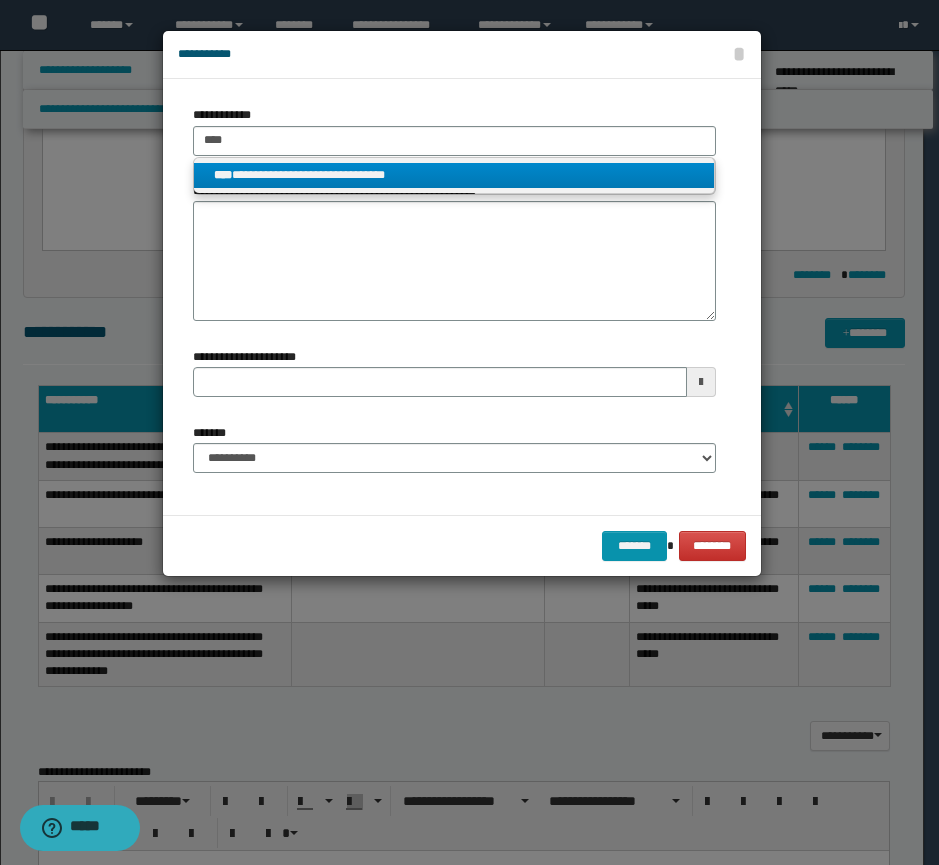 click on "**********" at bounding box center (454, 175) 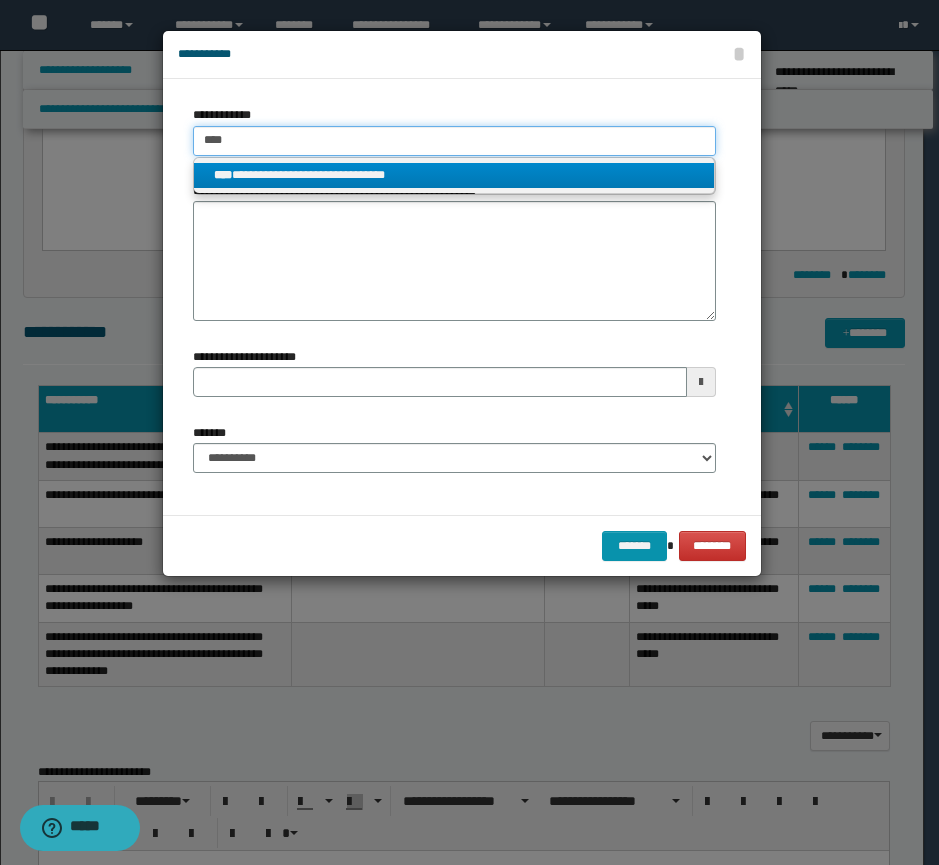 type 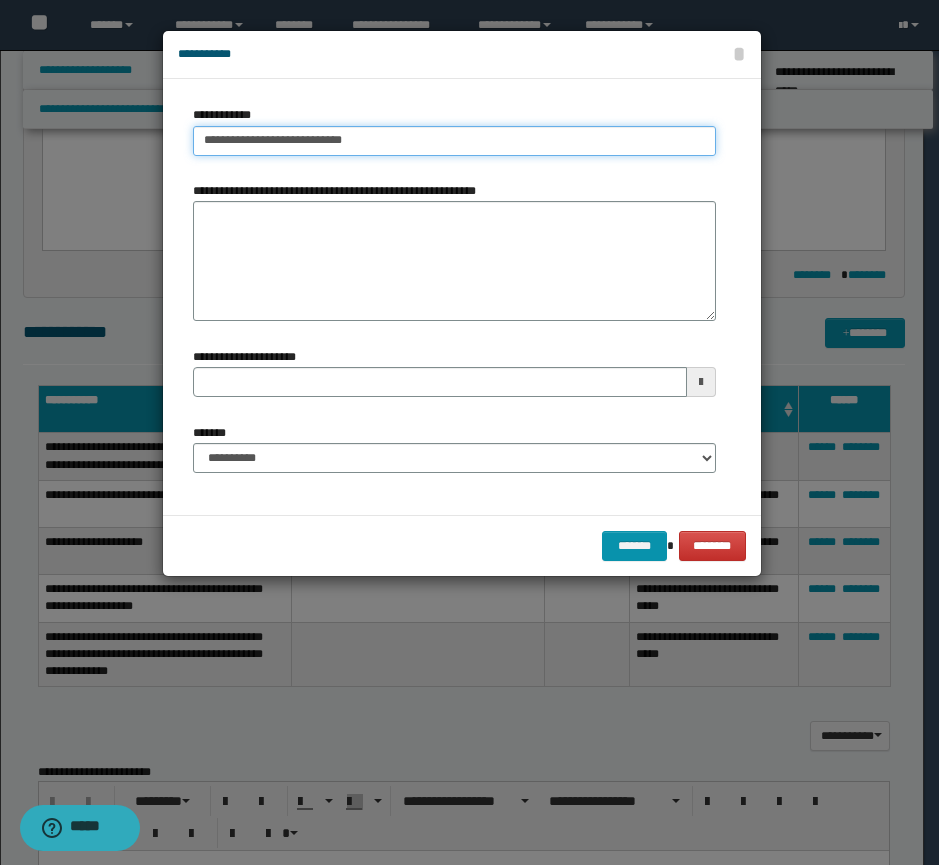 type 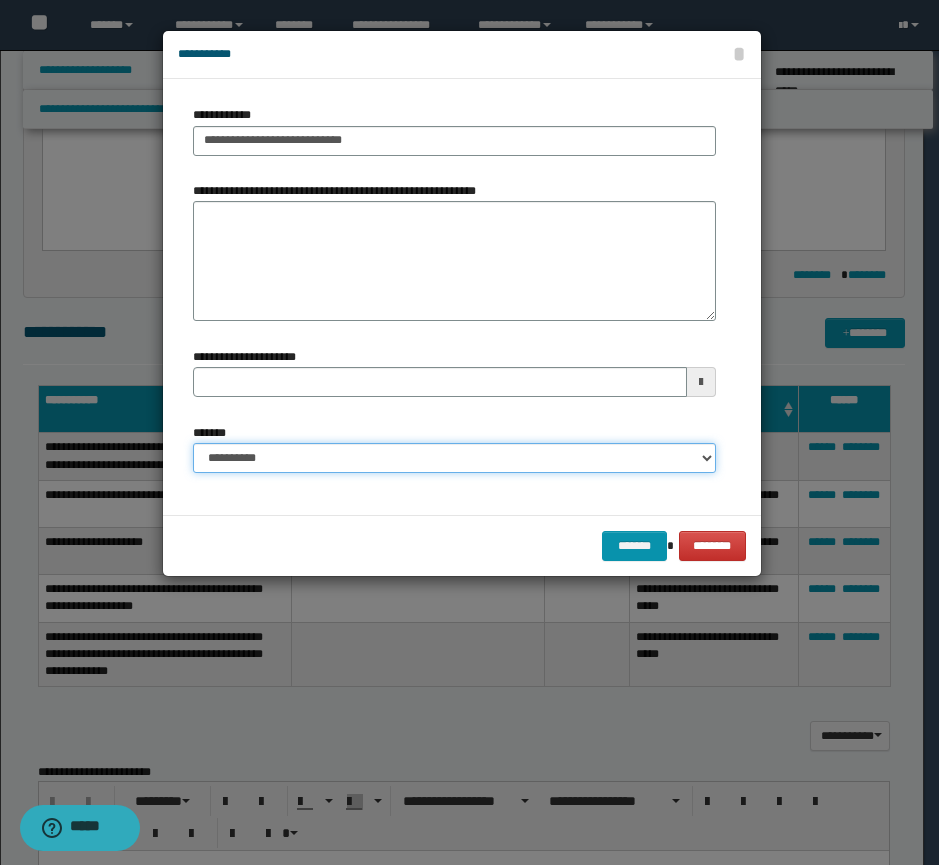 click on "**********" at bounding box center (454, 458) 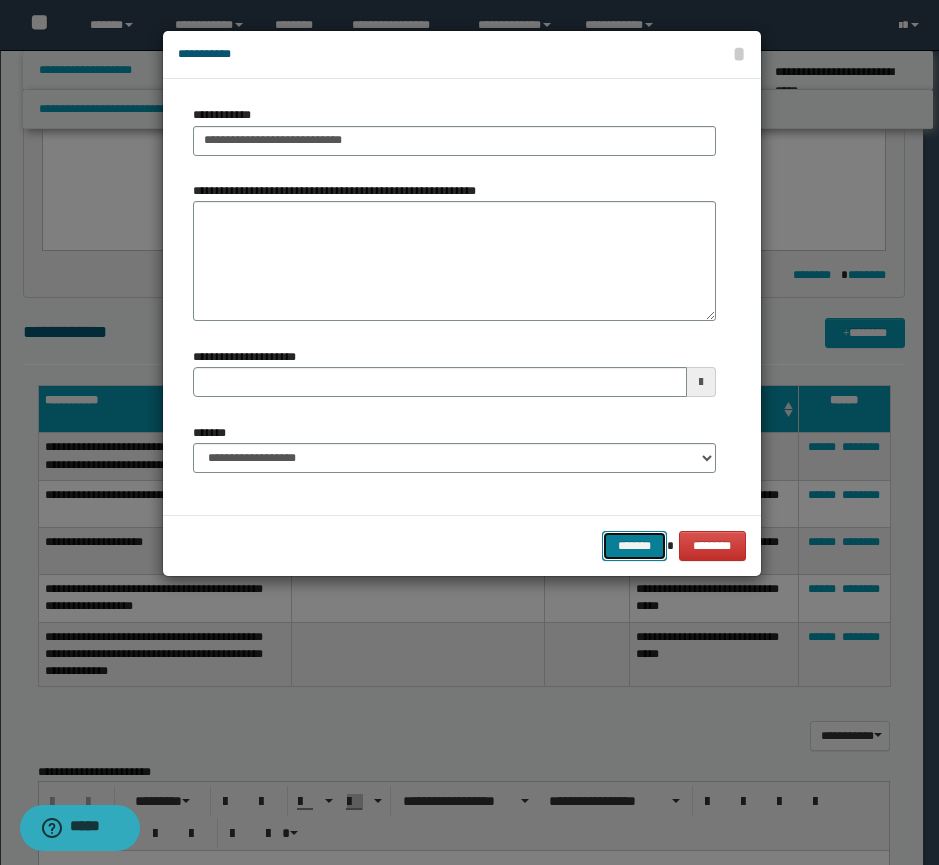 click on "*******" at bounding box center (634, 546) 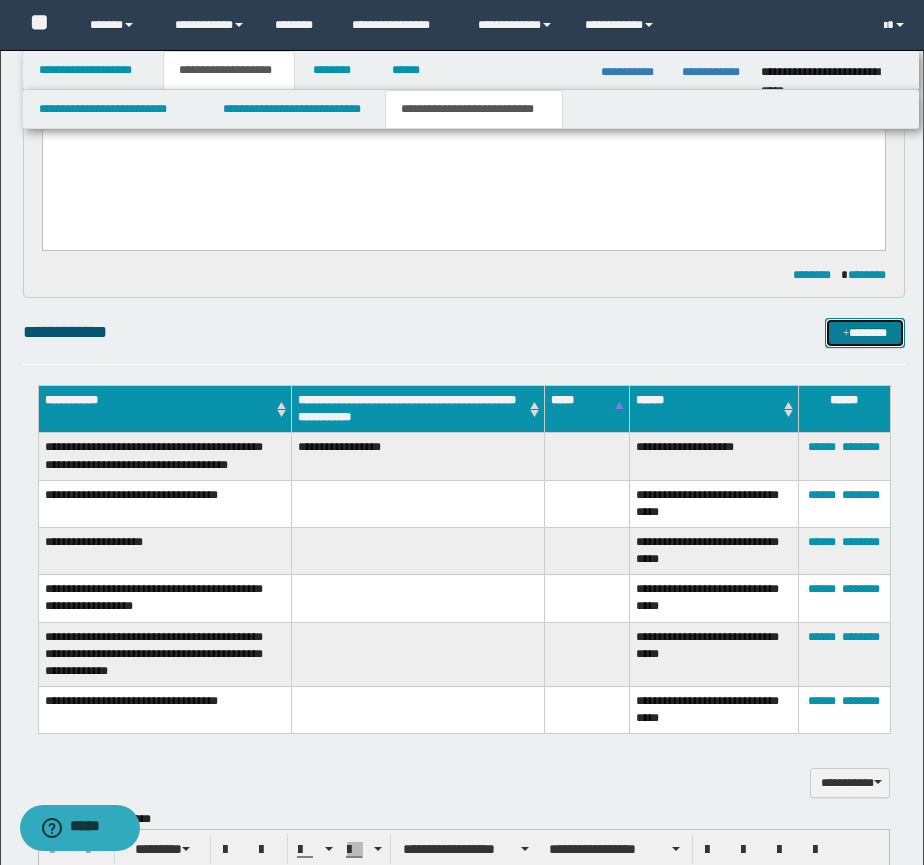 click at bounding box center (846, 334) 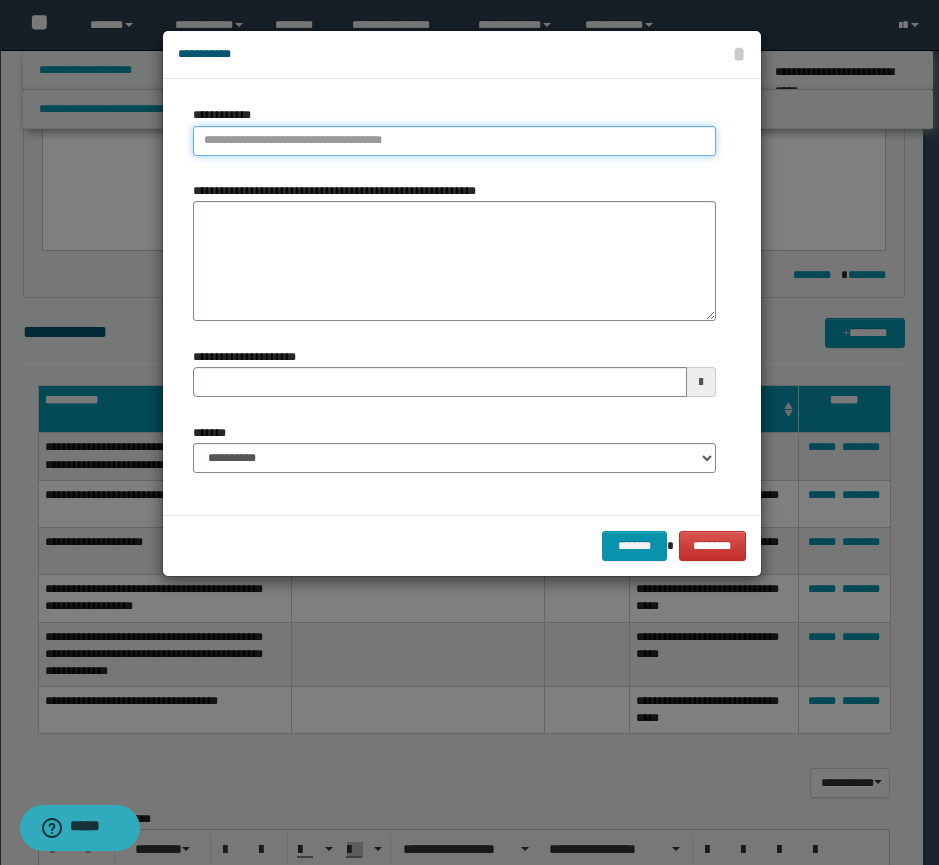 type on "**********" 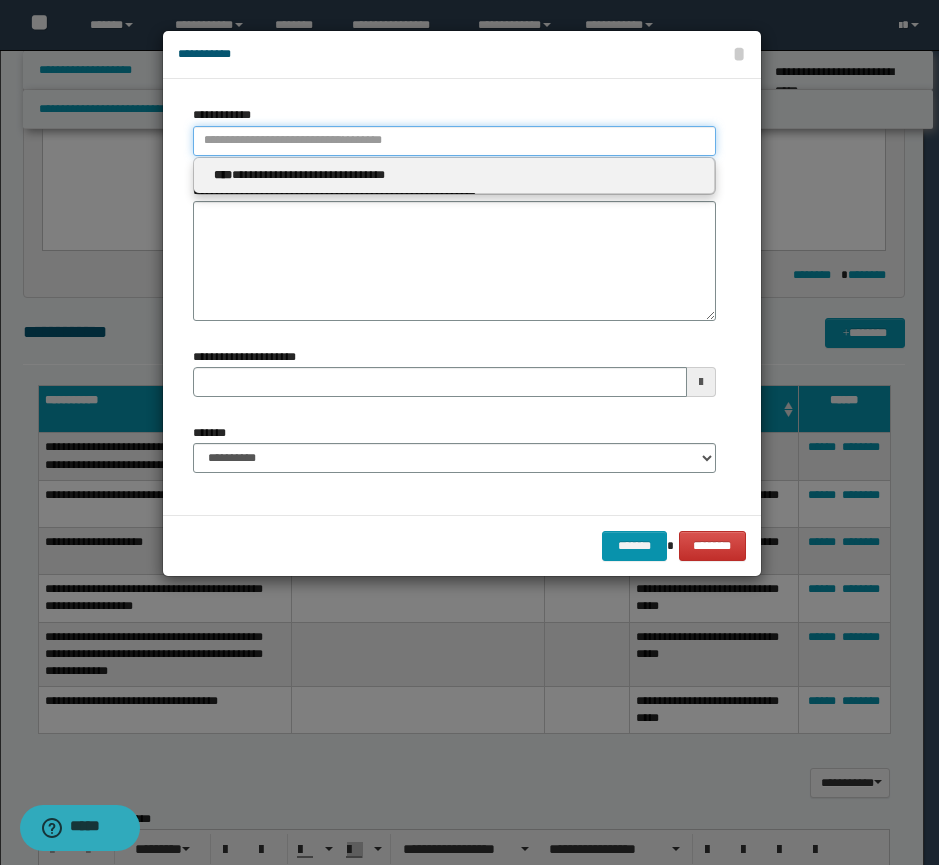 click on "**********" at bounding box center [454, 141] 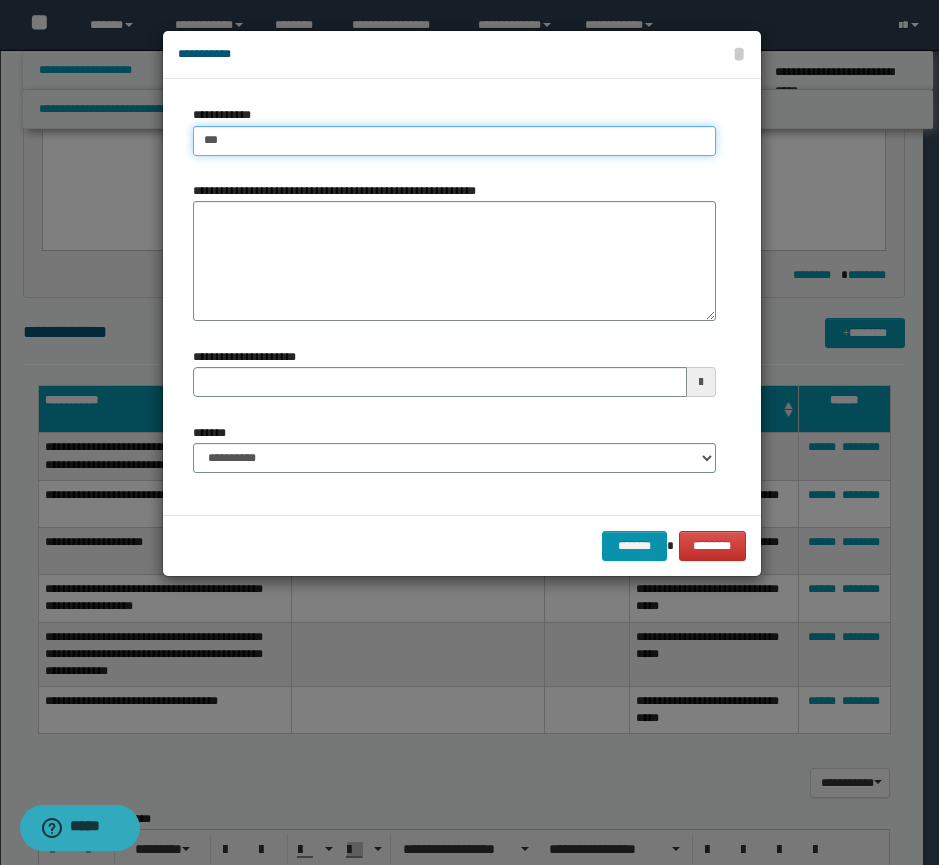 type on "****" 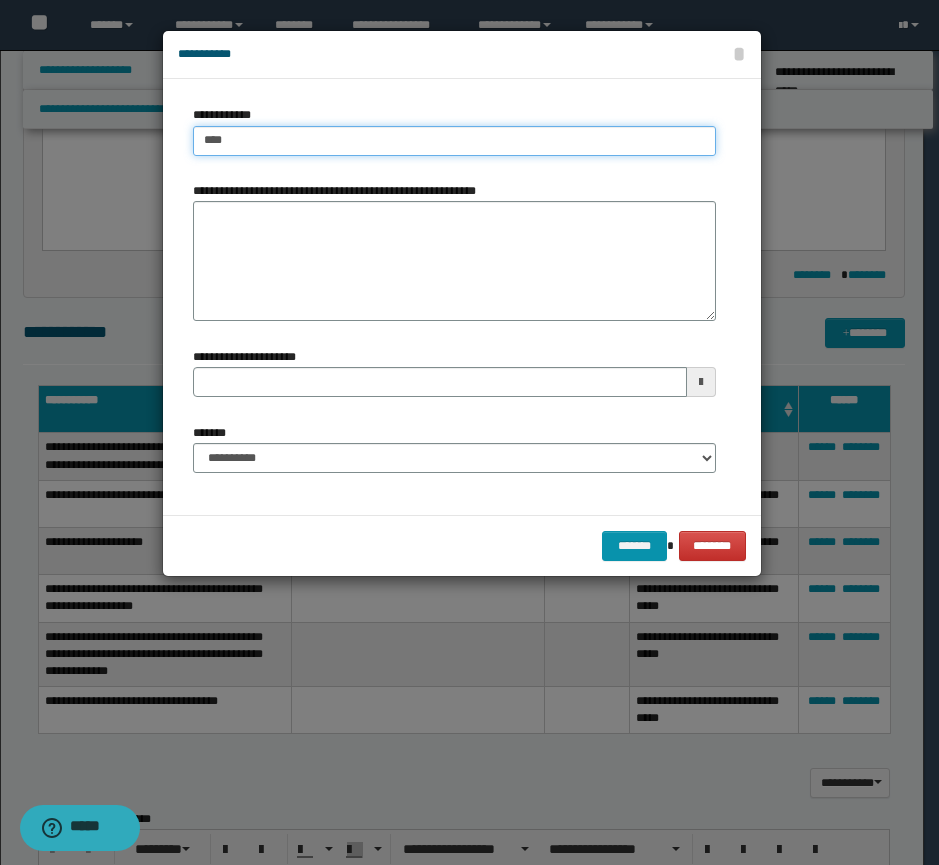 type on "****" 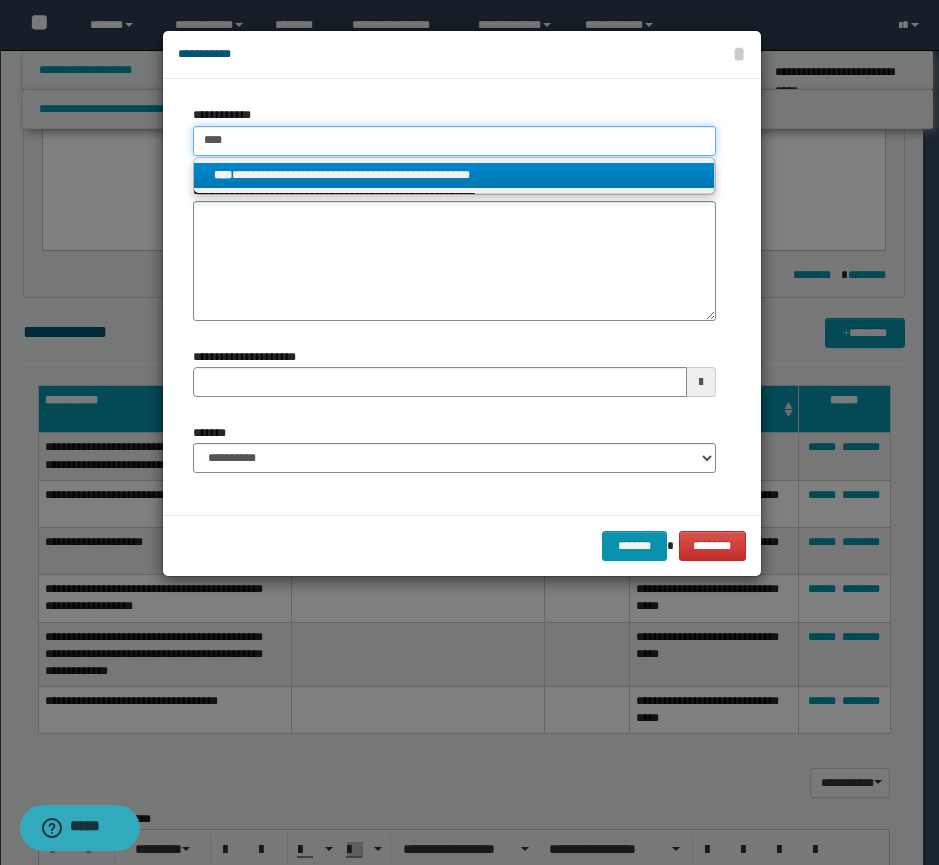 type on "****" 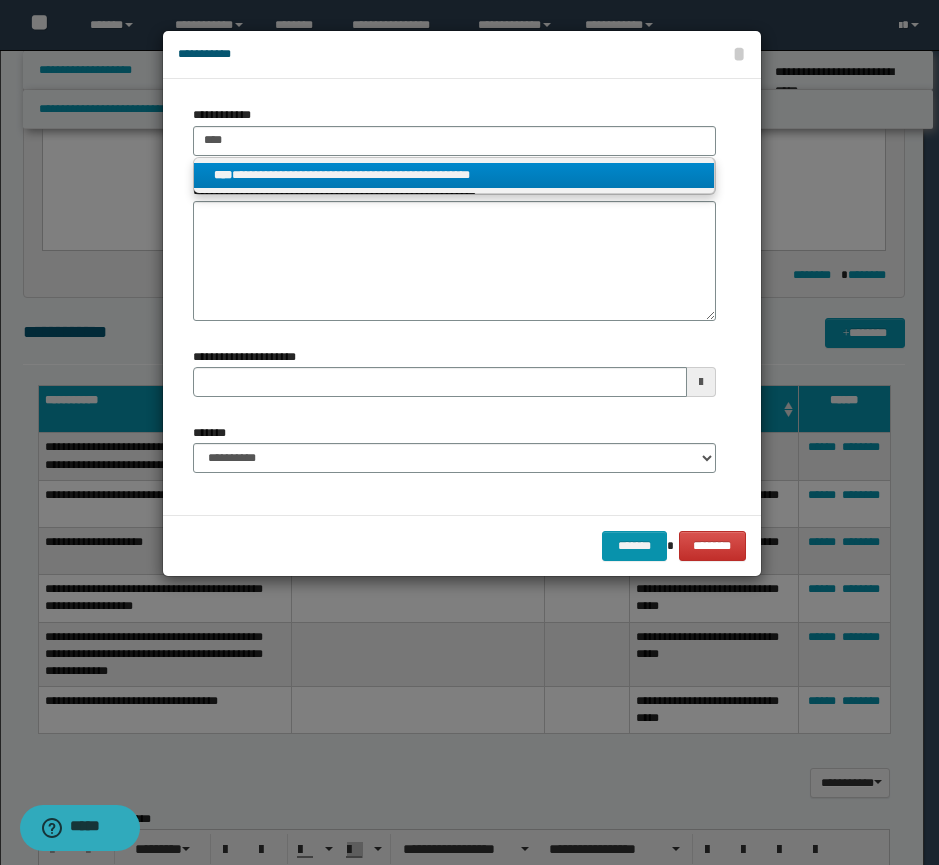 click on "**********" at bounding box center [454, 175] 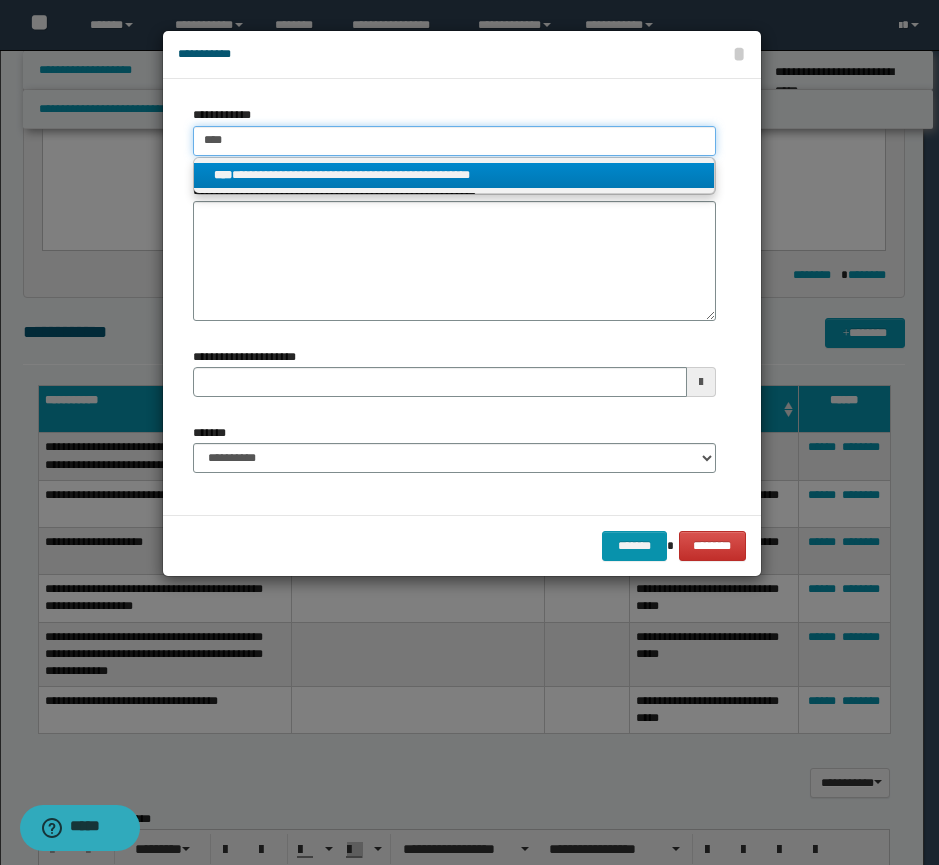 type 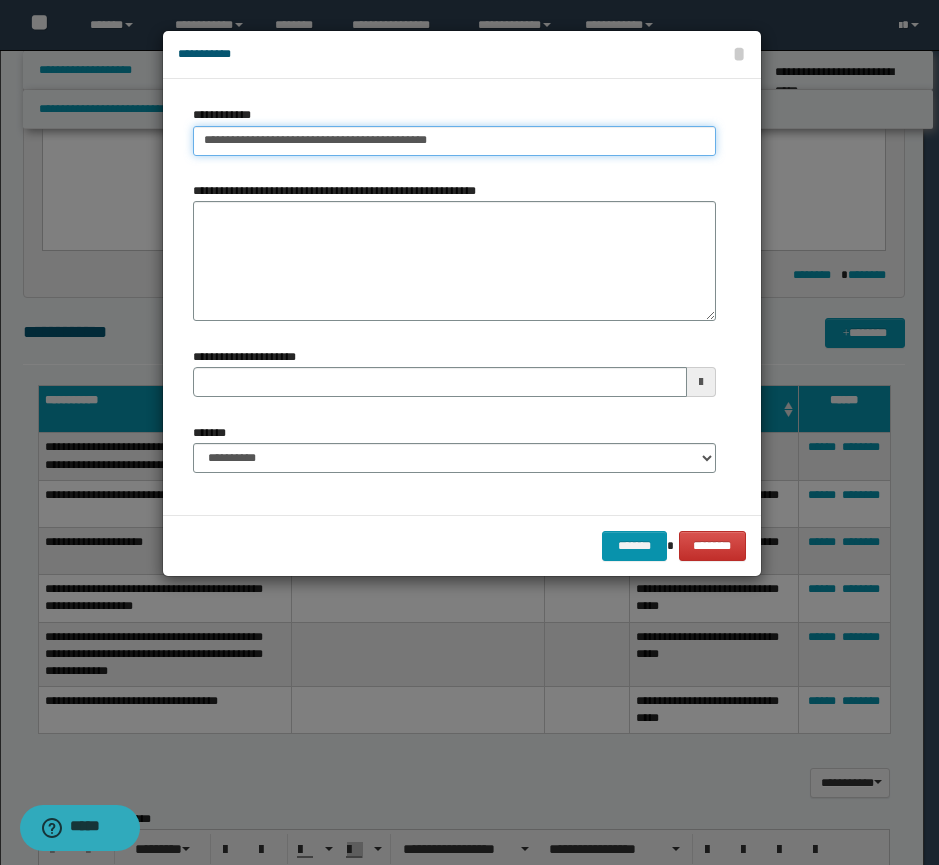 type 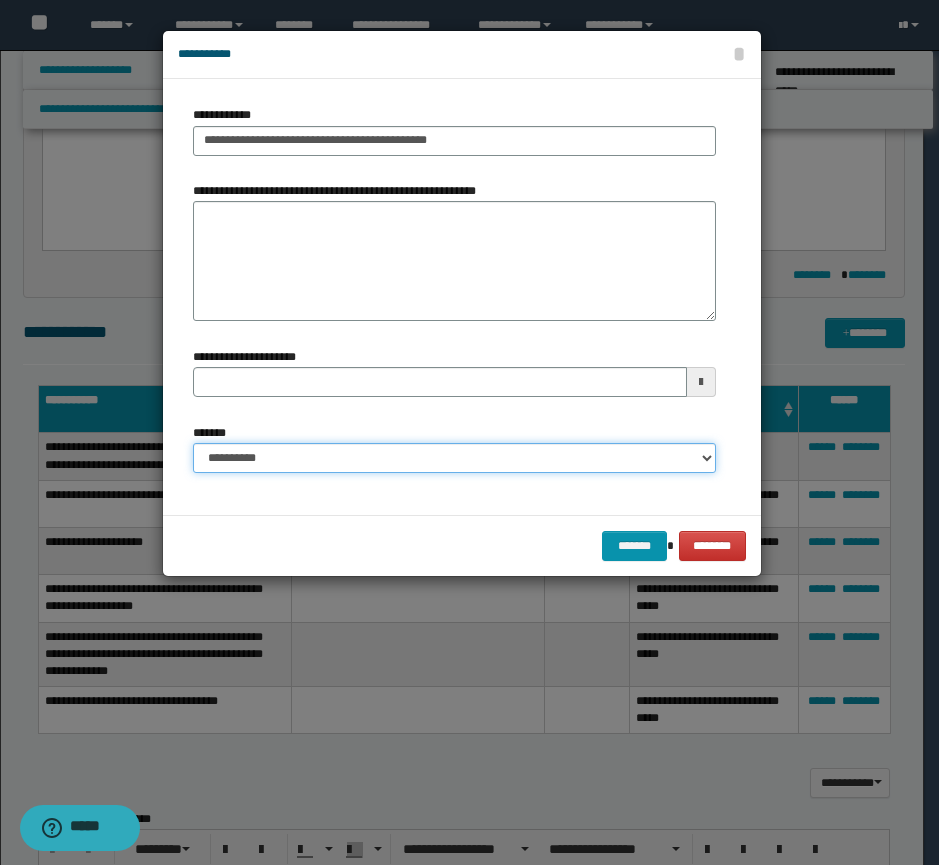 drag, startPoint x: 280, startPoint y: 455, endPoint x: 282, endPoint y: 439, distance: 16.124516 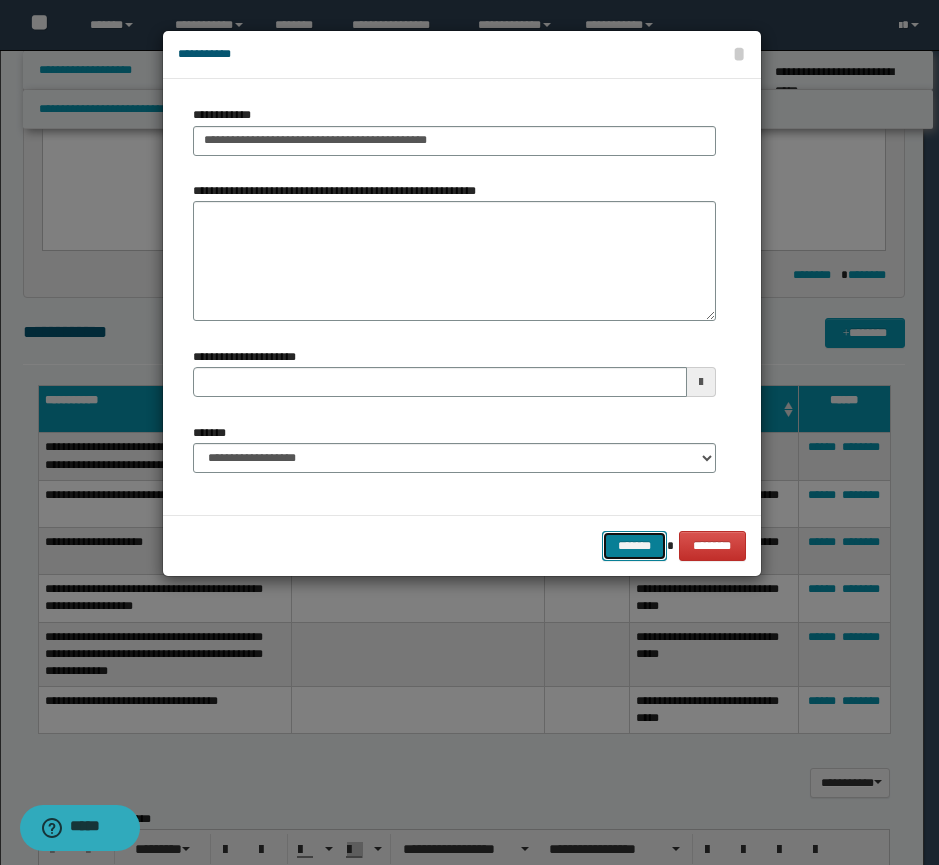 click on "*******" at bounding box center [634, 546] 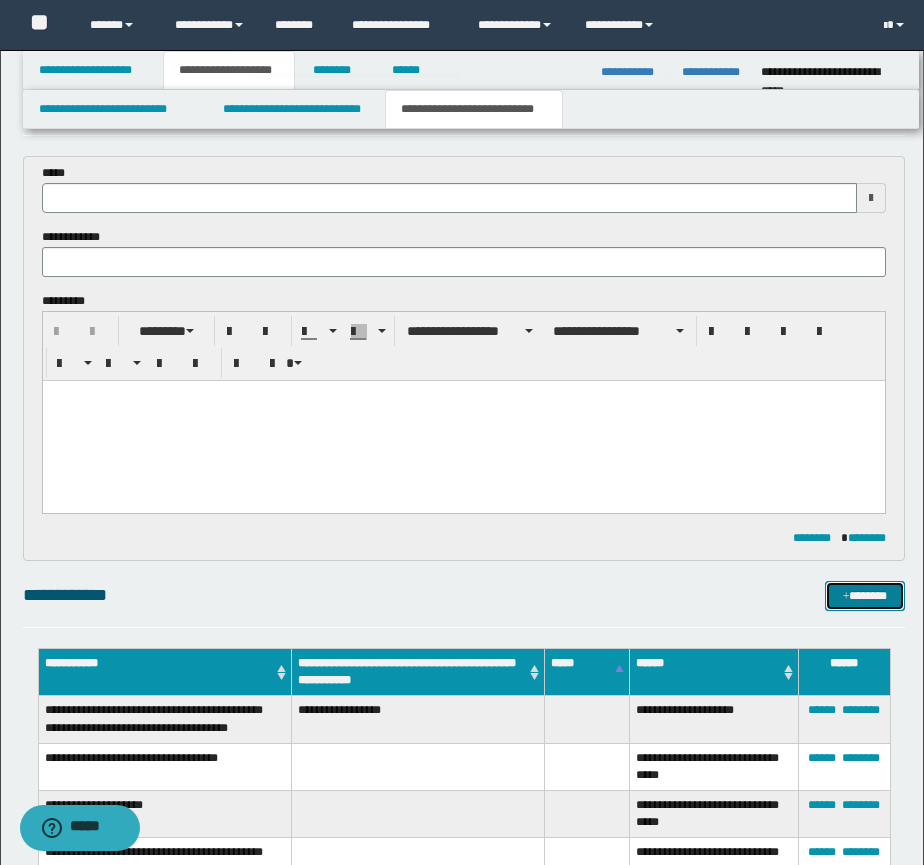 scroll, scrollTop: 0, scrollLeft: 0, axis: both 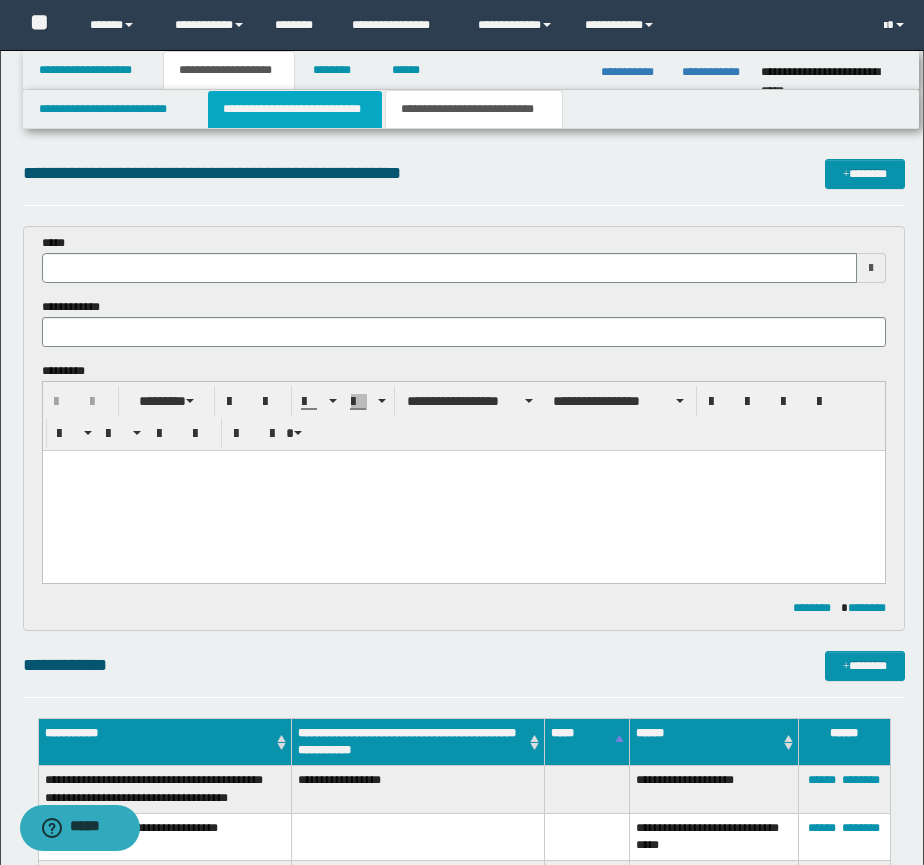 click on "**********" at bounding box center [295, 109] 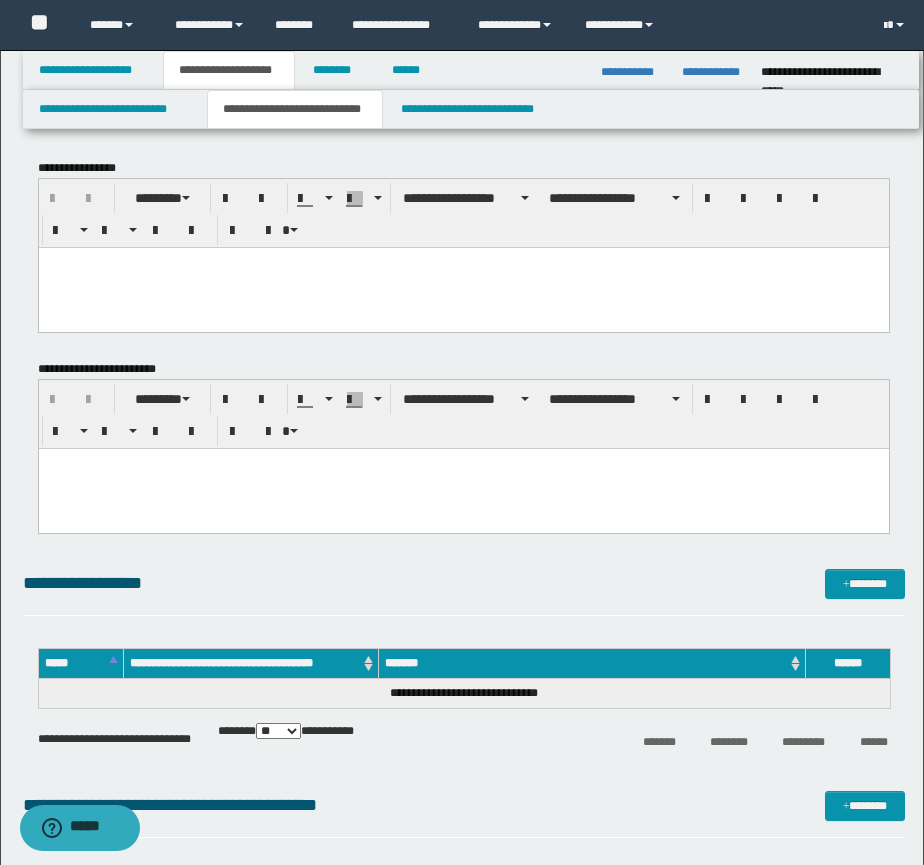 click at bounding box center [463, 287] 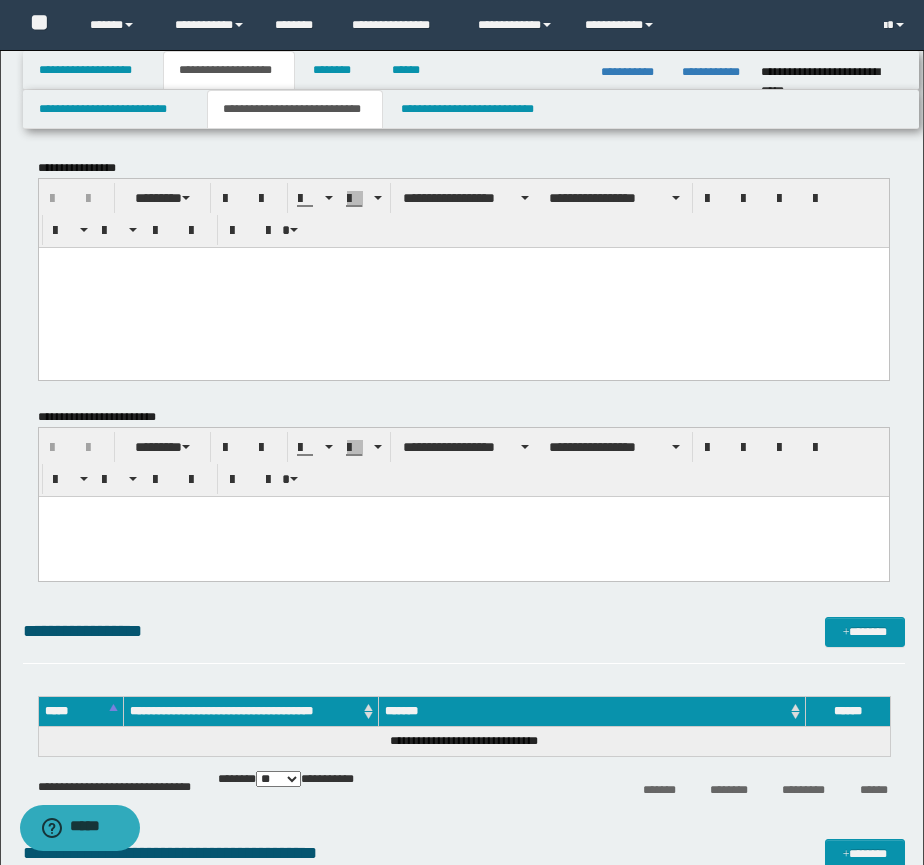type 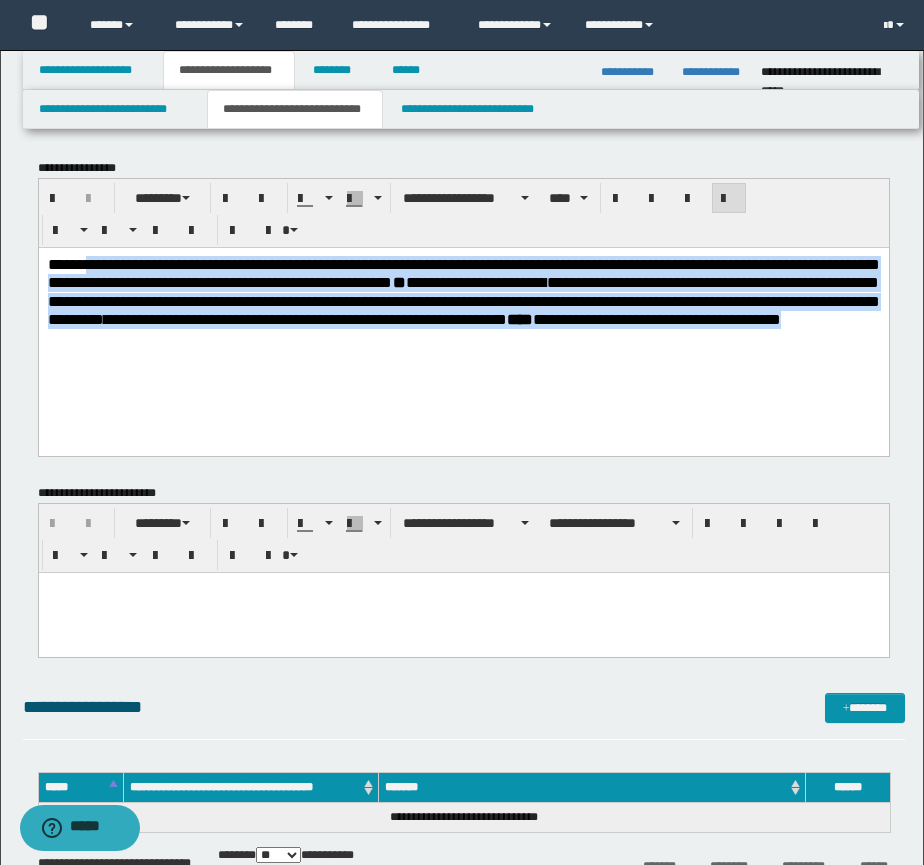 drag, startPoint x: 585, startPoint y: 339, endPoint x: 92, endPoint y: 245, distance: 501.88147 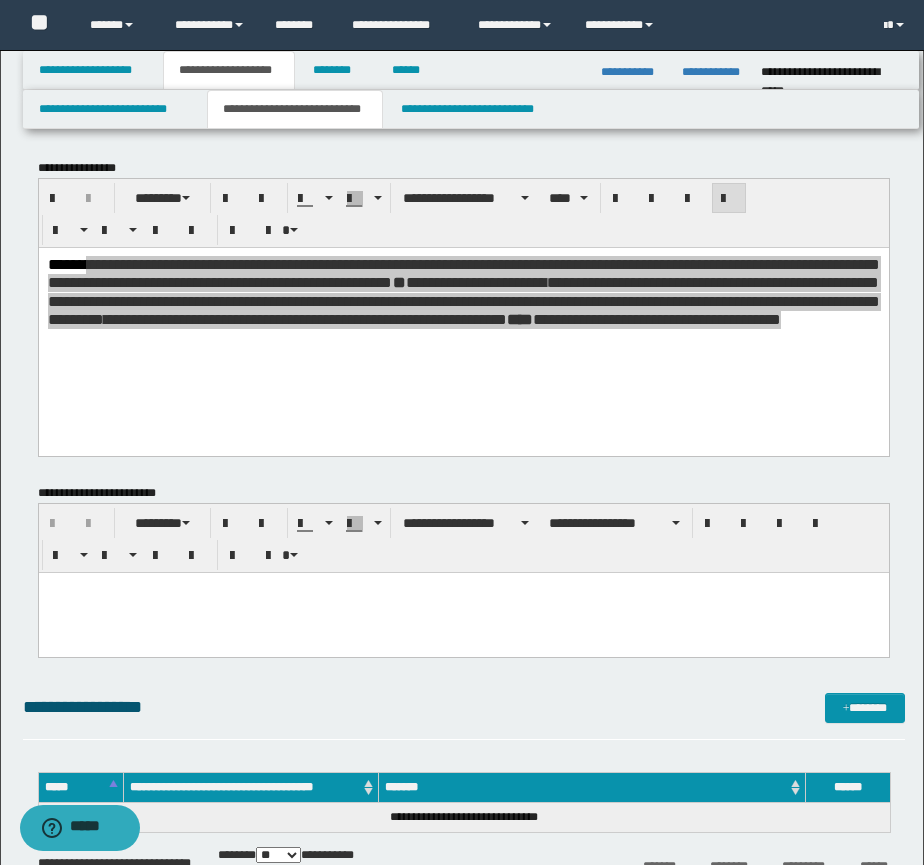 drag, startPoint x: 93, startPoint y: 246, endPoint x: 7, endPoint y: 252, distance: 86.209045 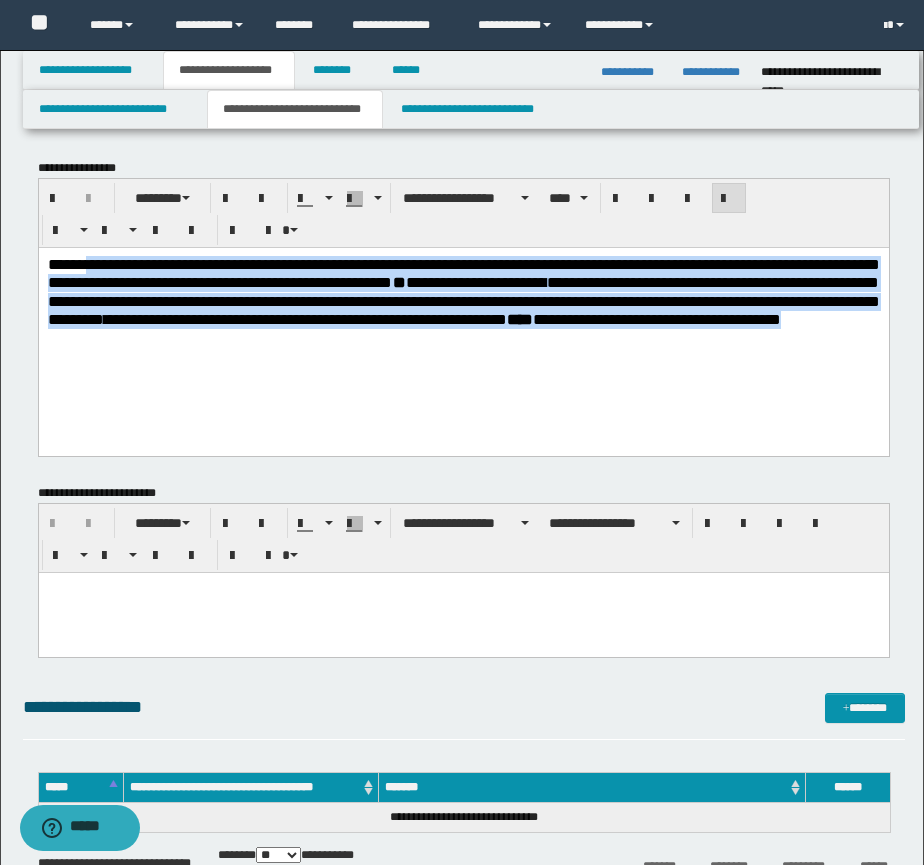drag, startPoint x: 481, startPoint y: 333, endPoint x: 499, endPoint y: 339, distance: 18.973665 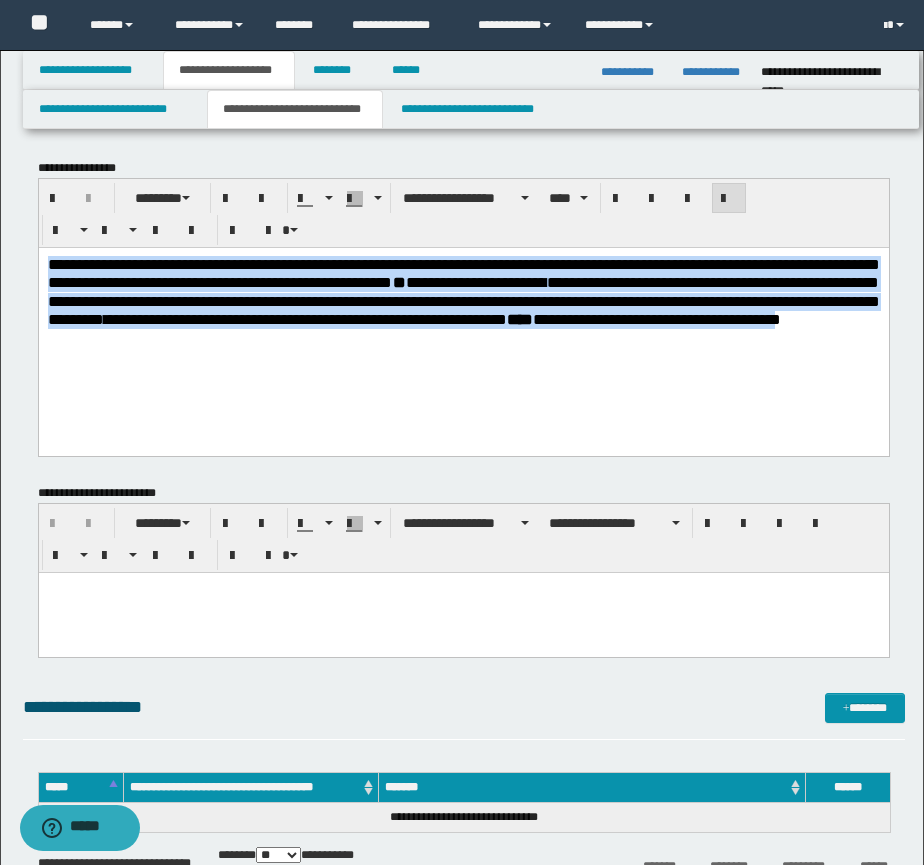 drag, startPoint x: 581, startPoint y: 340, endPoint x: 30, endPoint y: 262, distance: 556.49347 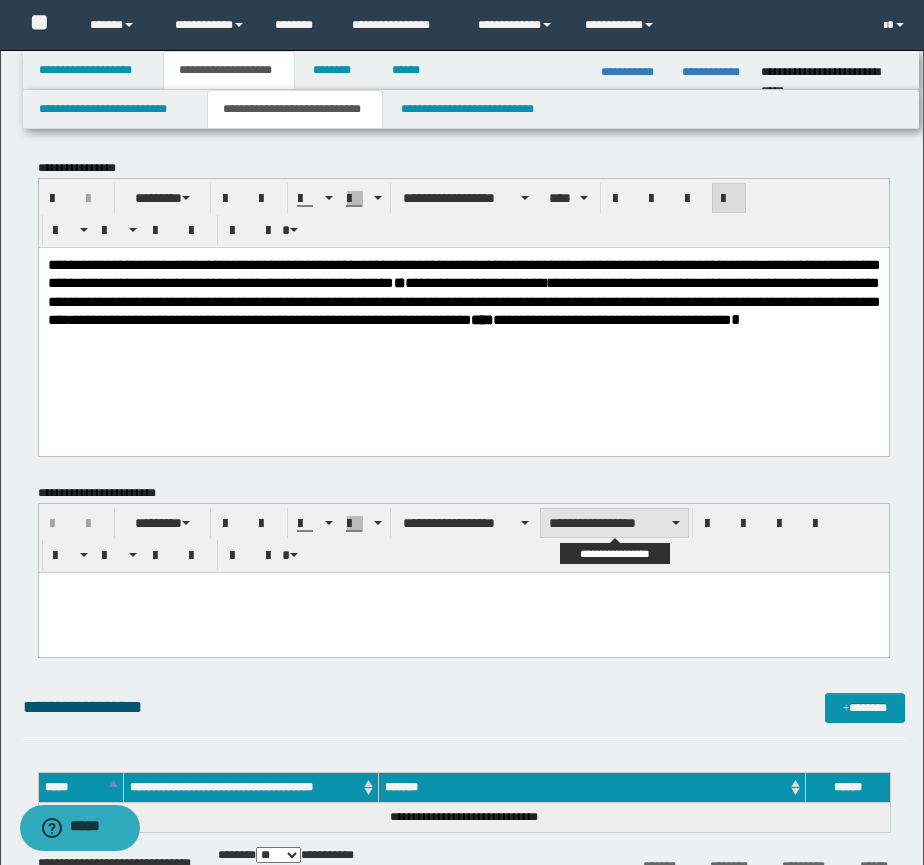 scroll, scrollTop: 167, scrollLeft: 0, axis: vertical 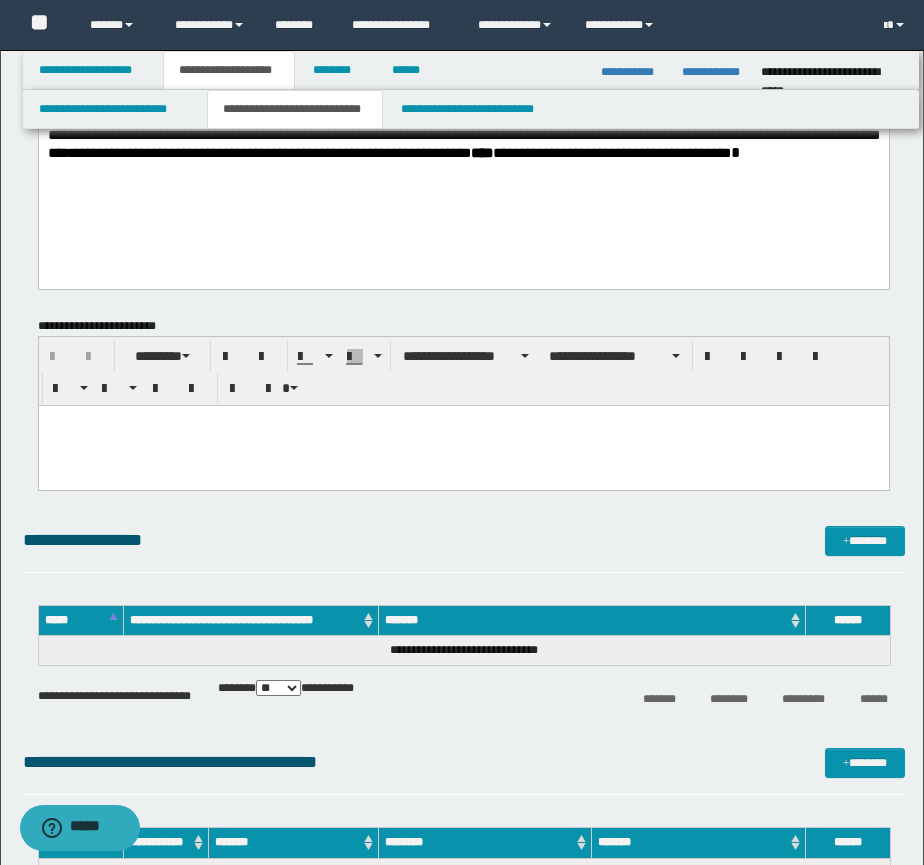 click at bounding box center [463, 445] 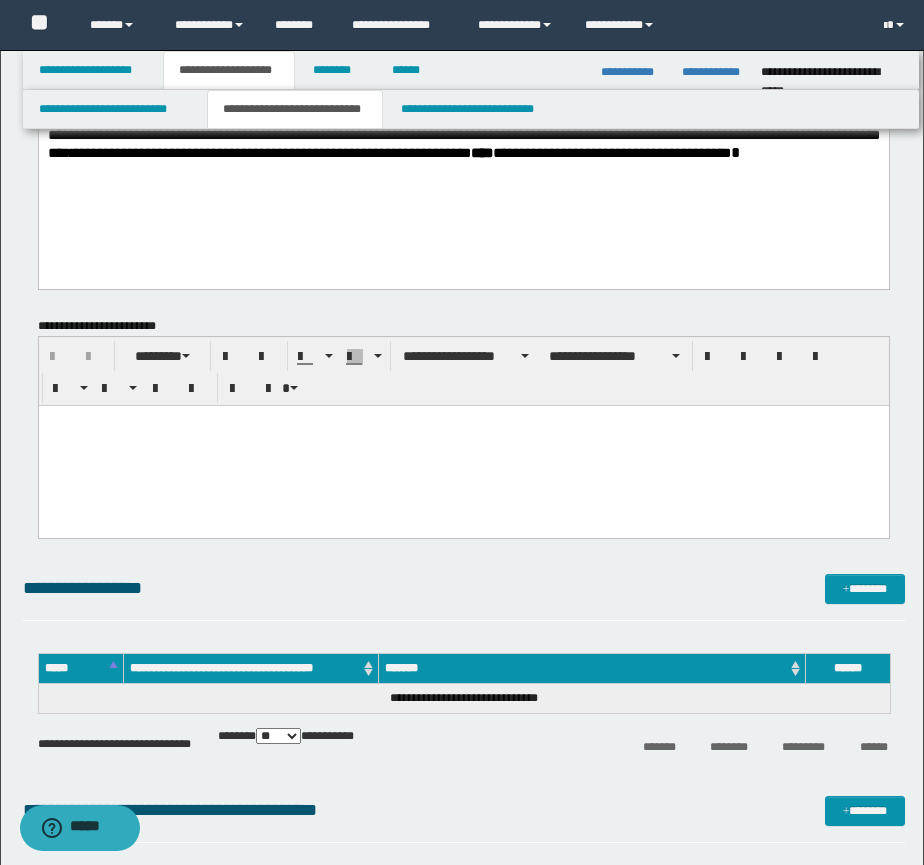 type 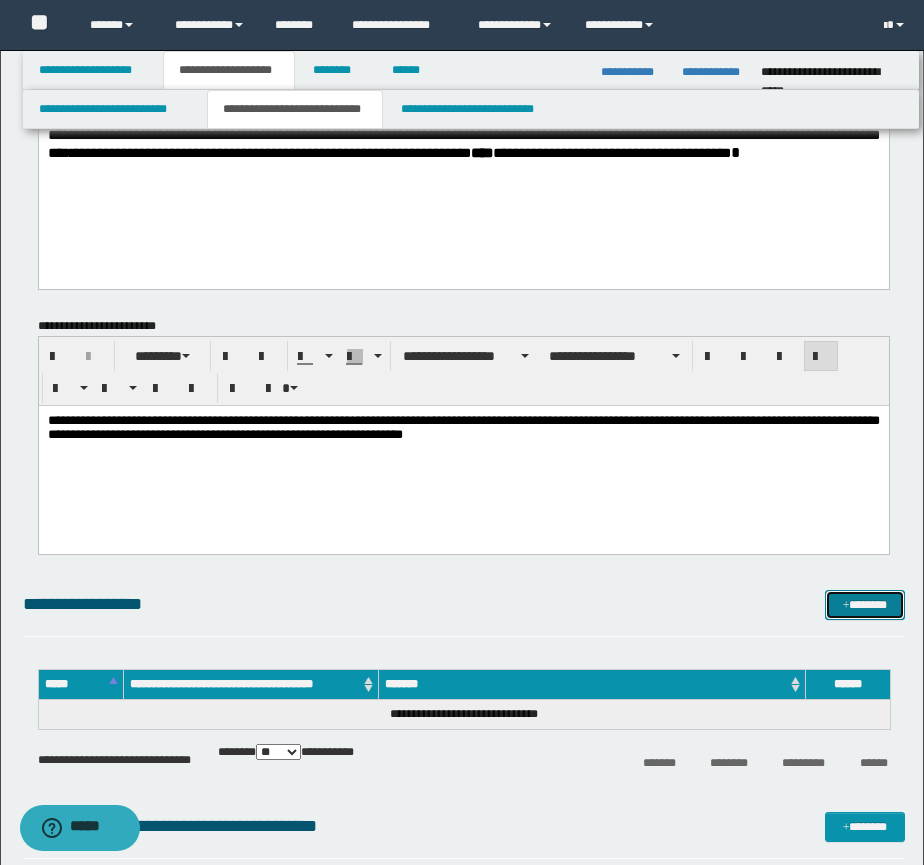 drag, startPoint x: 866, startPoint y: 614, endPoint x: 845, endPoint y: 591, distance: 31.144823 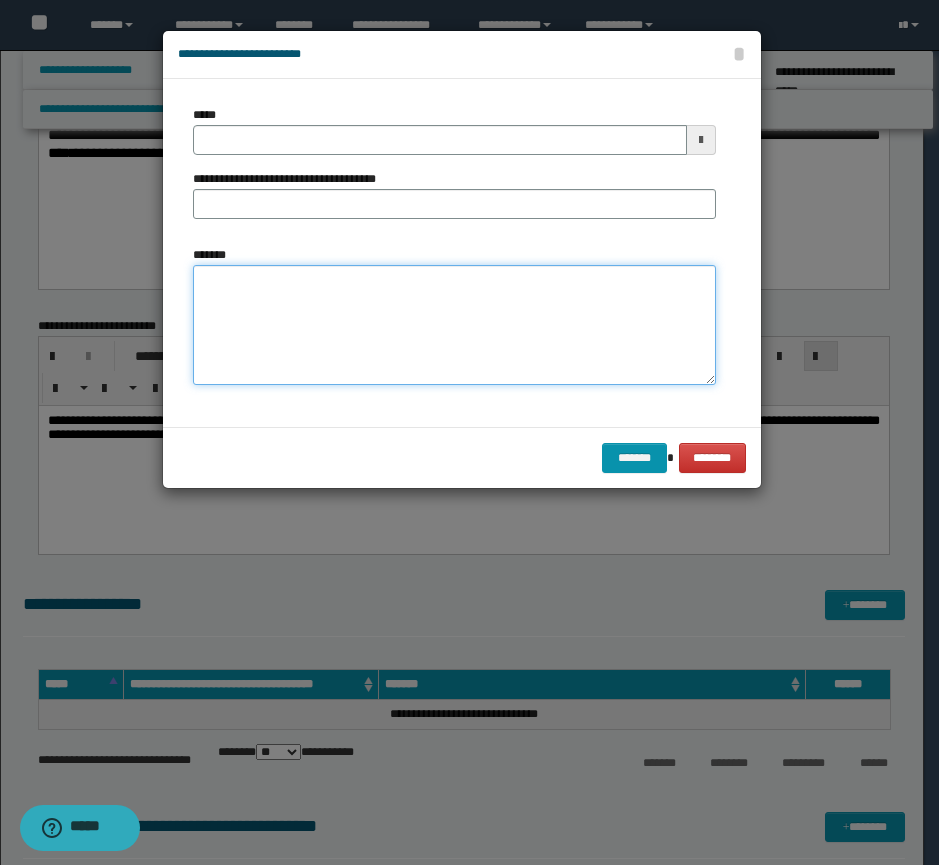 click on "*******" at bounding box center [454, 325] 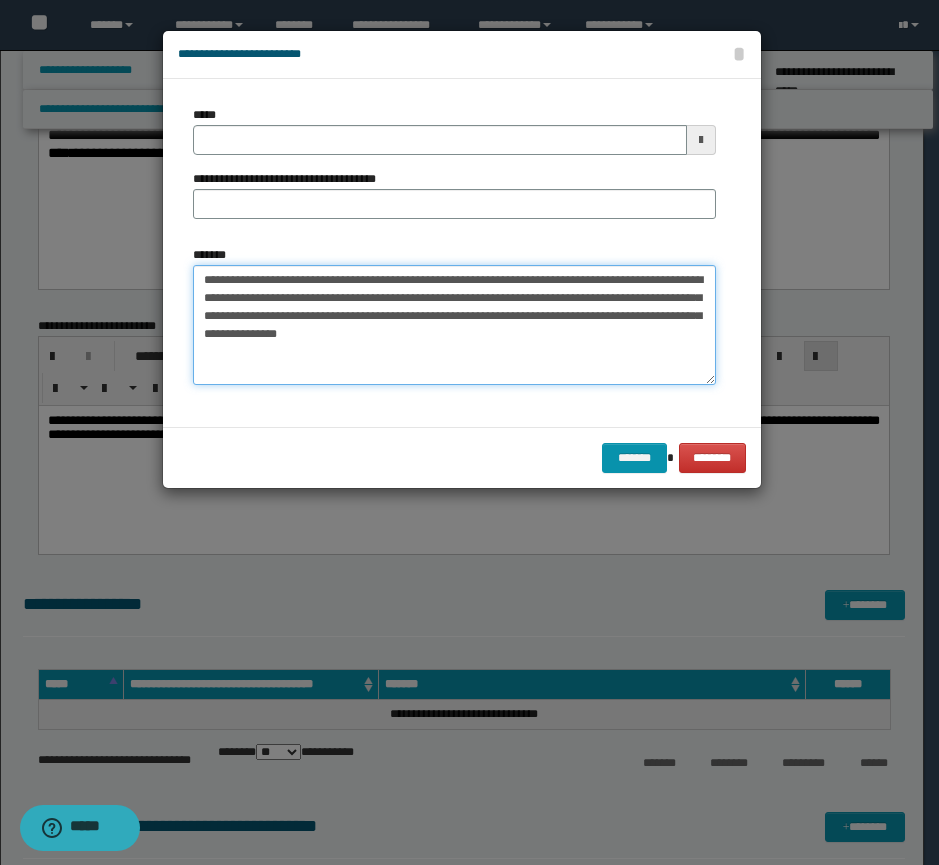 type on "**********" 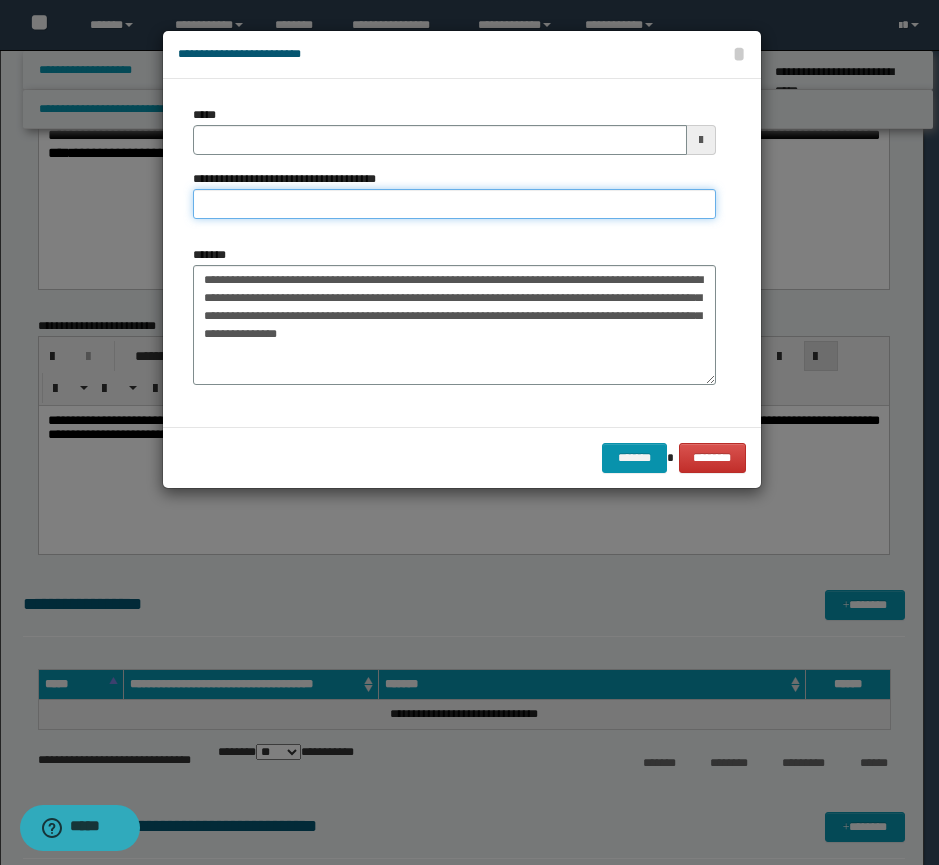 click on "**********" at bounding box center [454, 204] 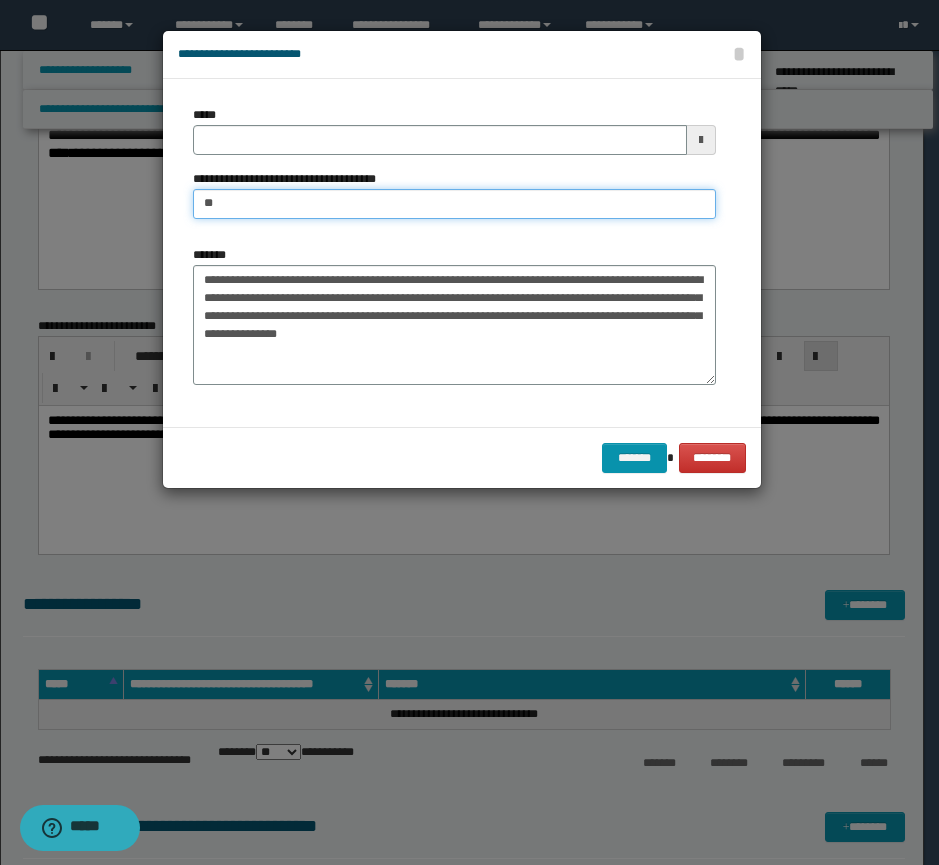 type on "*********" 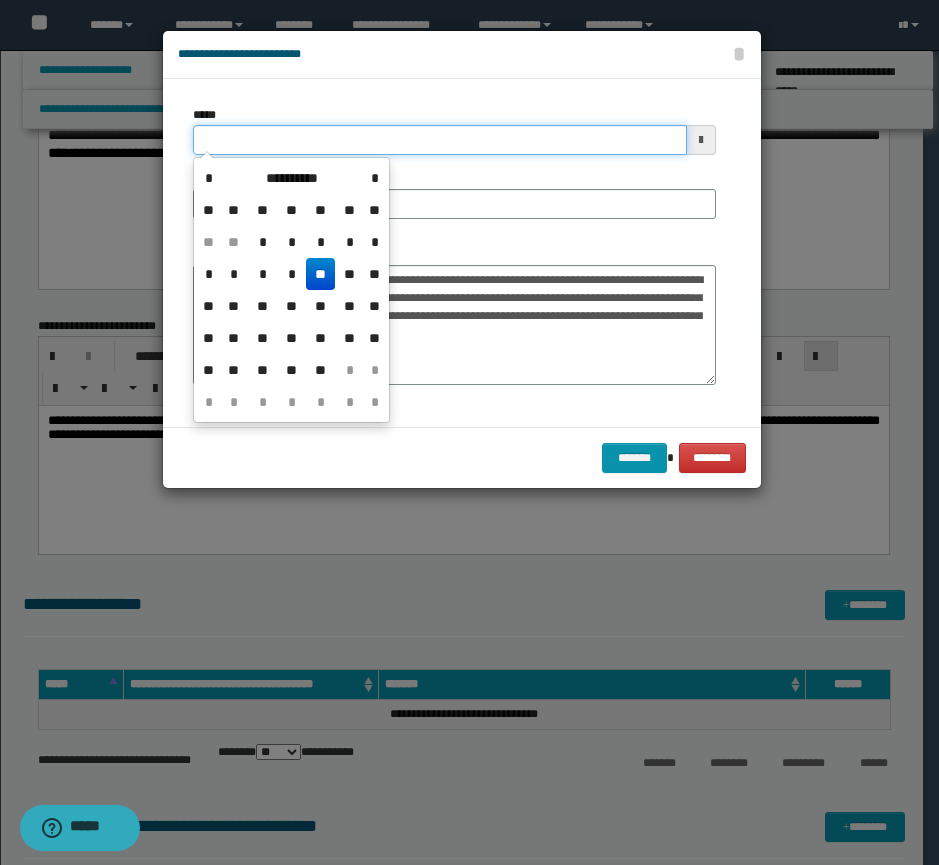 click on "*****" at bounding box center (440, 140) 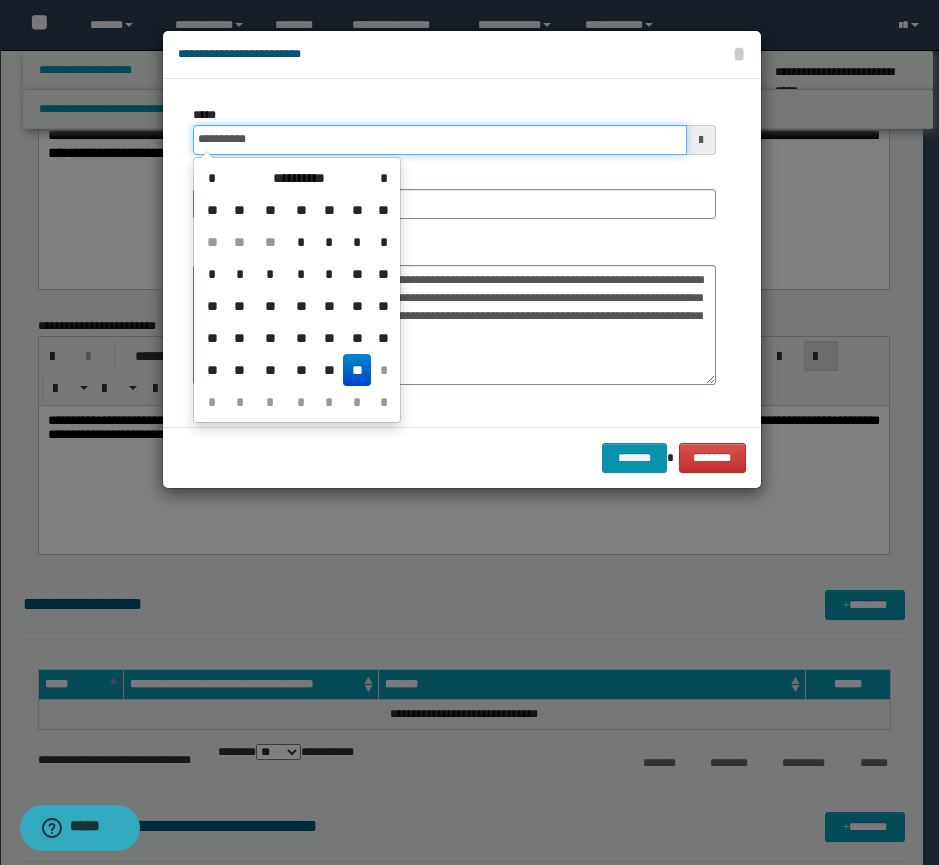 type on "**********" 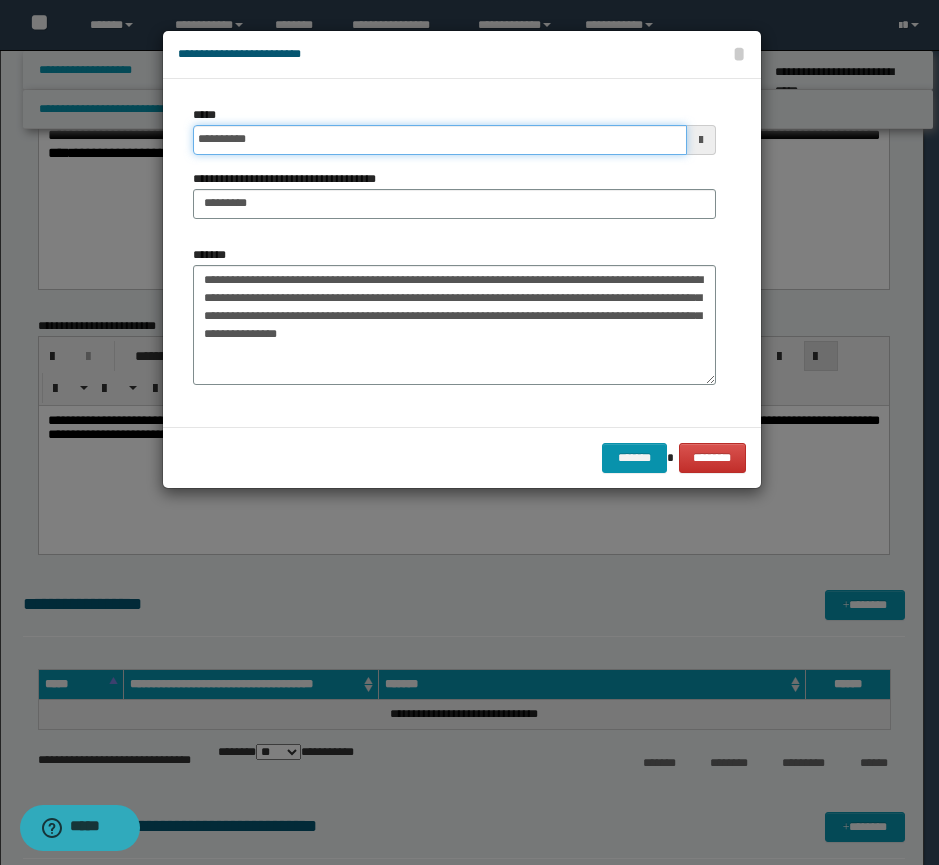 click on "*******" at bounding box center (634, 458) 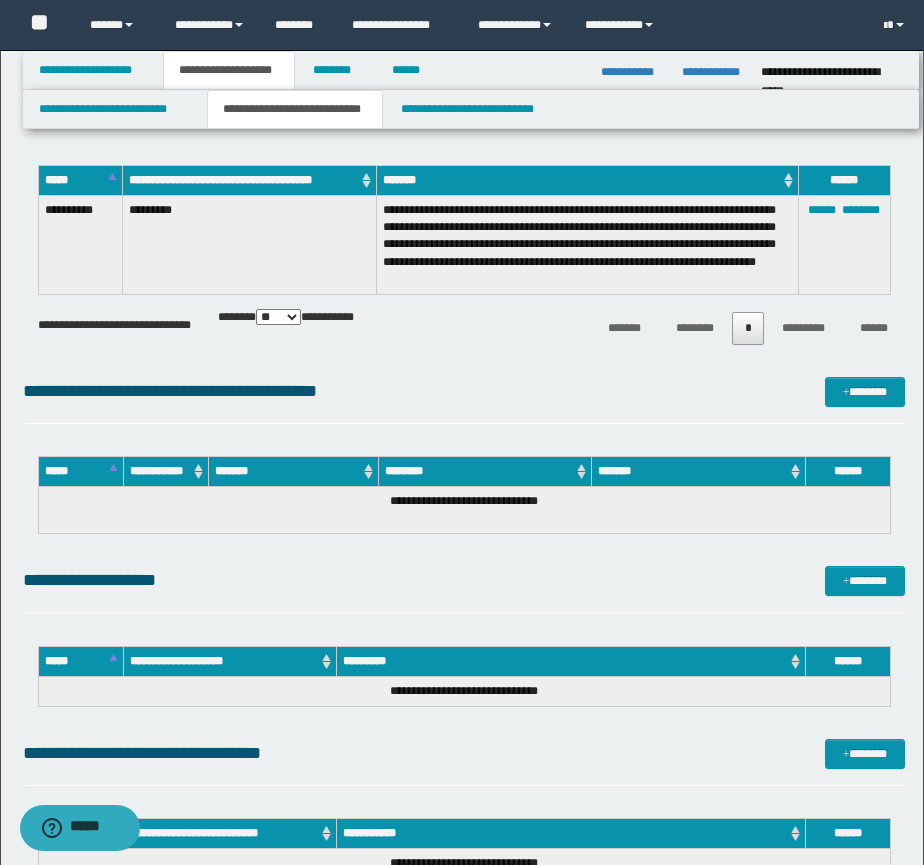 scroll, scrollTop: 833, scrollLeft: 0, axis: vertical 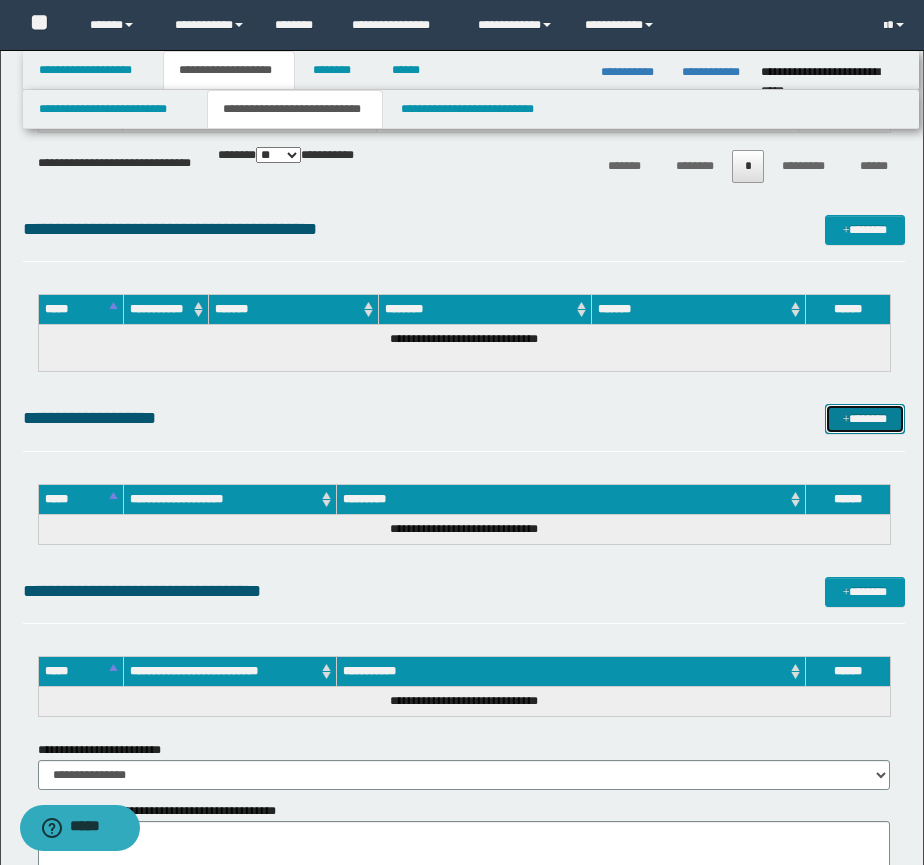 click on "*******" at bounding box center (865, 419) 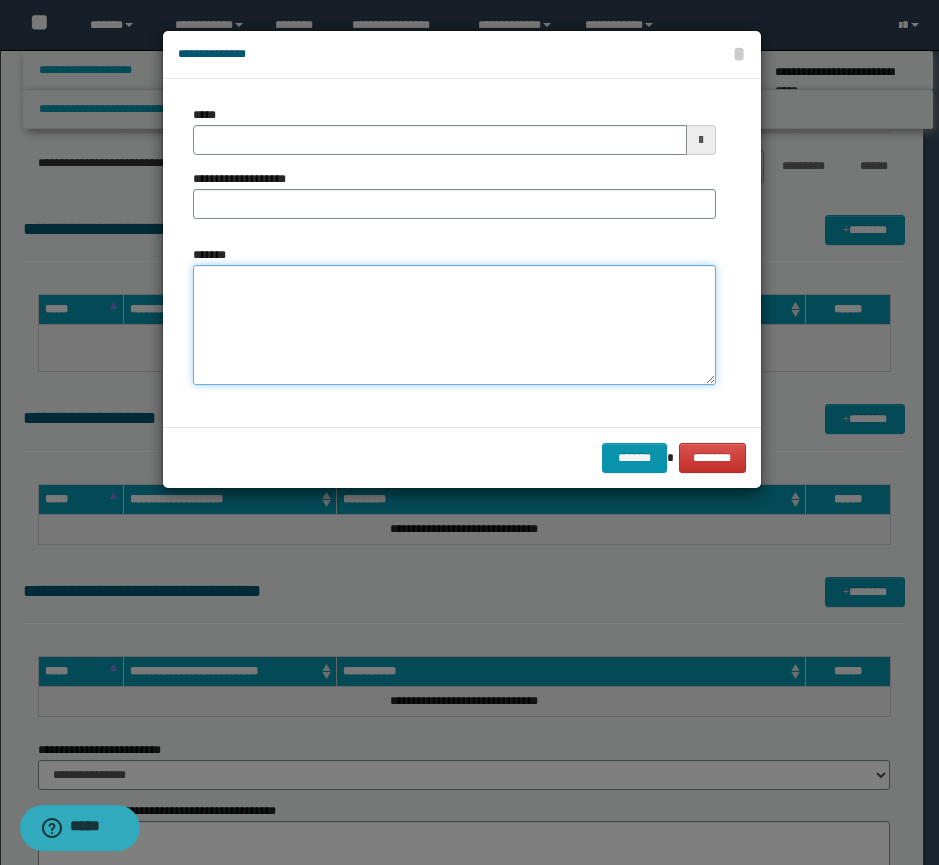 click on "*******" at bounding box center (454, 325) 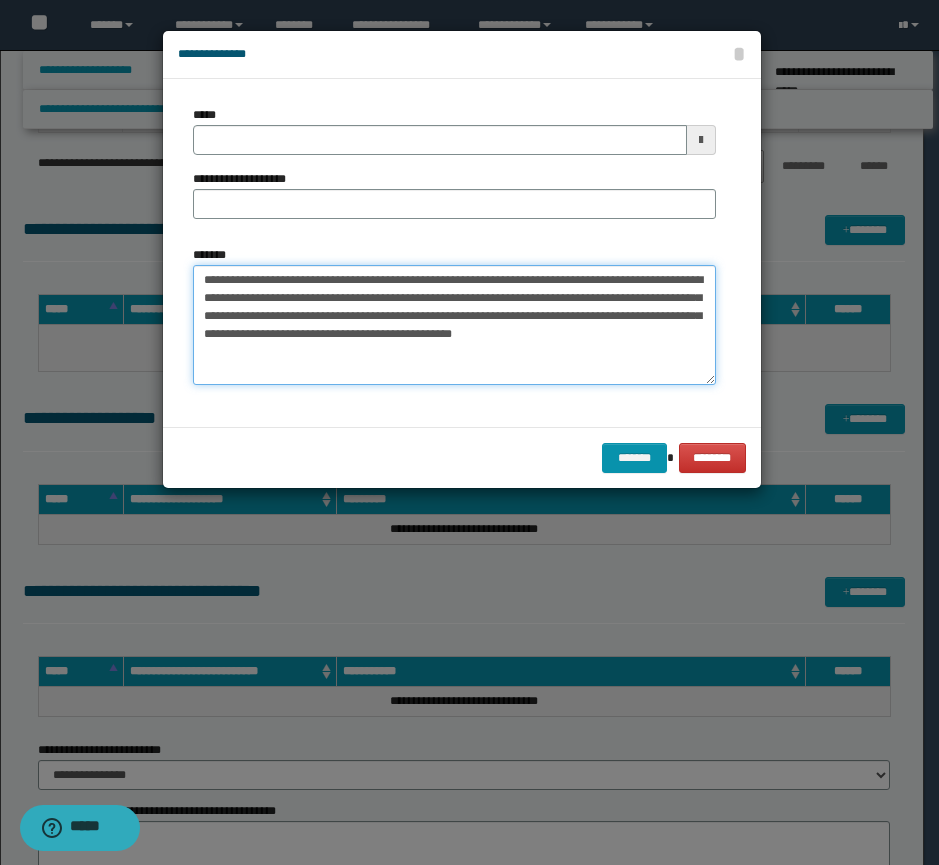 type on "**********" 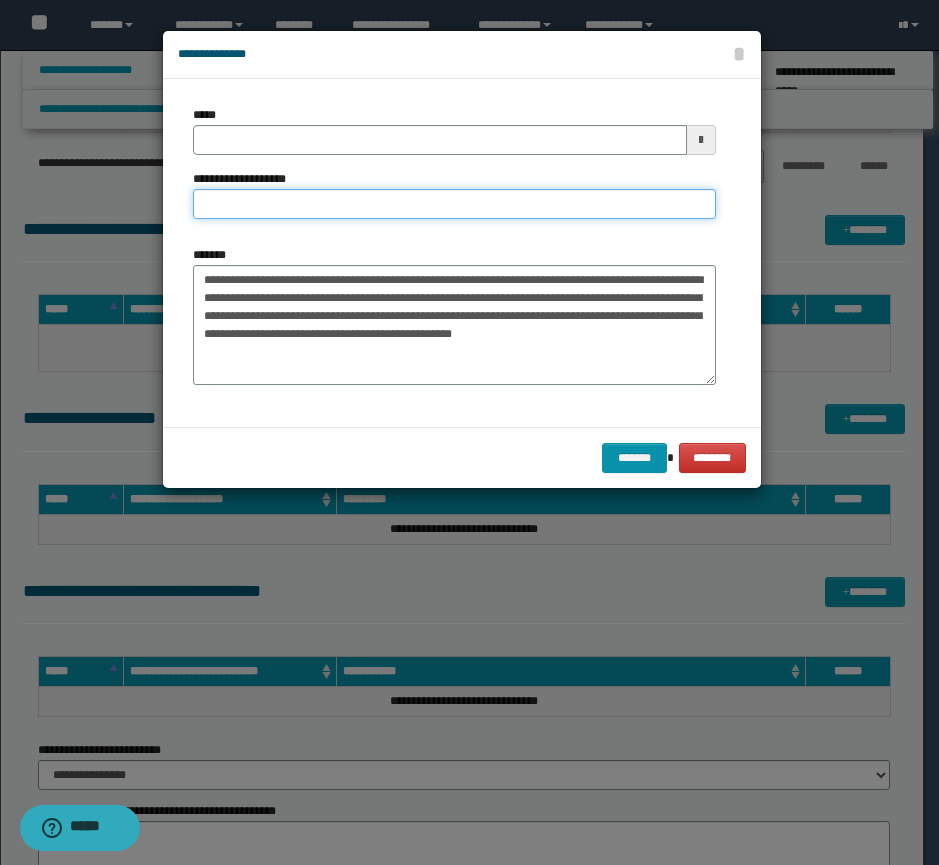 click on "**********" at bounding box center [454, 204] 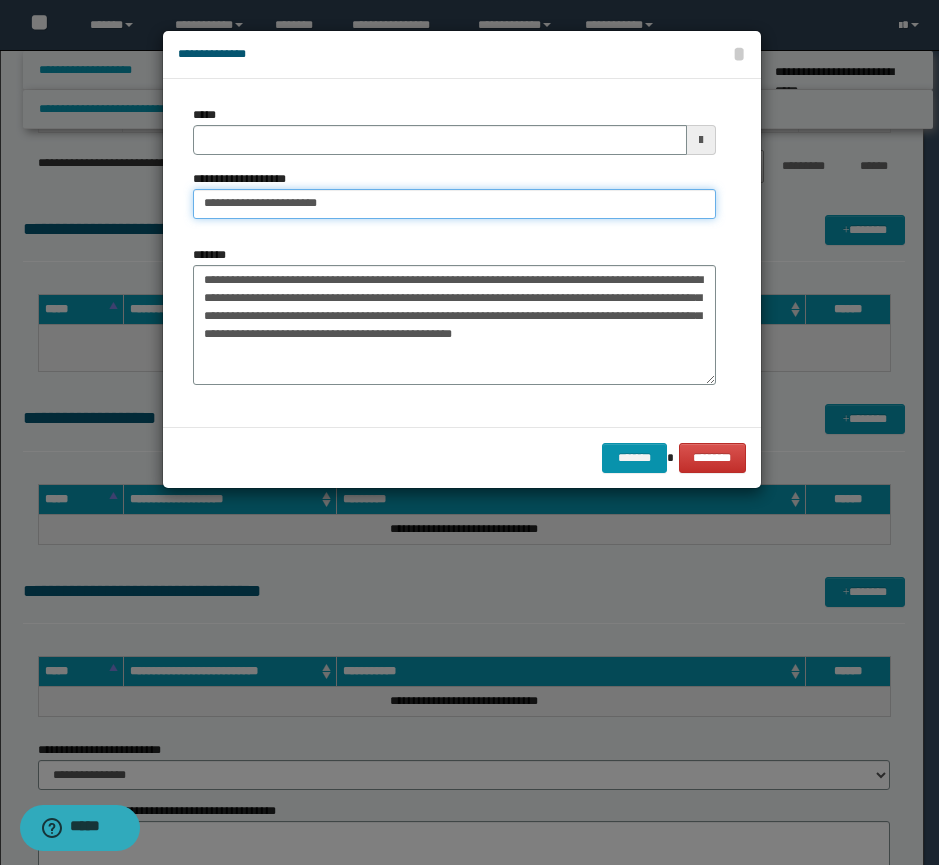 type 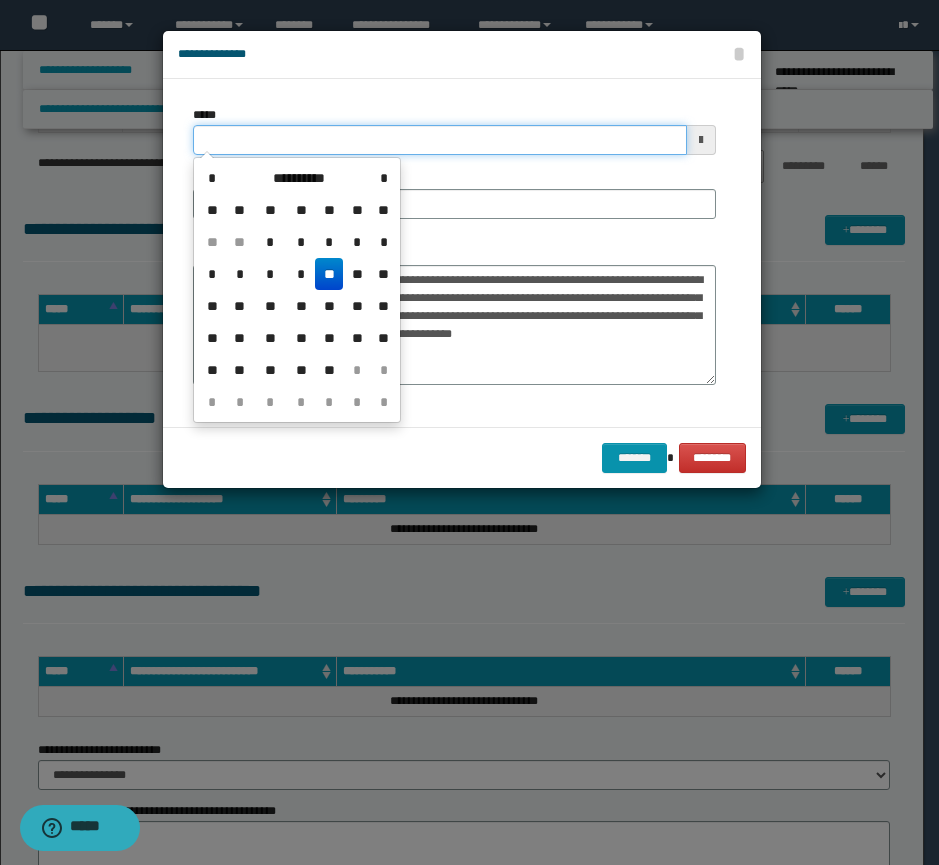 click on "*****" at bounding box center [440, 140] 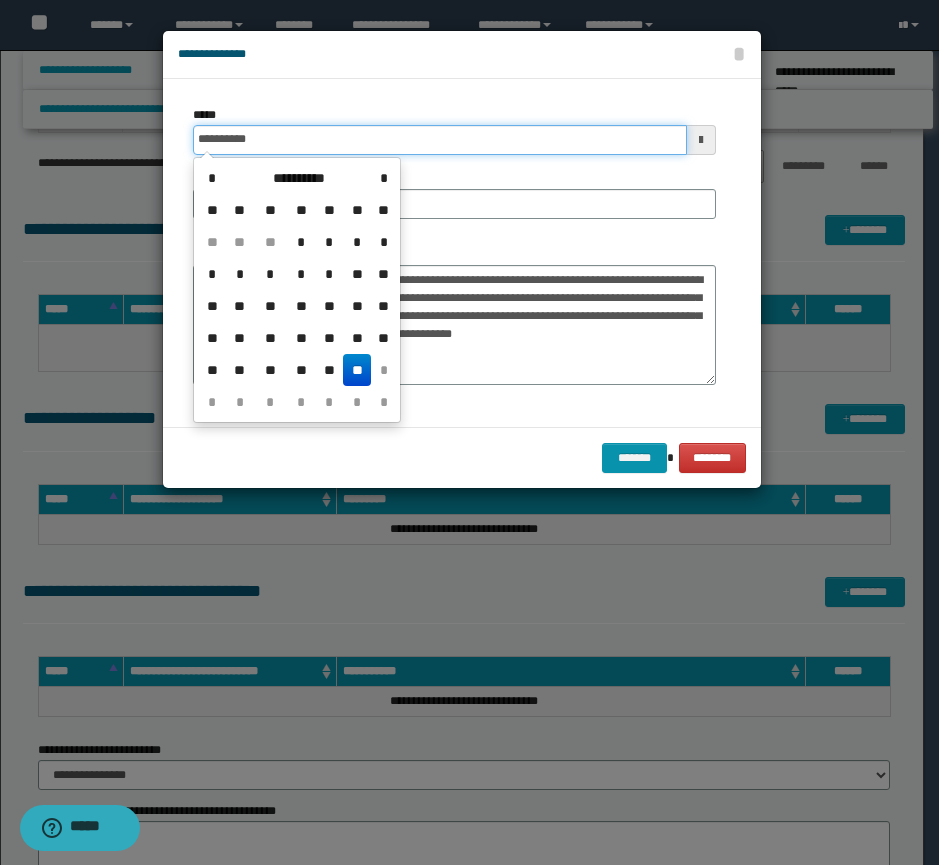 type on "**********" 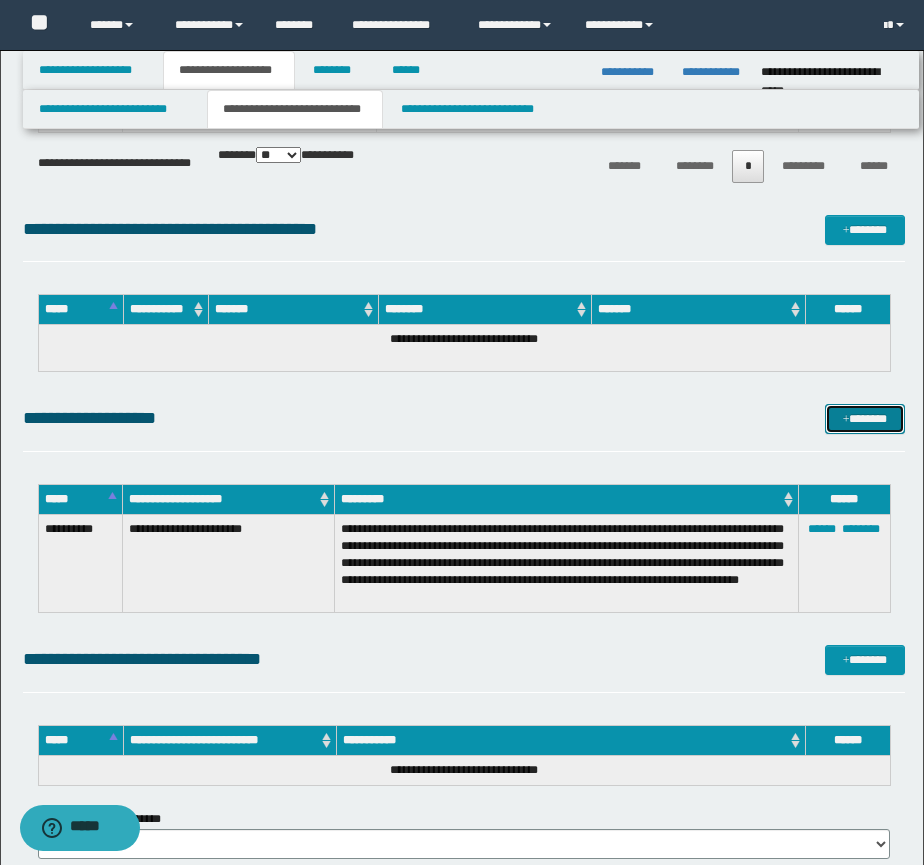 drag, startPoint x: 882, startPoint y: 421, endPoint x: 848, endPoint y: 403, distance: 38.470768 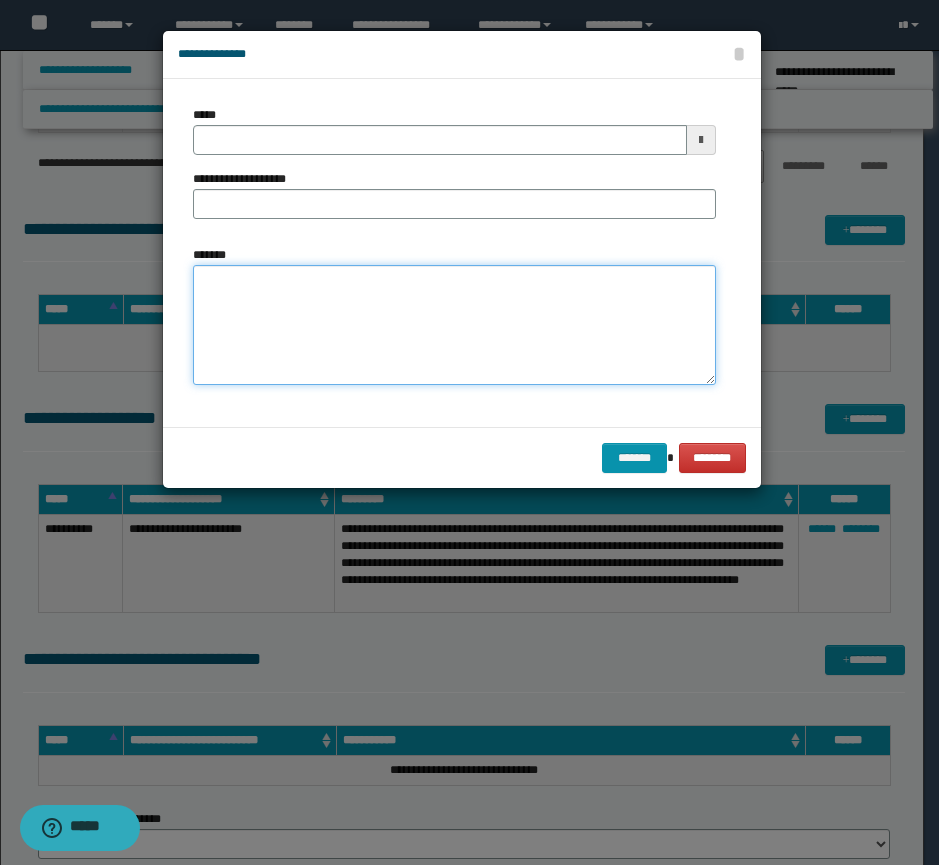 click on "*******" at bounding box center [454, 325] 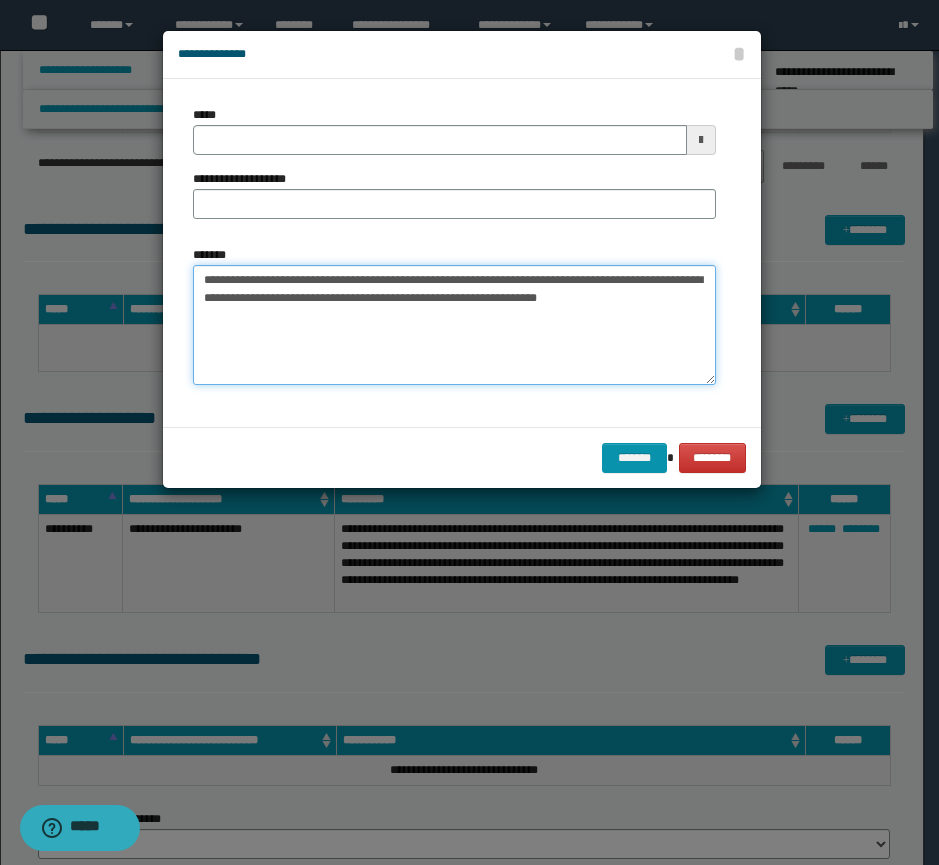 type on "**********" 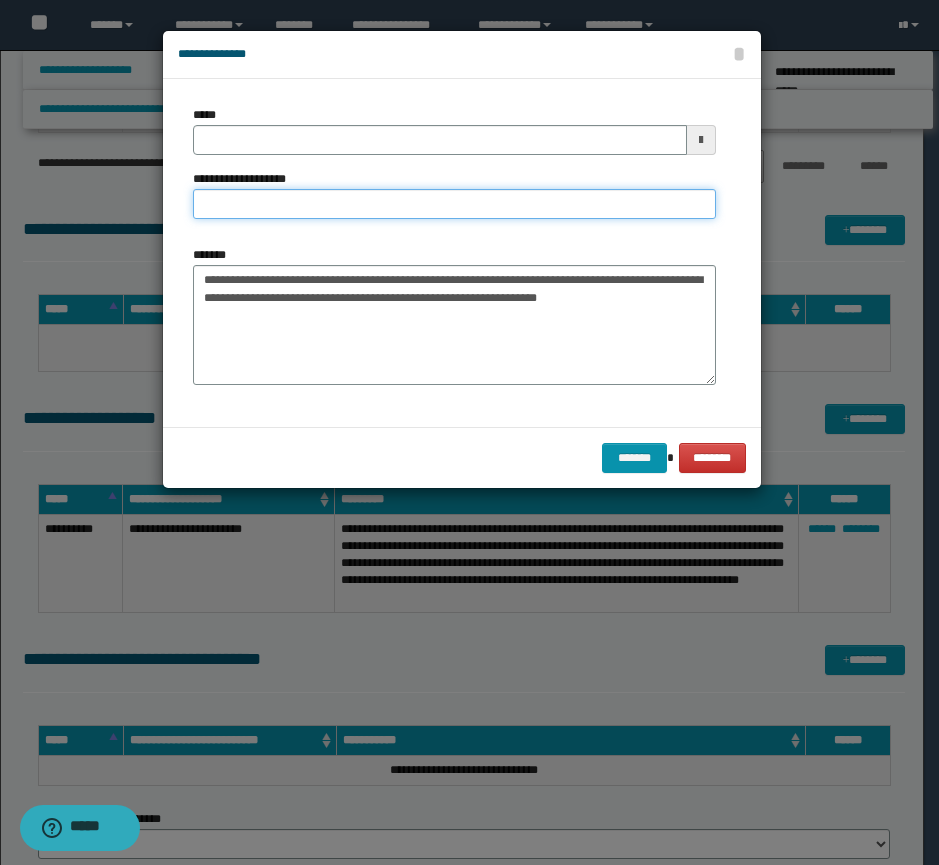 click on "**********" at bounding box center [454, 204] 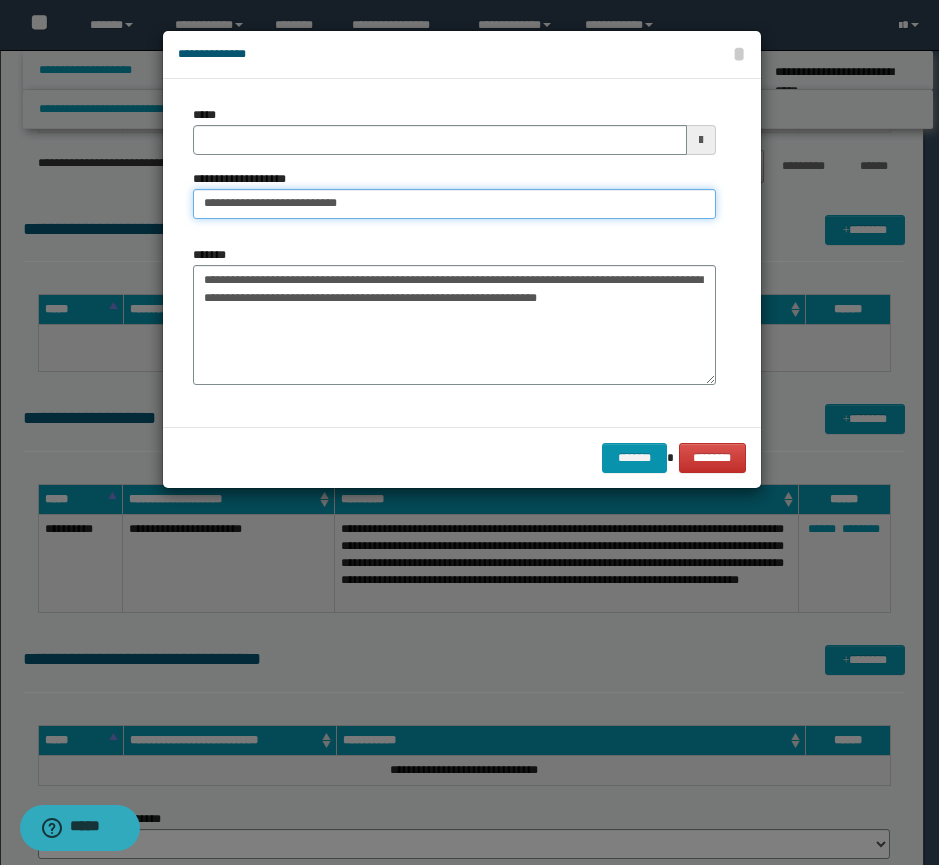 type 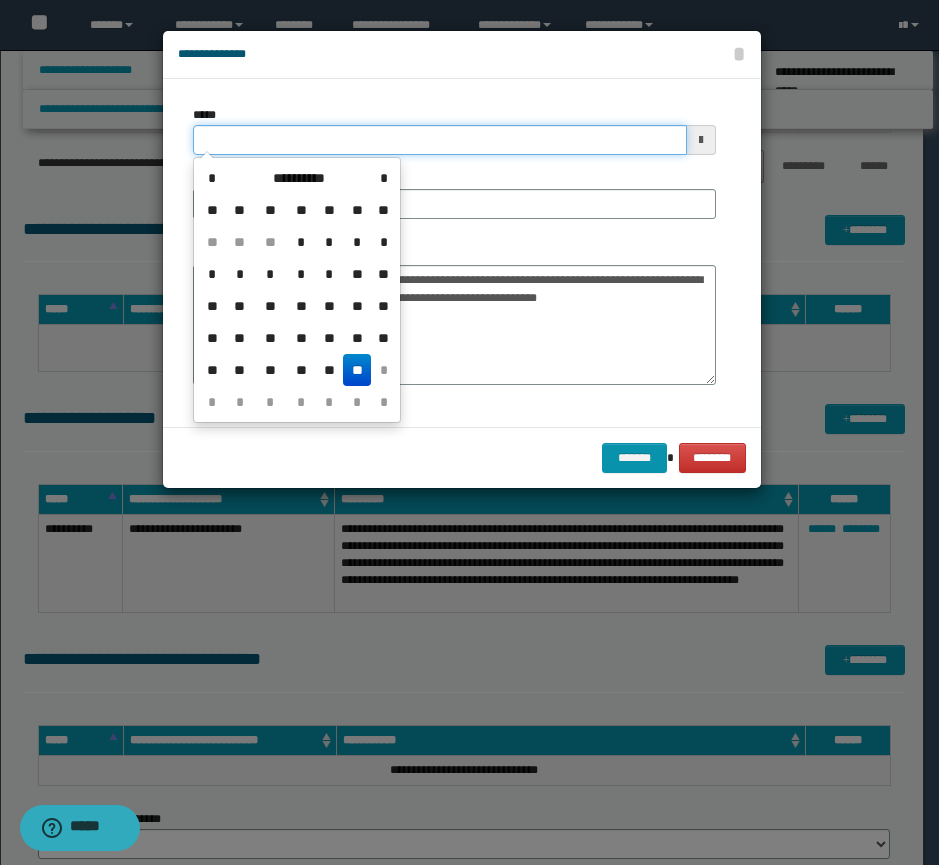 click on "*****" at bounding box center (440, 140) 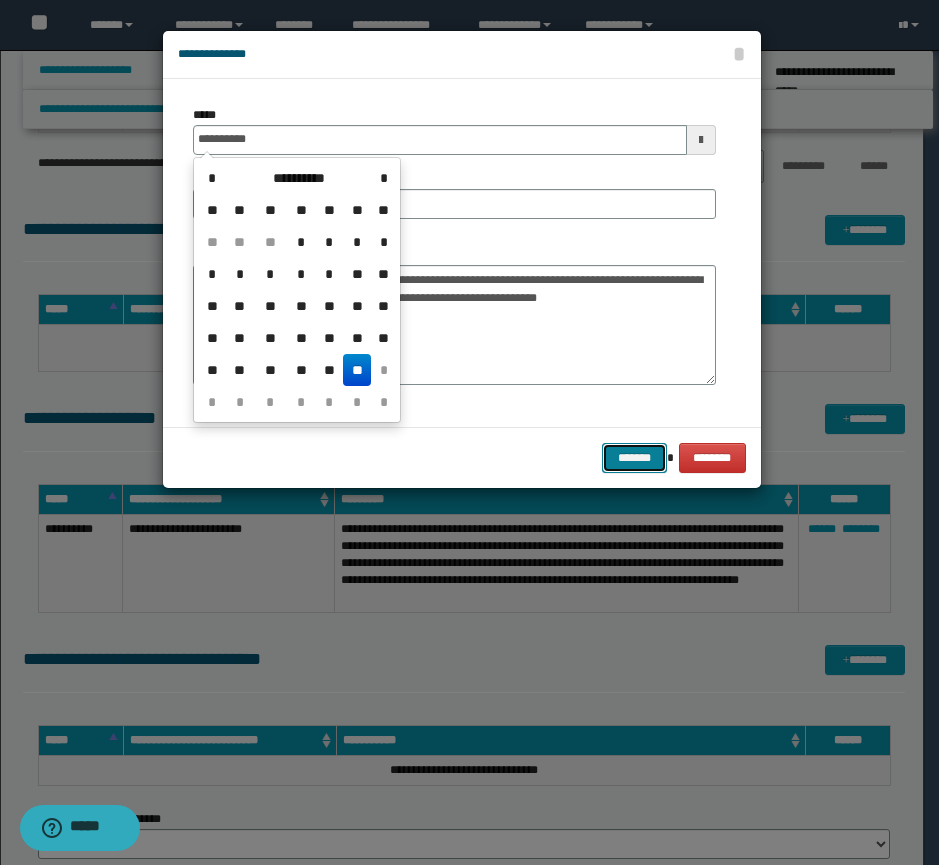 type on "**********" 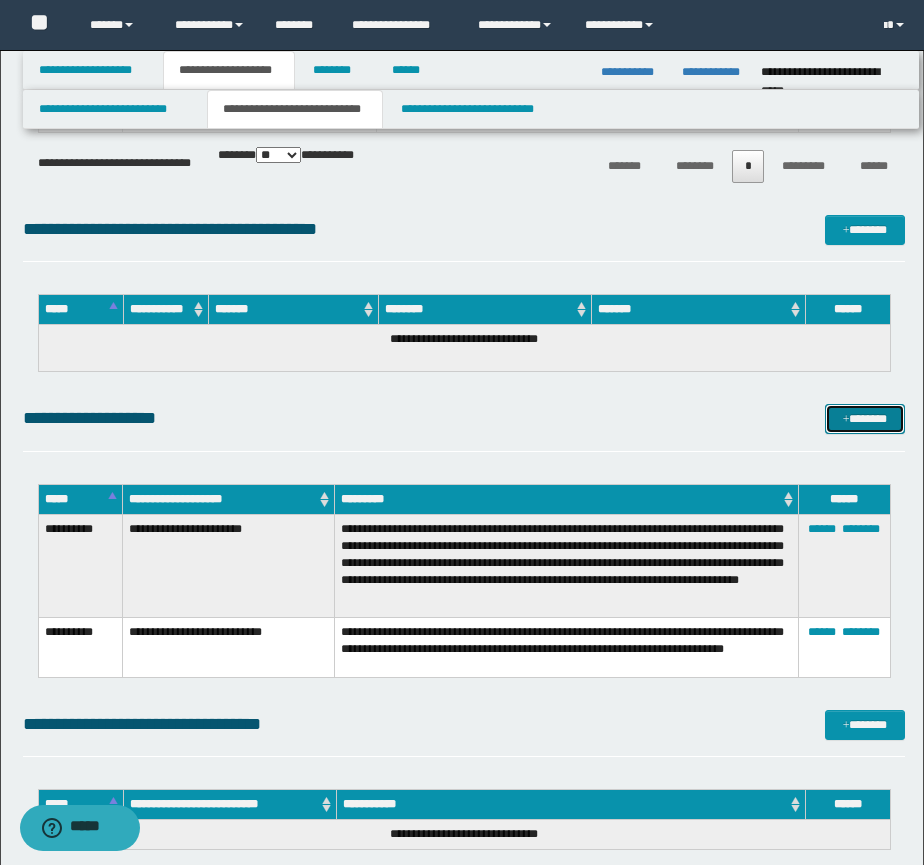 click on "*******" at bounding box center (865, 419) 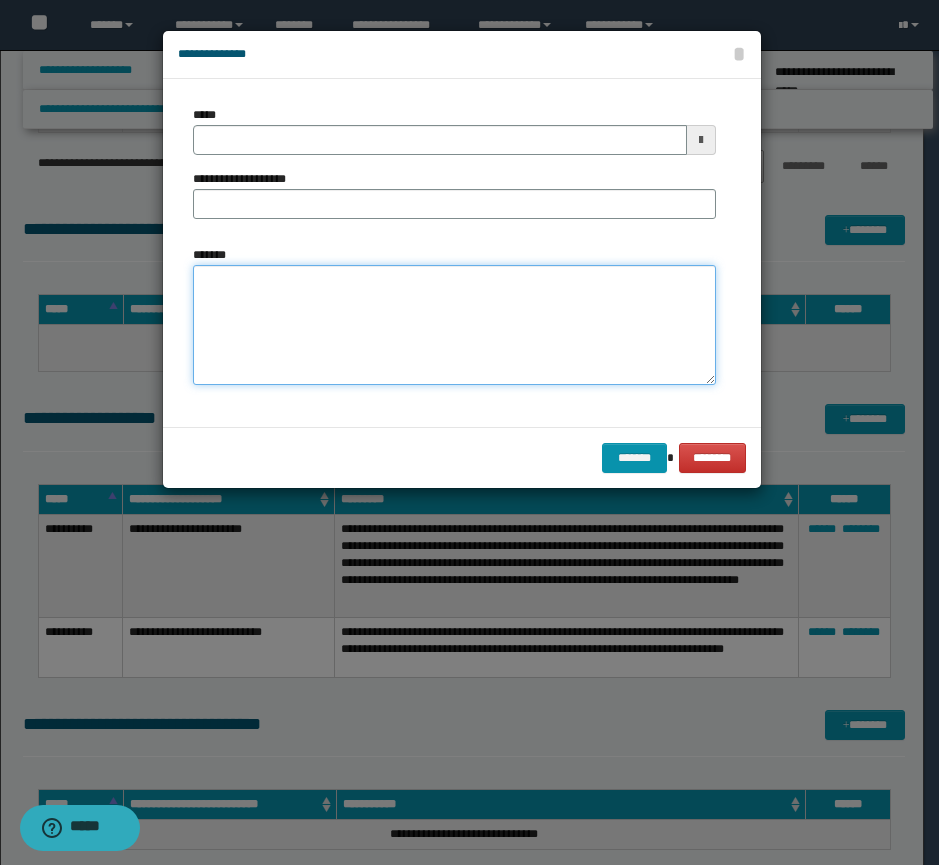 click on "*******" at bounding box center [454, 325] 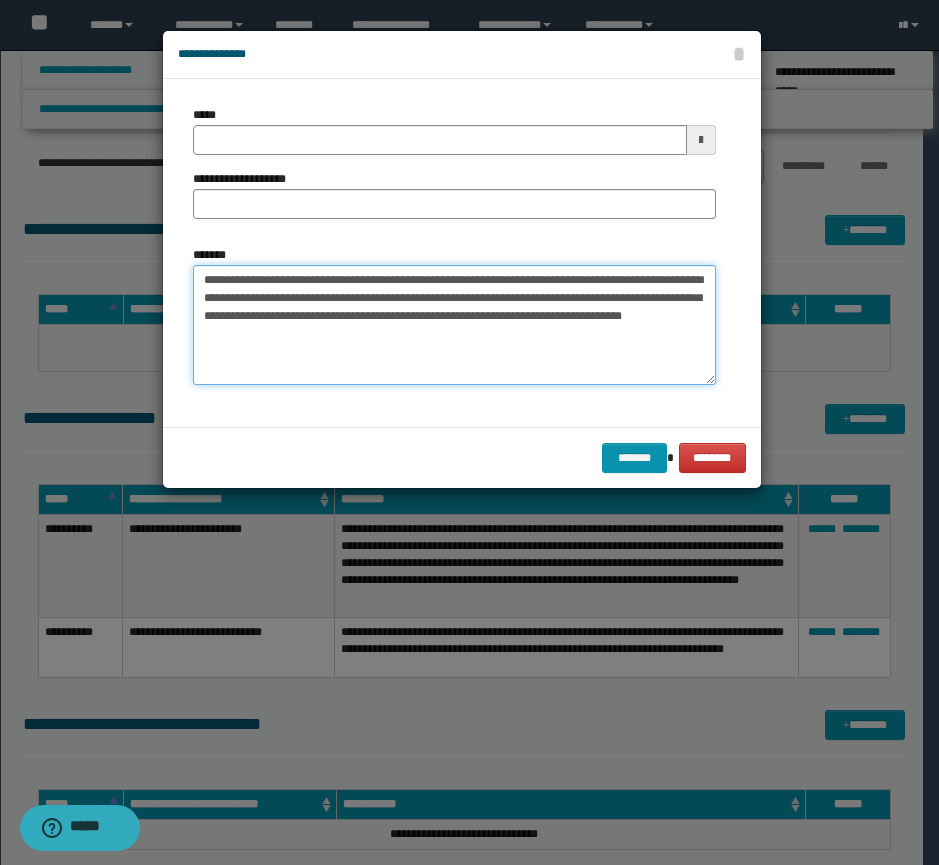 type 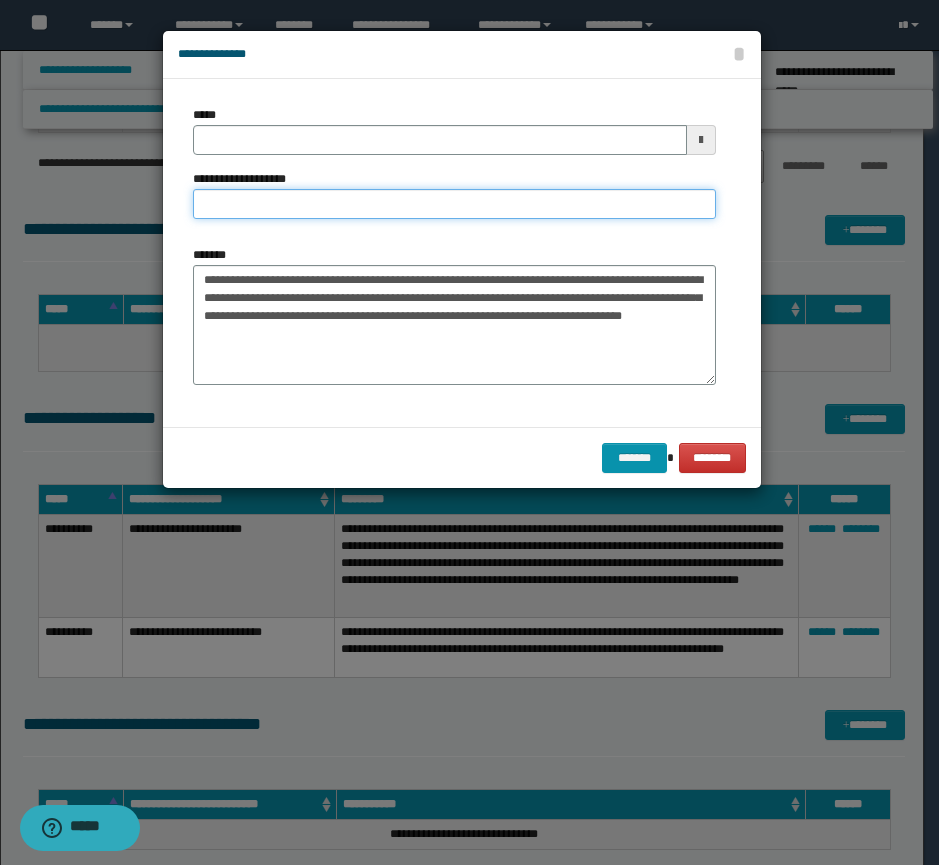 click on "**********" at bounding box center [454, 204] 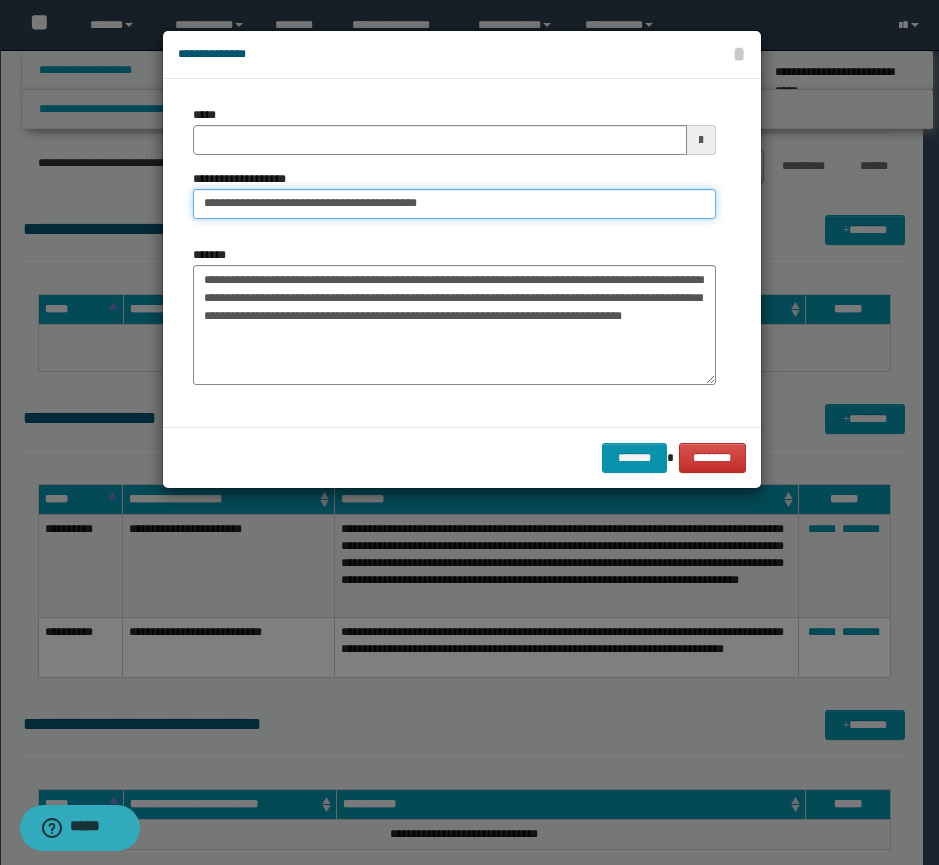 type 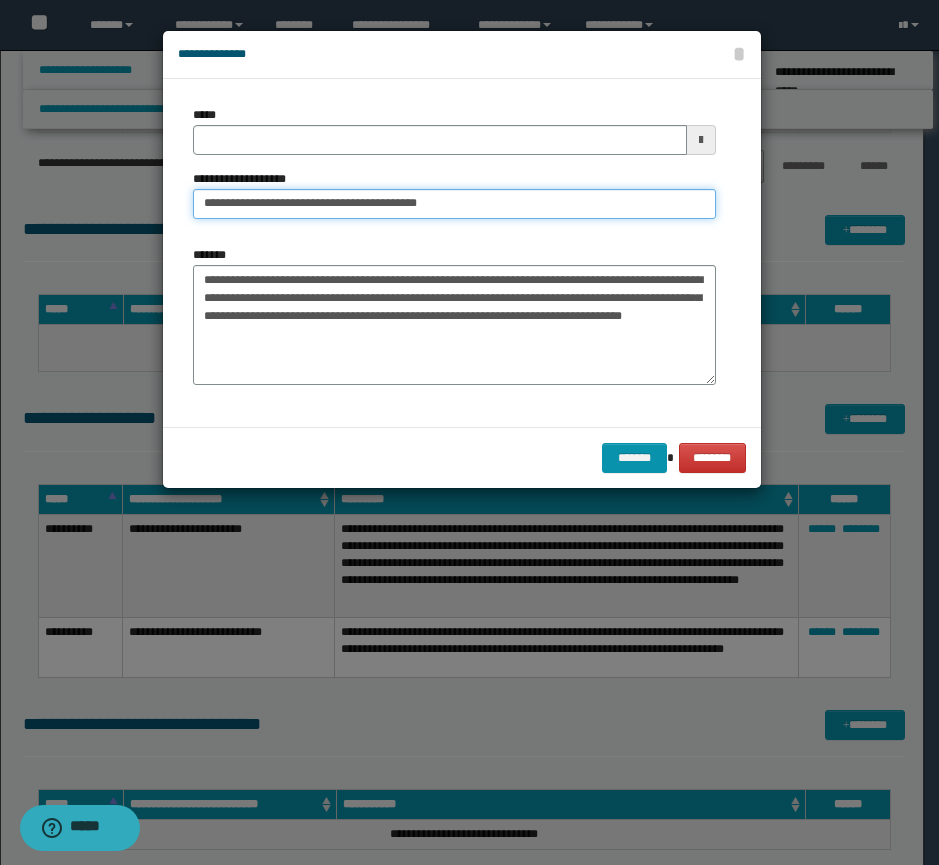 click on "**********" at bounding box center [454, 204] 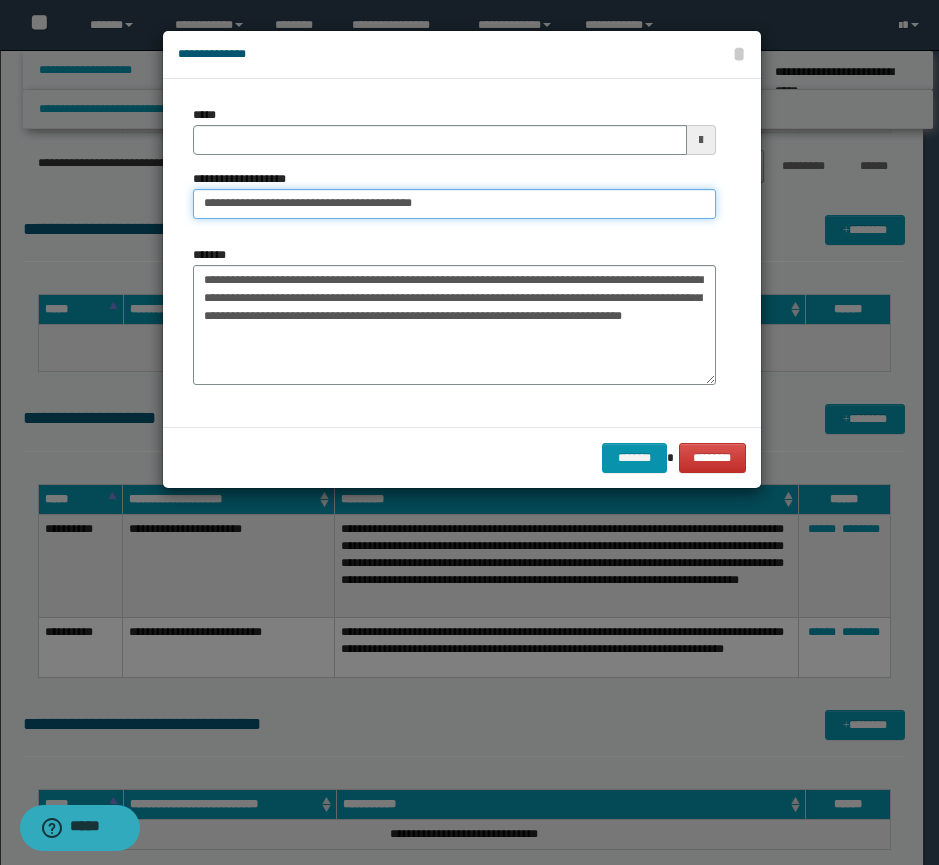 type 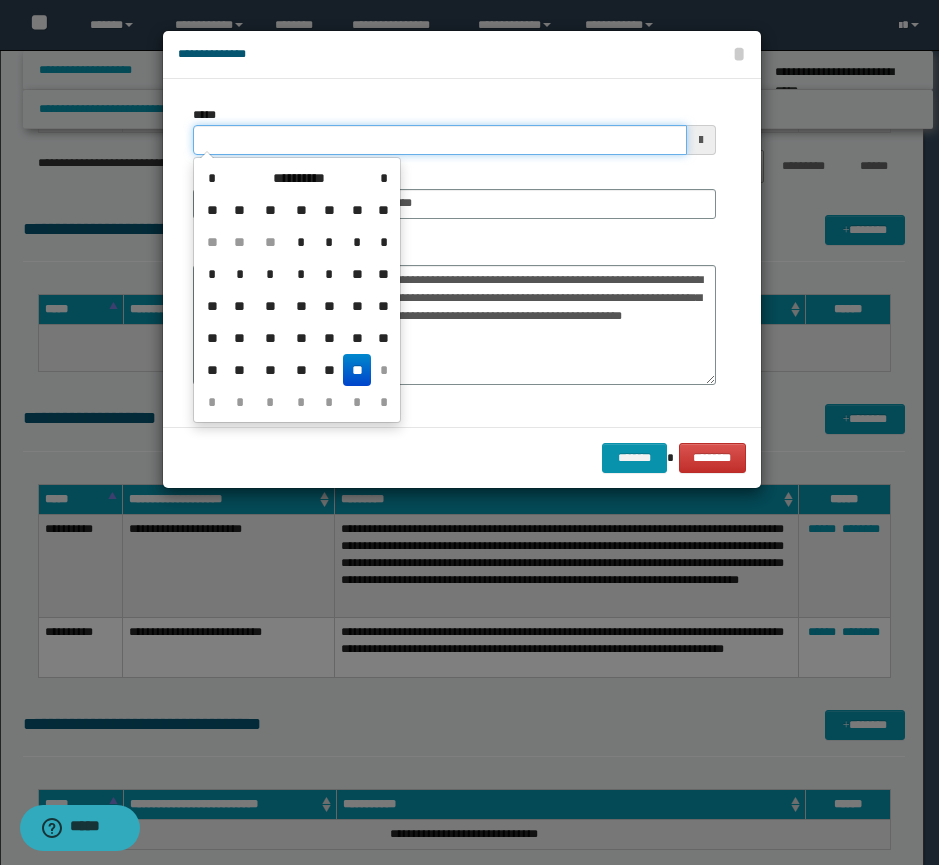 click on "*****" at bounding box center [440, 140] 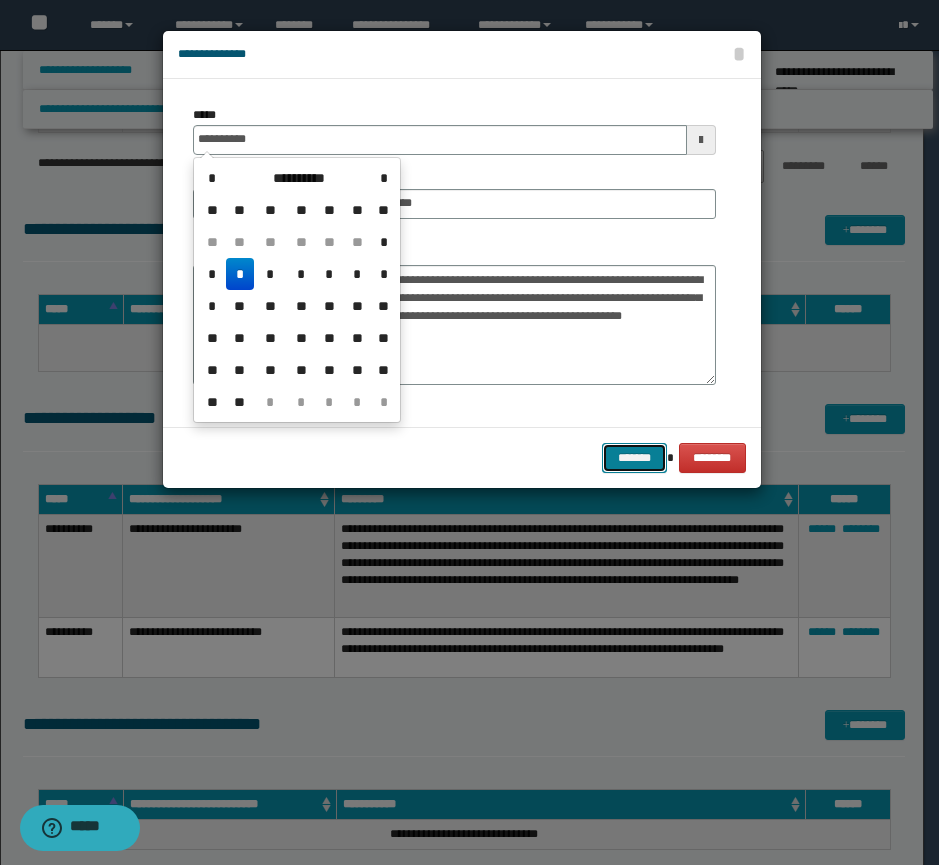 type on "**********" 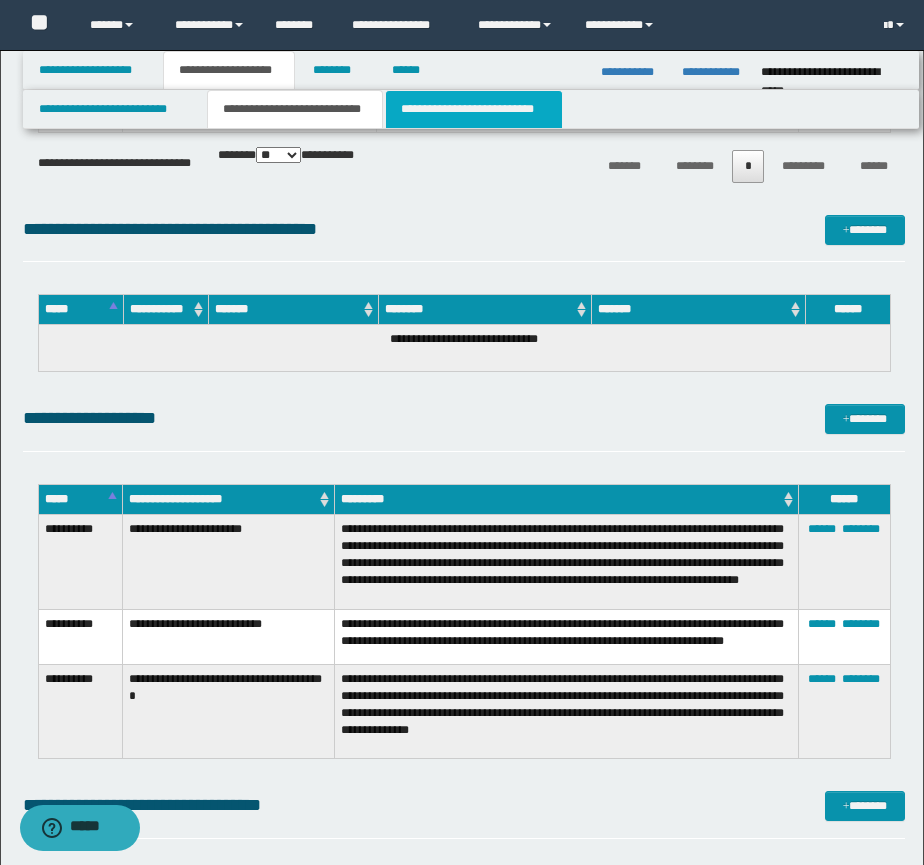 click on "**********" at bounding box center (474, 109) 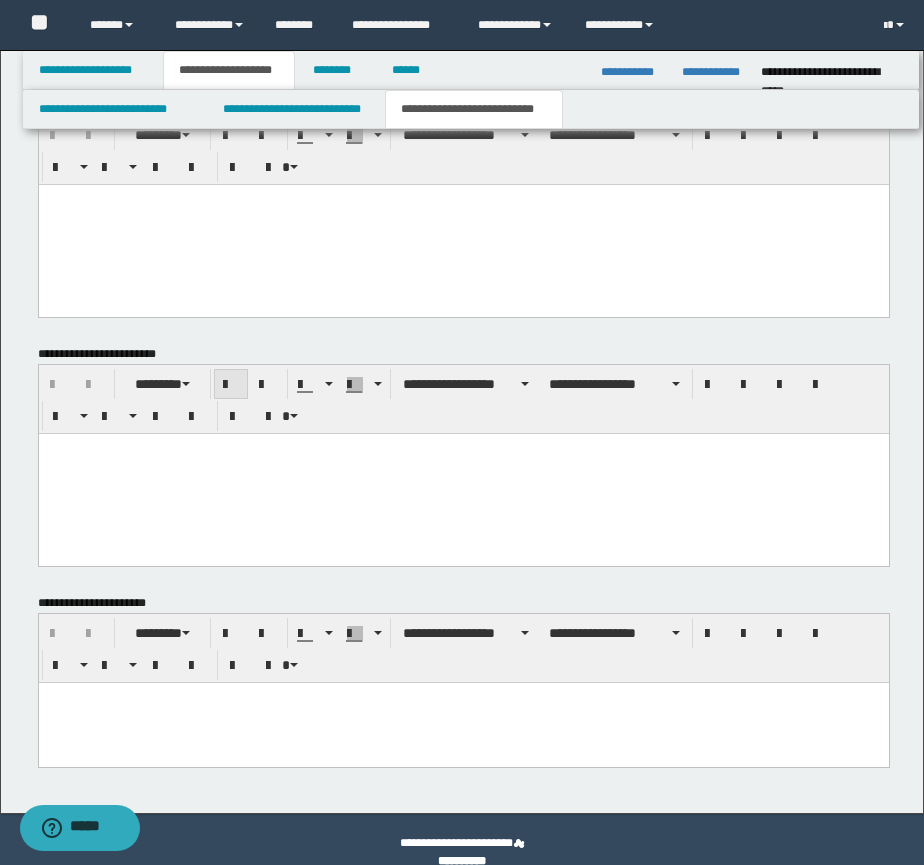 scroll, scrollTop: 1120, scrollLeft: 0, axis: vertical 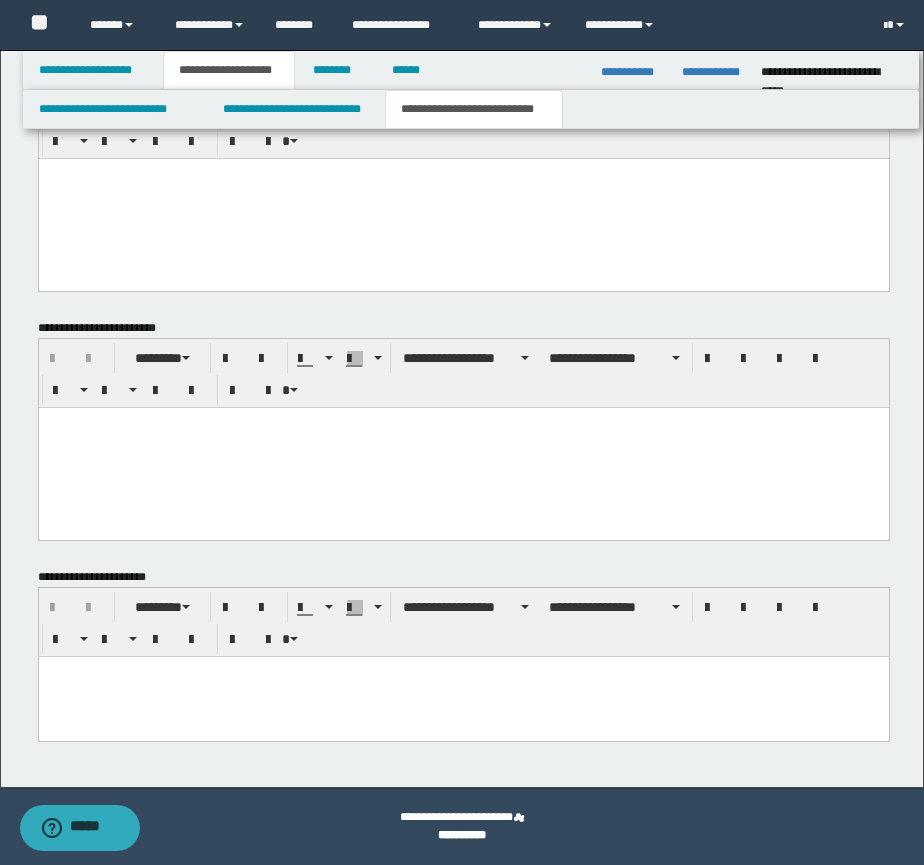 click at bounding box center (463, 198) 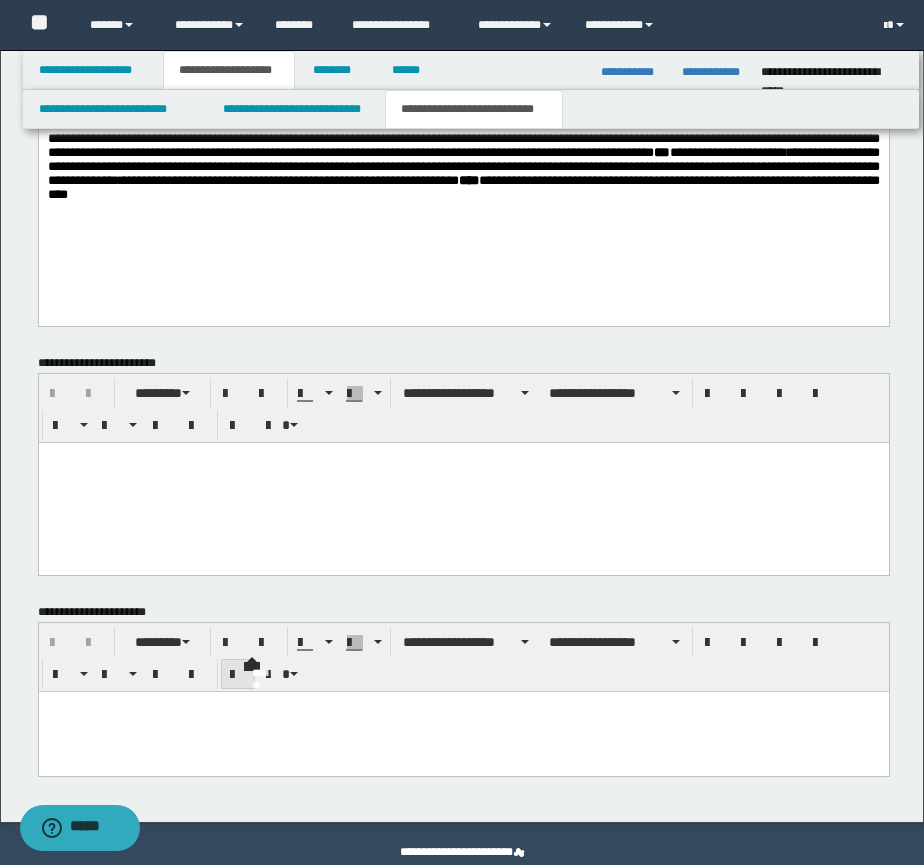 scroll, scrollTop: 1232, scrollLeft: 0, axis: vertical 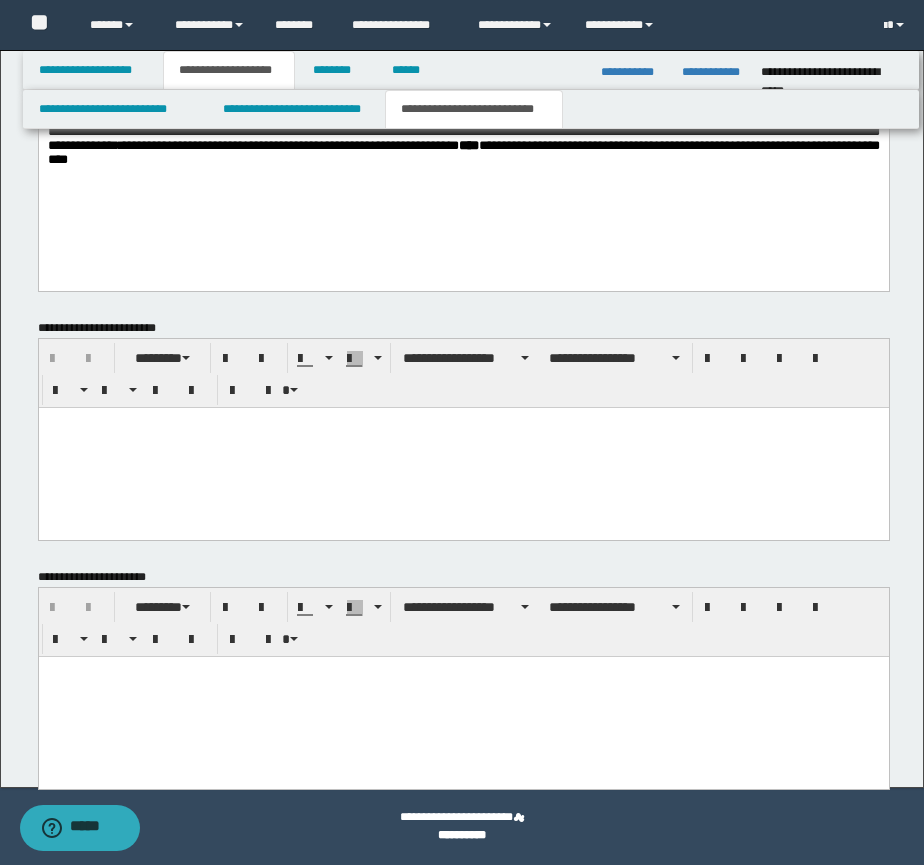 click at bounding box center (463, 696) 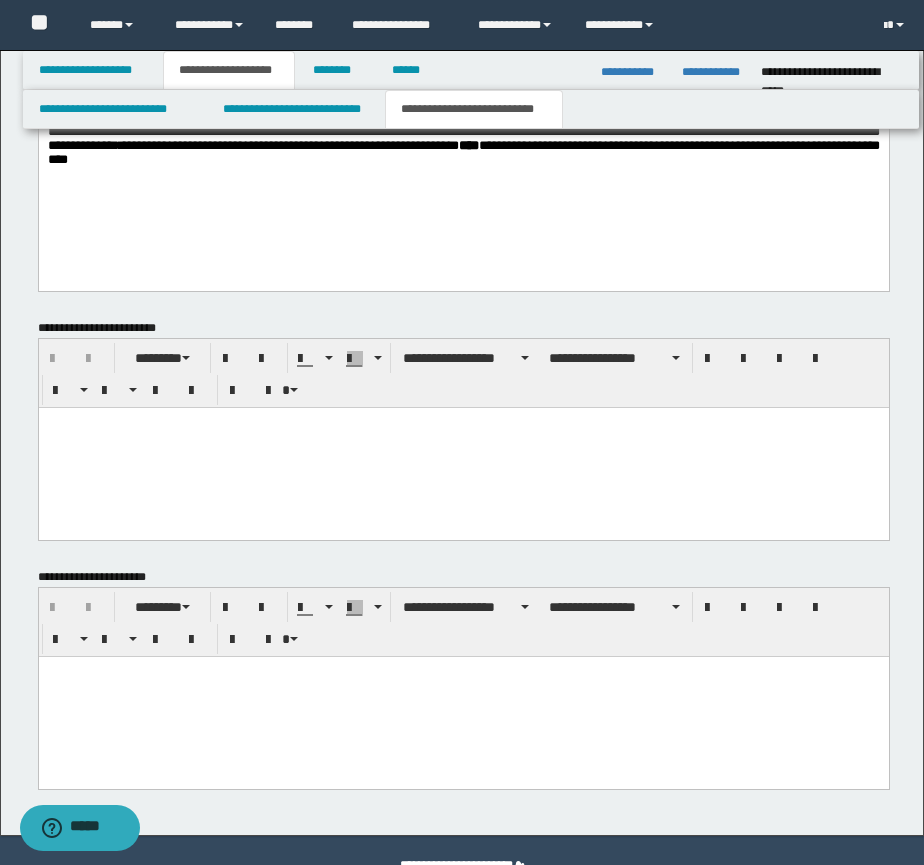 type 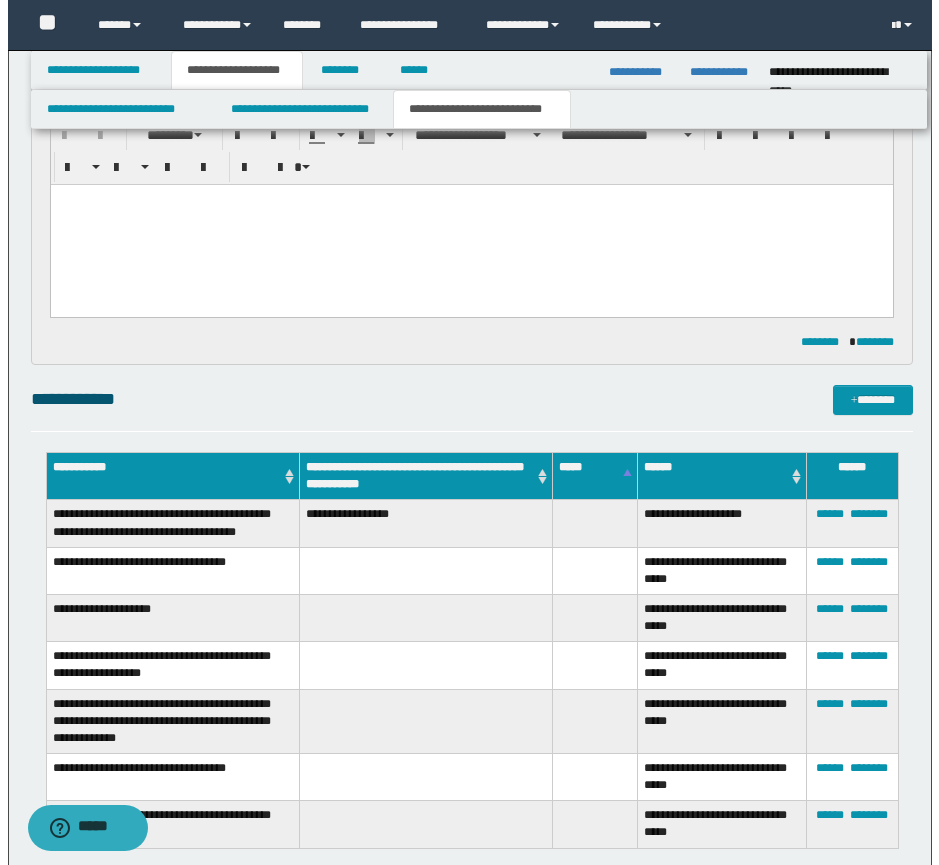 scroll, scrollTop: 0, scrollLeft: 0, axis: both 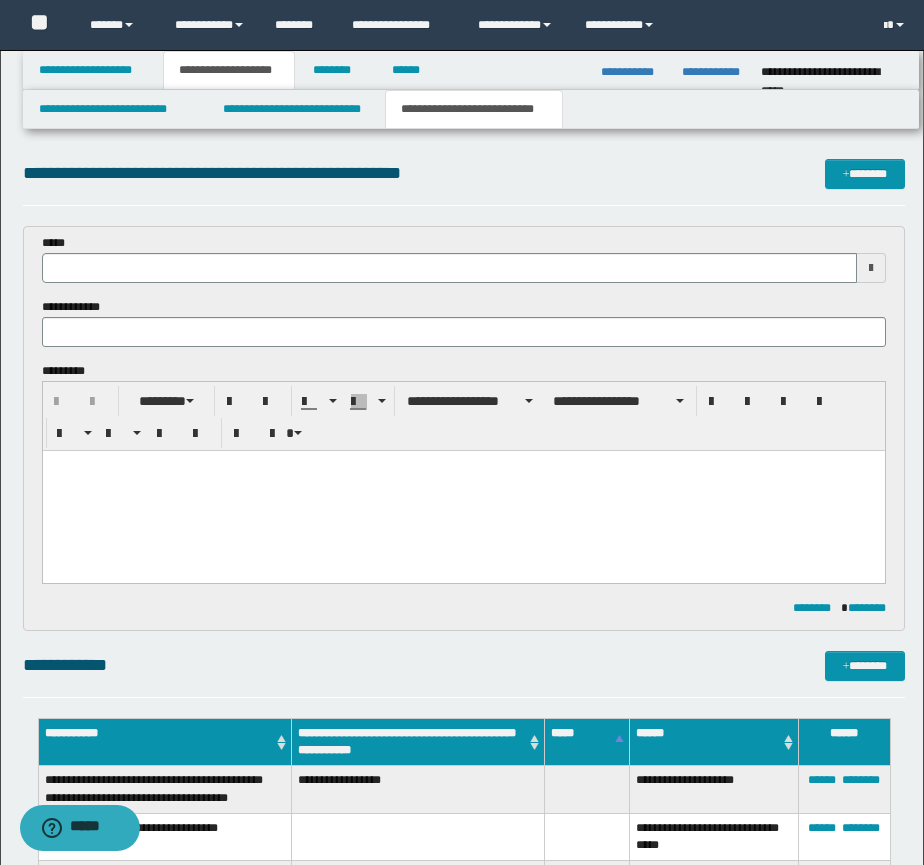 type 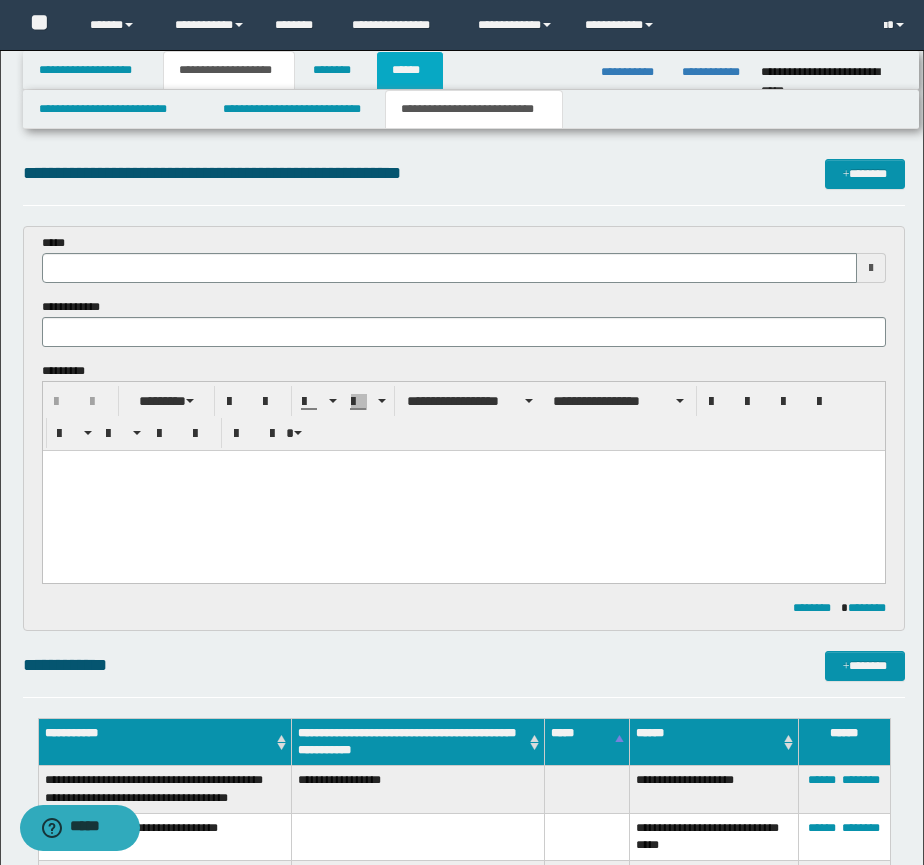 click on "******" at bounding box center [410, 70] 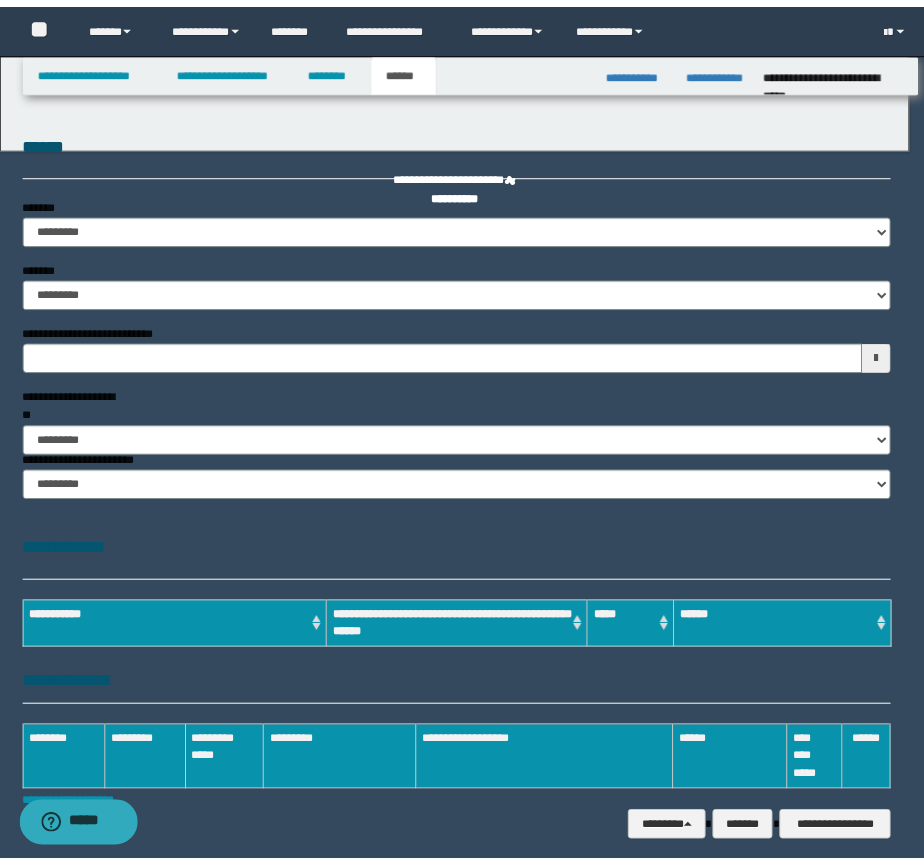 scroll, scrollTop: 0, scrollLeft: 0, axis: both 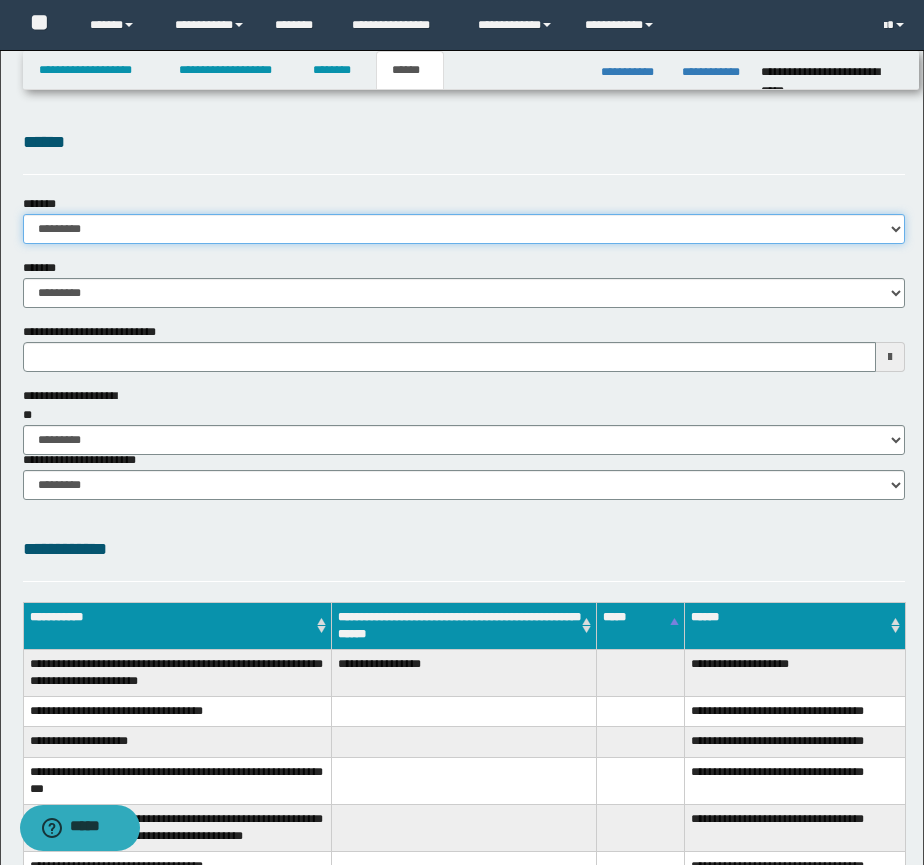 click on "**********" at bounding box center (464, 229) 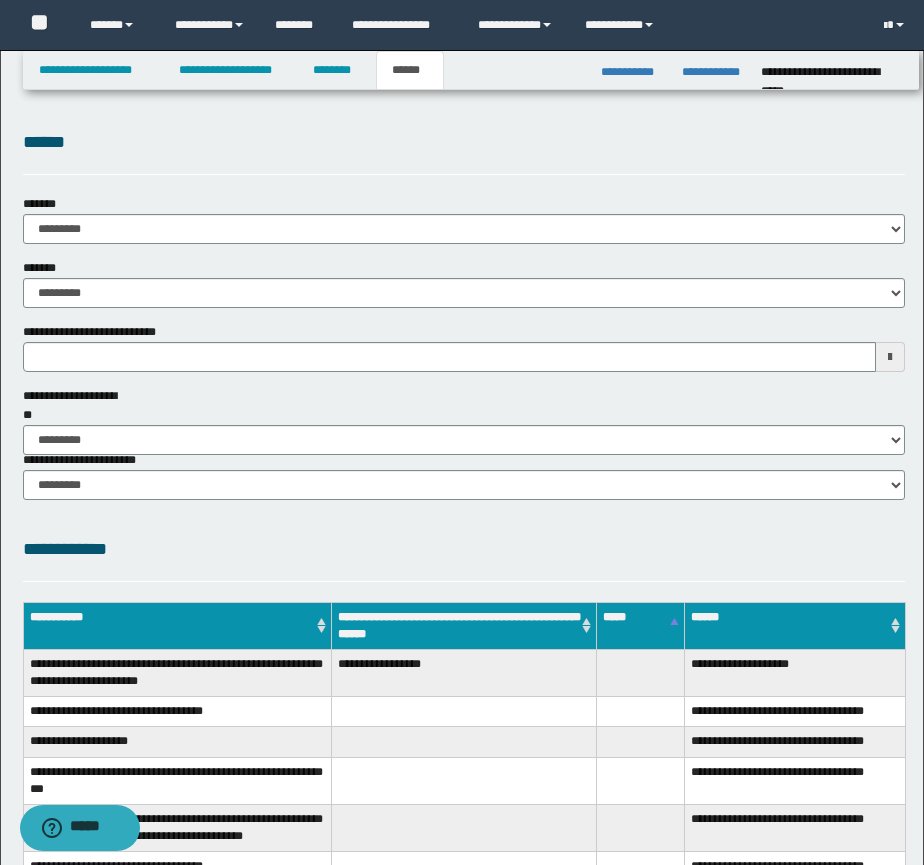 click on "******" at bounding box center [464, 151] 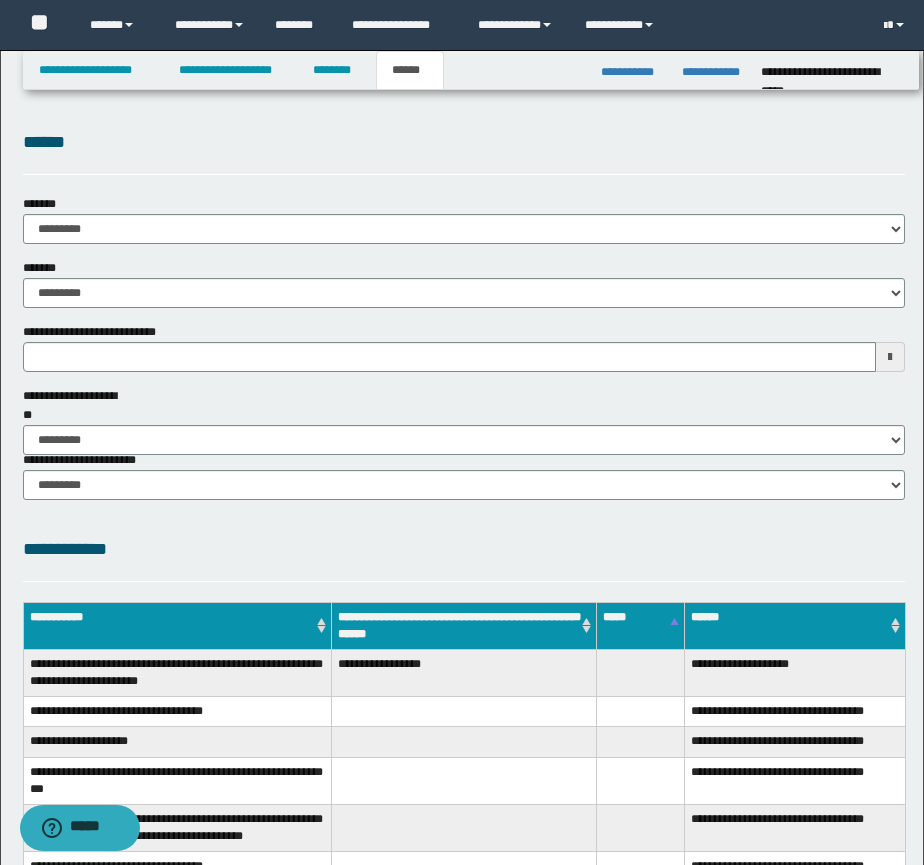 type 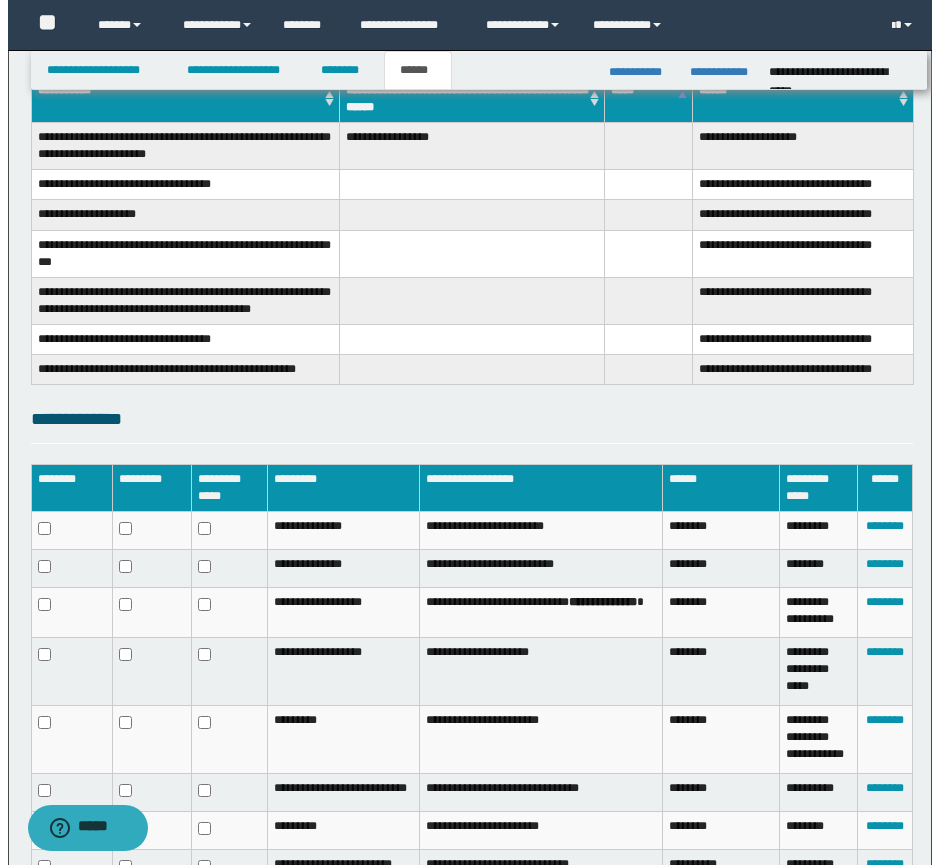 scroll, scrollTop: 758, scrollLeft: 0, axis: vertical 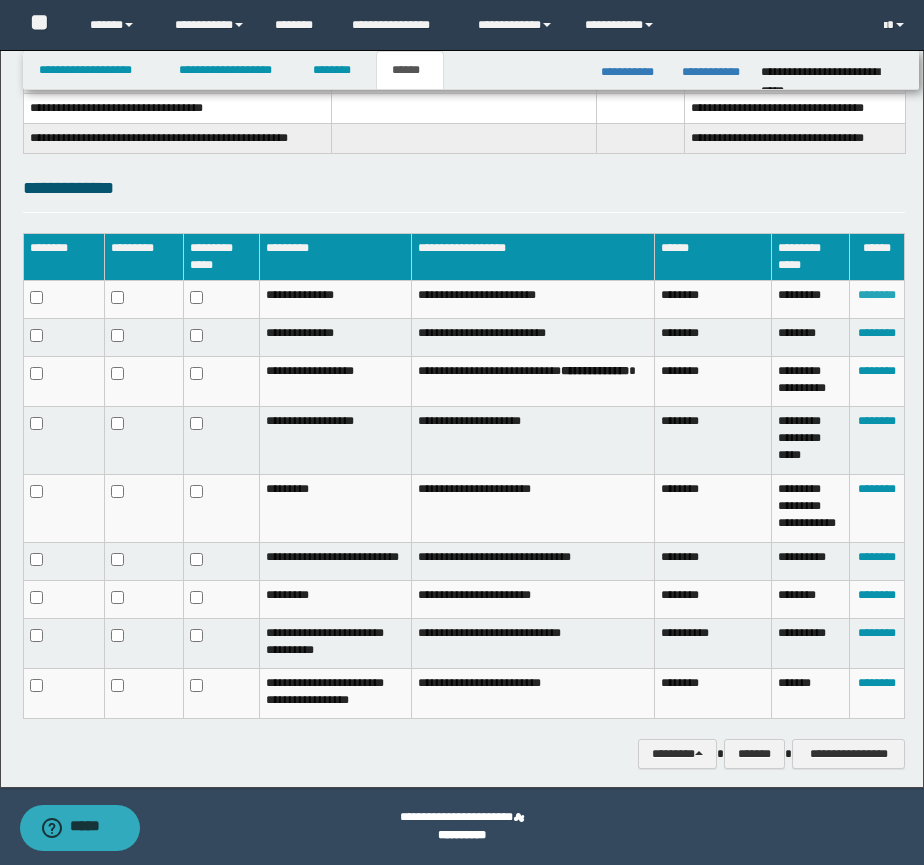 click on "********" at bounding box center (877, 295) 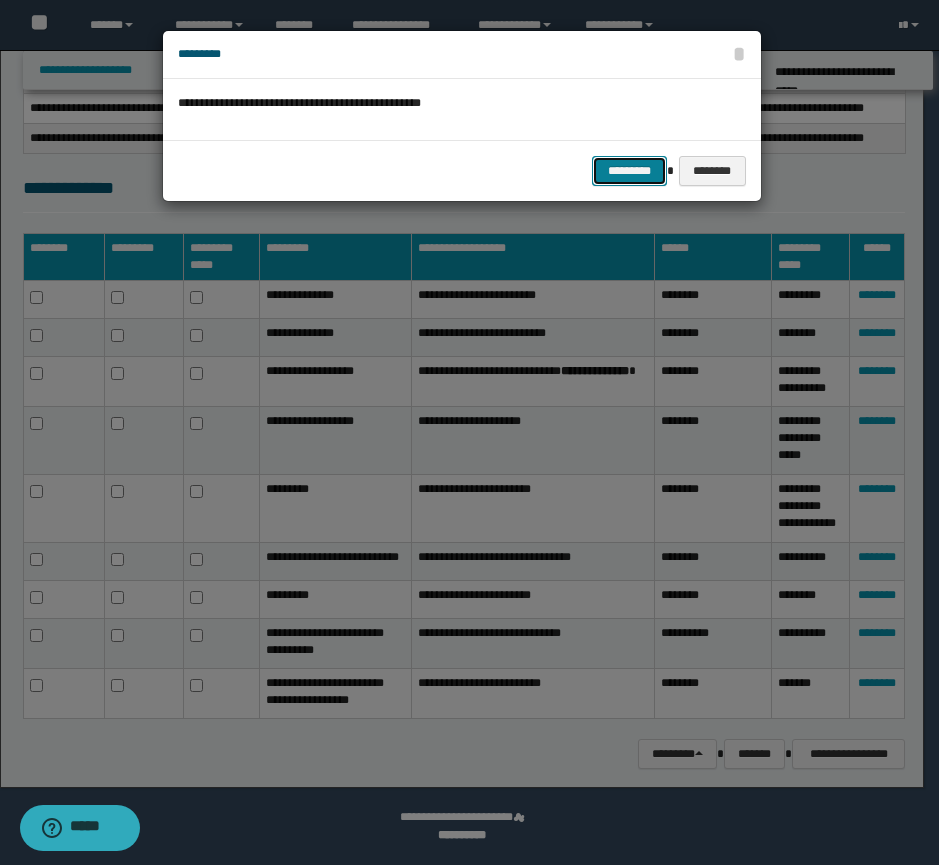 click on "*********" at bounding box center [629, 171] 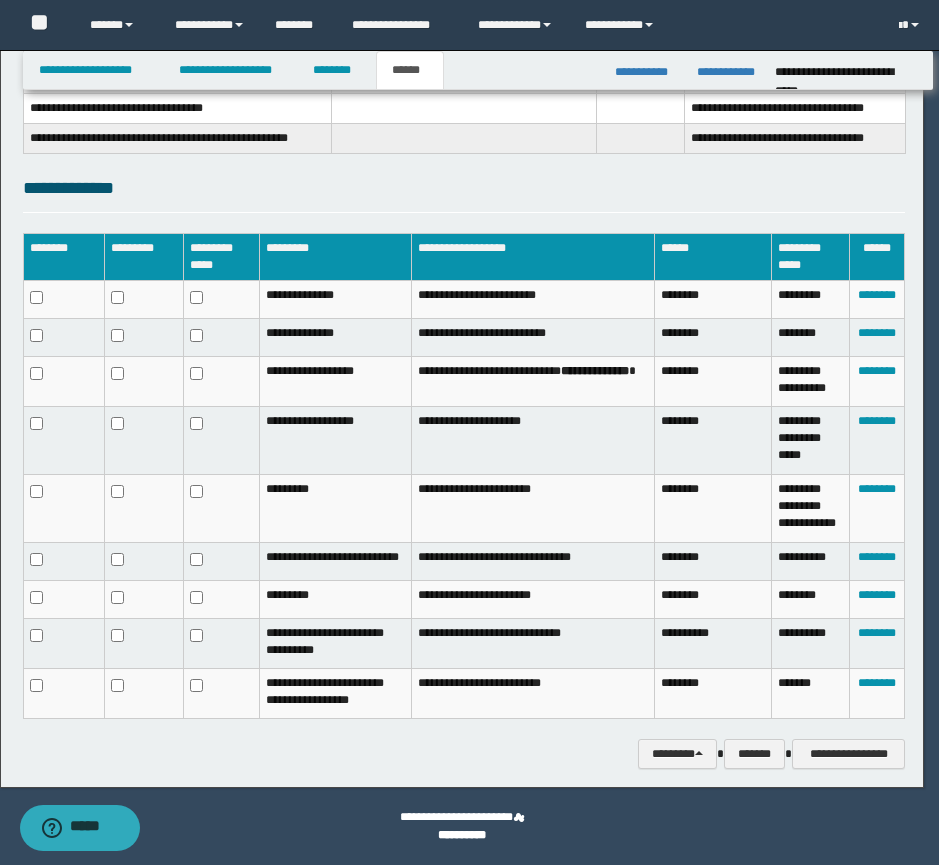 scroll, scrollTop: 743, scrollLeft: 0, axis: vertical 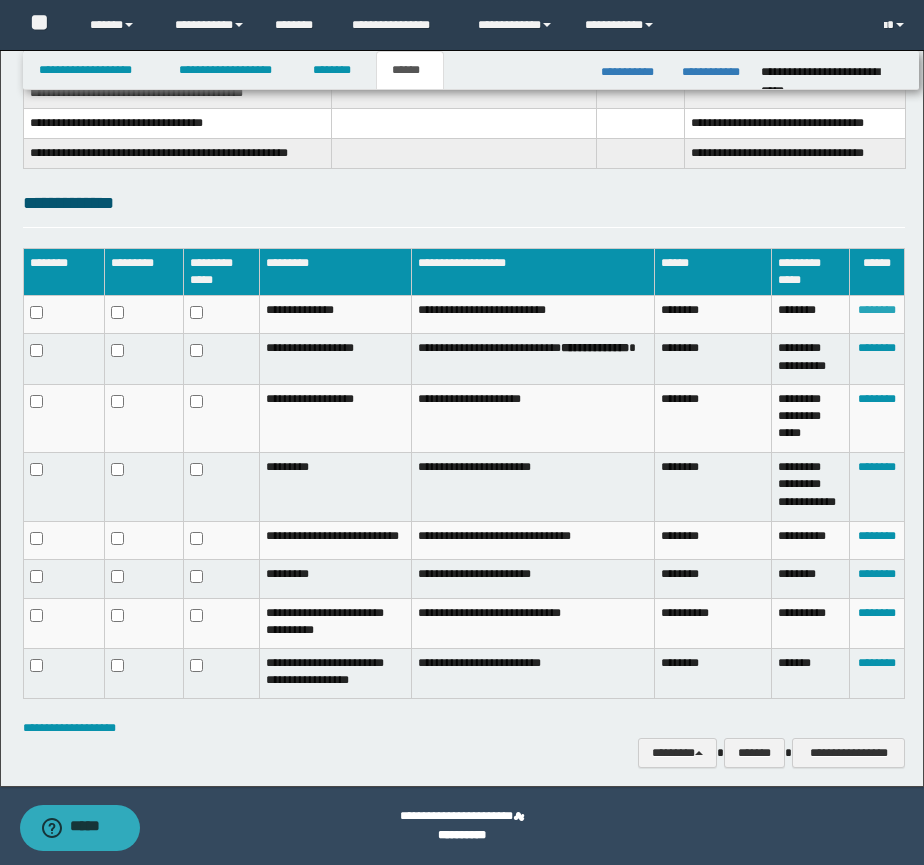 click on "********" at bounding box center (877, 310) 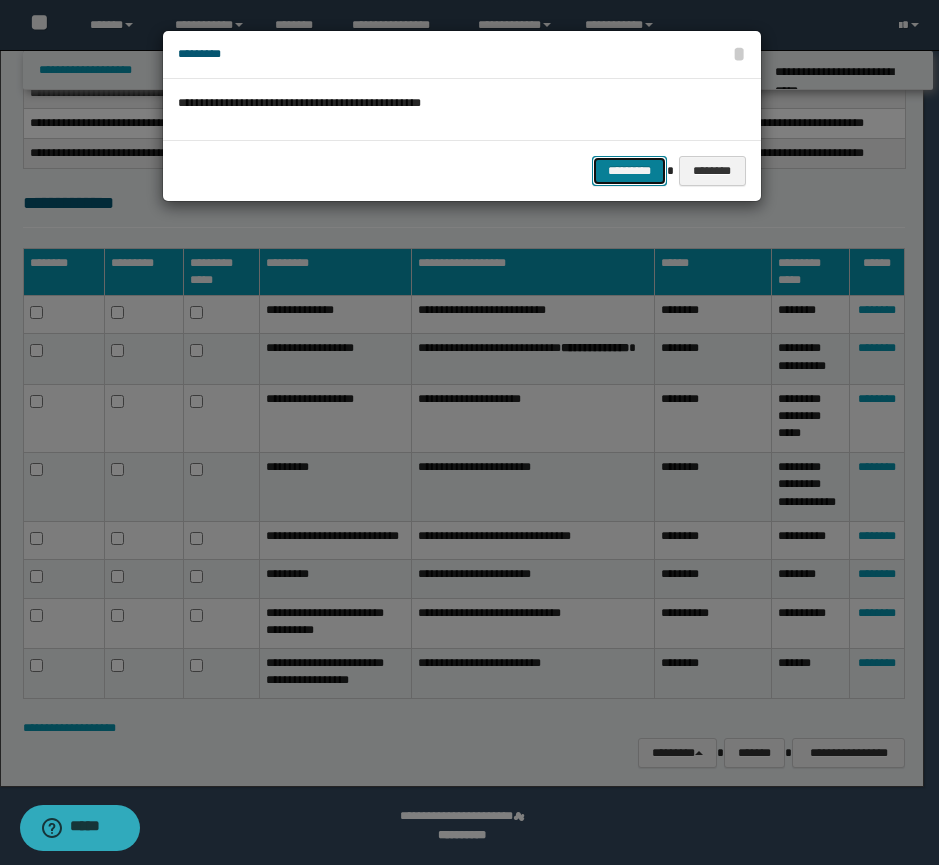click on "*********" at bounding box center (629, 171) 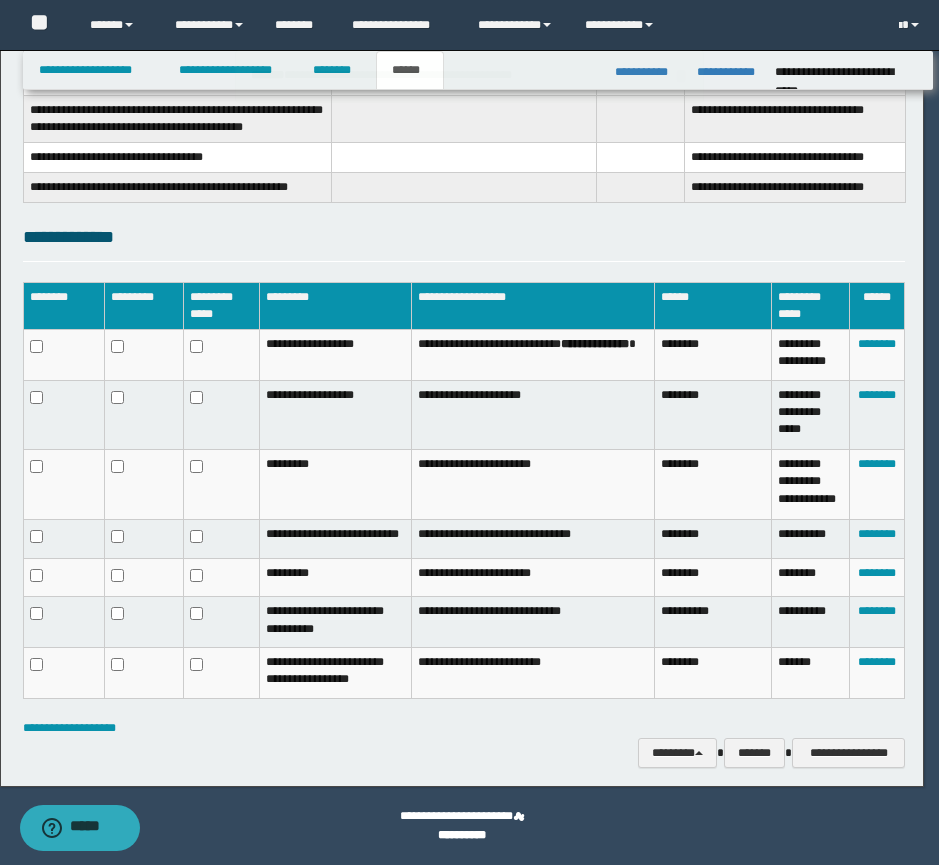 scroll, scrollTop: 709, scrollLeft: 0, axis: vertical 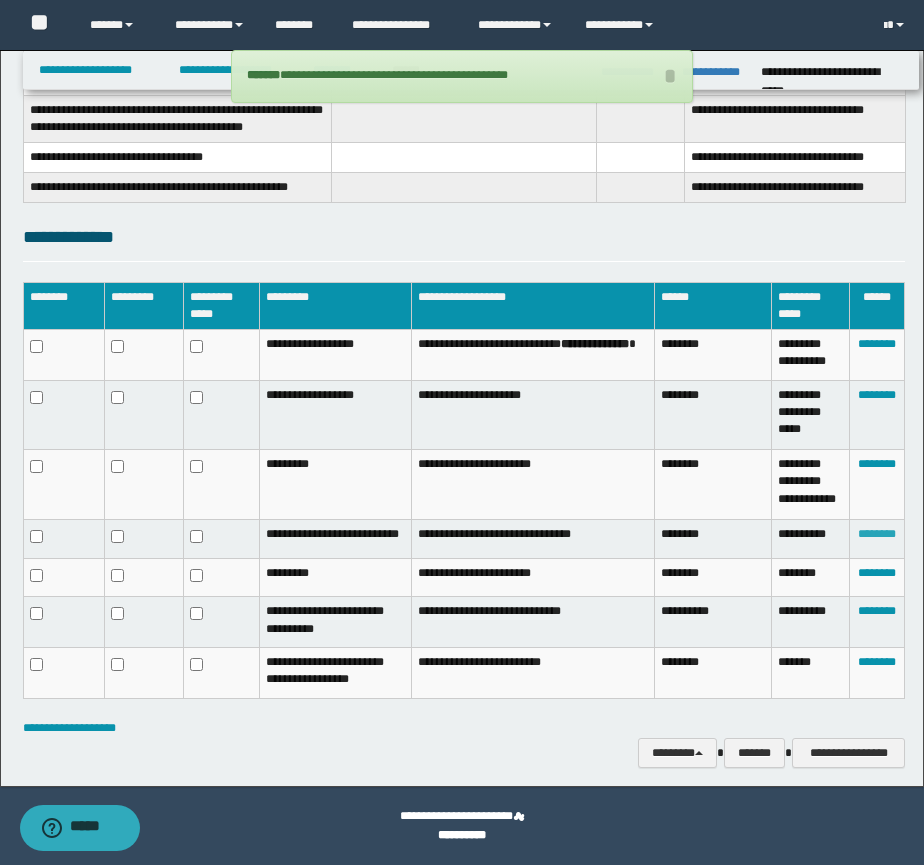 click on "********" at bounding box center [877, 534] 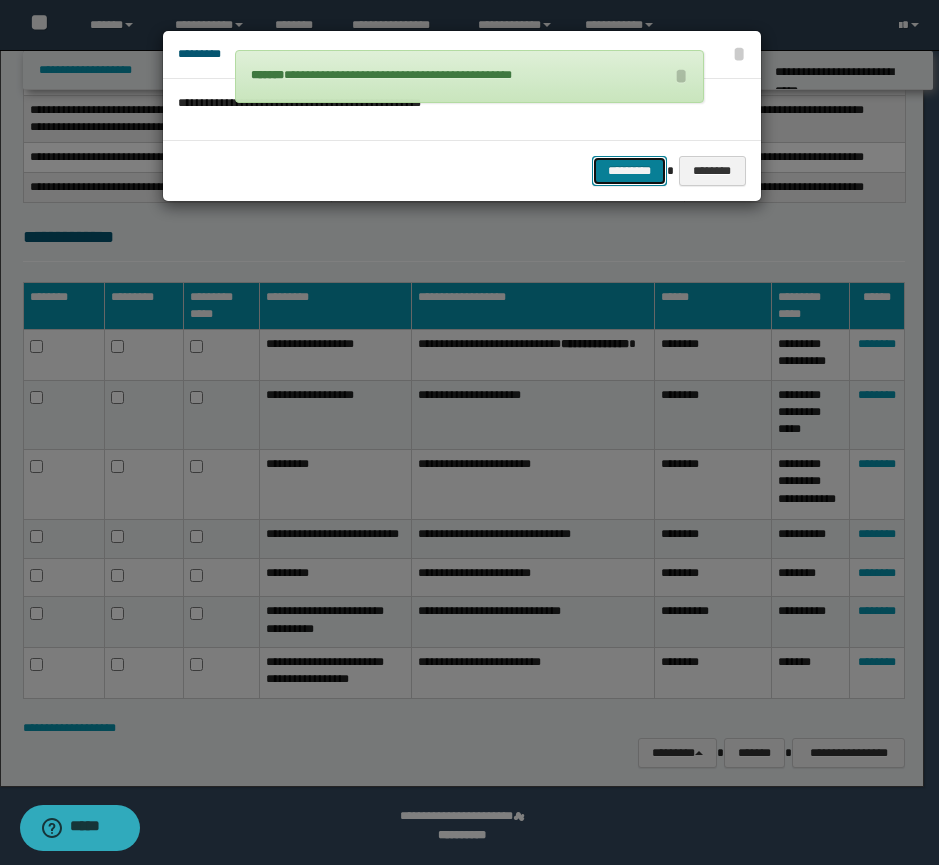 click on "*********" at bounding box center [629, 171] 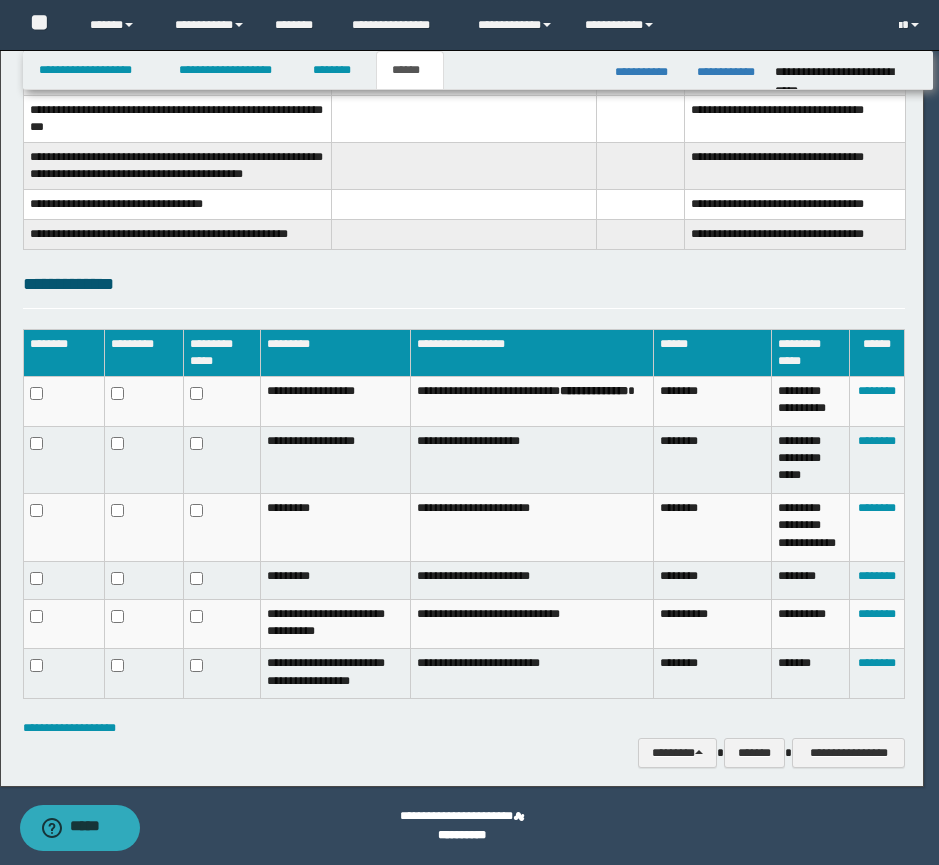 scroll, scrollTop: 662, scrollLeft: 0, axis: vertical 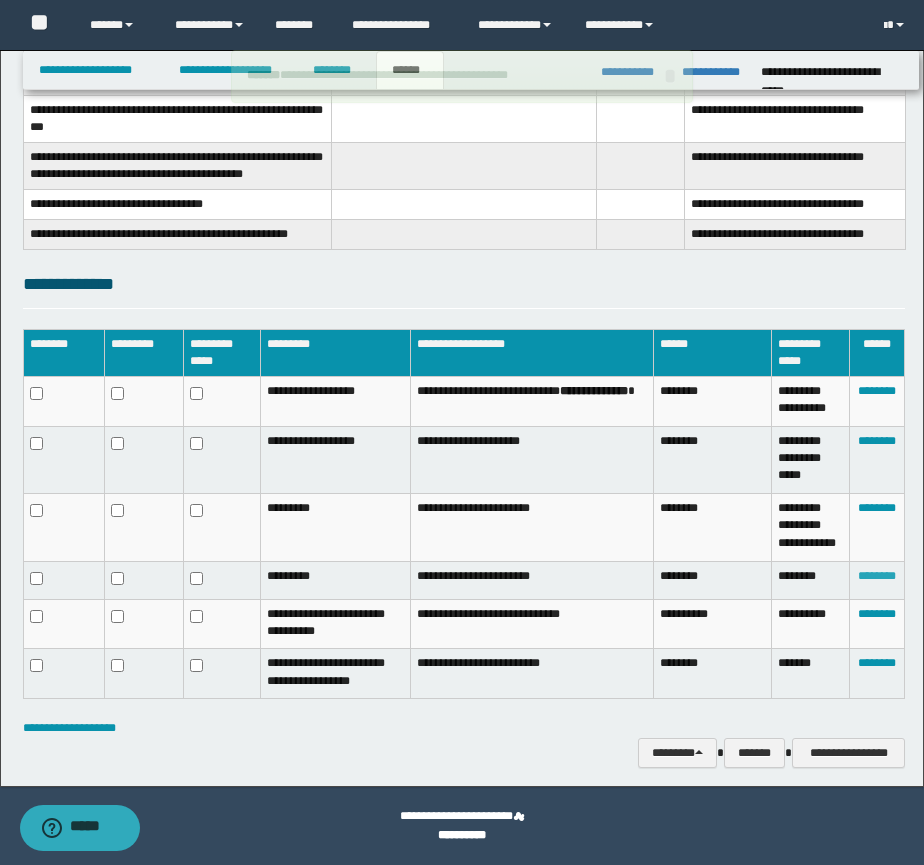 click on "********" at bounding box center [877, 576] 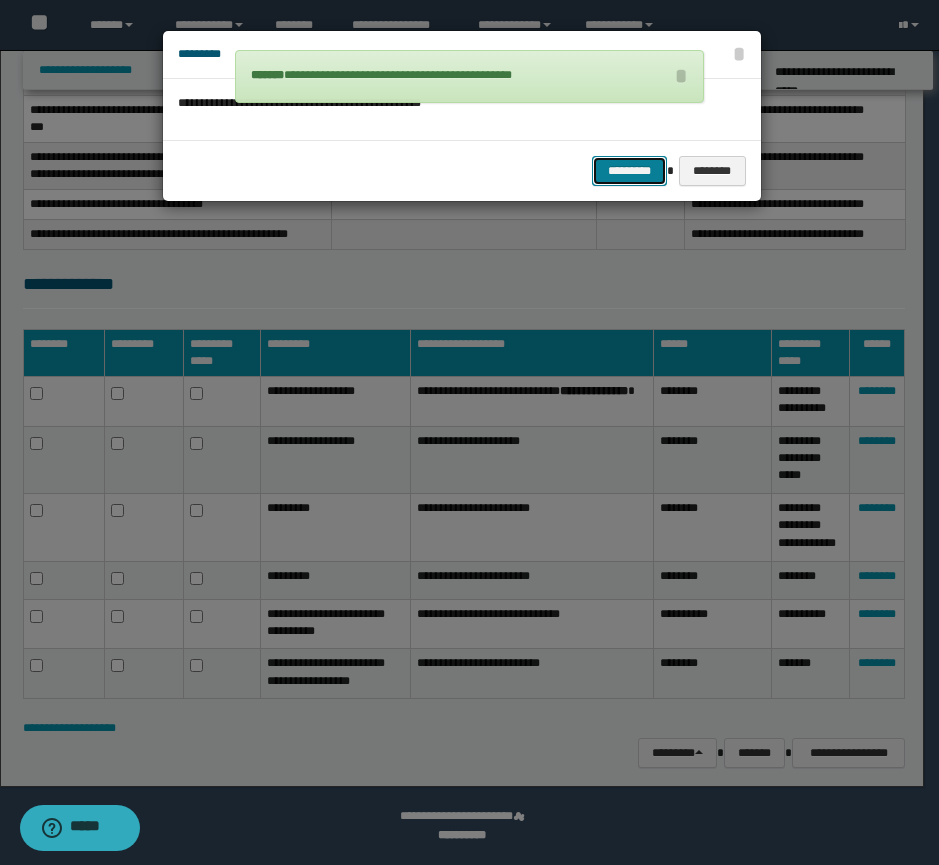 click on "*********" at bounding box center [629, 171] 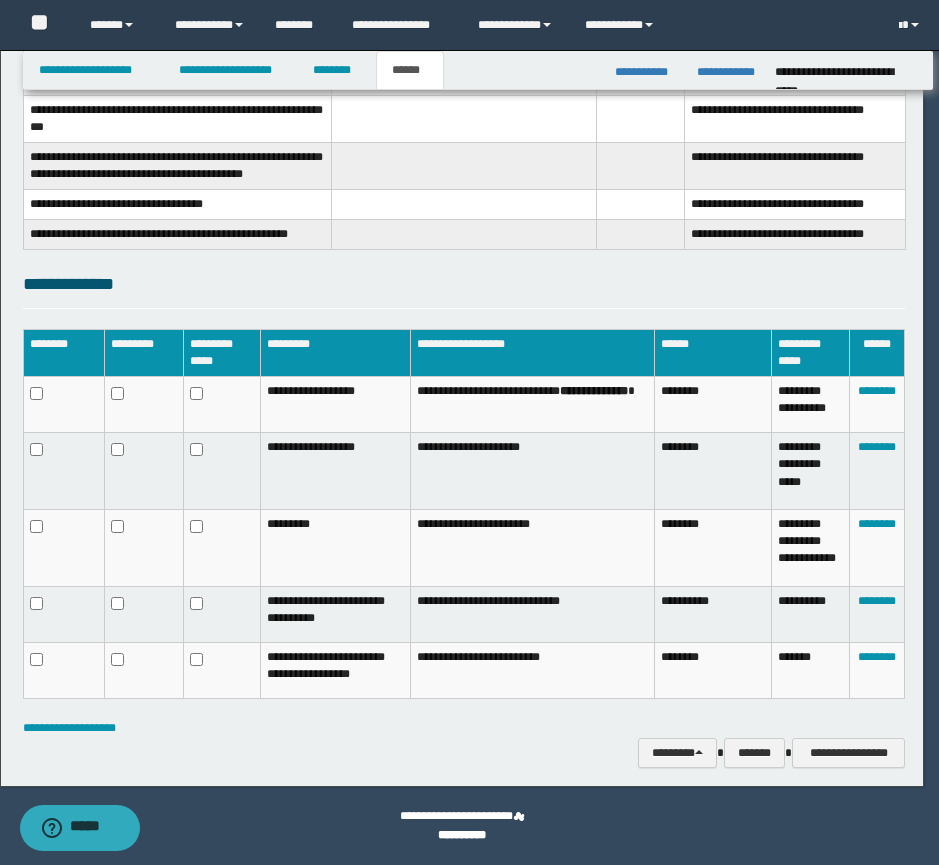 scroll, scrollTop: 627, scrollLeft: 0, axis: vertical 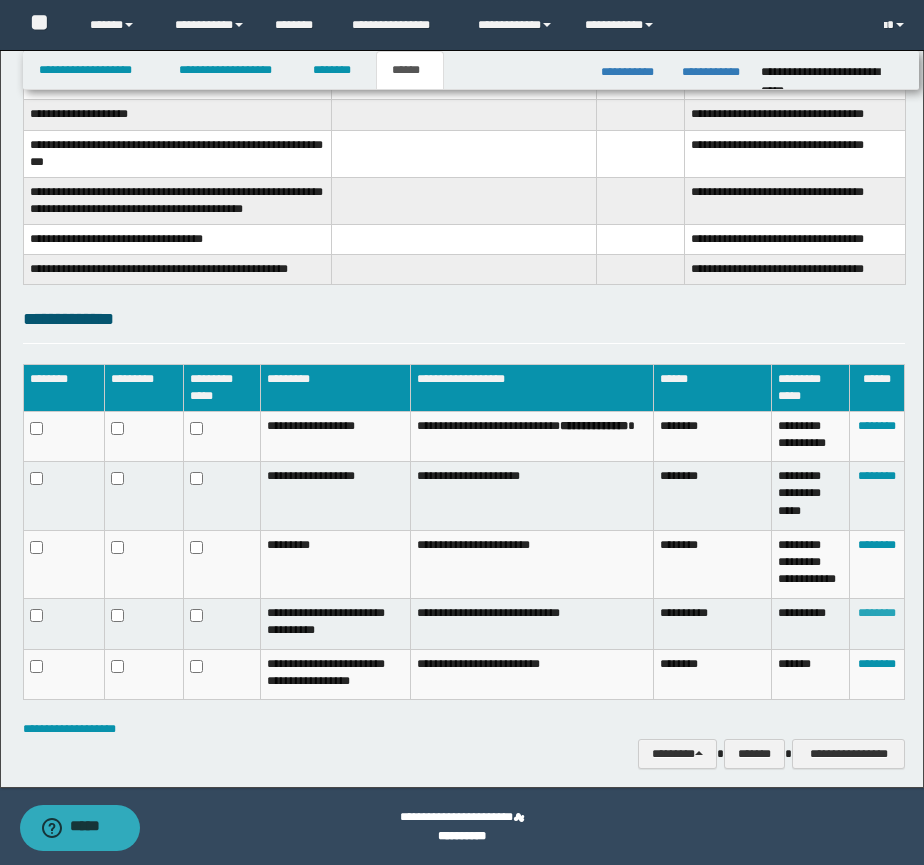 click on "********" at bounding box center [877, 613] 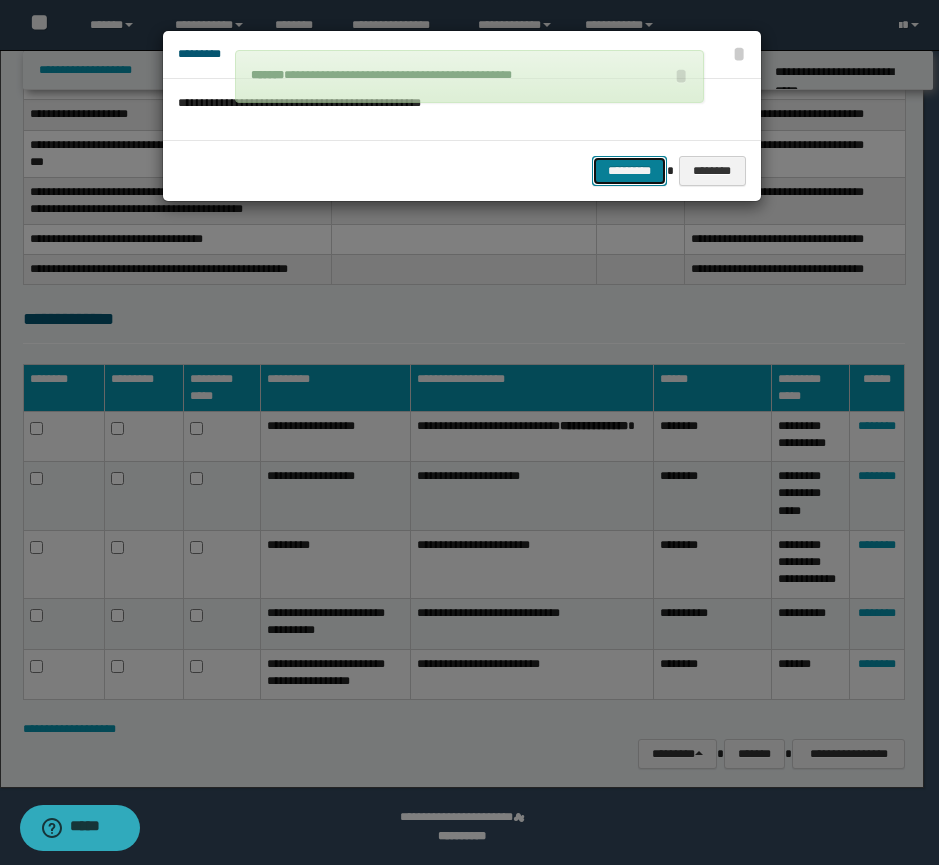 click on "*********" at bounding box center [629, 171] 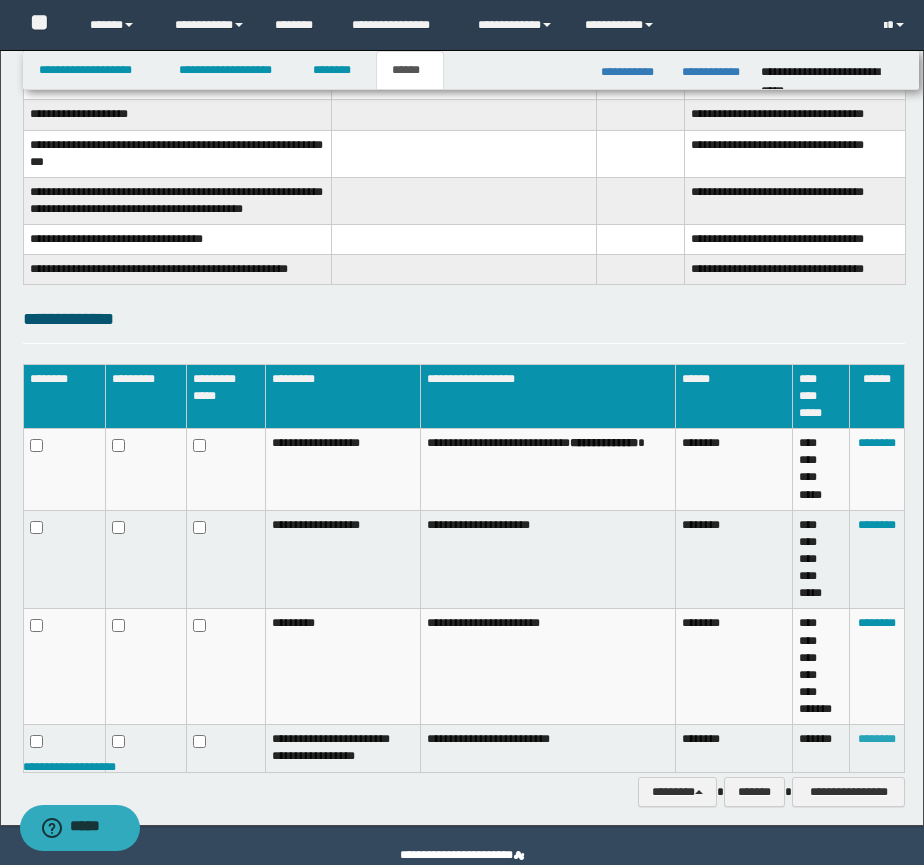 click on "********" at bounding box center [877, 739] 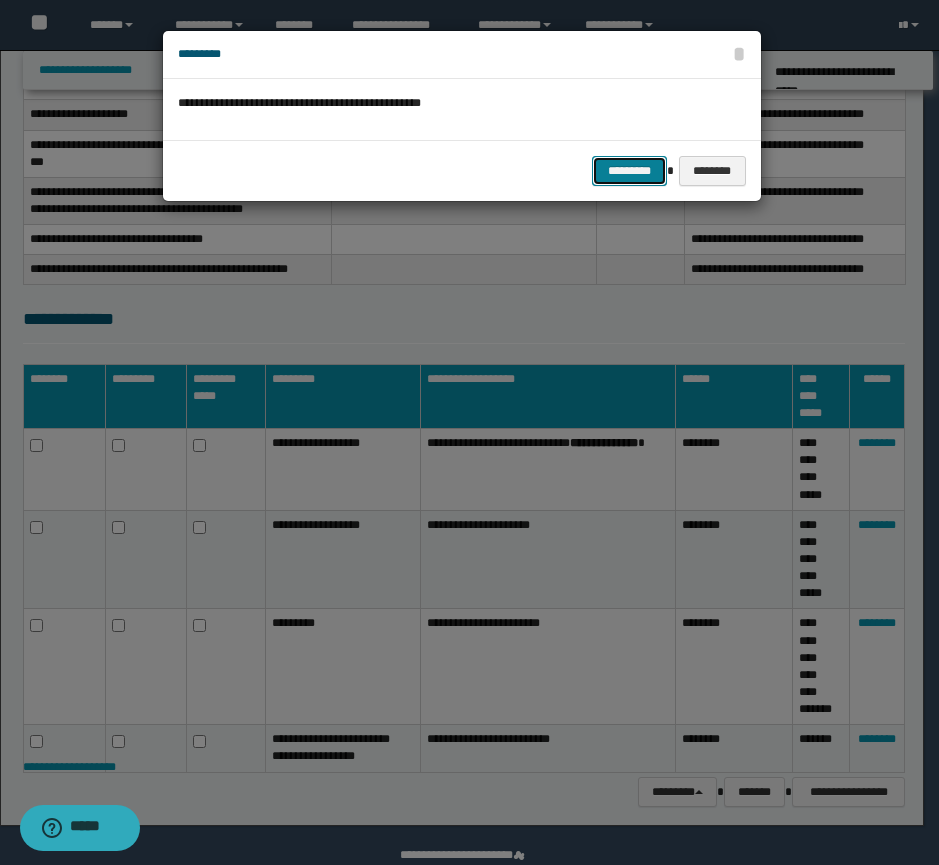 click on "*********" at bounding box center (629, 171) 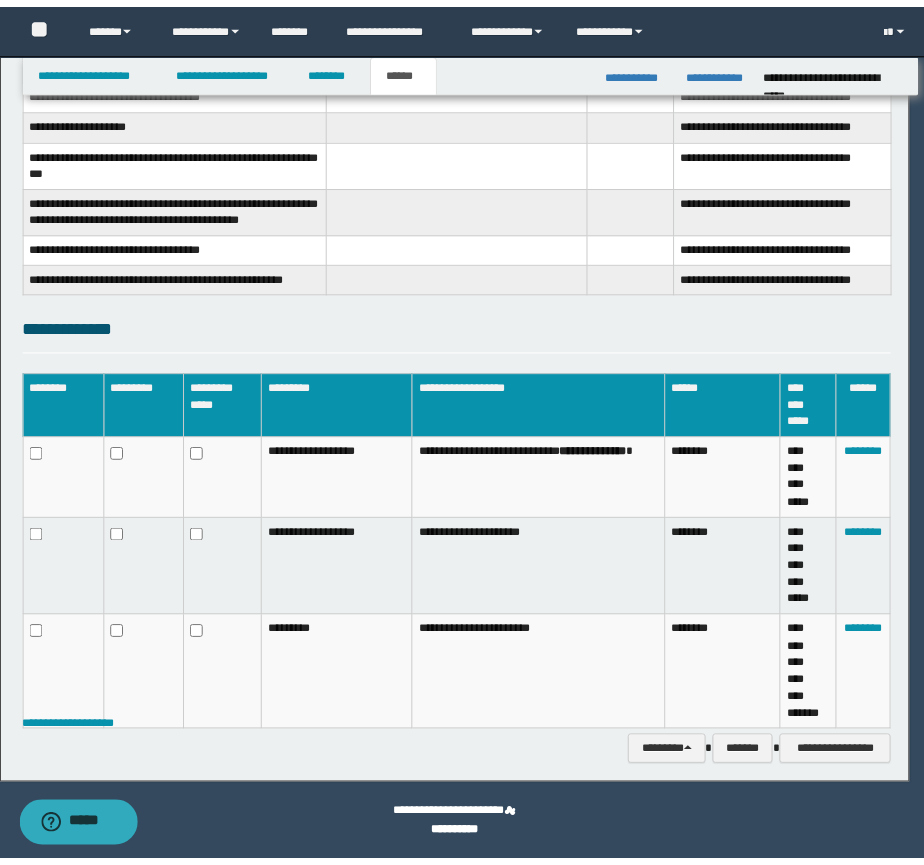 scroll, scrollTop: 619, scrollLeft: 0, axis: vertical 